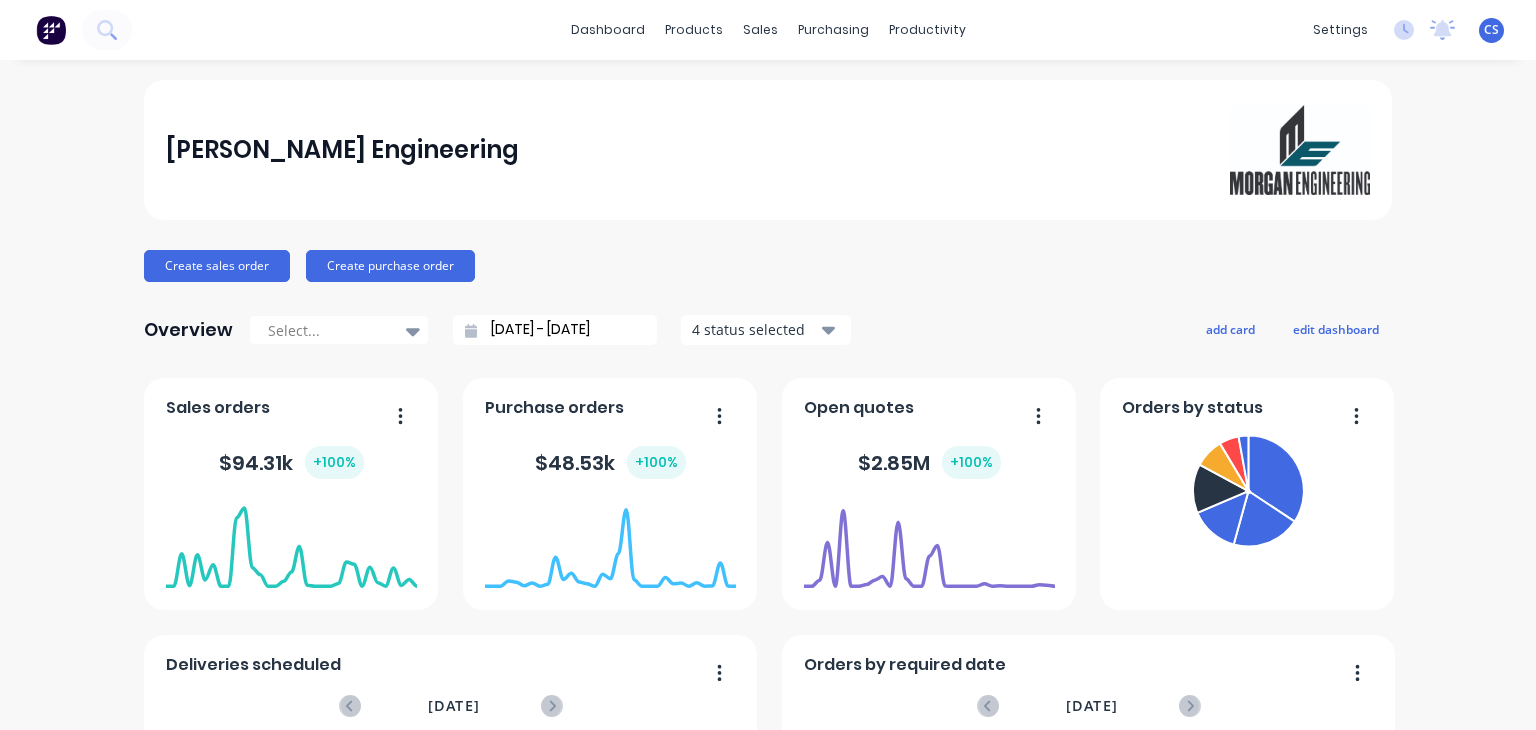 scroll, scrollTop: 0, scrollLeft: 0, axis: both 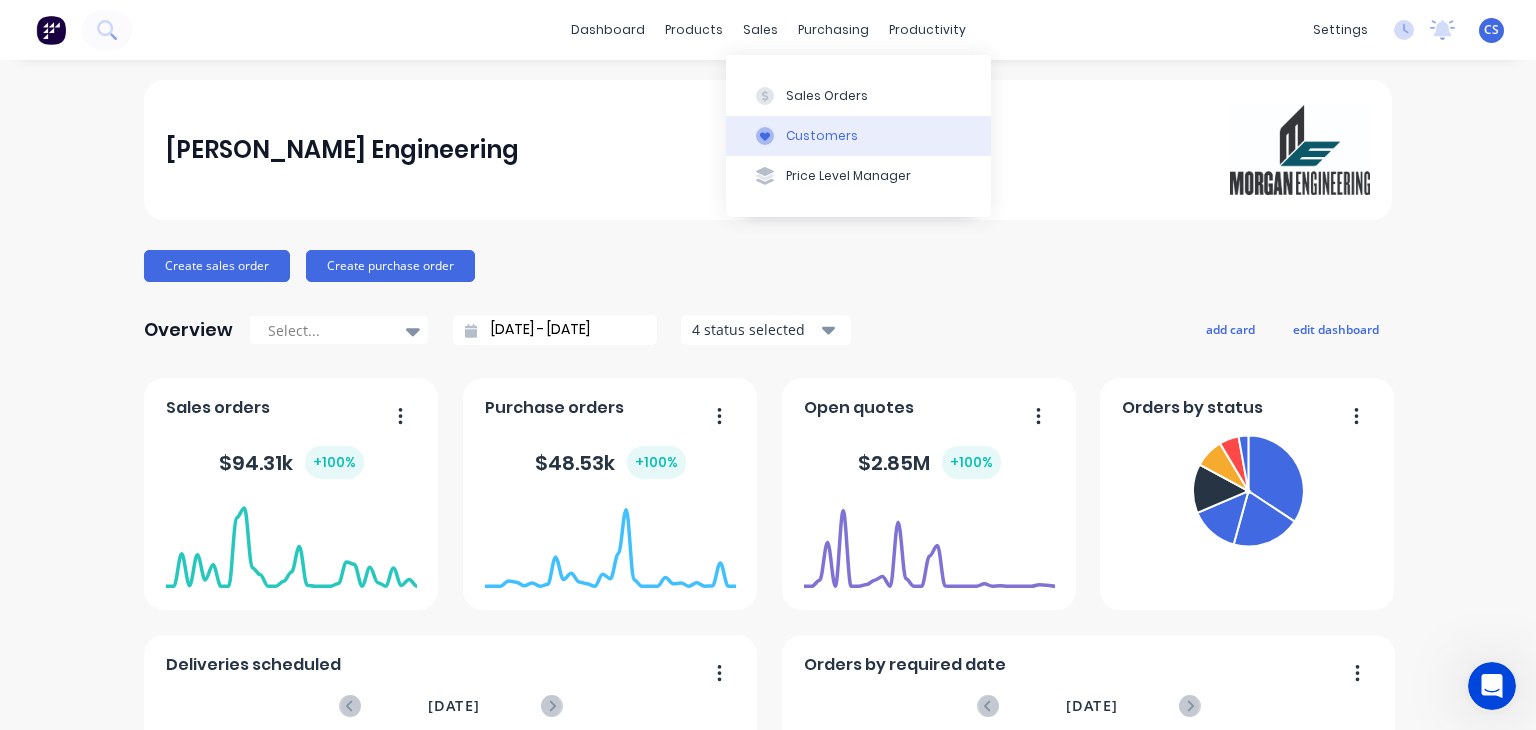 click on "Customers" at bounding box center [822, 136] 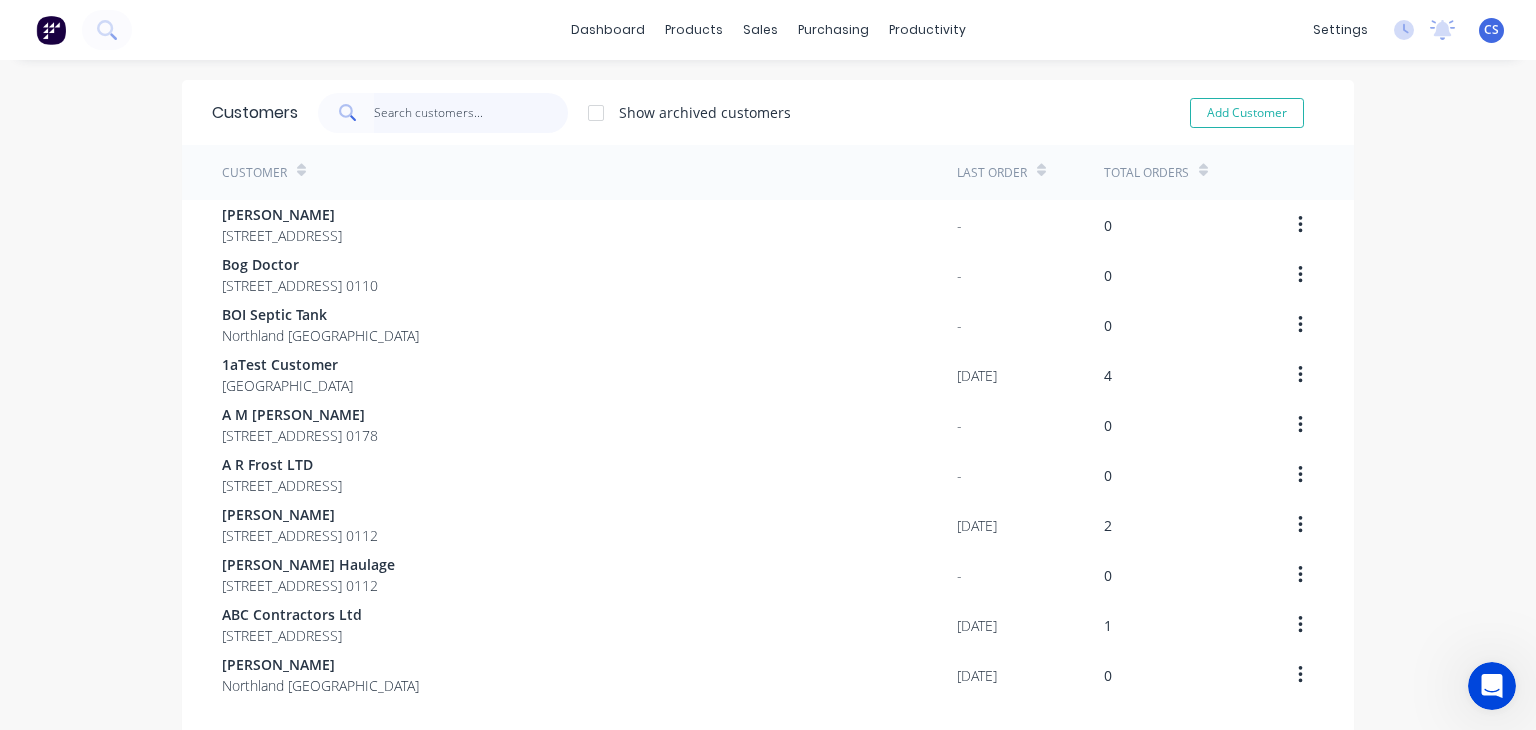 click at bounding box center [471, 113] 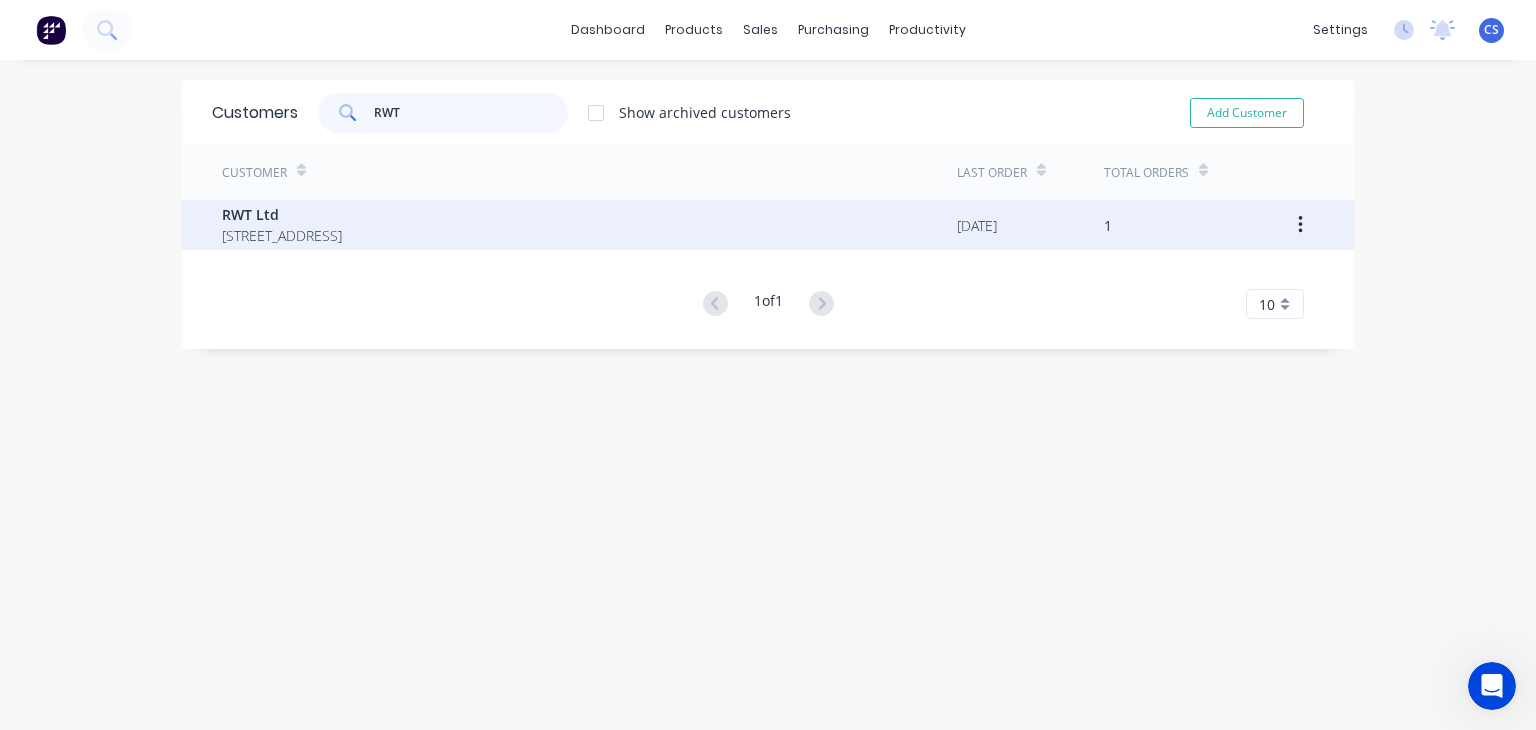 type on "RWT" 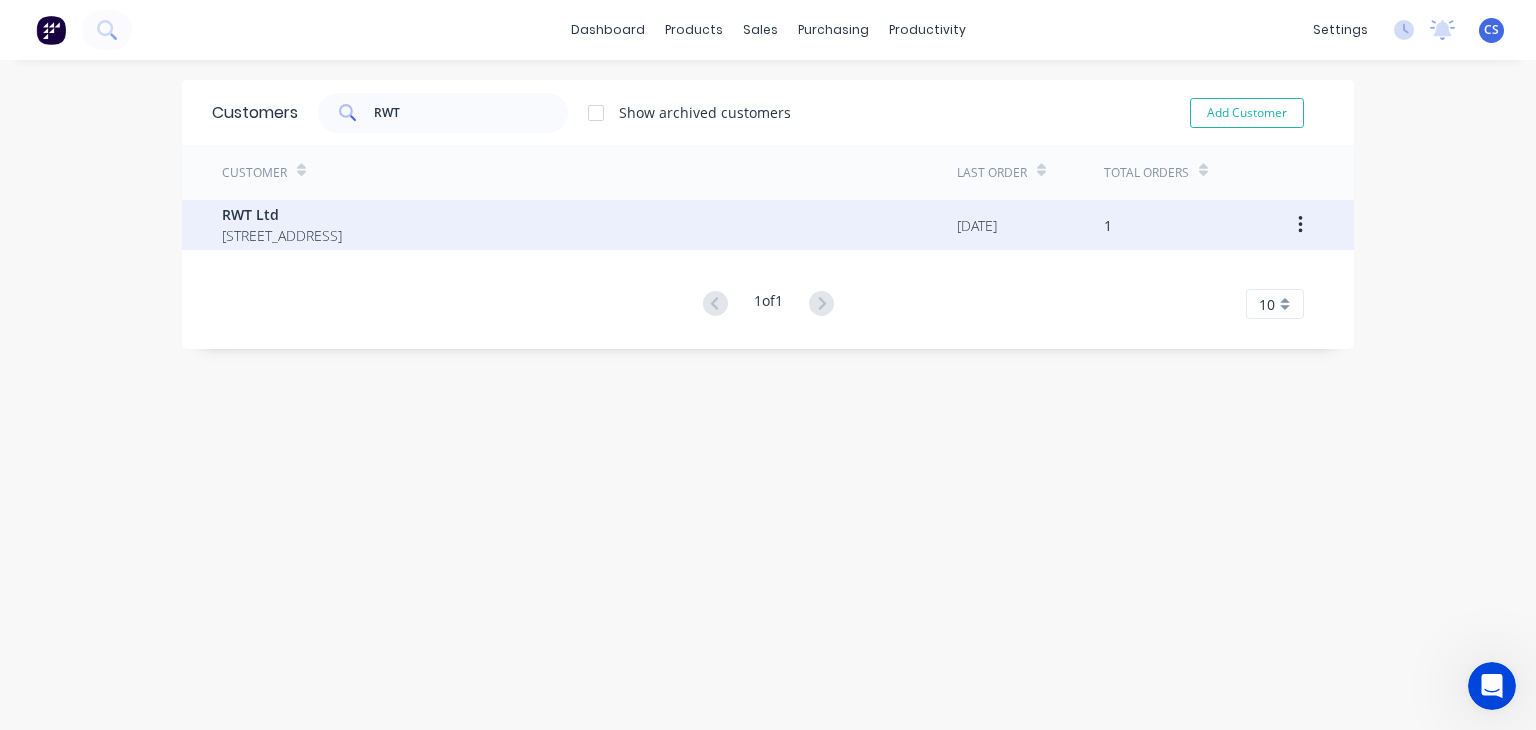 click on "[STREET_ADDRESS]" at bounding box center (282, 235) 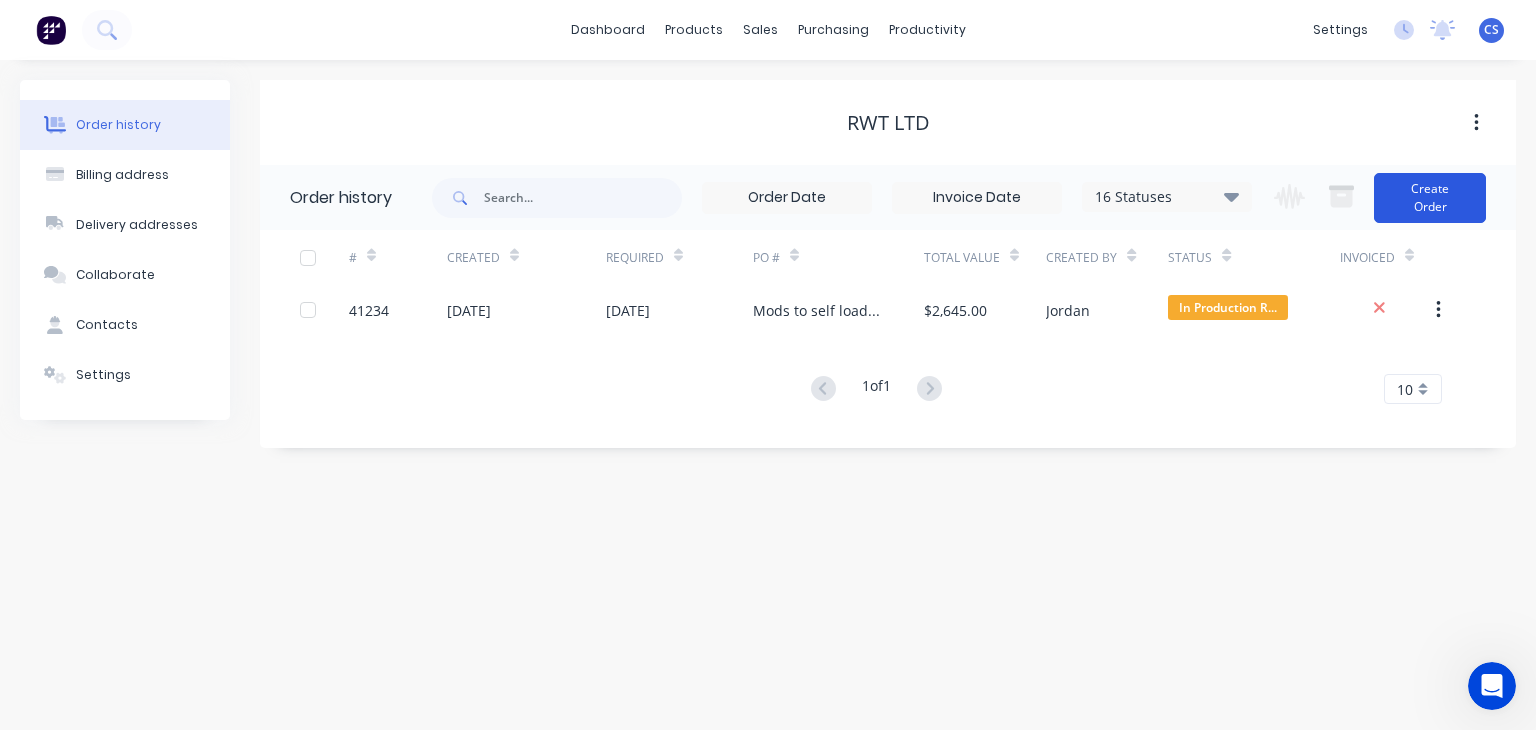 click on "Create Order" at bounding box center [1430, 198] 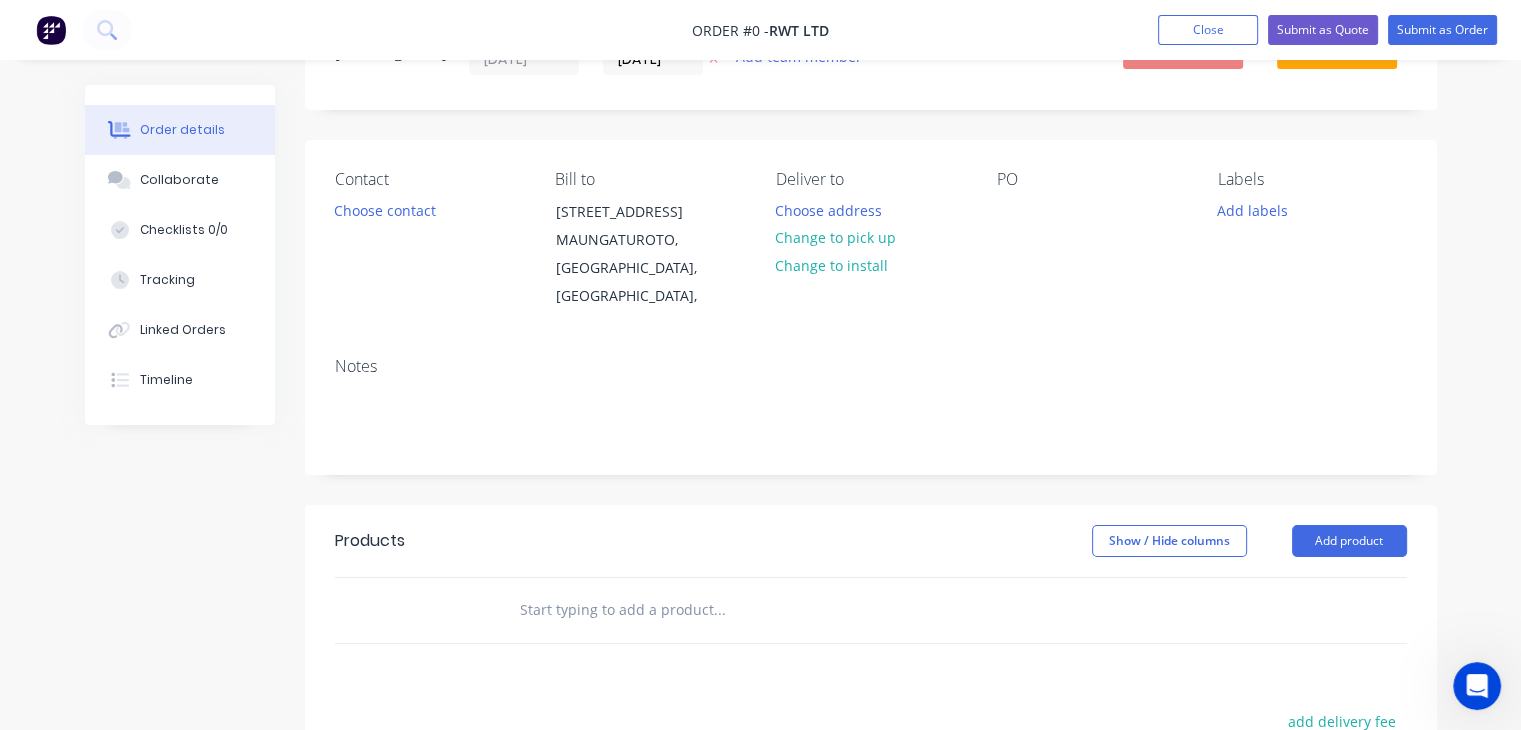 scroll, scrollTop: 200, scrollLeft: 0, axis: vertical 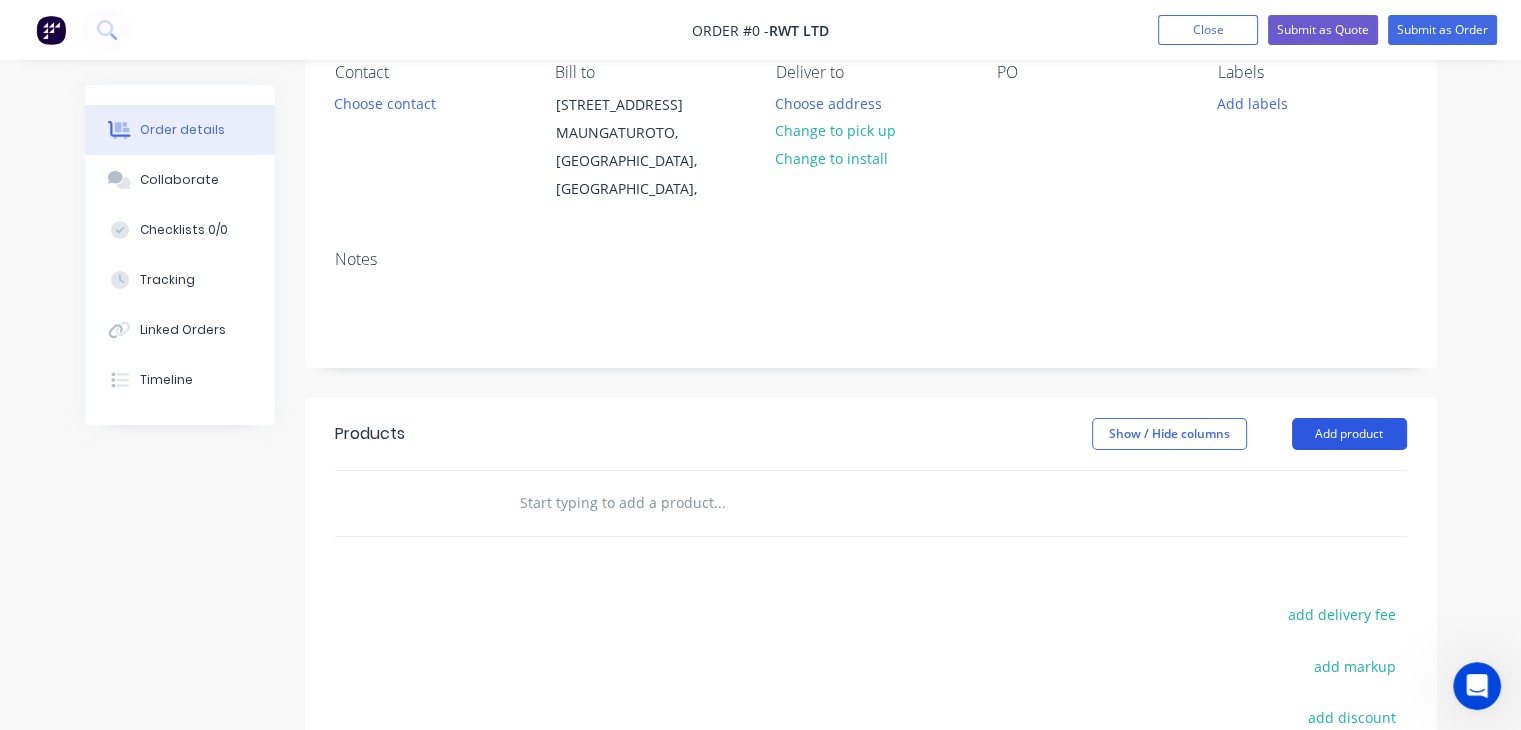click on "Add product" at bounding box center (1349, 434) 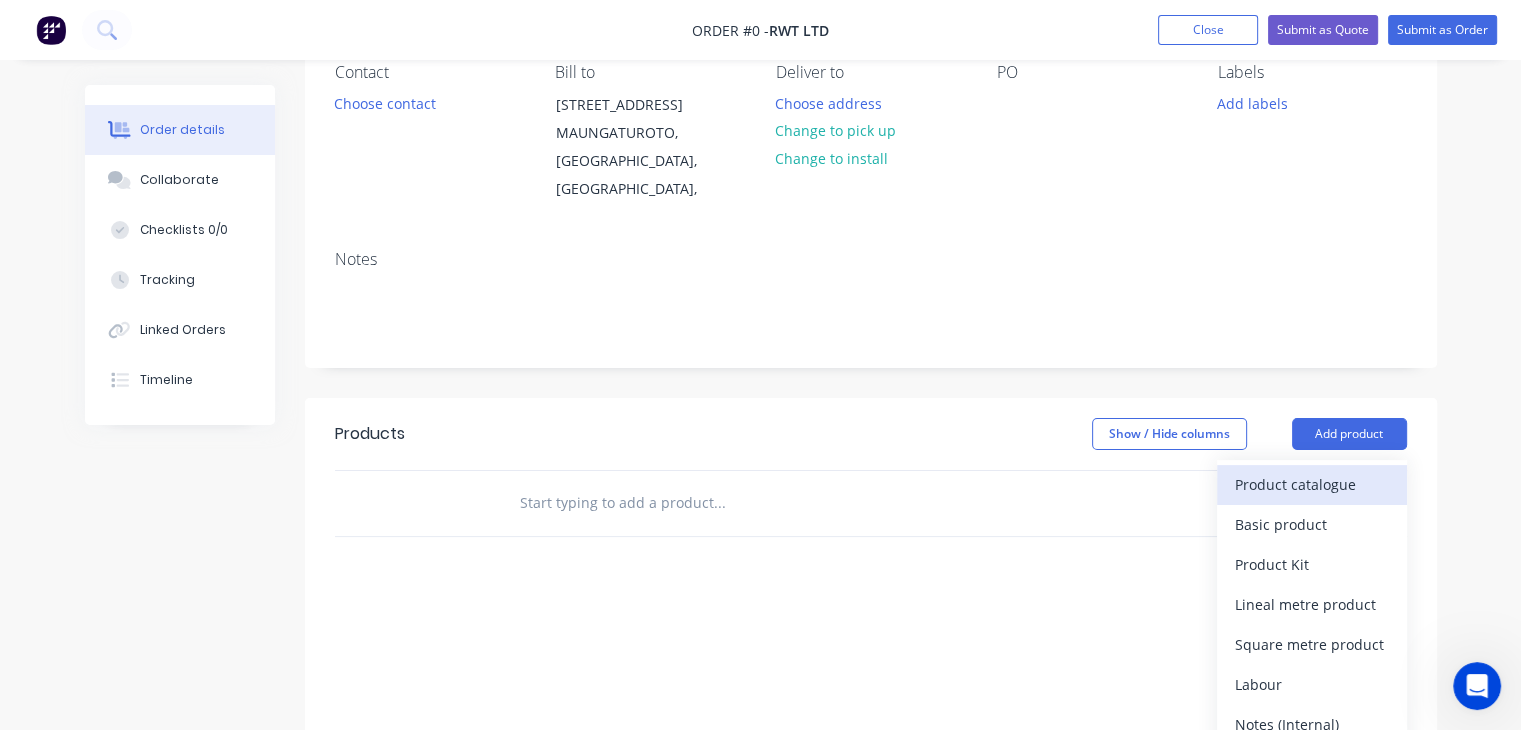 click on "Product catalogue" at bounding box center [1312, 484] 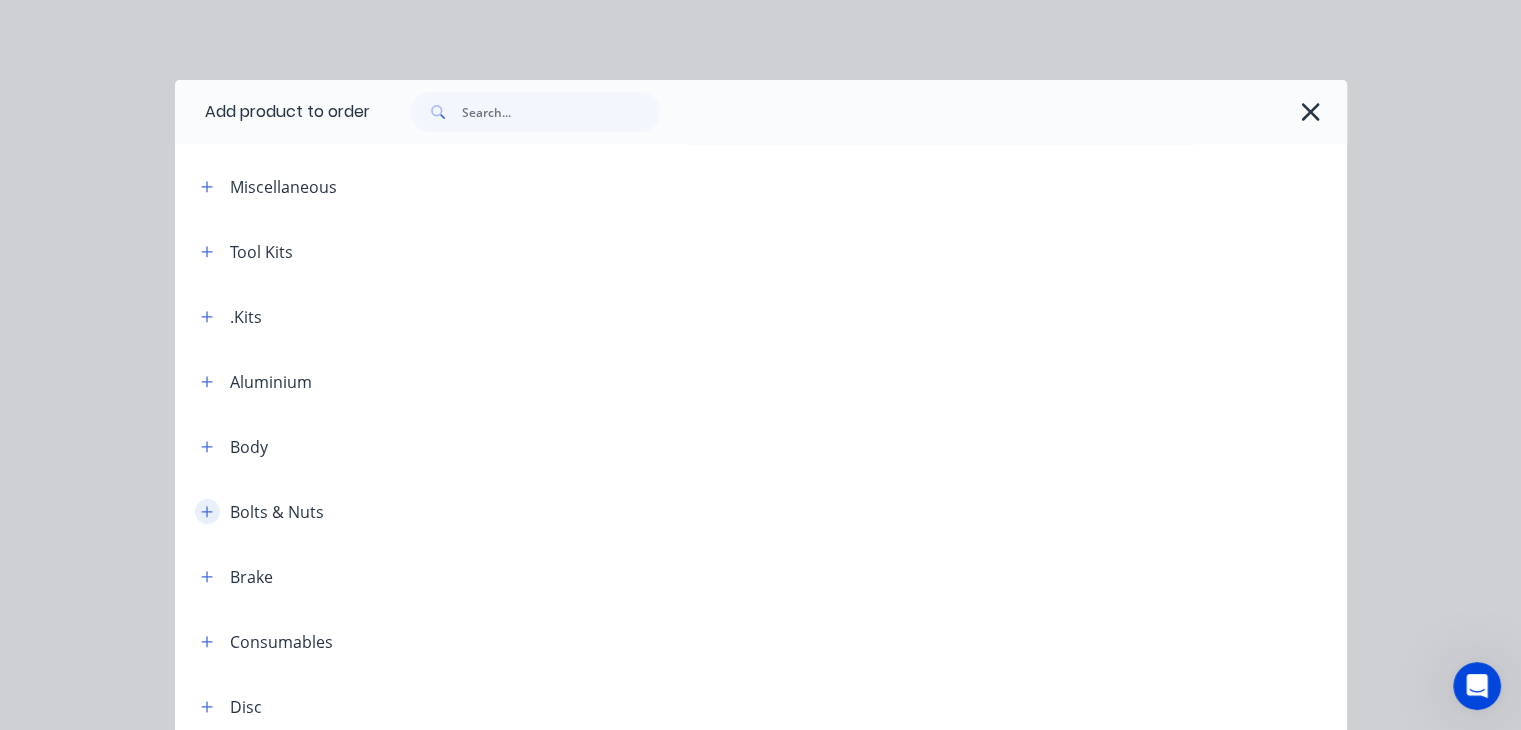 click at bounding box center (207, 511) 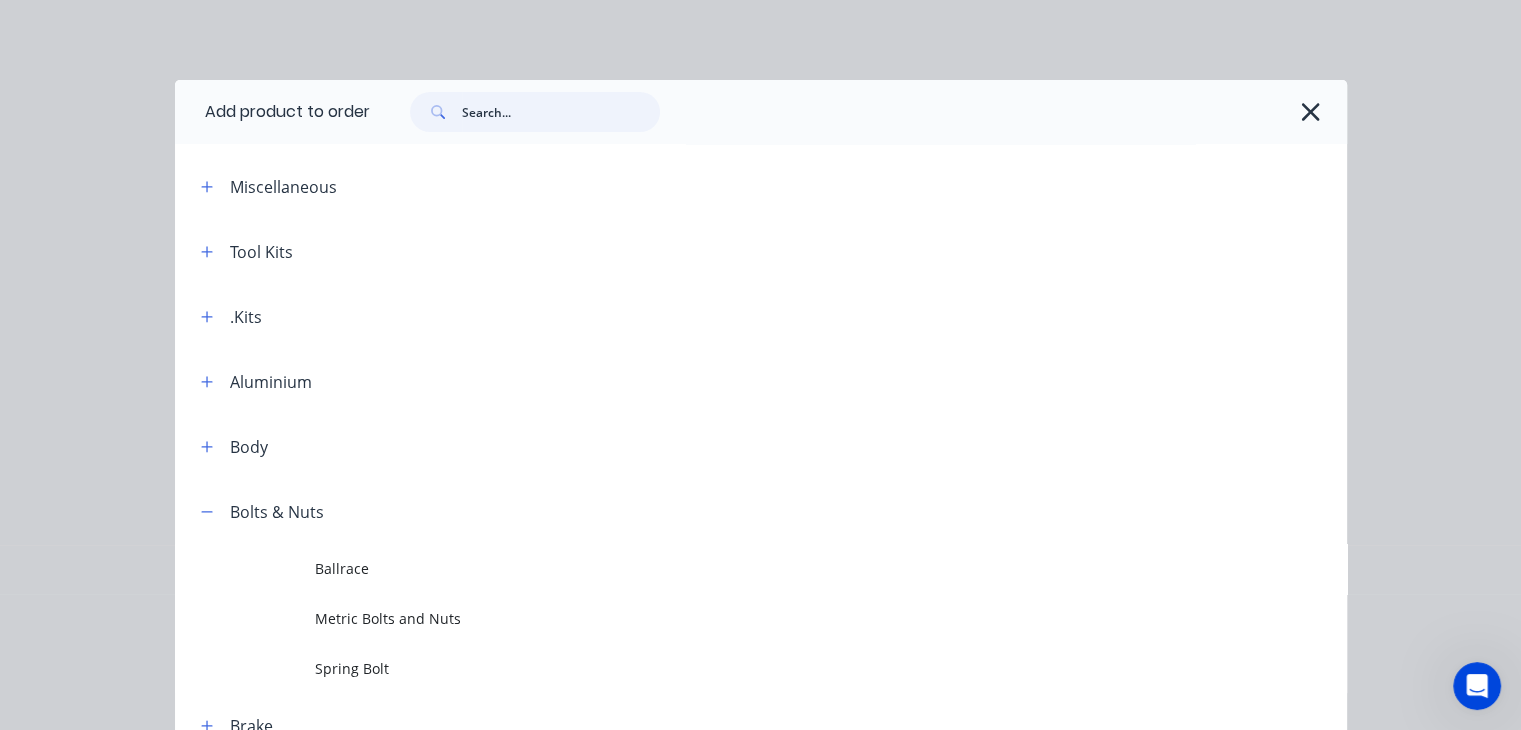 click at bounding box center (561, 112) 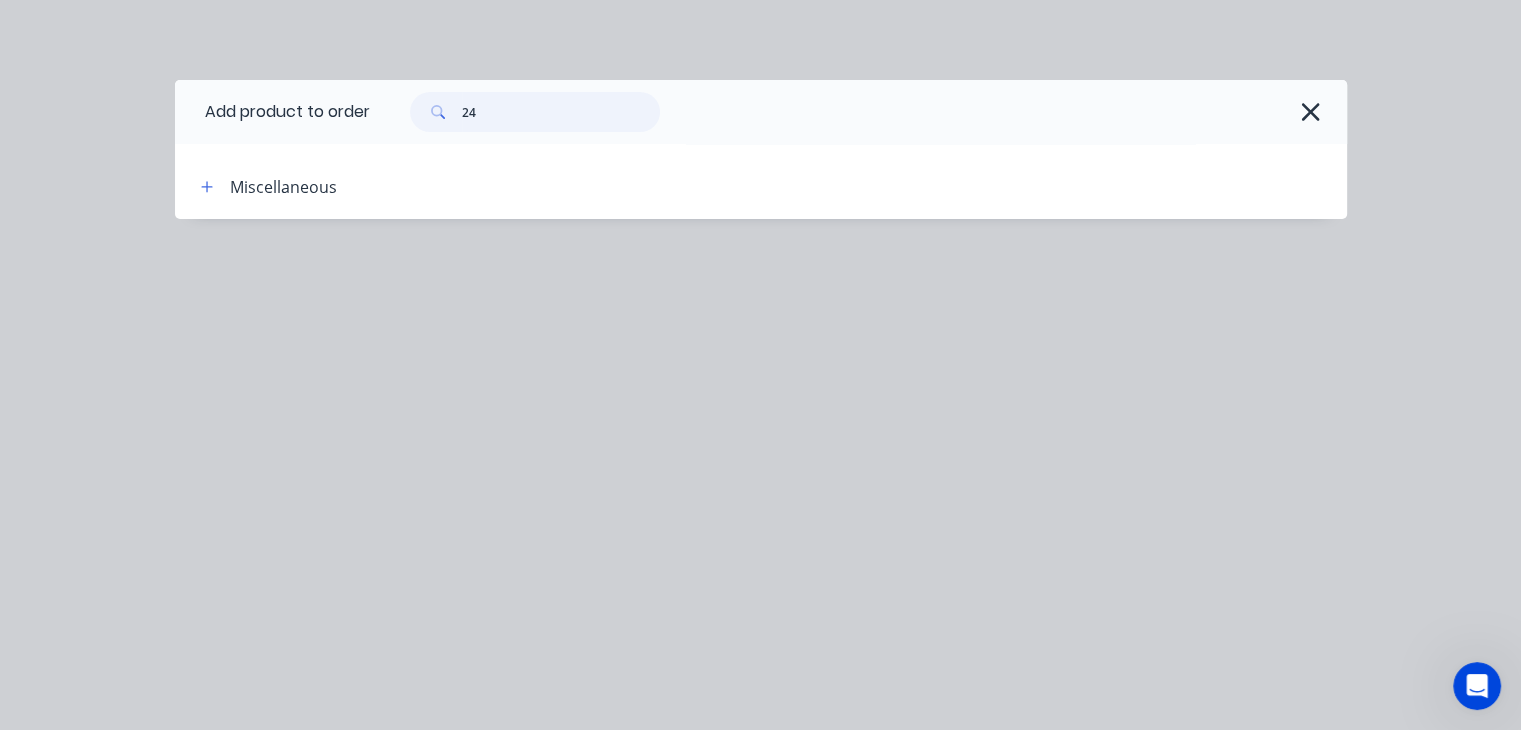 type on "2" 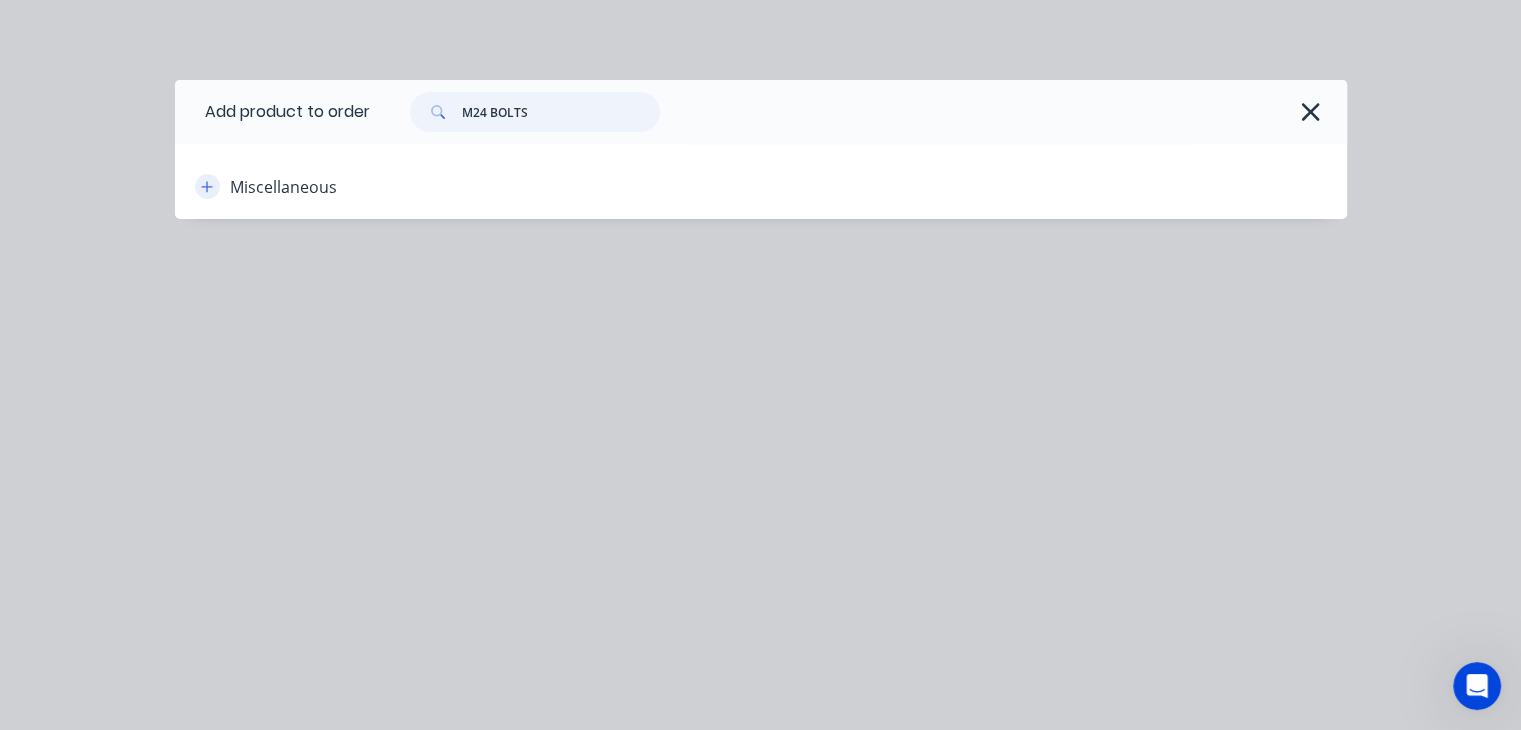 type on "M24 BOLTS" 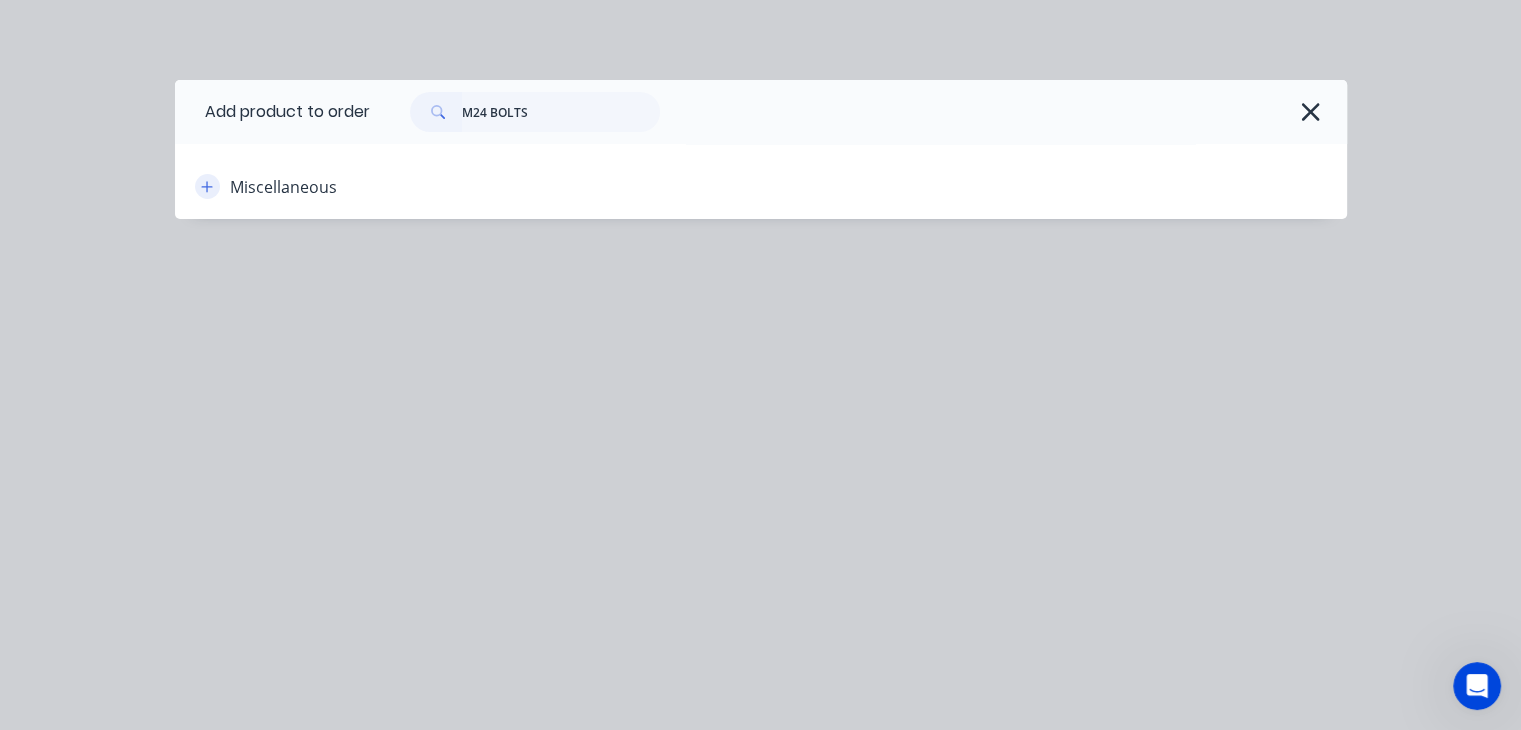 click 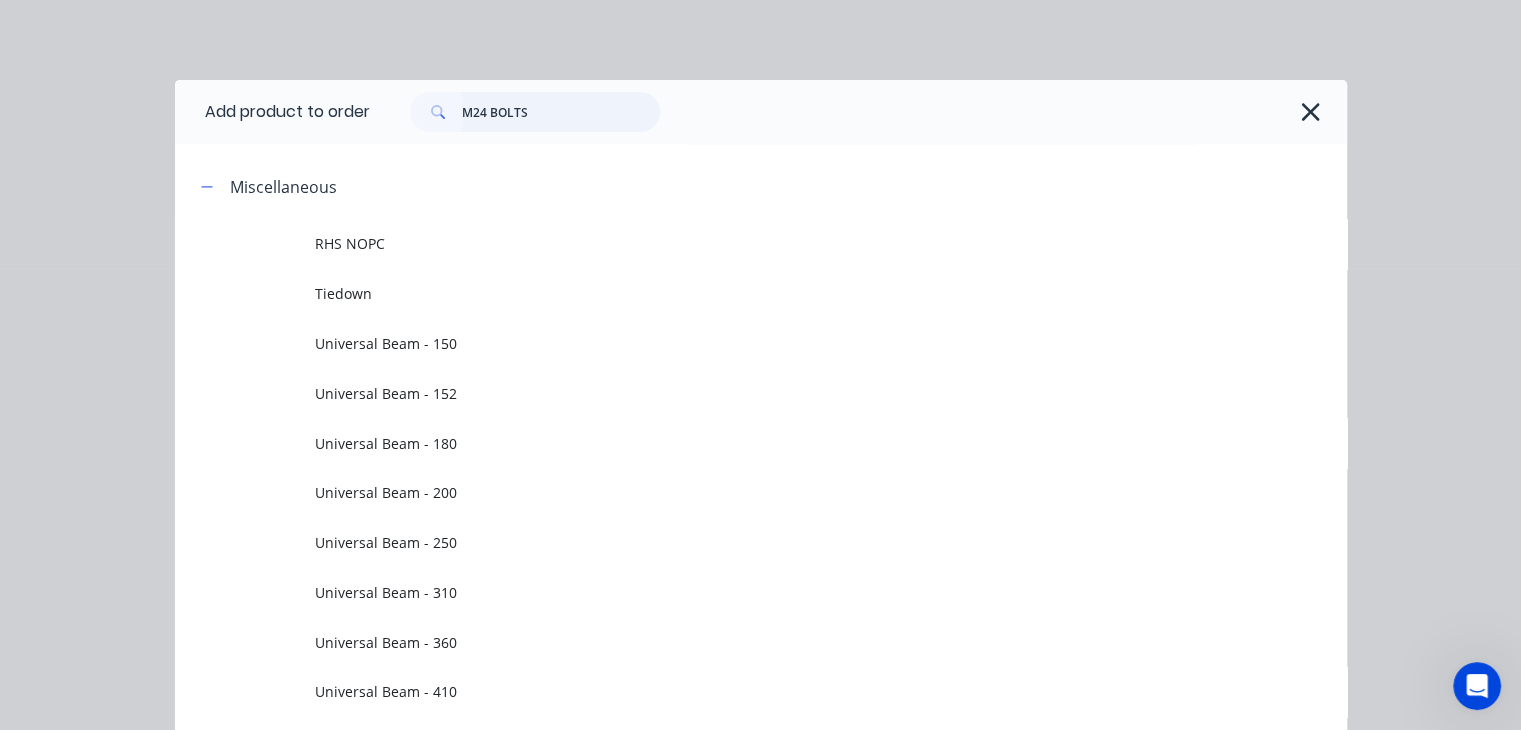 click on "M24 BOLTS" at bounding box center (561, 112) 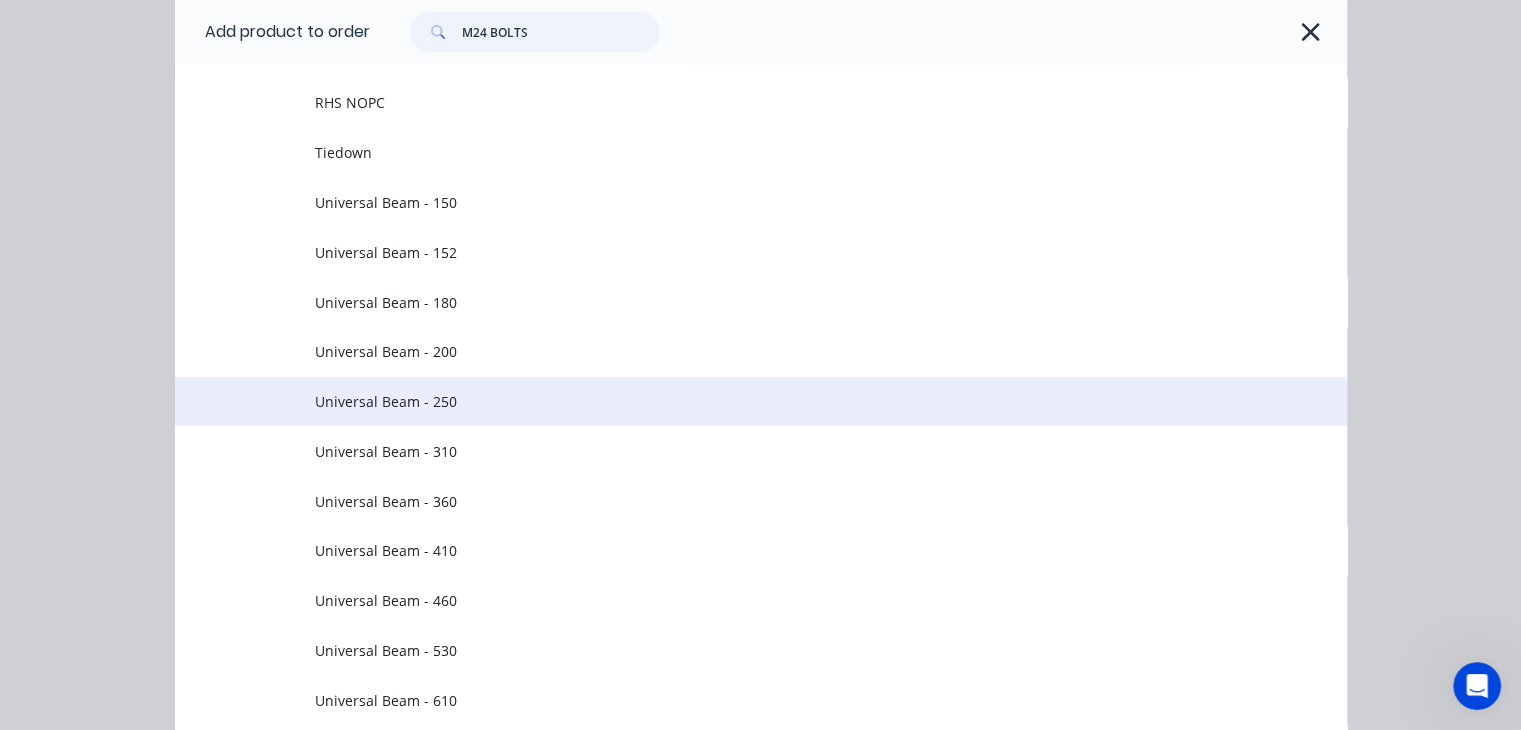 scroll, scrollTop: 274, scrollLeft: 0, axis: vertical 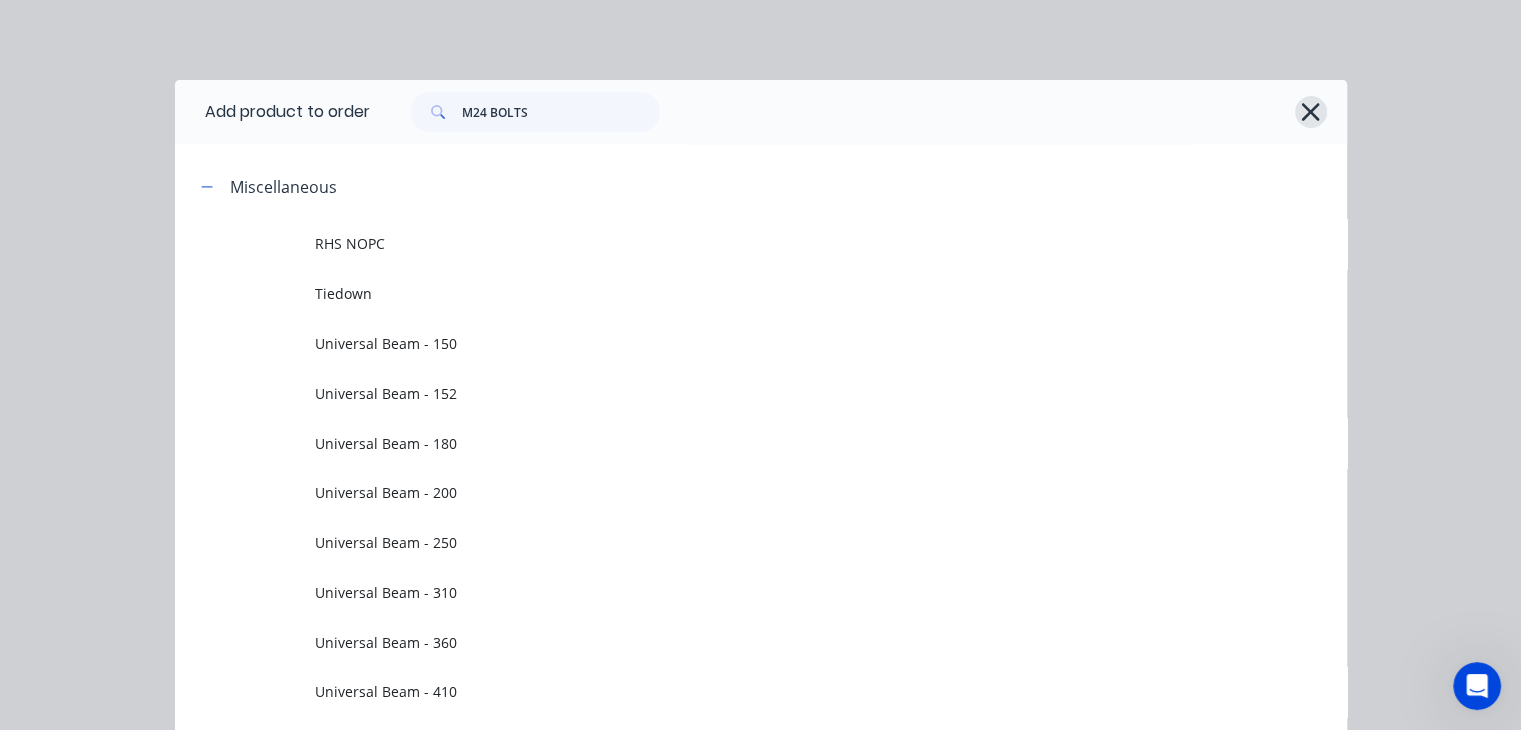 click 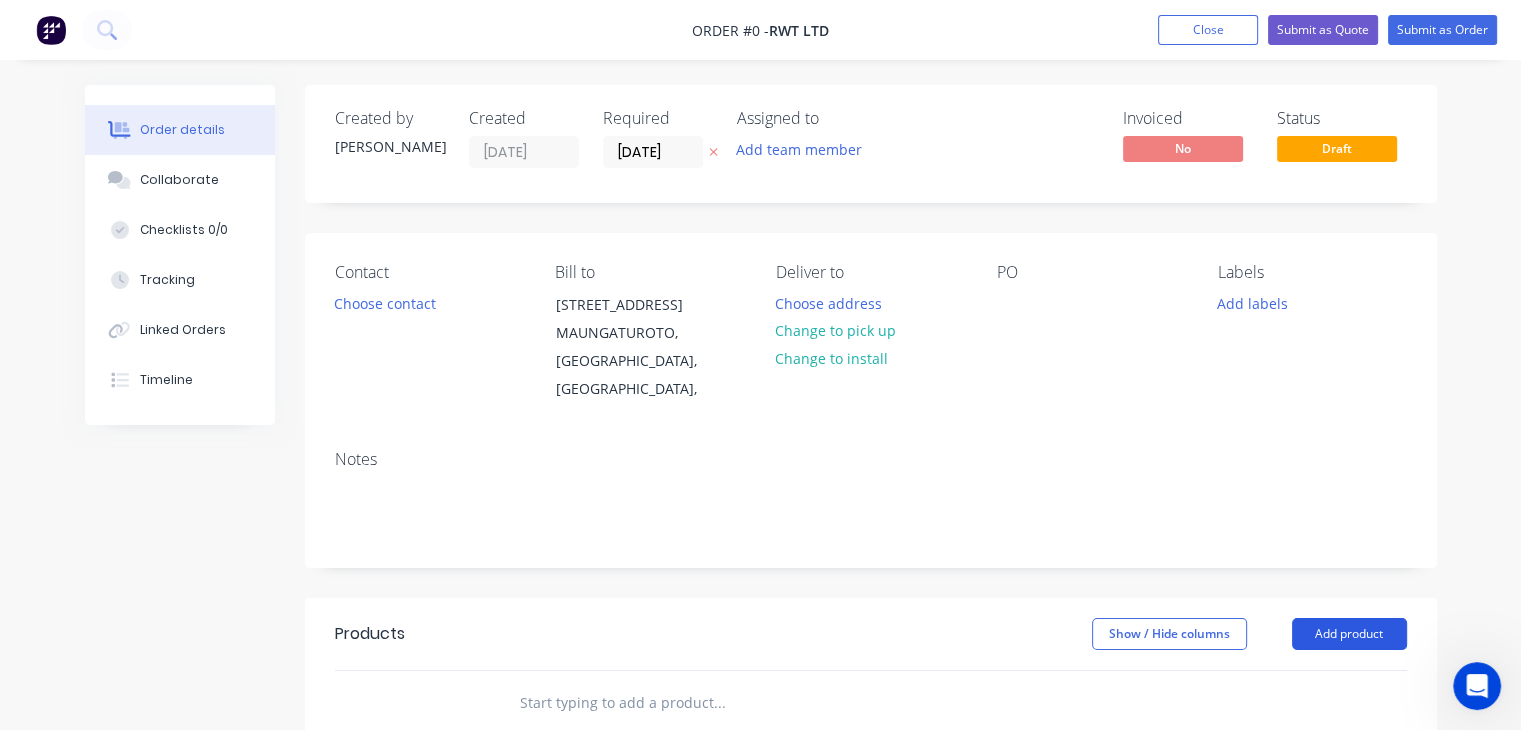 click on "Add product" at bounding box center [1349, 634] 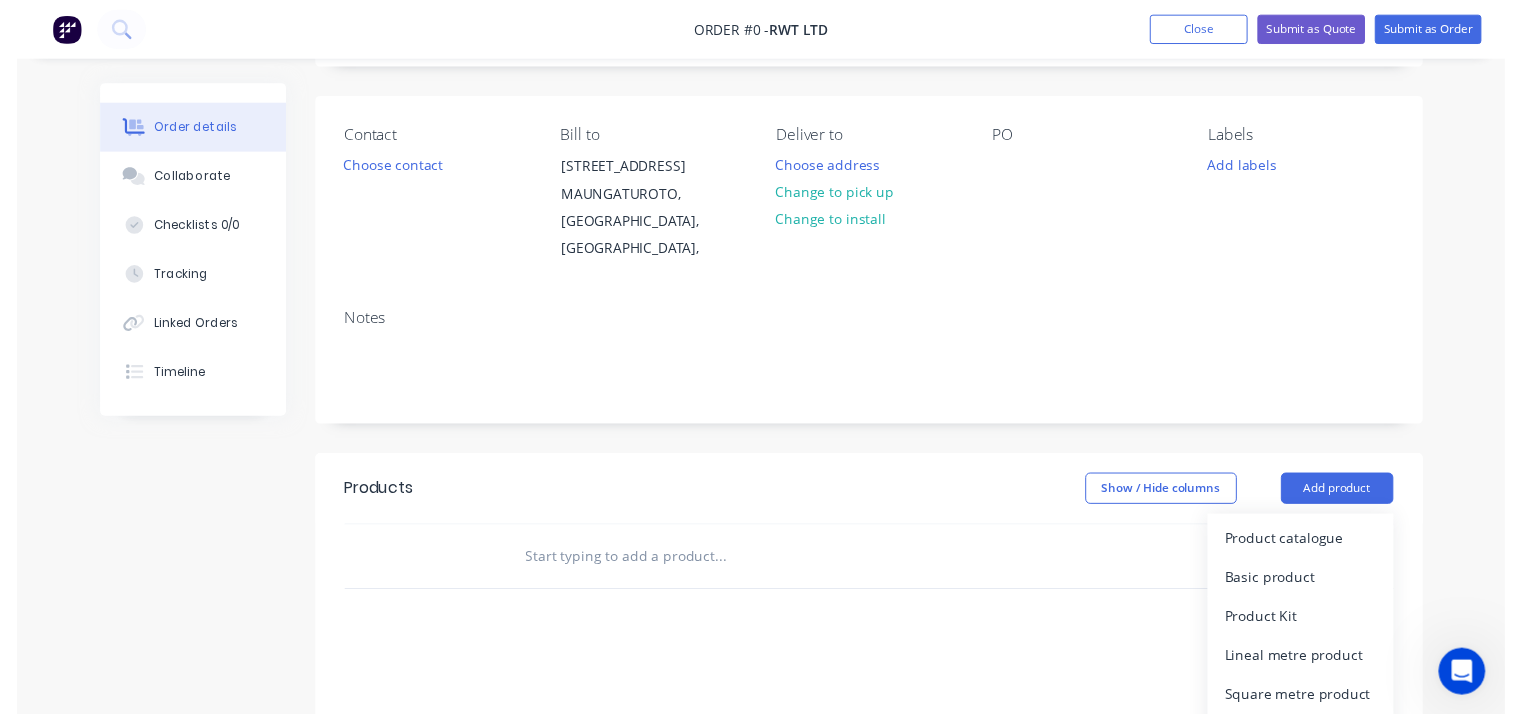 scroll, scrollTop: 300, scrollLeft: 0, axis: vertical 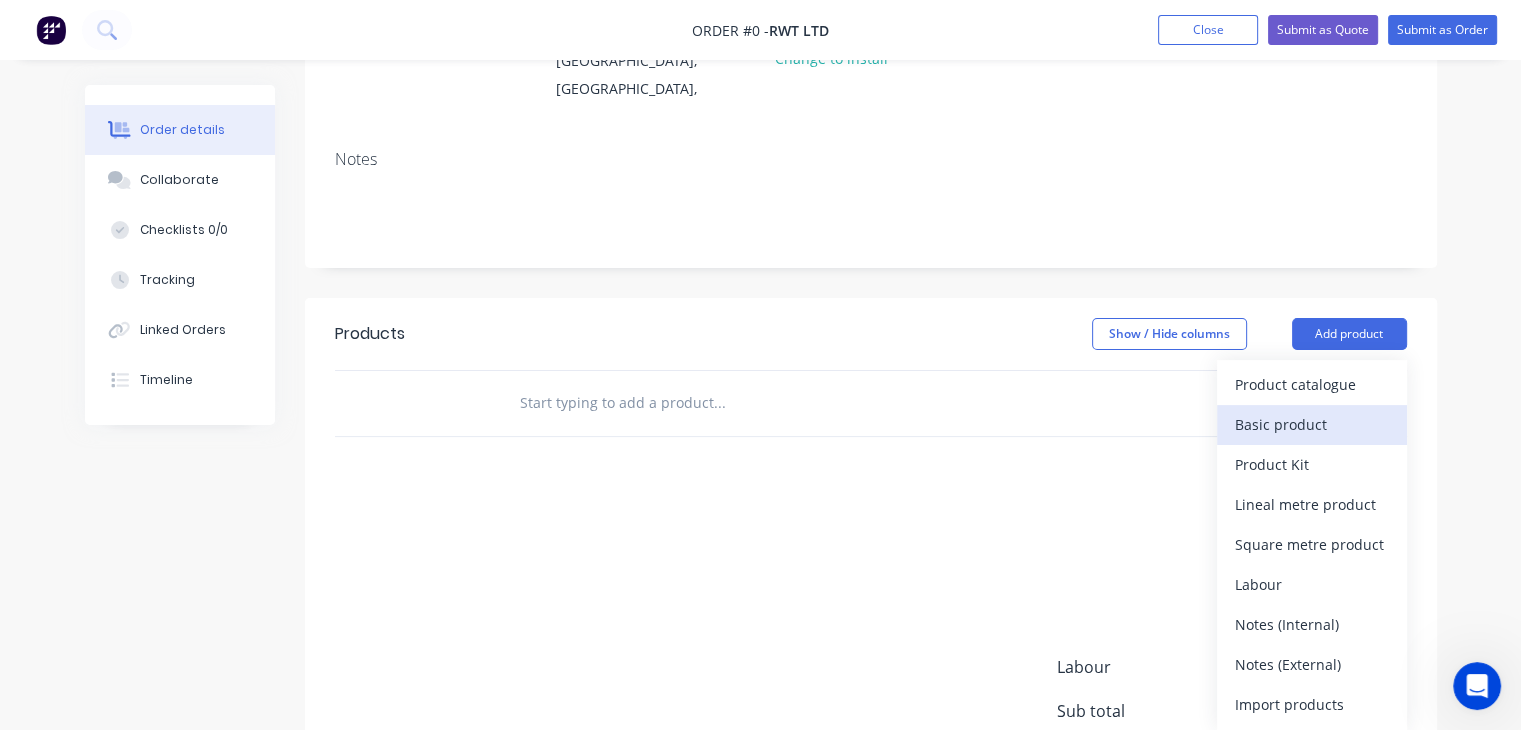 click on "Basic product" at bounding box center [1312, 424] 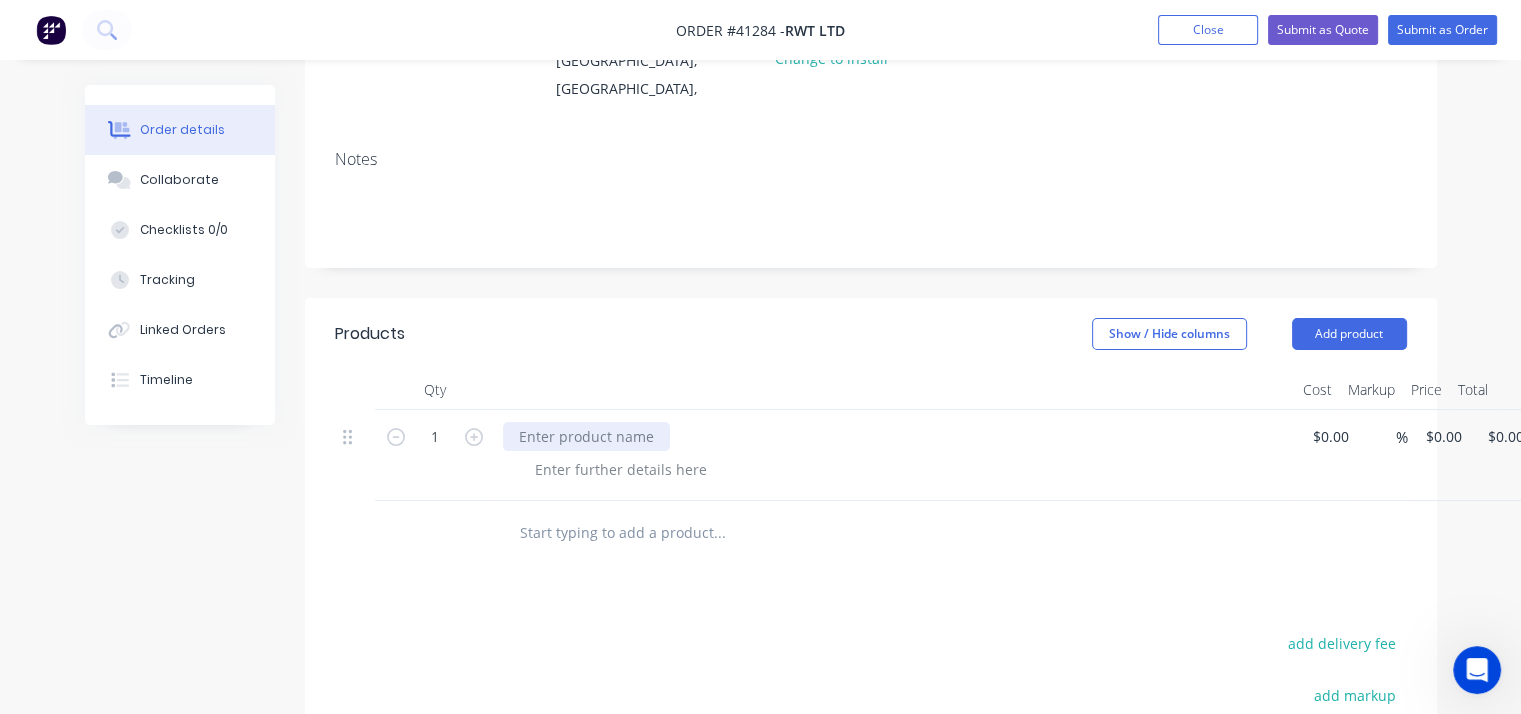 click at bounding box center (586, 436) 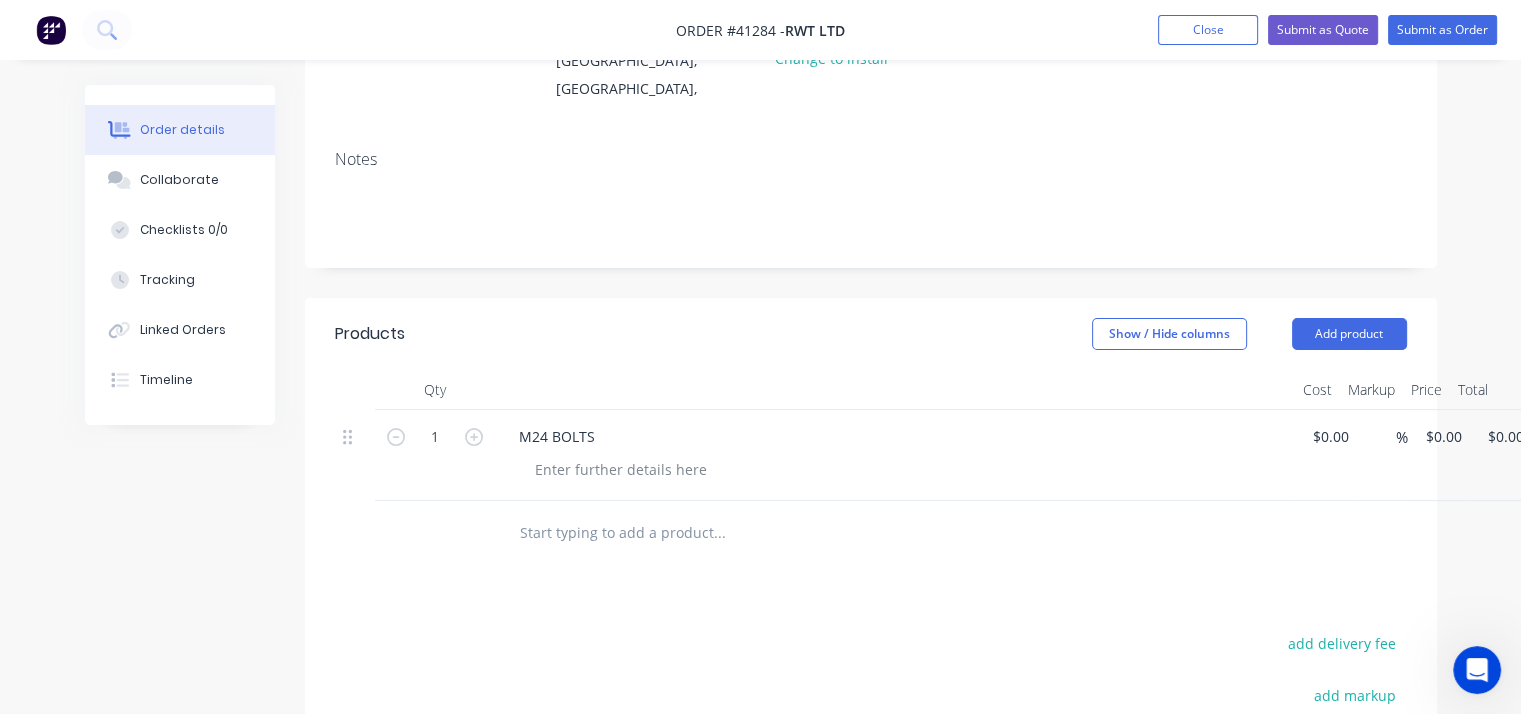 click at bounding box center [719, 533] 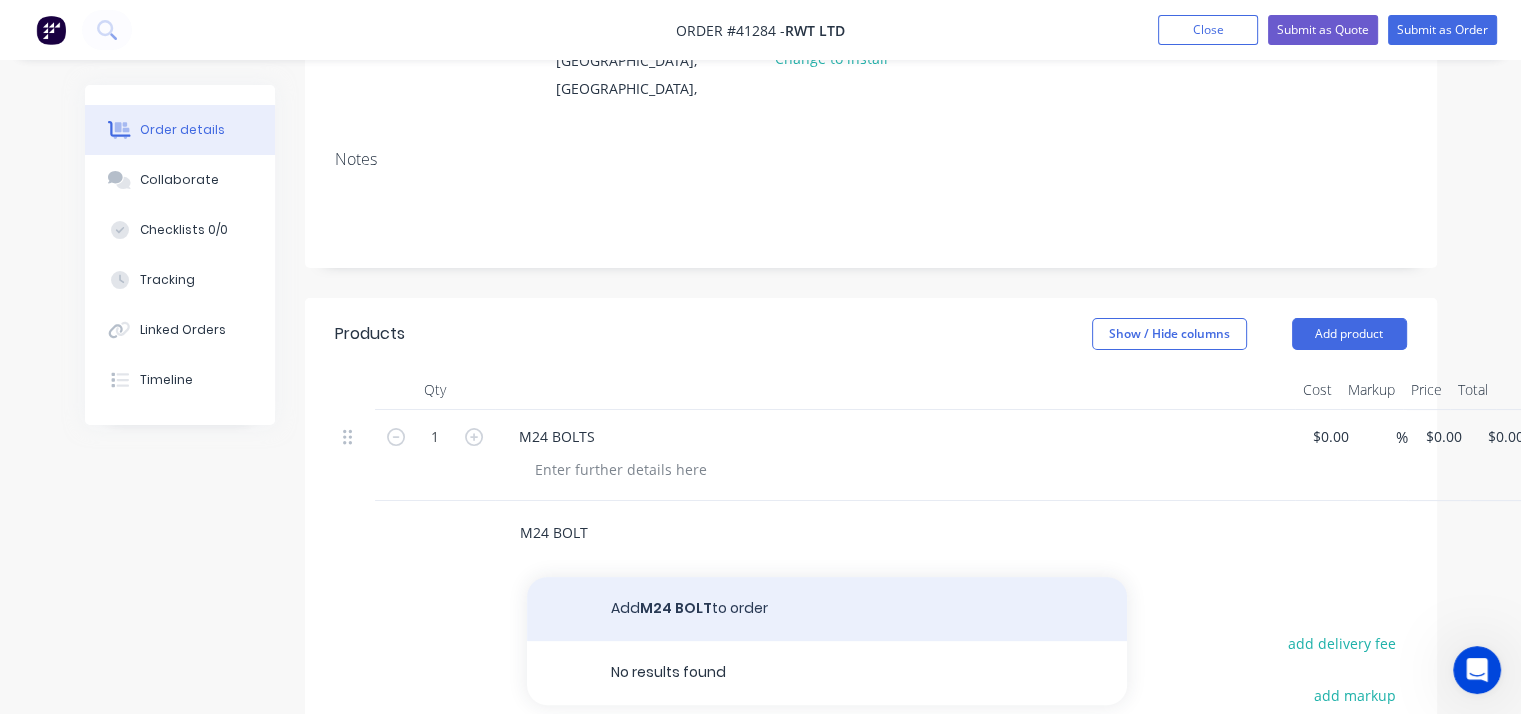 type on "M24 BOLT" 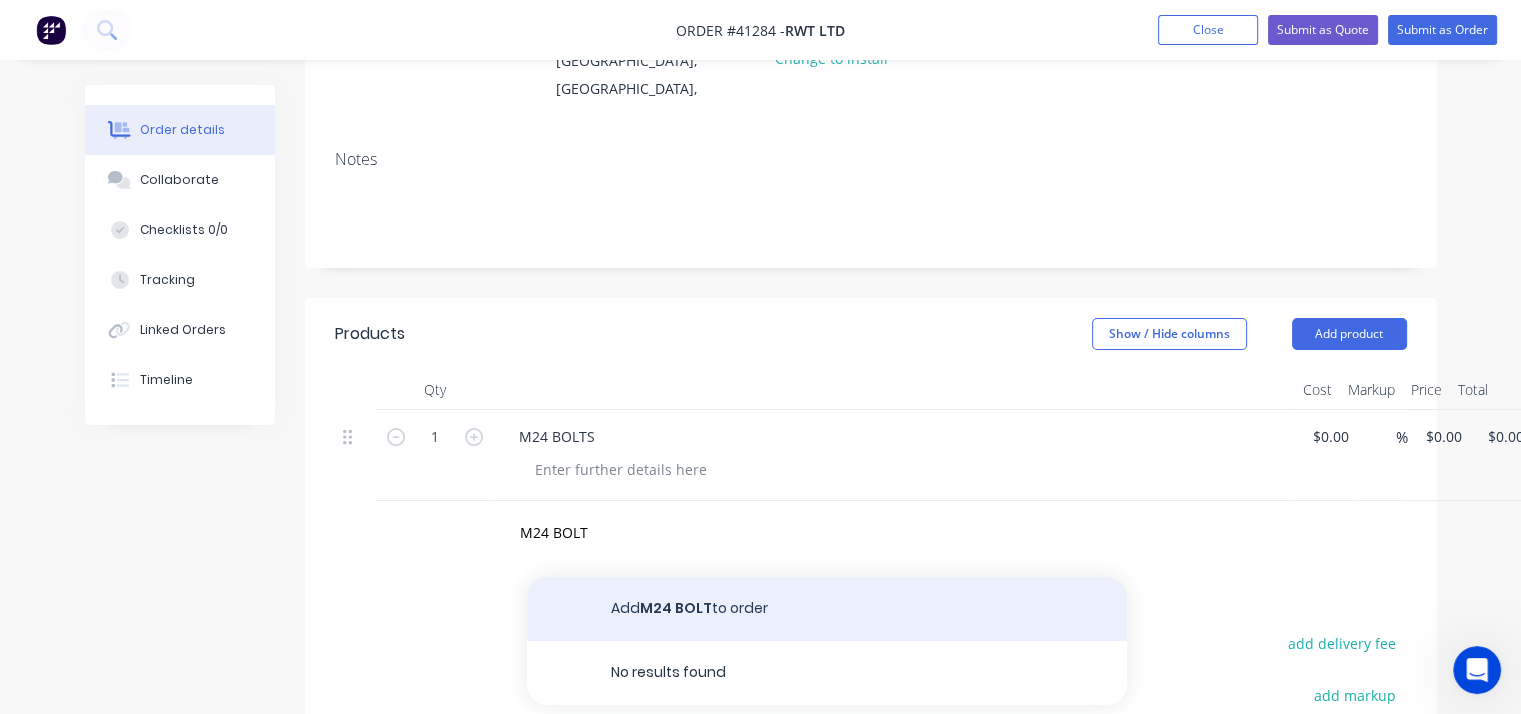 click on "Add  M24 BOLT  to order" at bounding box center (827, 609) 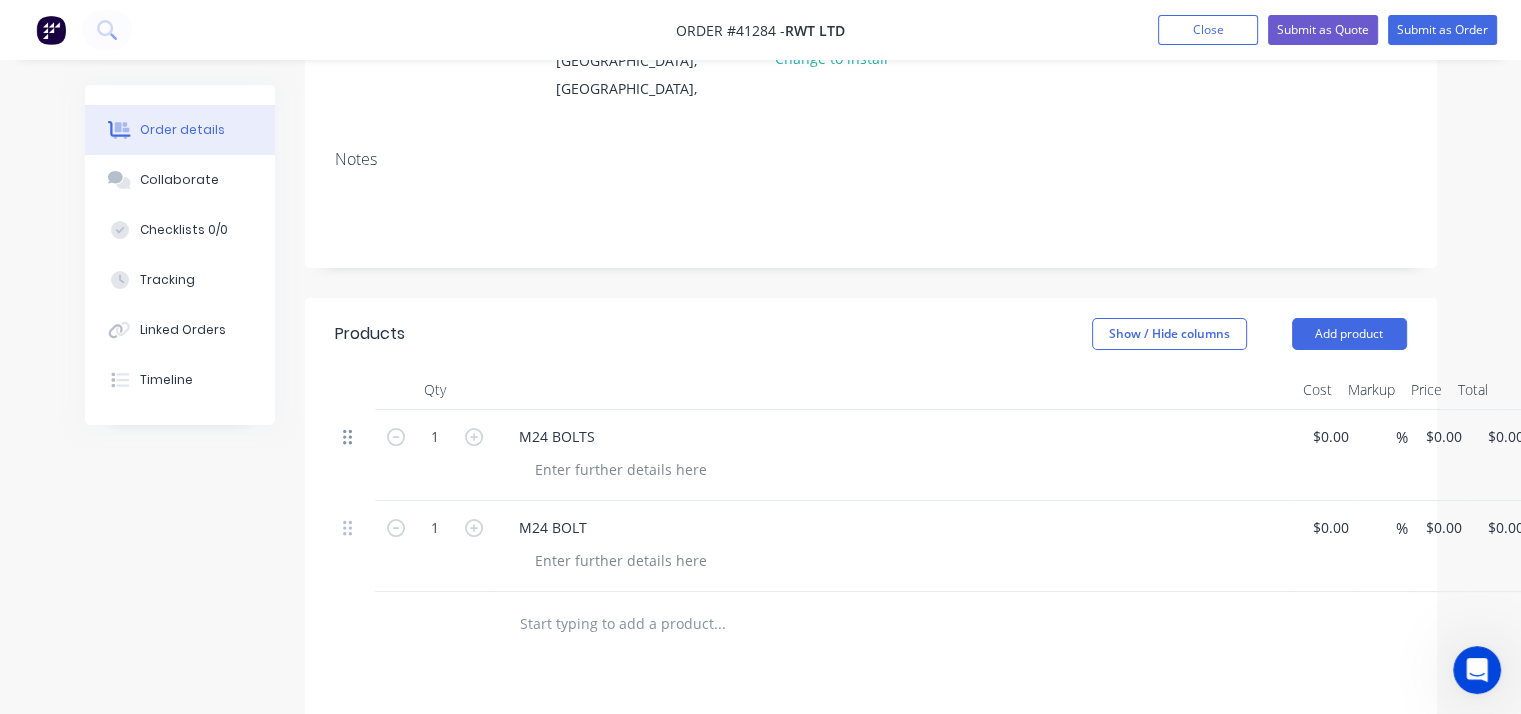 click 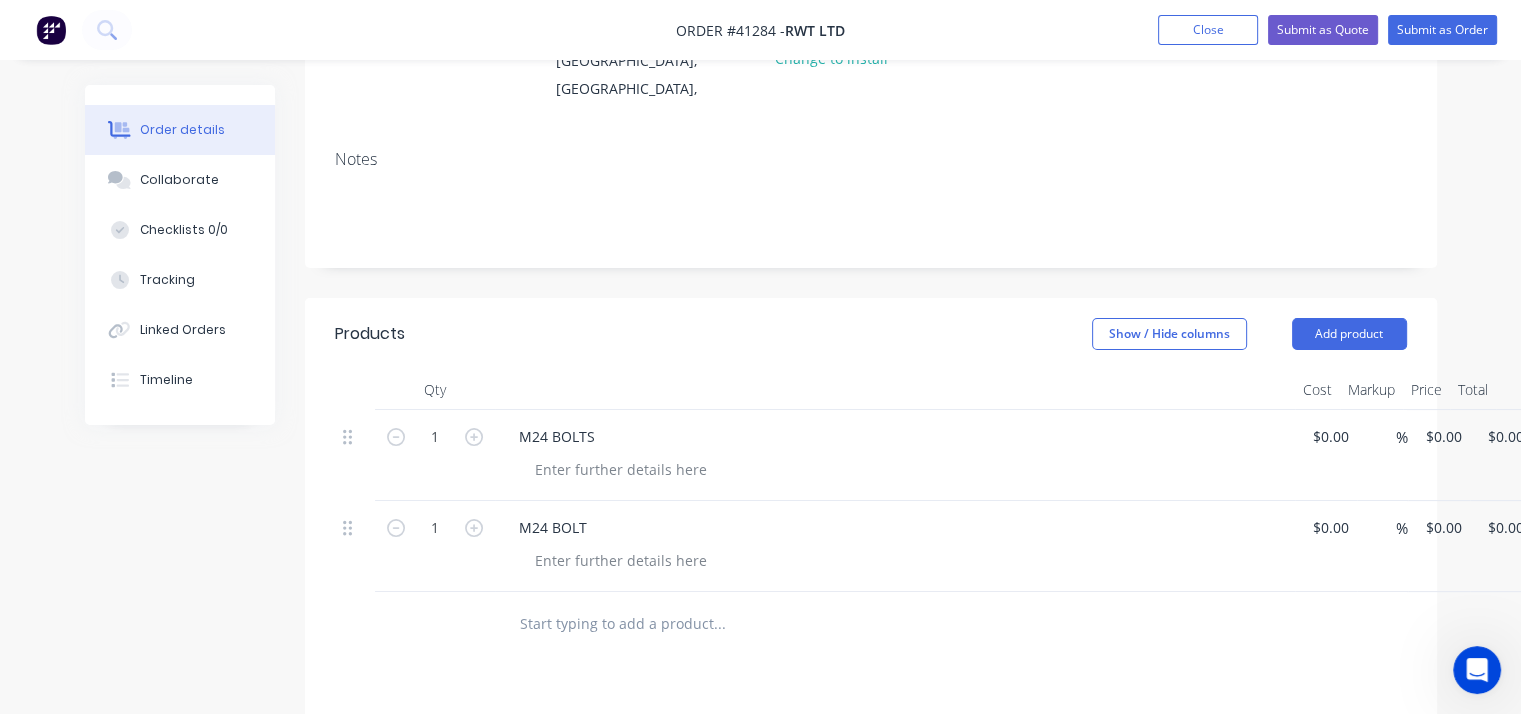 scroll, scrollTop: 300, scrollLeft: 60, axis: both 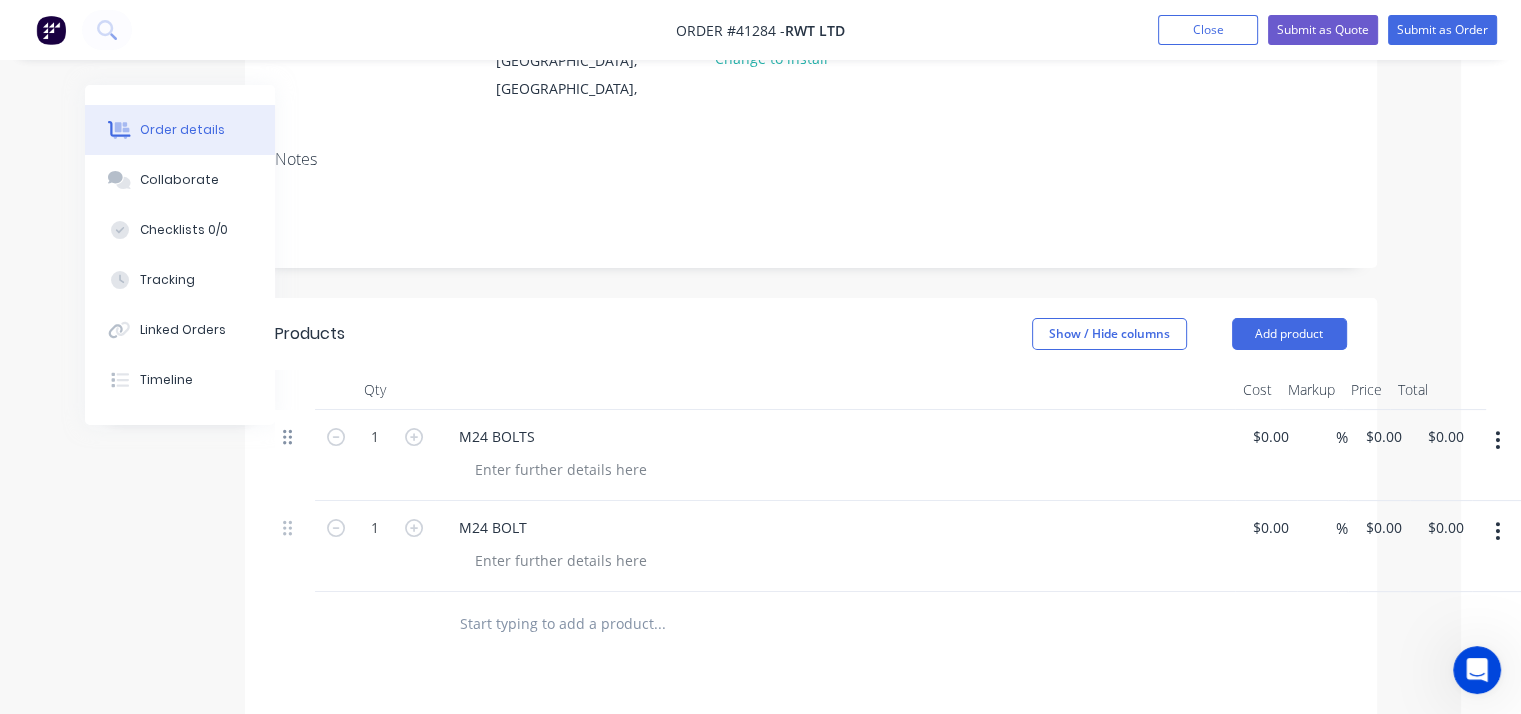 click 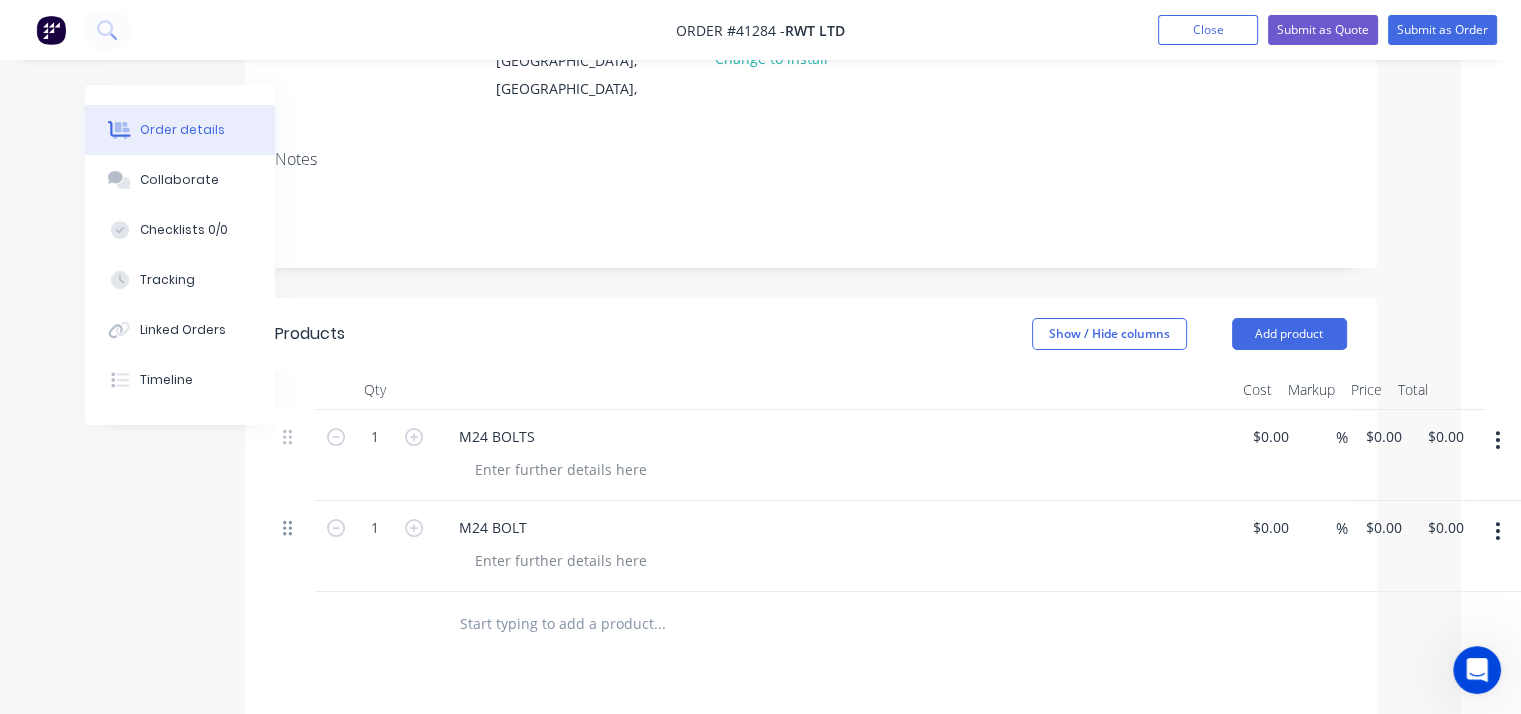 click 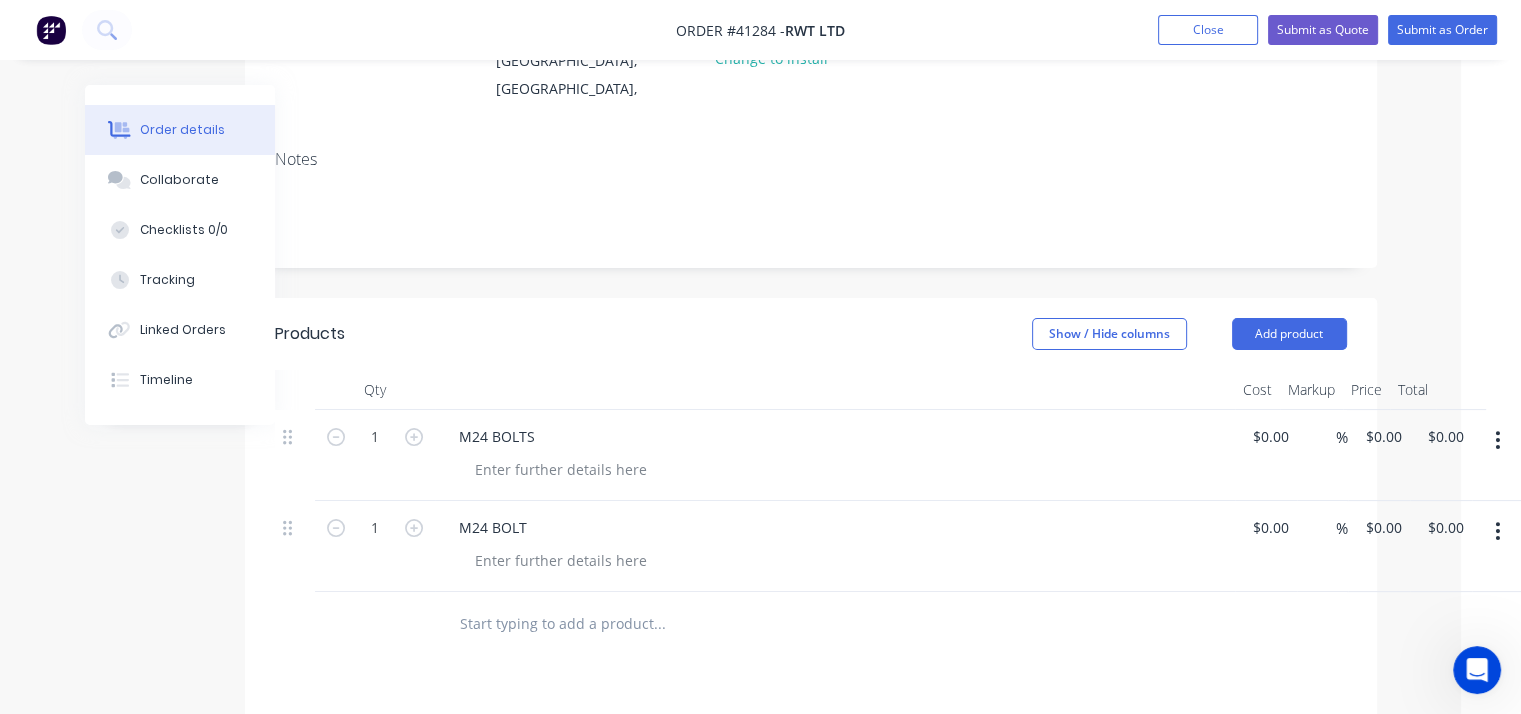 scroll, scrollTop: 0, scrollLeft: 60, axis: horizontal 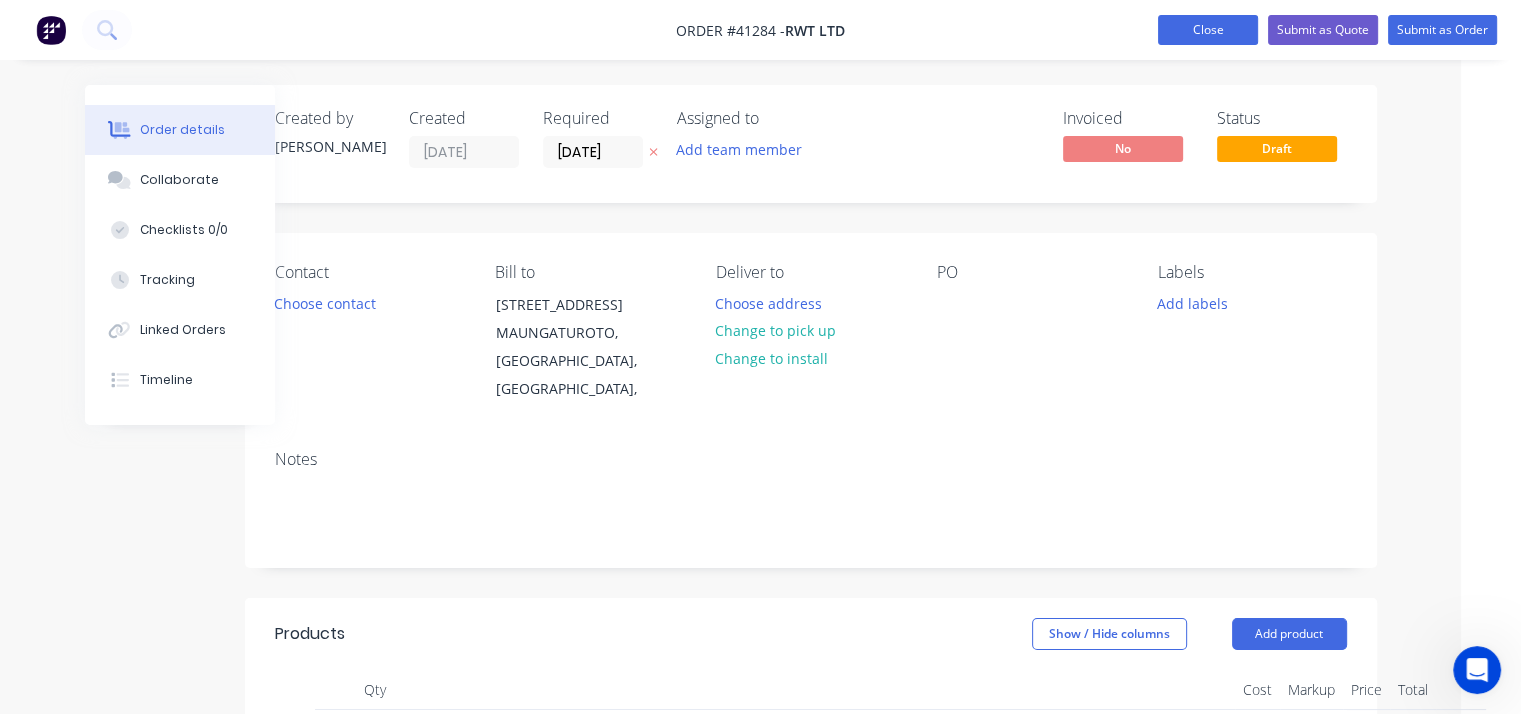 click on "Close" at bounding box center [1208, 30] 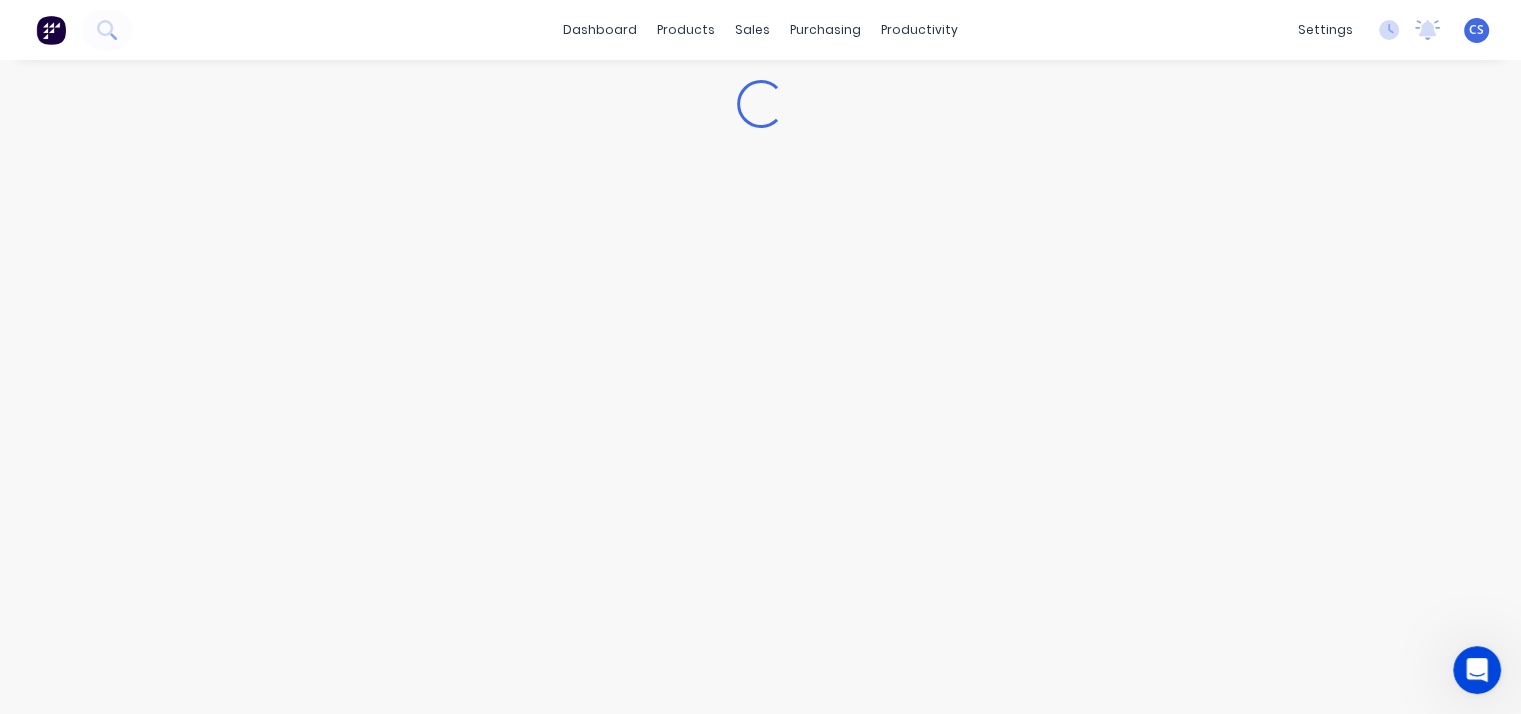 scroll, scrollTop: 0, scrollLeft: 0, axis: both 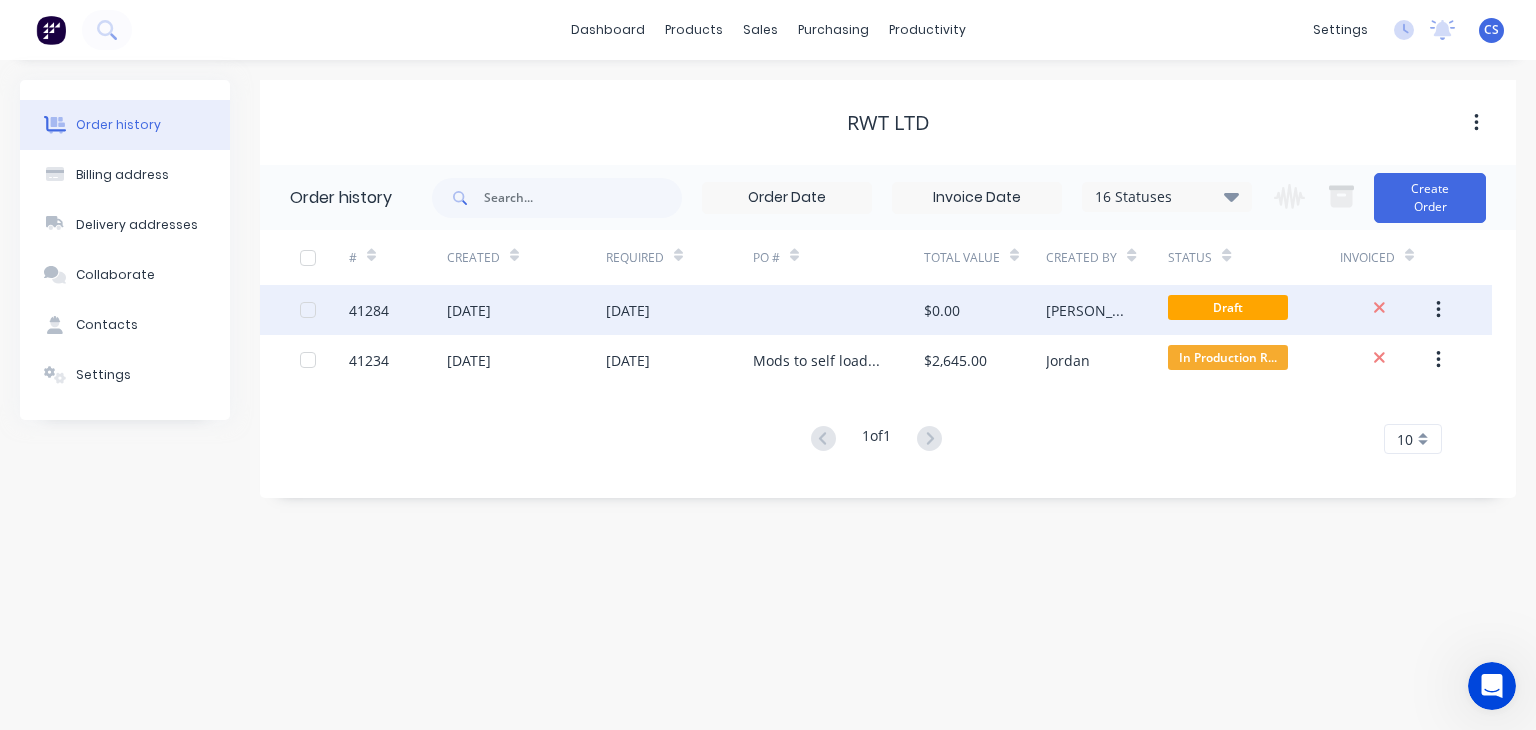 click at bounding box center [1438, 310] 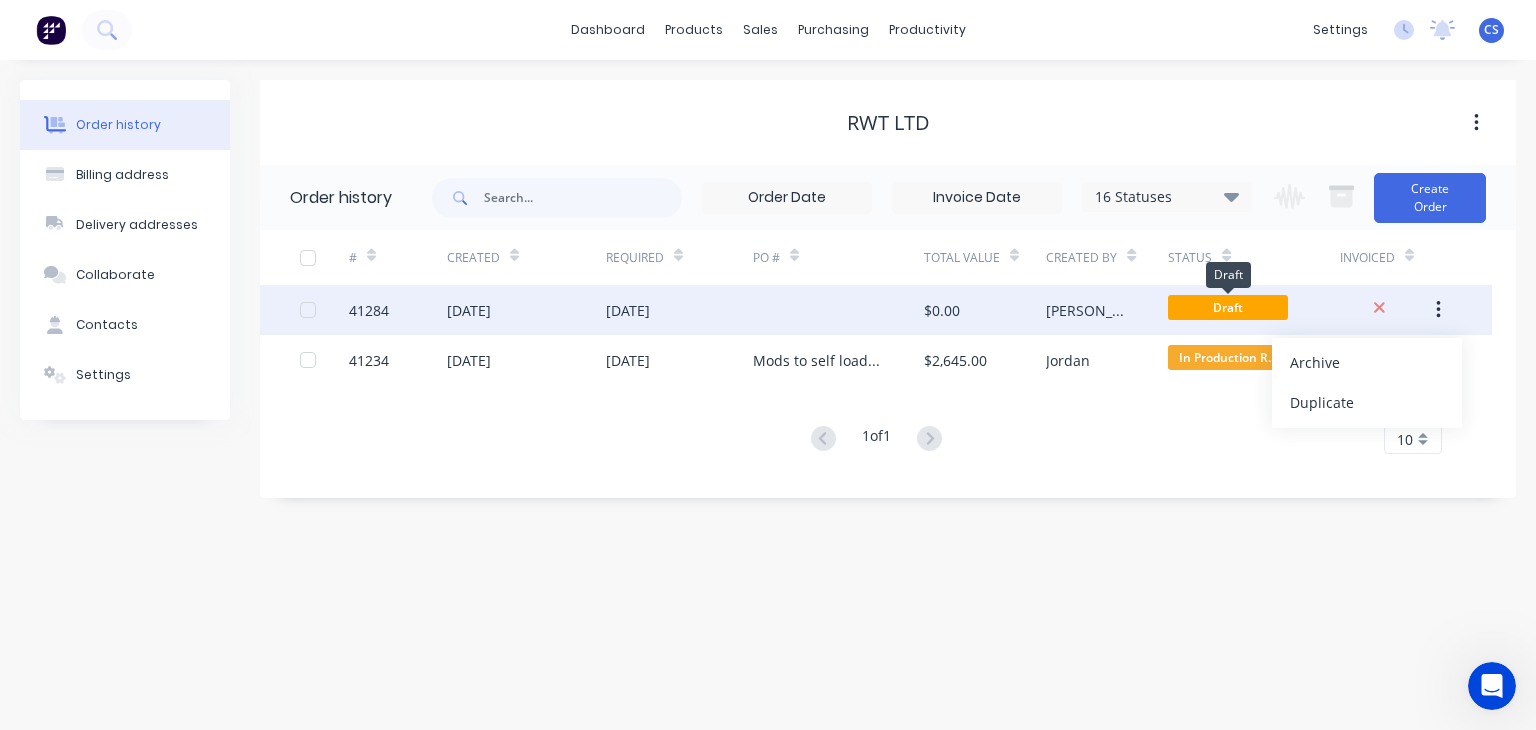 click on "Draft" at bounding box center [1228, 307] 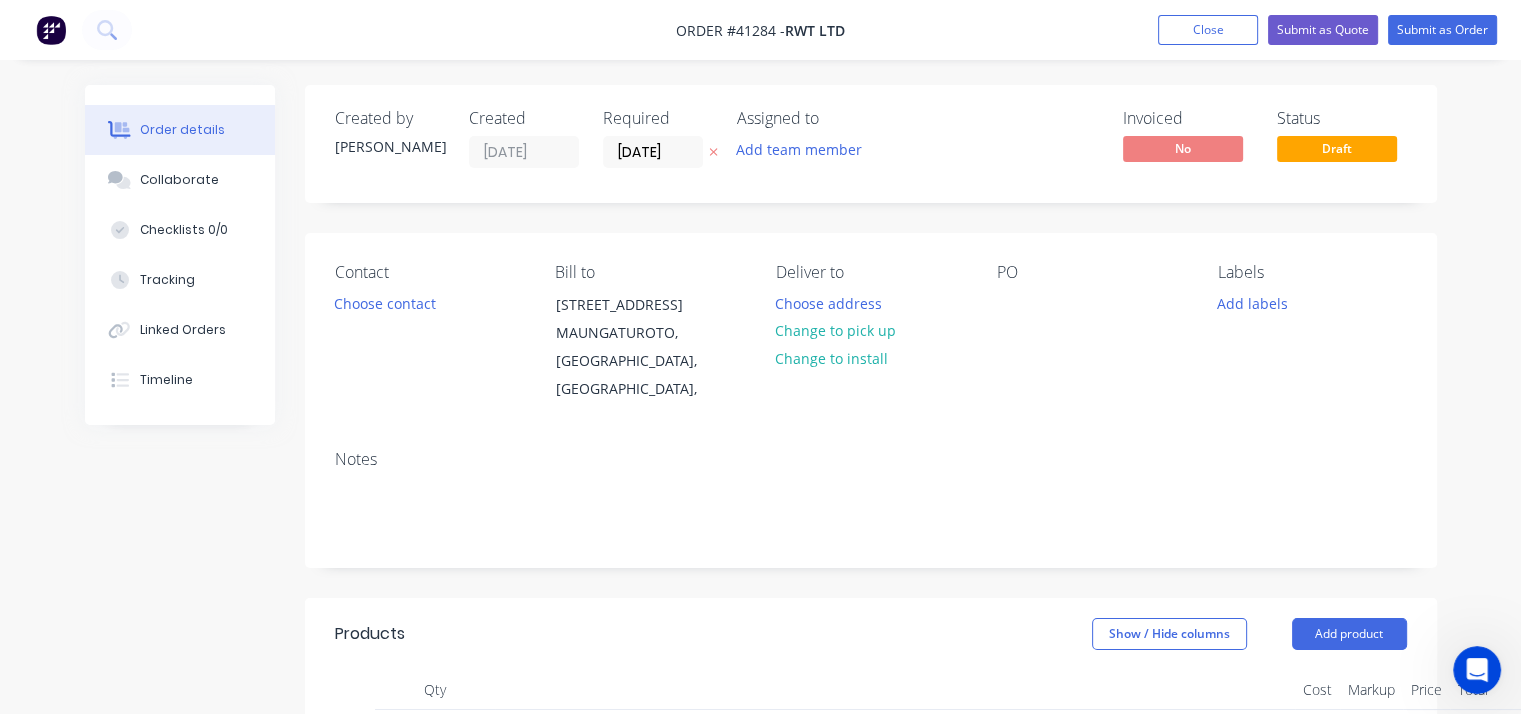 scroll, scrollTop: 300, scrollLeft: 0, axis: vertical 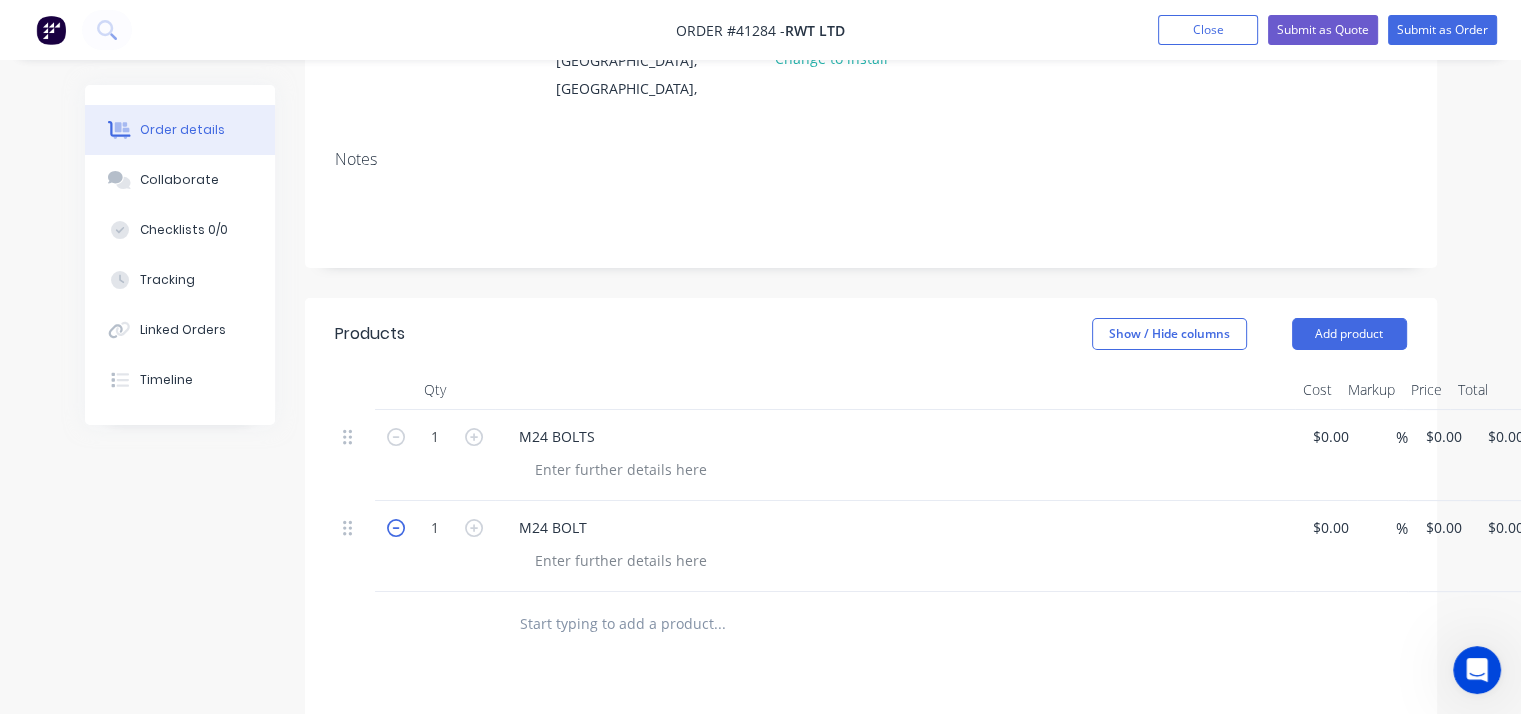 click 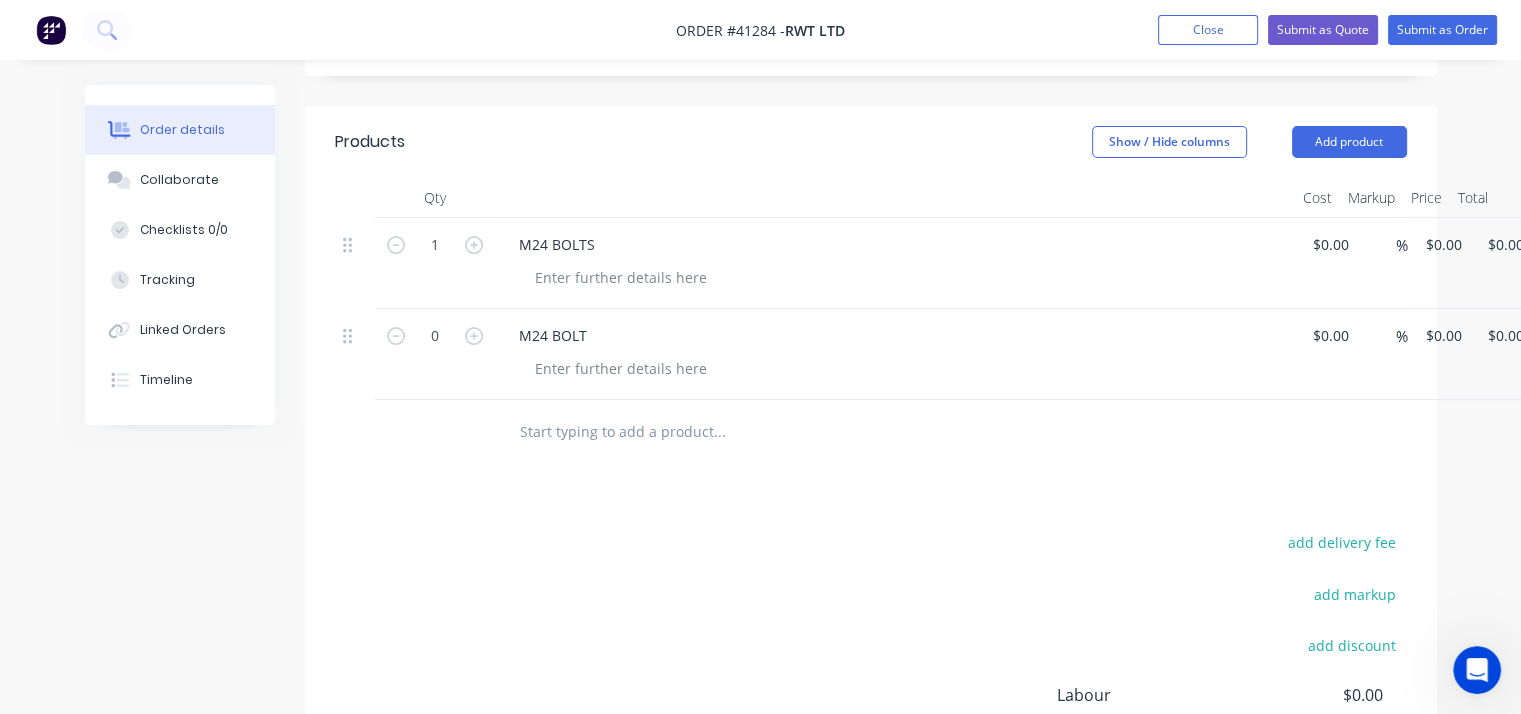 scroll, scrollTop: 500, scrollLeft: 0, axis: vertical 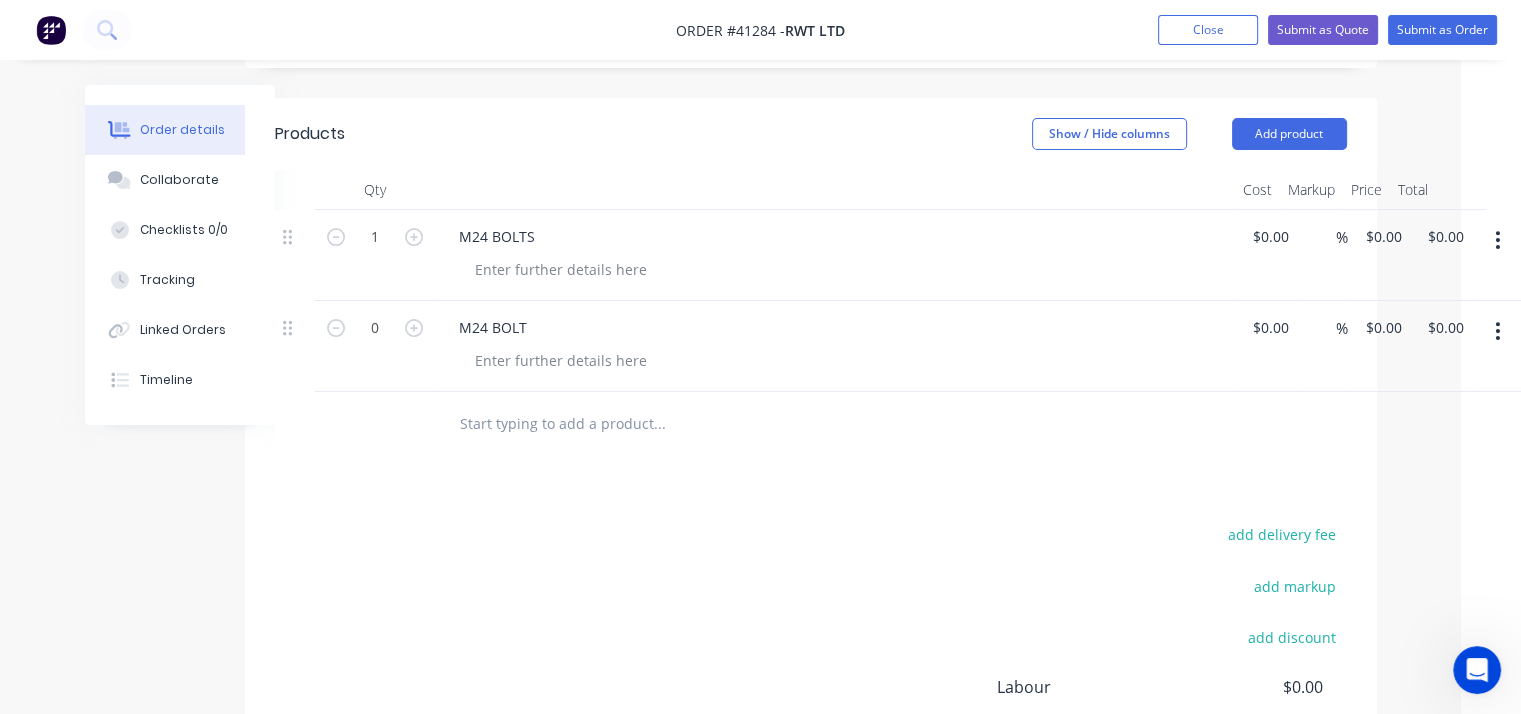 click at bounding box center [1497, 331] 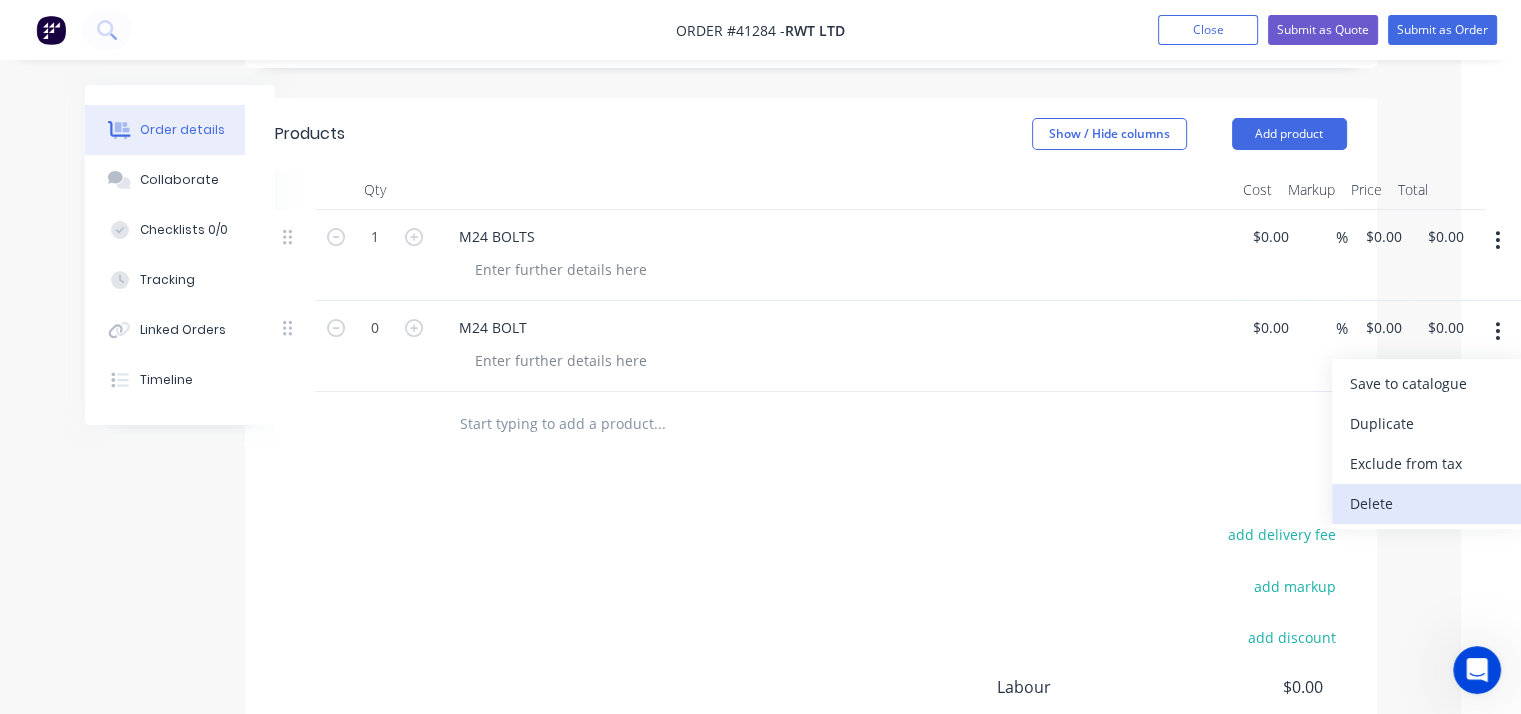 click on "Delete" at bounding box center (1427, 503) 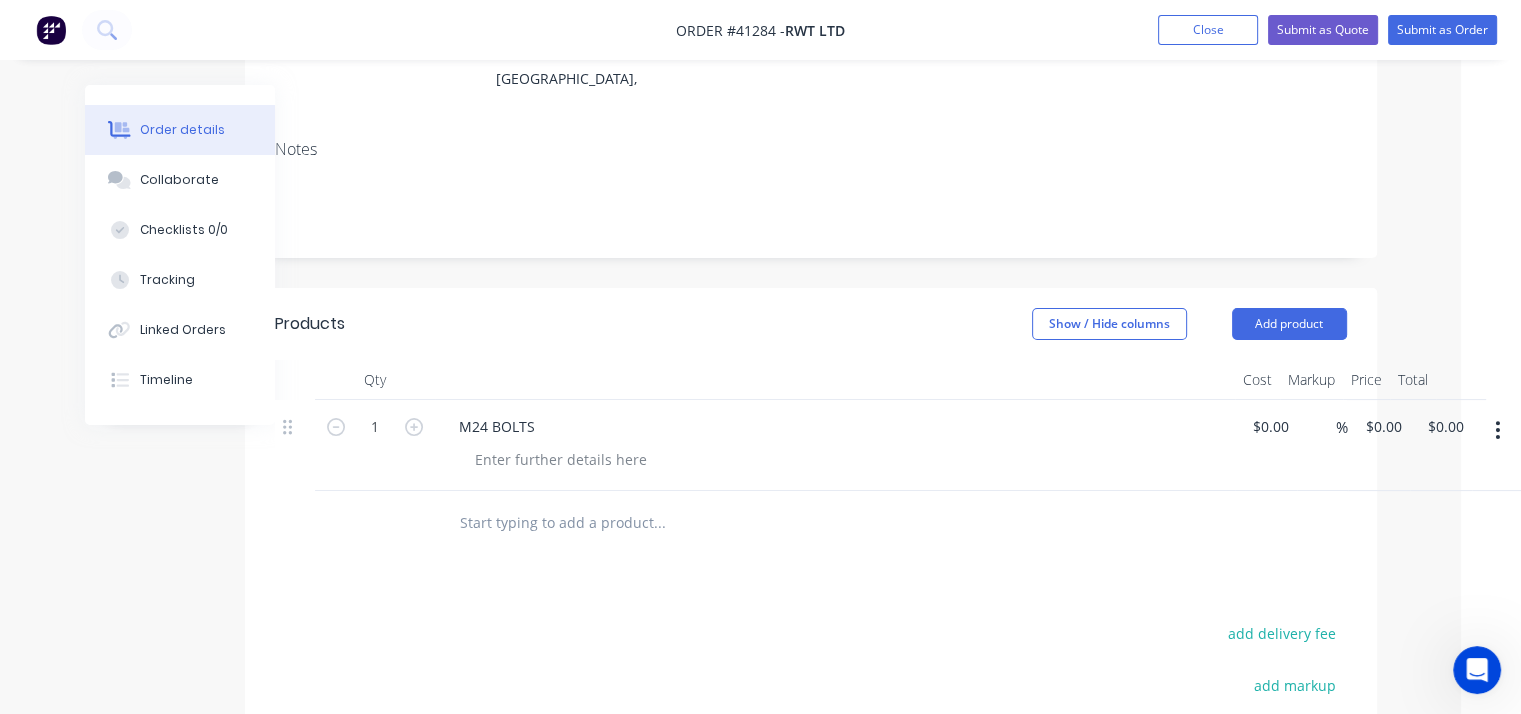 scroll, scrollTop: 300, scrollLeft: 60, axis: both 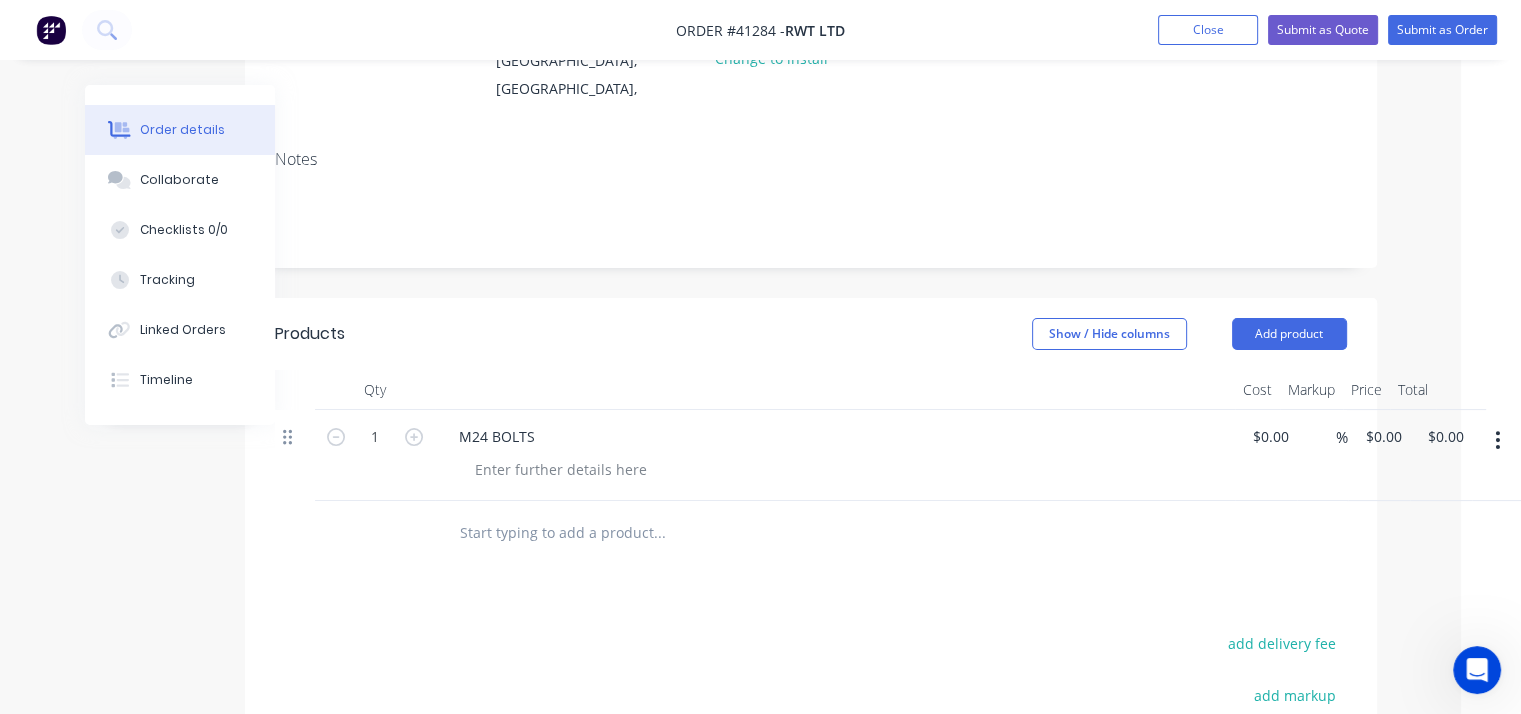 click 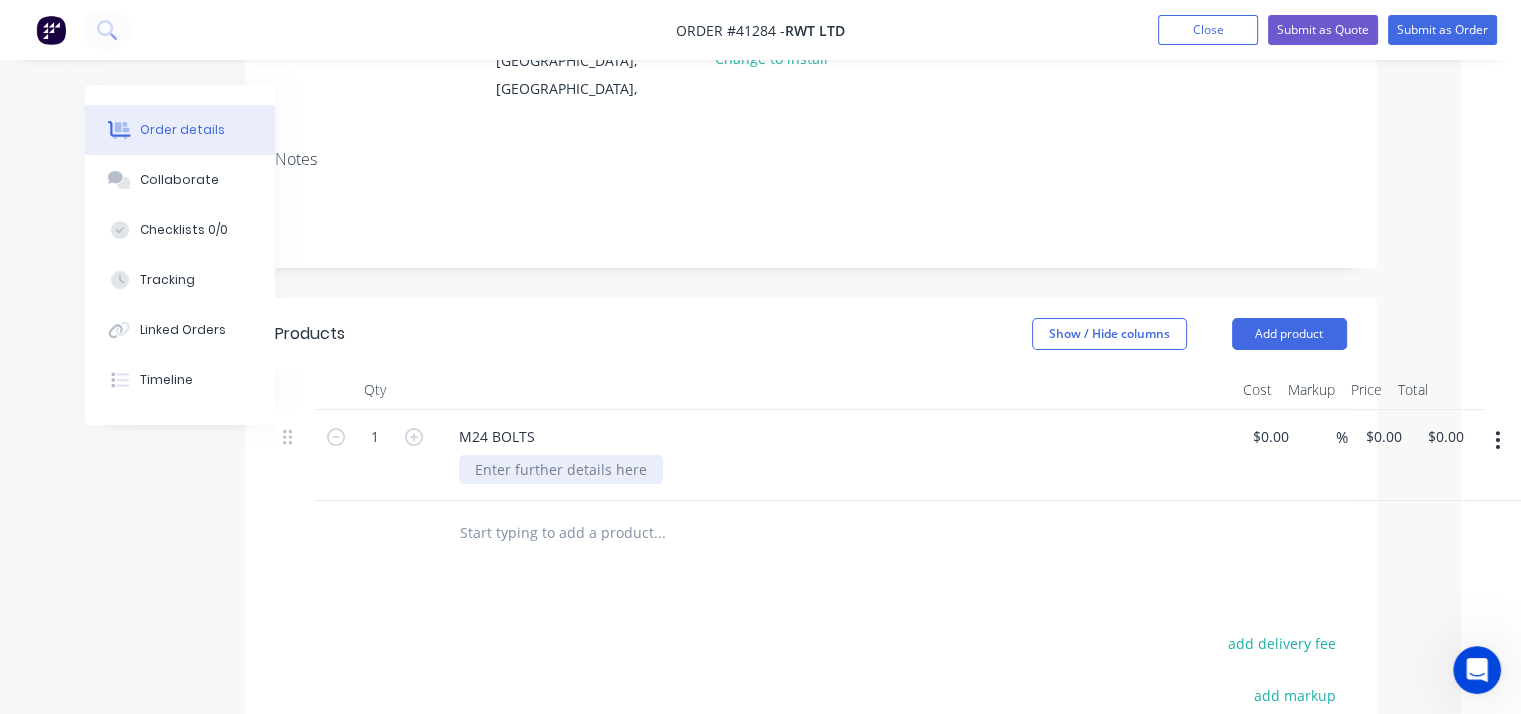 click at bounding box center [561, 469] 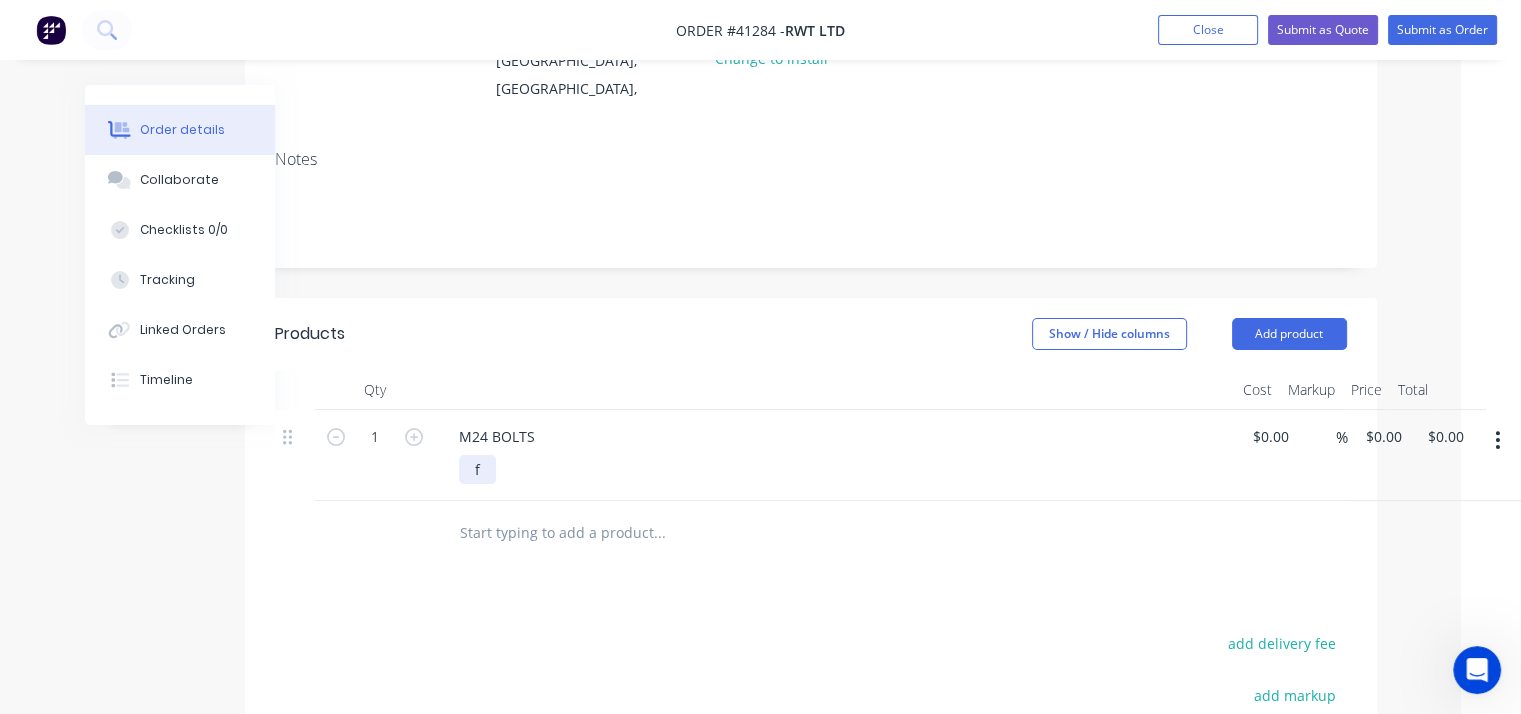 type 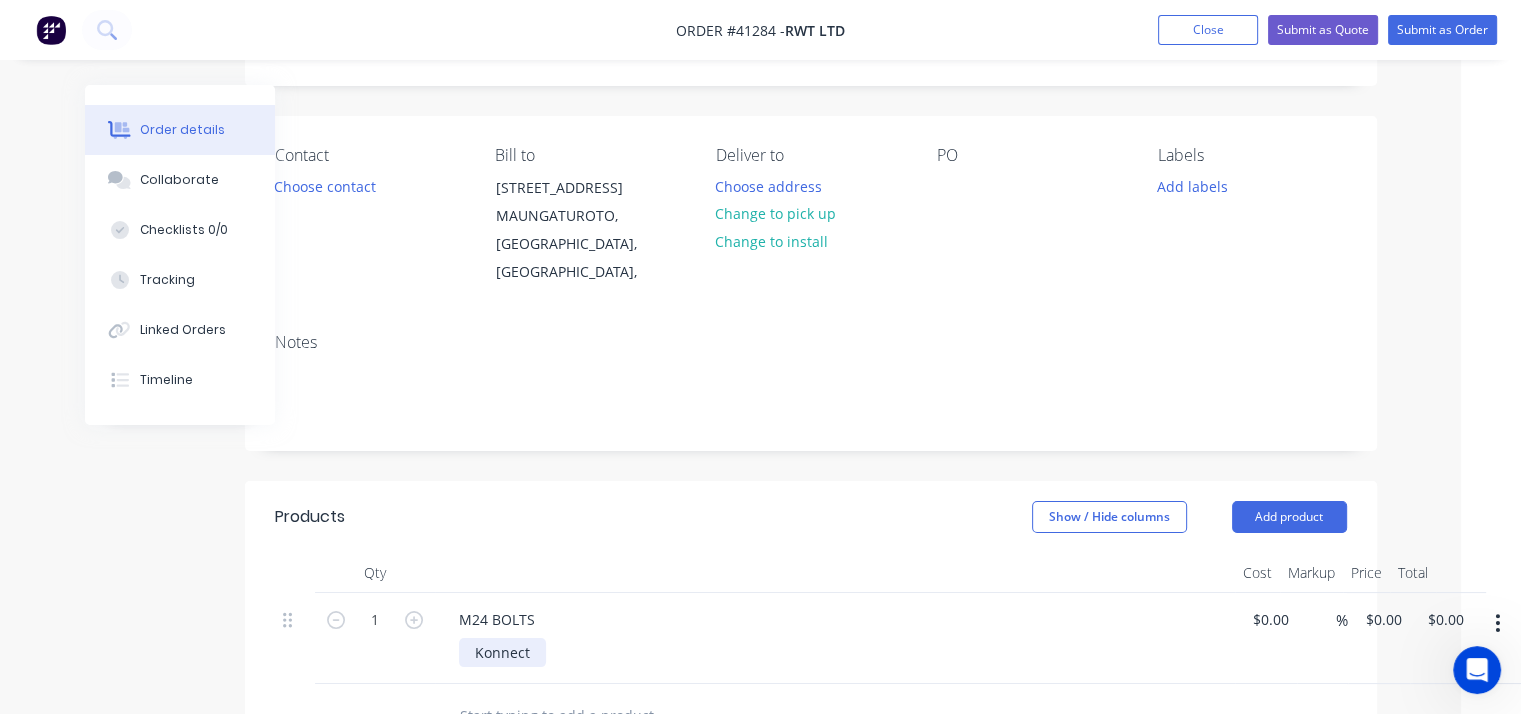 scroll, scrollTop: 0, scrollLeft: 60, axis: horizontal 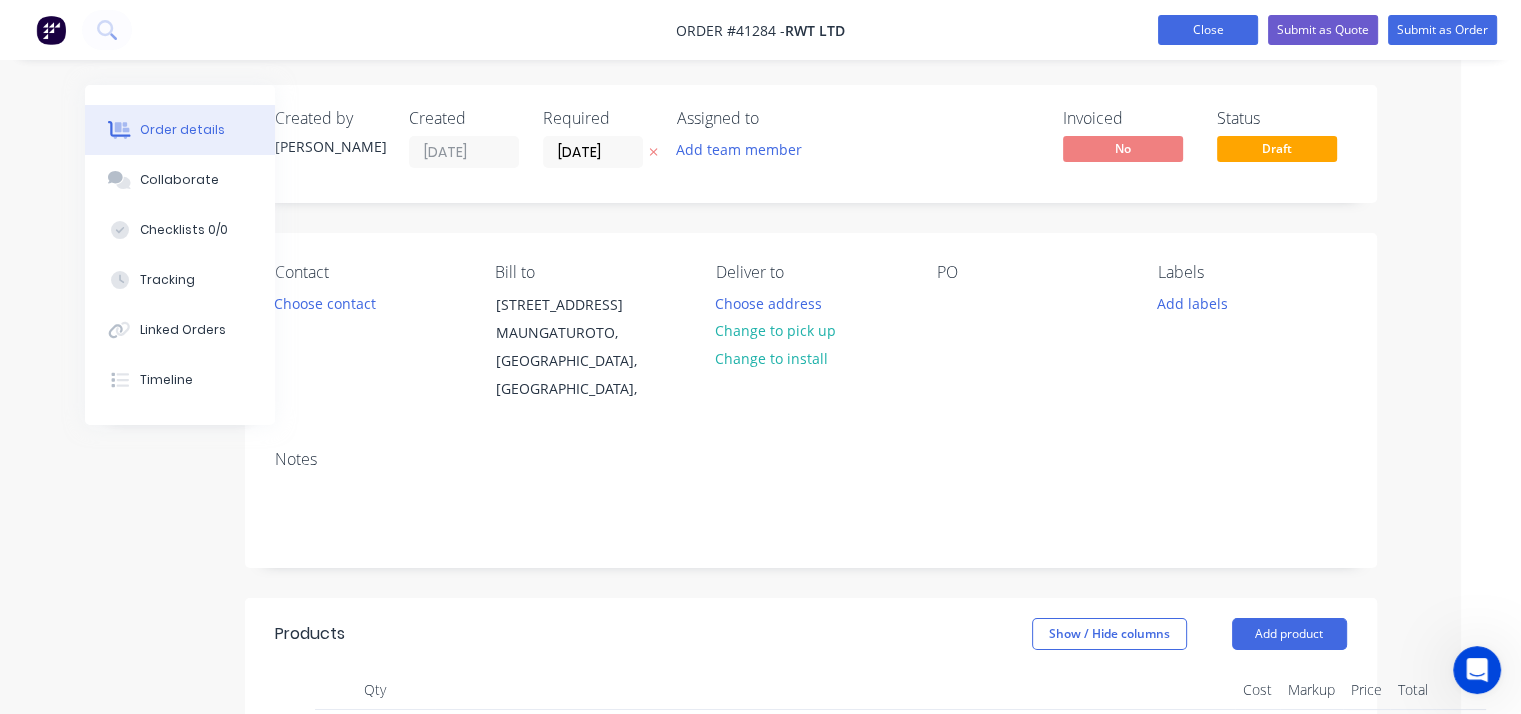 click on "Close" at bounding box center (1208, 30) 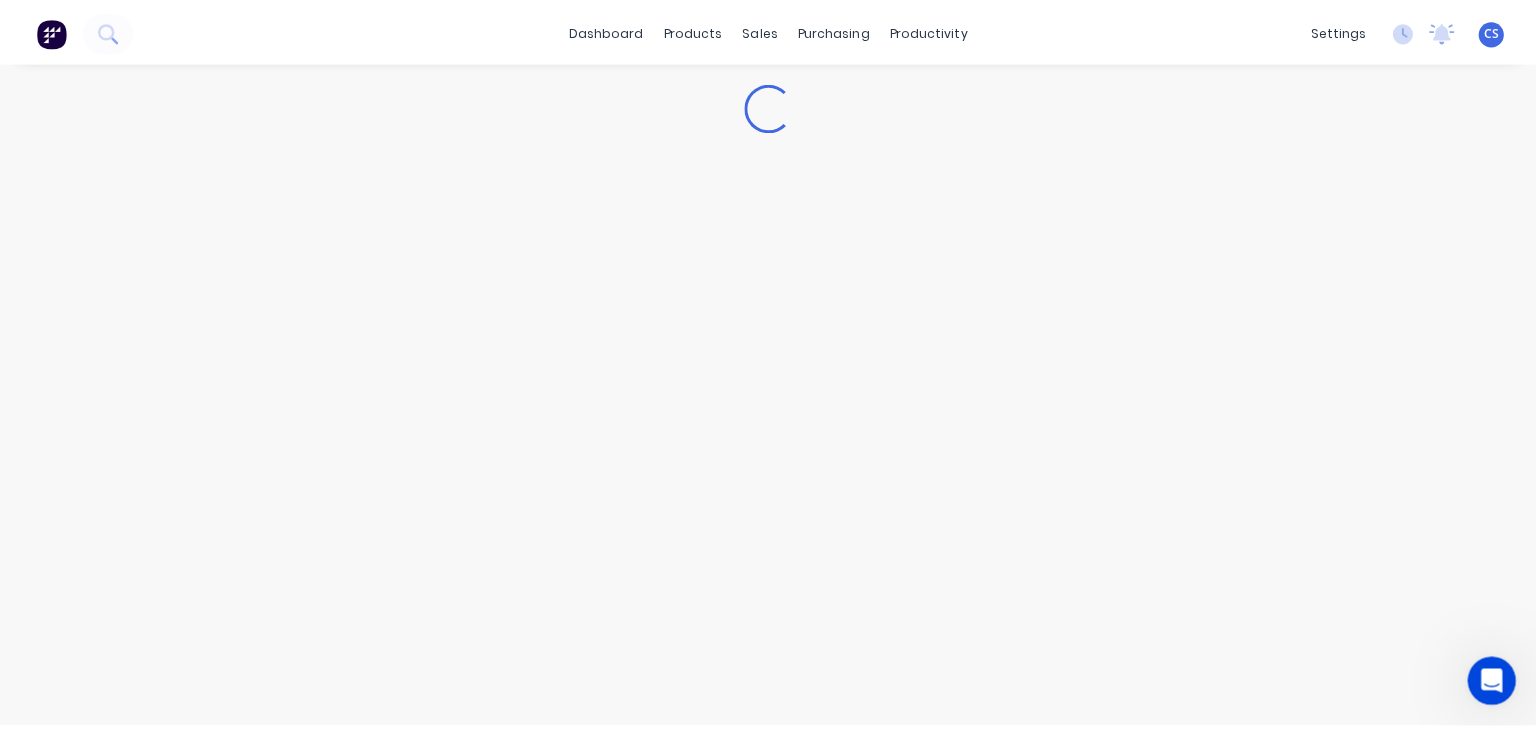 scroll, scrollTop: 0, scrollLeft: 0, axis: both 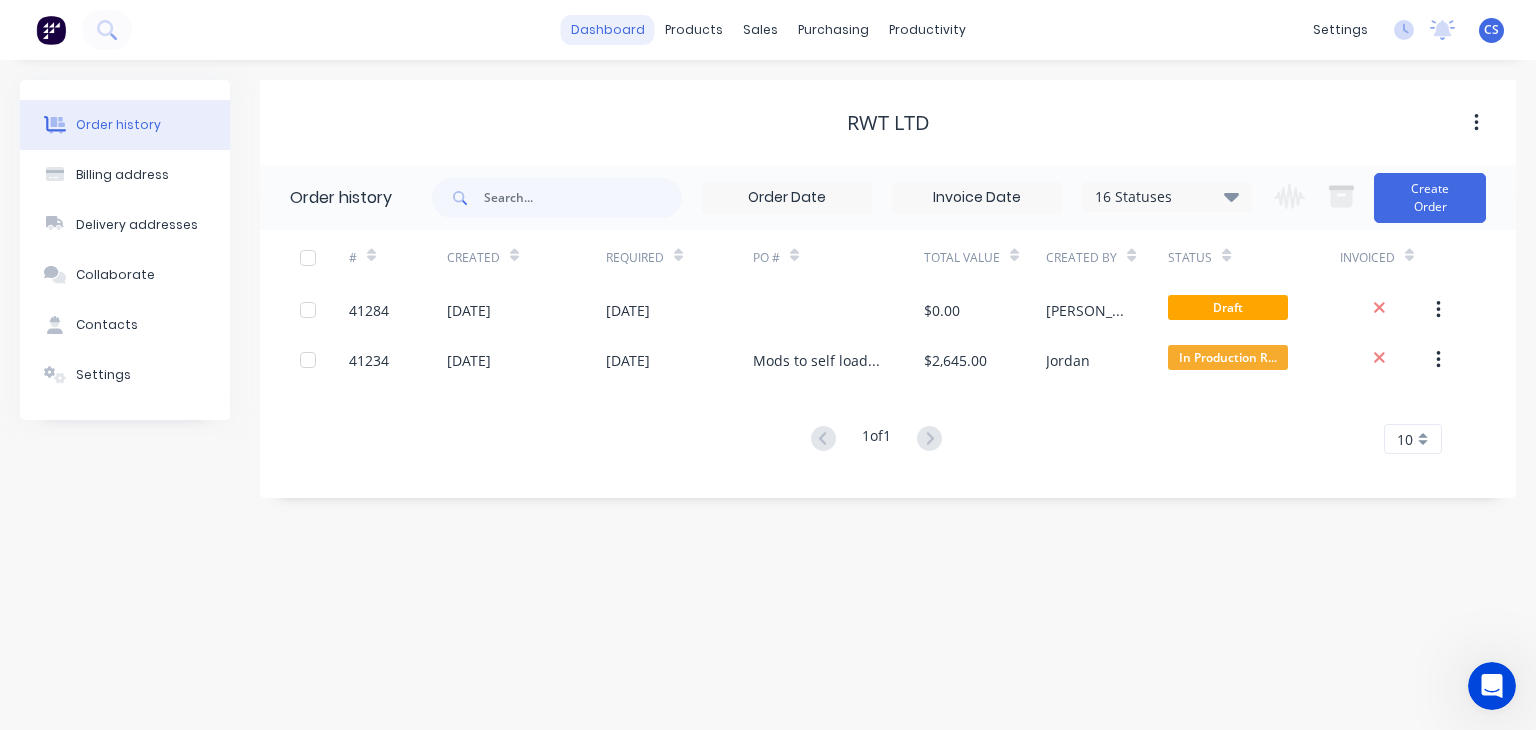 click on "dashboard" at bounding box center (608, 30) 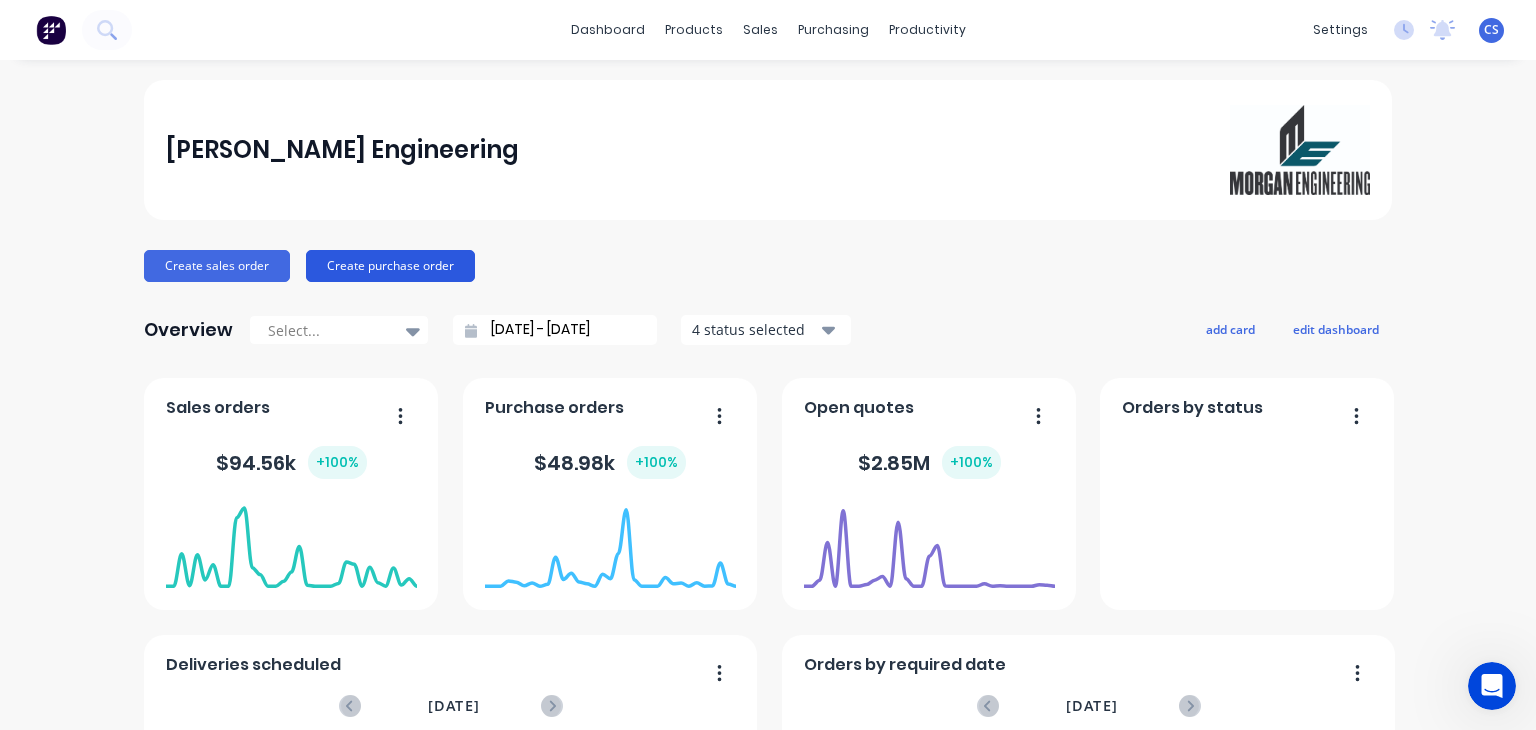 click on "Create purchase order" at bounding box center [390, 266] 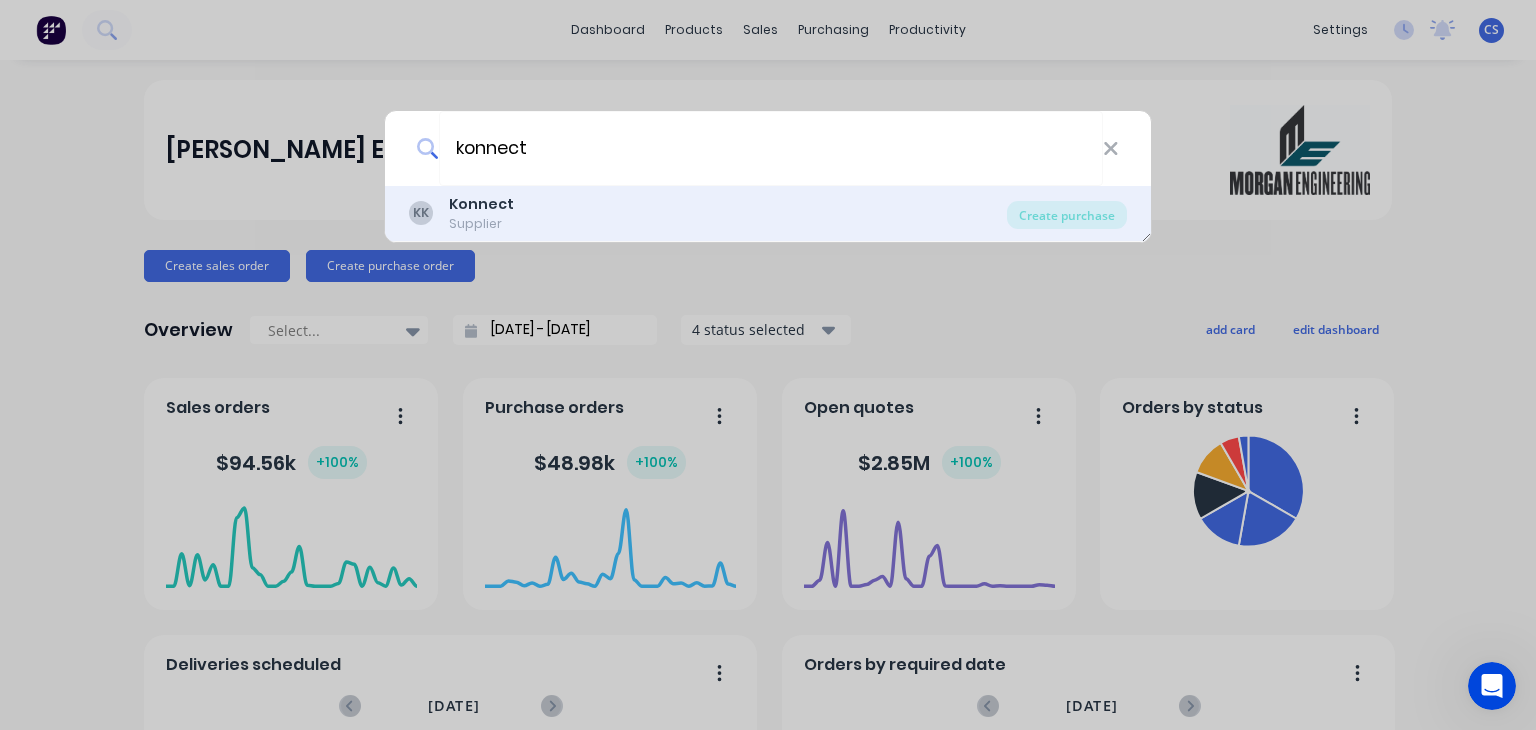 type on "konnect" 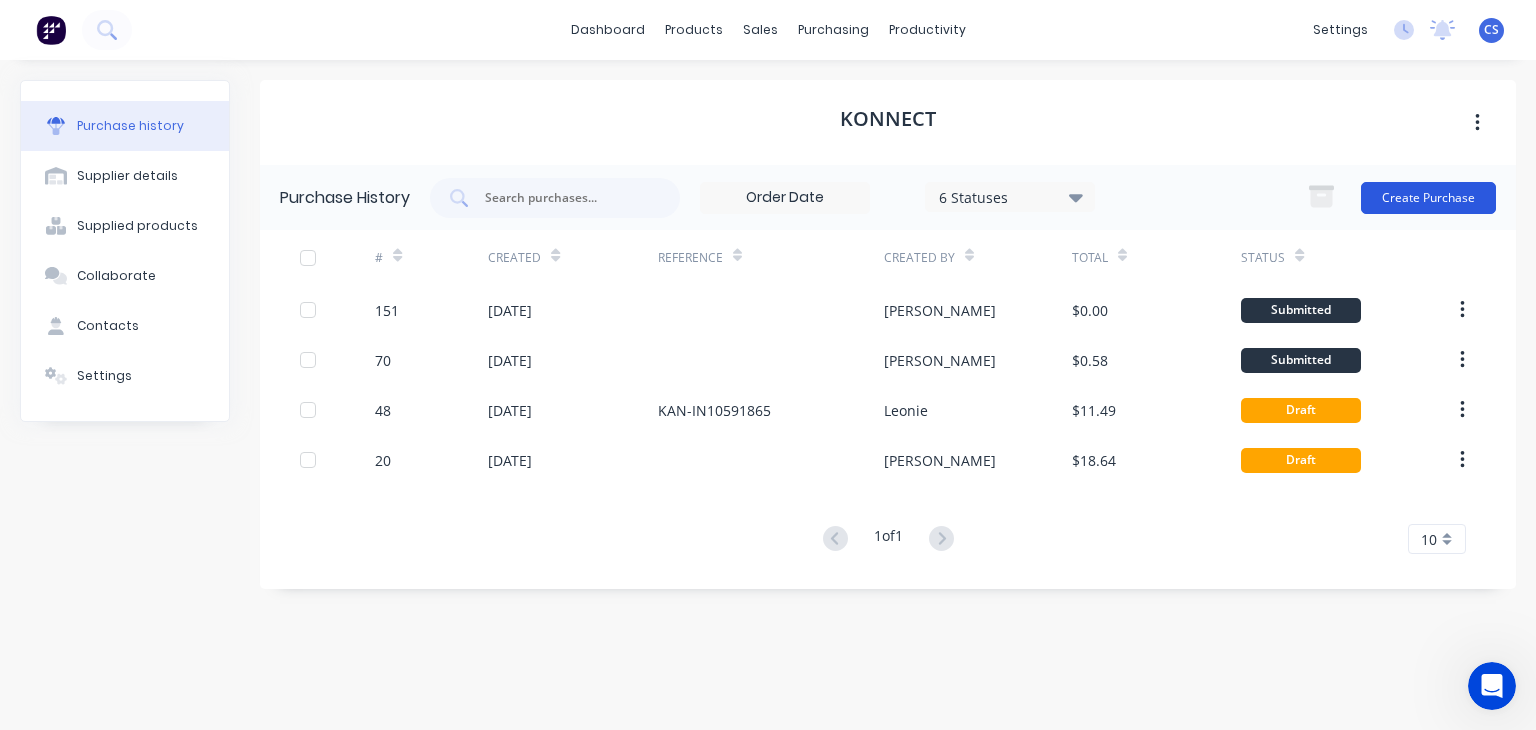 click on "Create Purchase" at bounding box center [1428, 198] 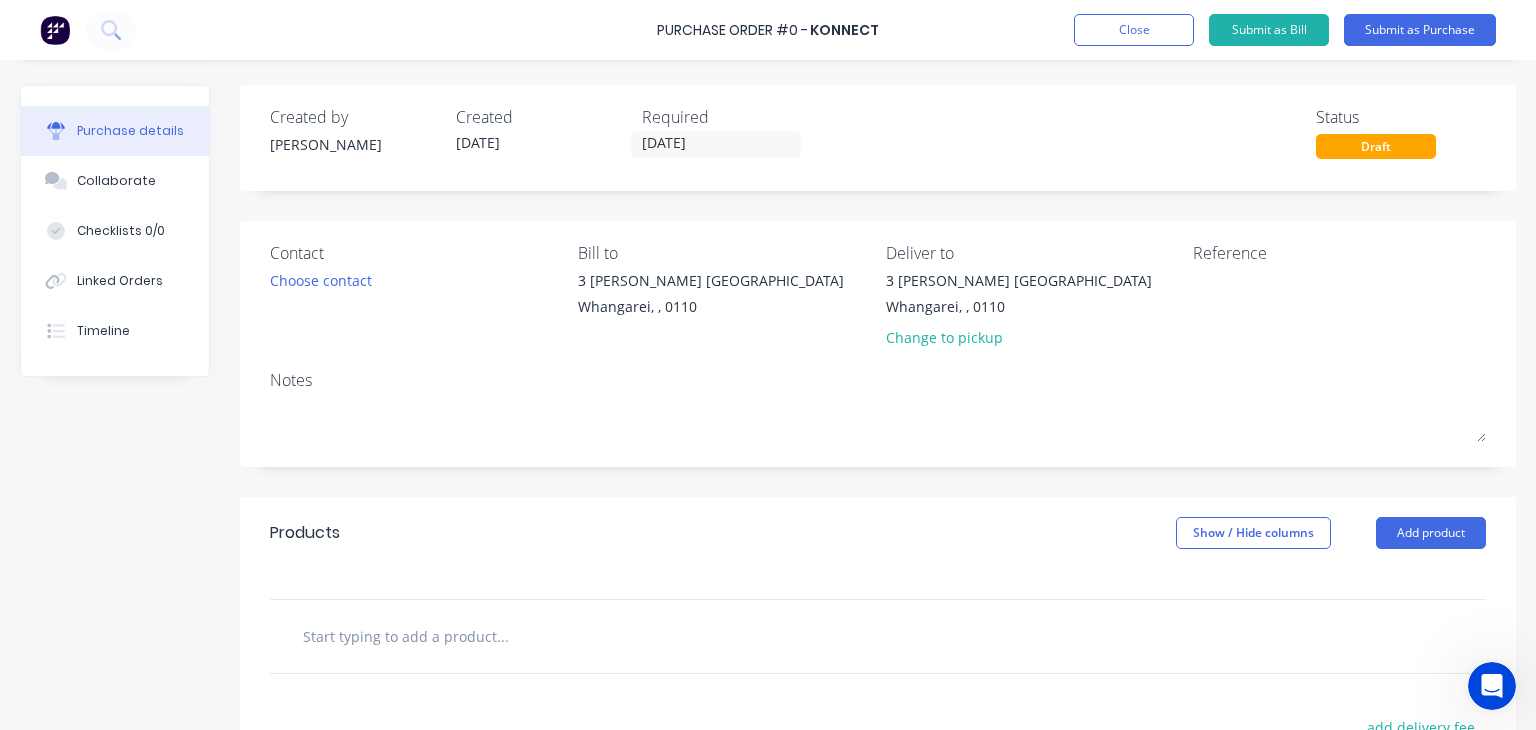click at bounding box center (502, 636) 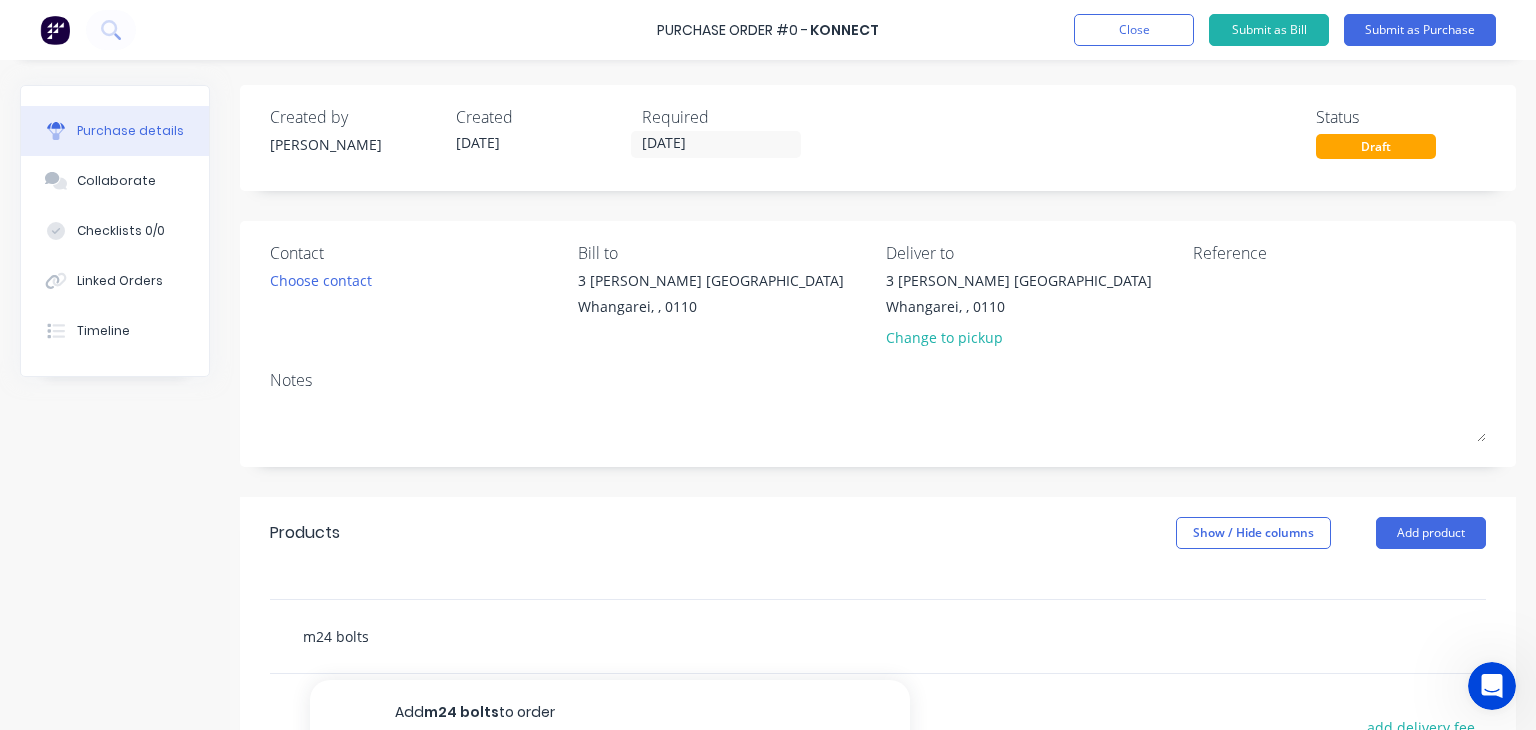 scroll, scrollTop: 292, scrollLeft: 0, axis: vertical 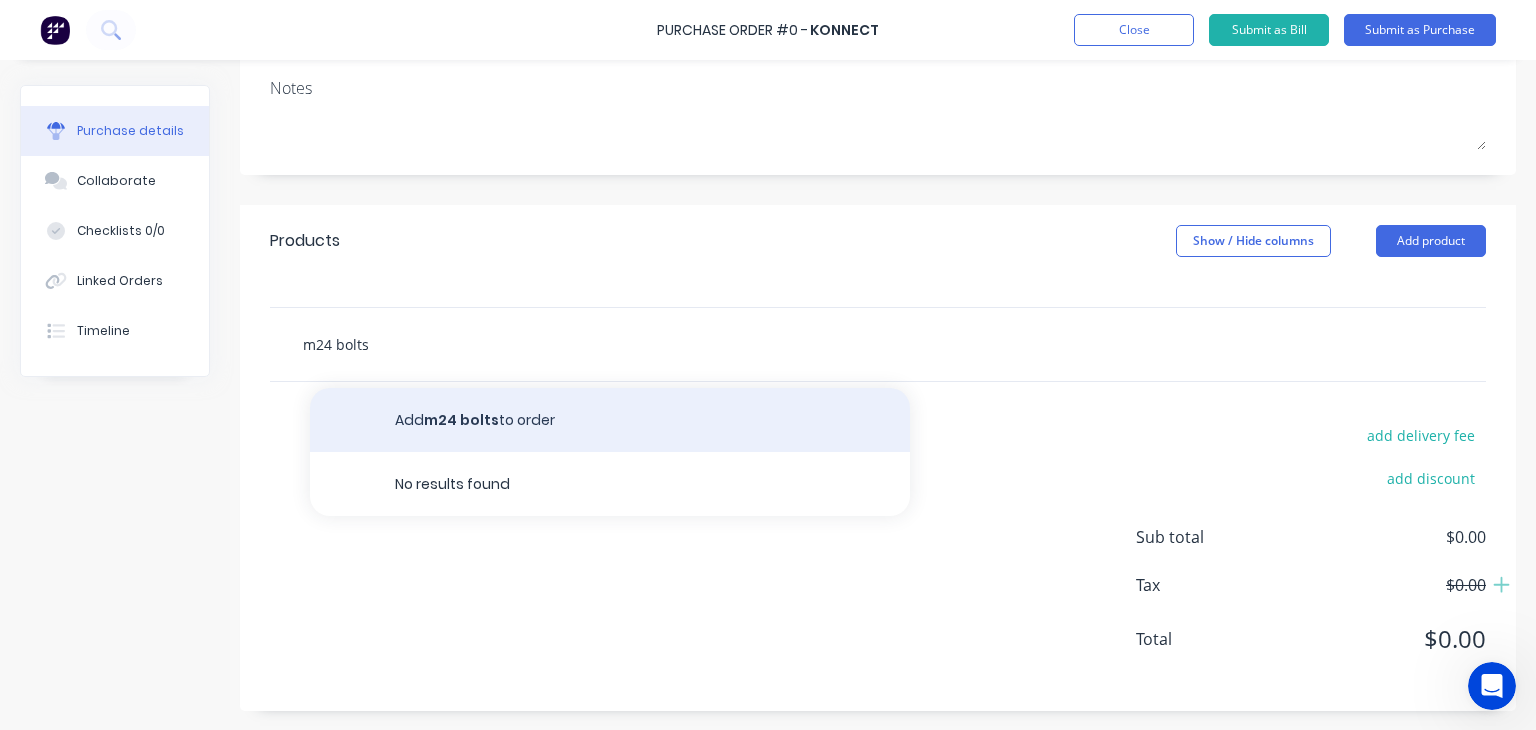 type on "m24 bolts" 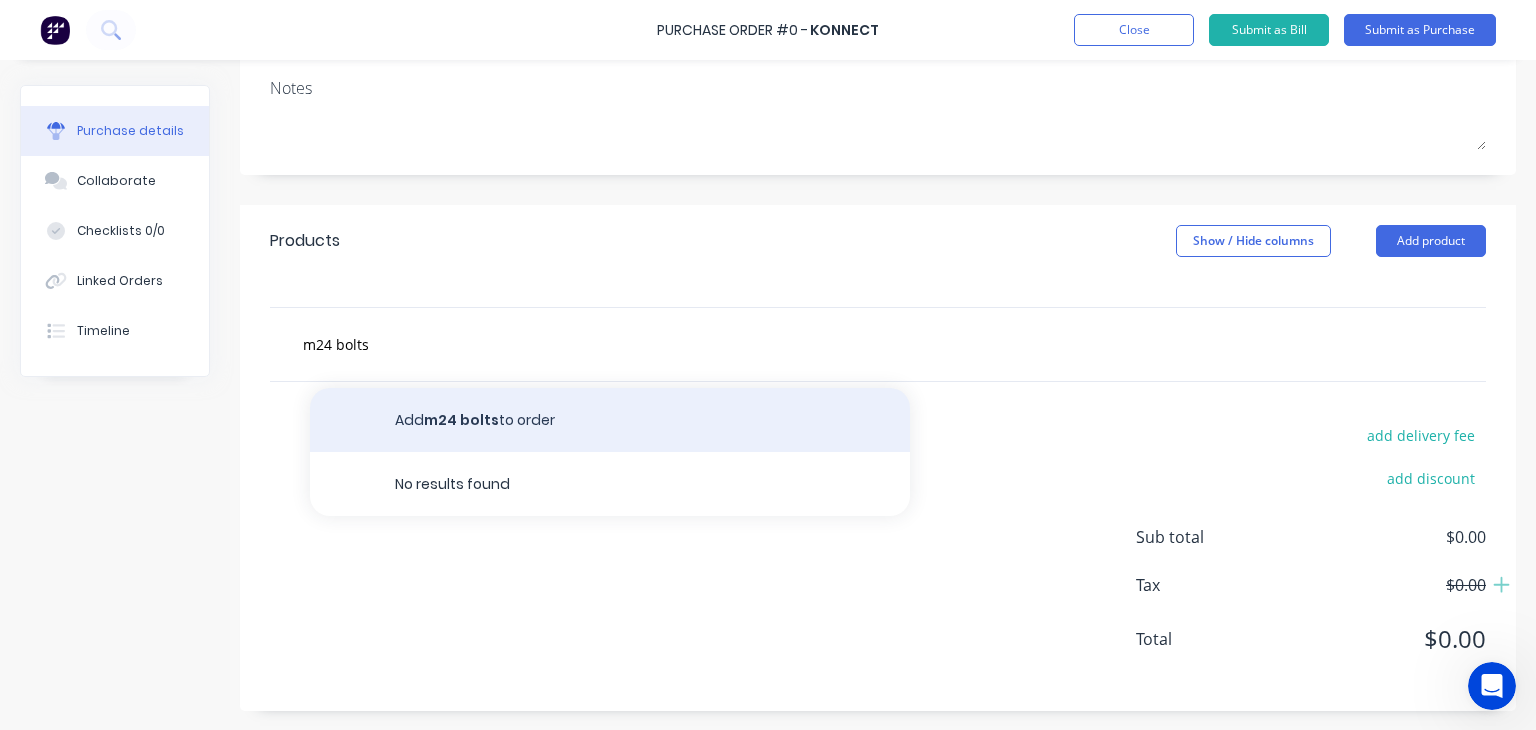 click on "Add  m24 bolts  to order" at bounding box center [610, 420] 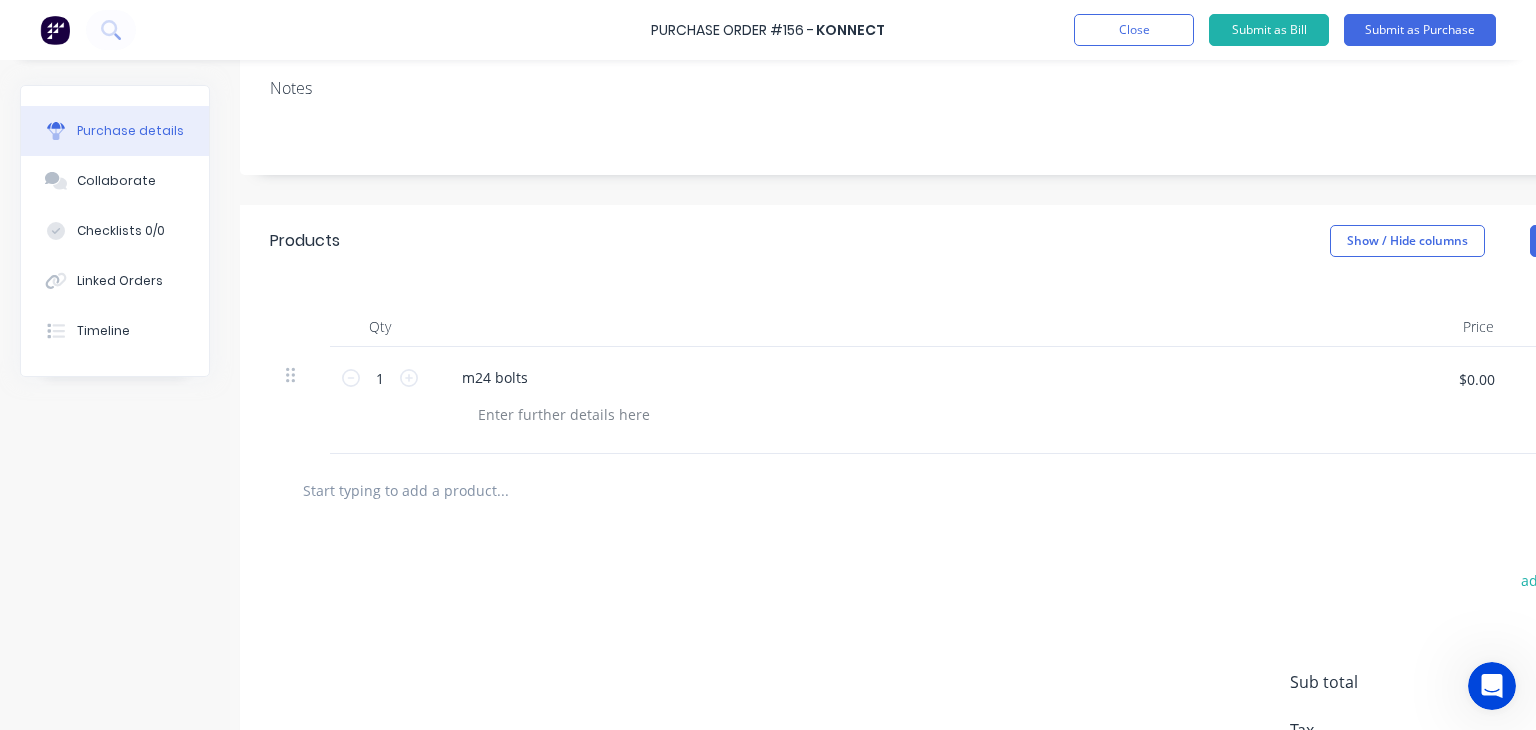 scroll, scrollTop: 300, scrollLeft: 0, axis: vertical 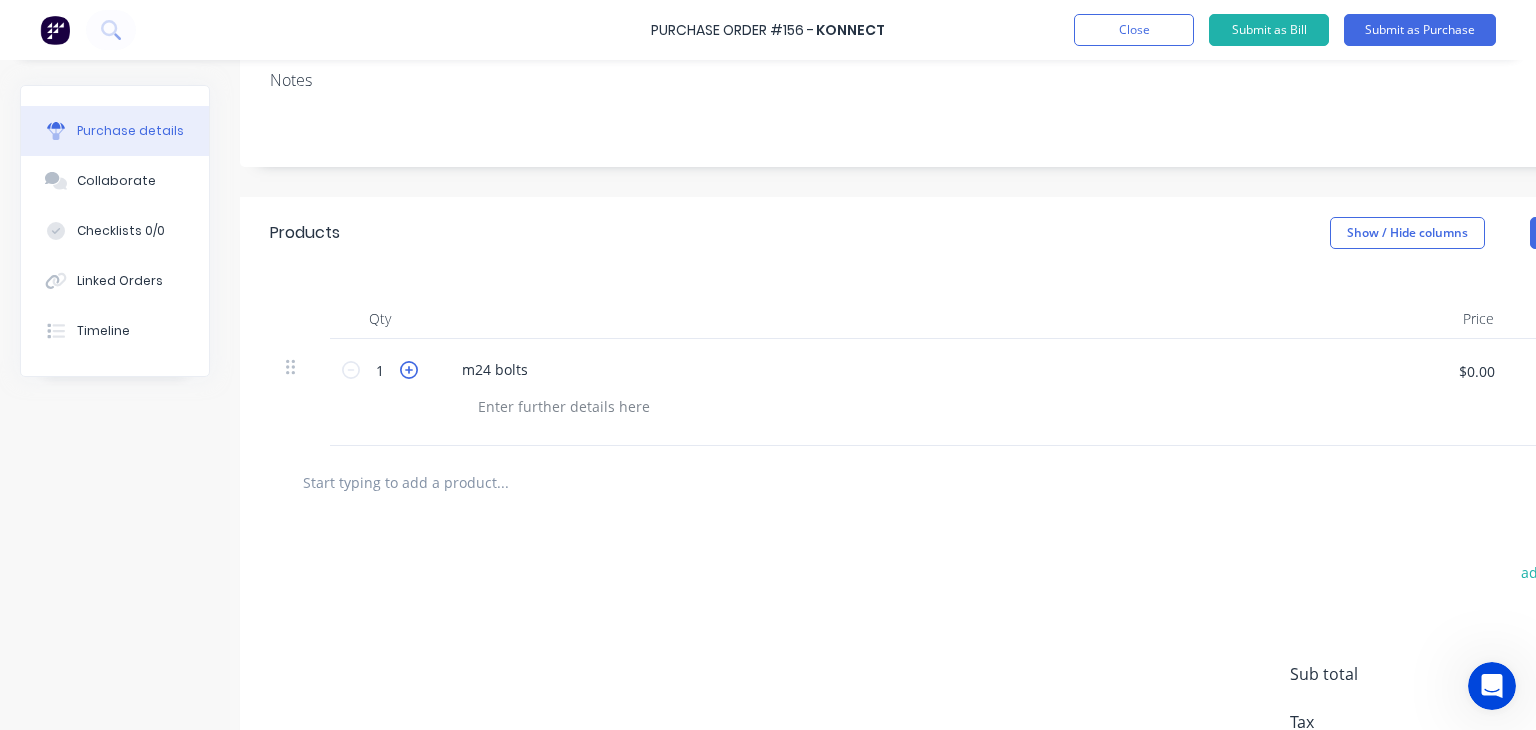 click 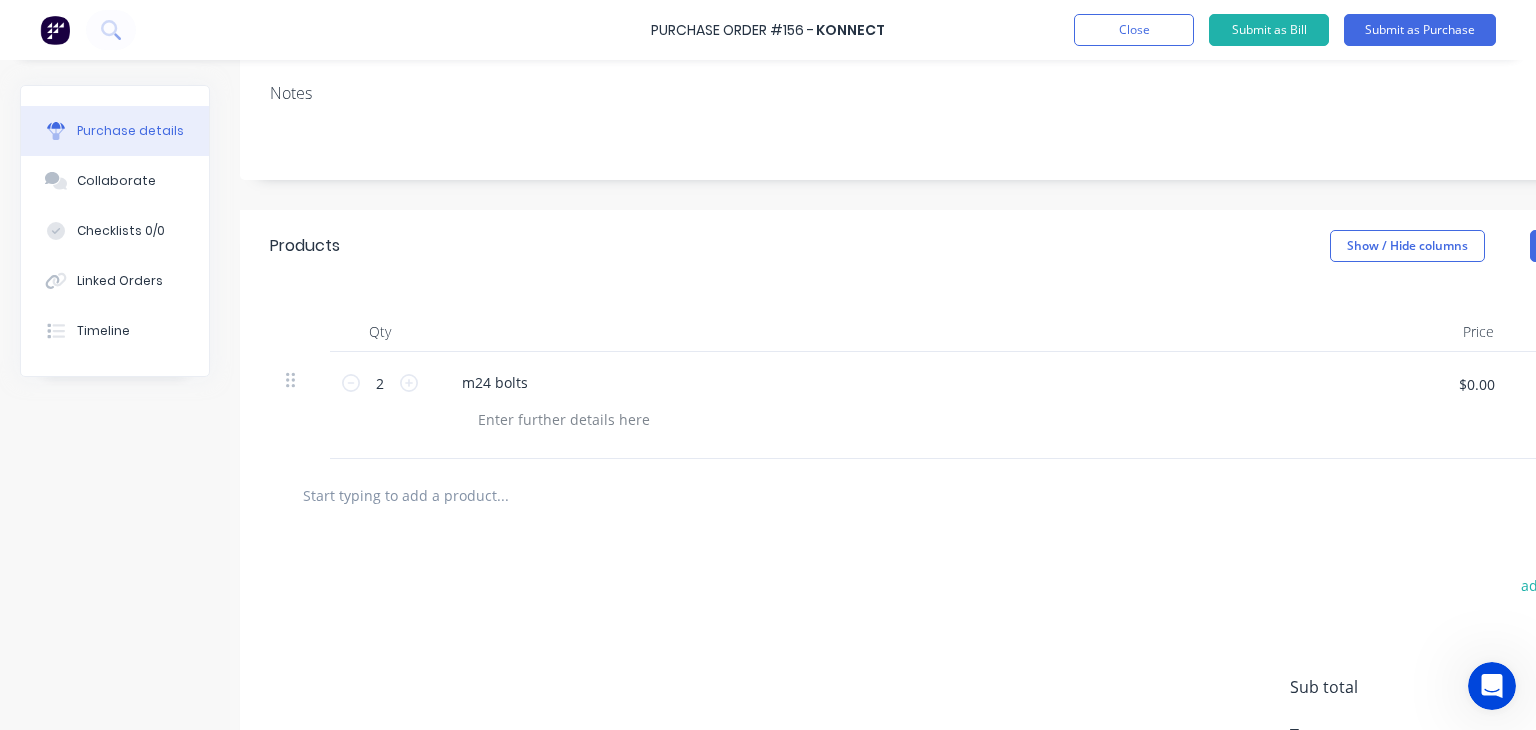 scroll, scrollTop: 252, scrollLeft: 0, axis: vertical 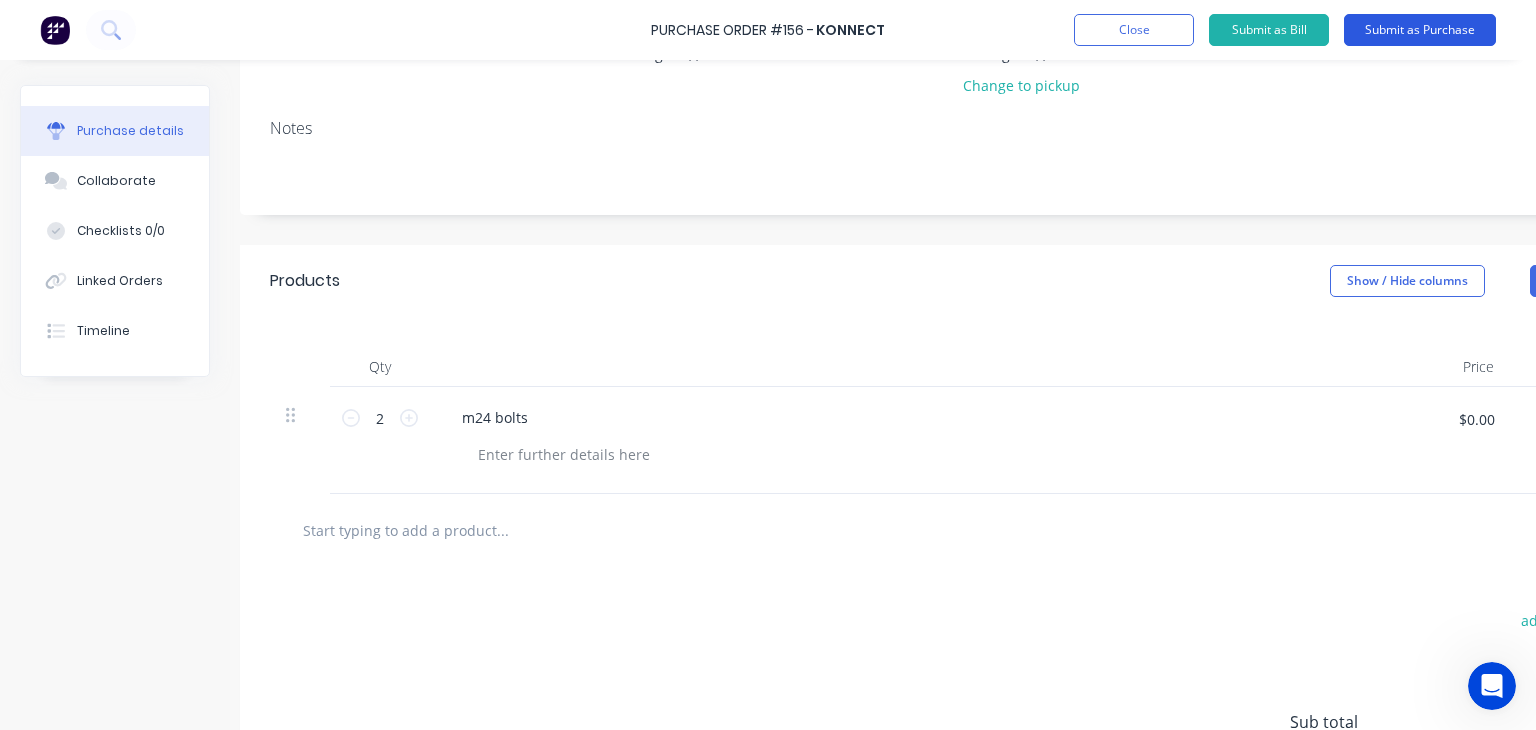 click on "Submit as Purchase" at bounding box center (1420, 30) 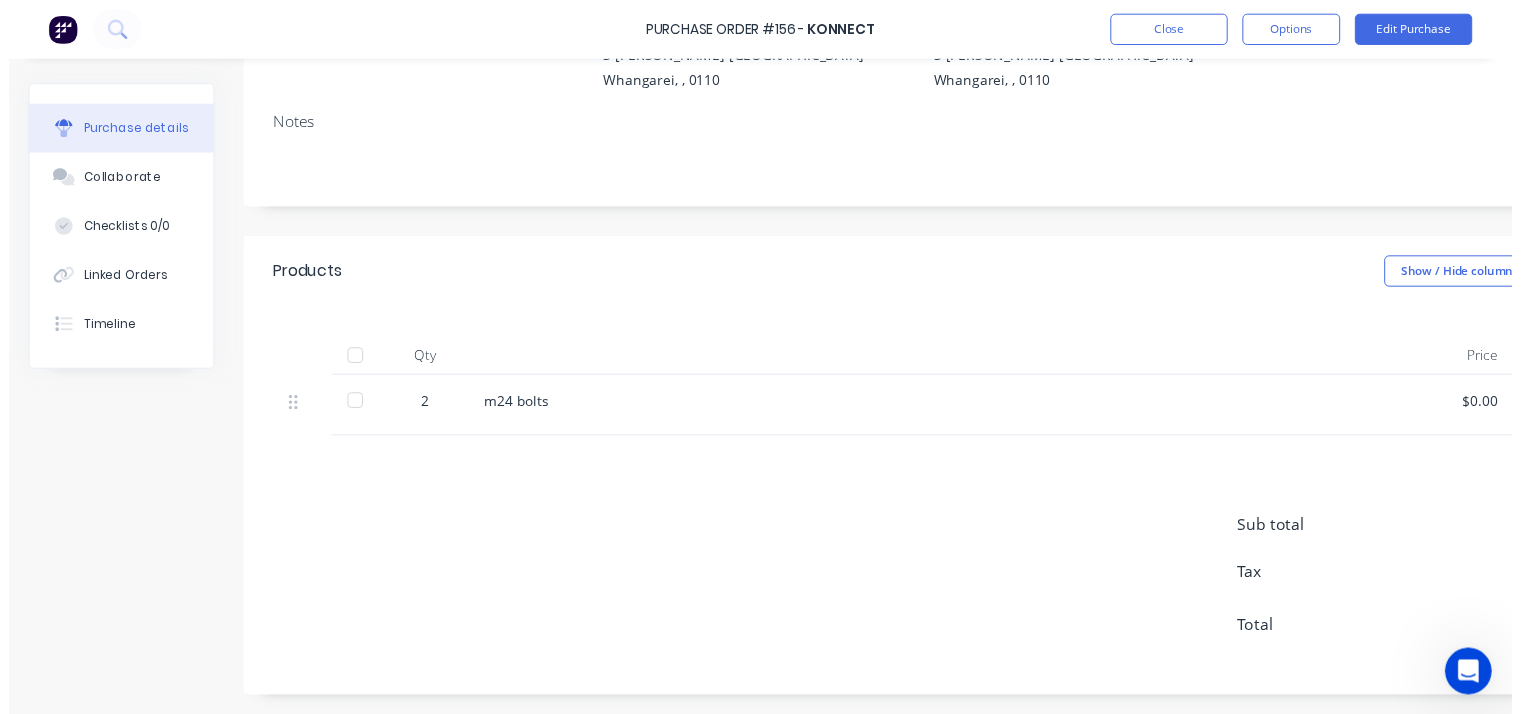 scroll, scrollTop: 0, scrollLeft: 0, axis: both 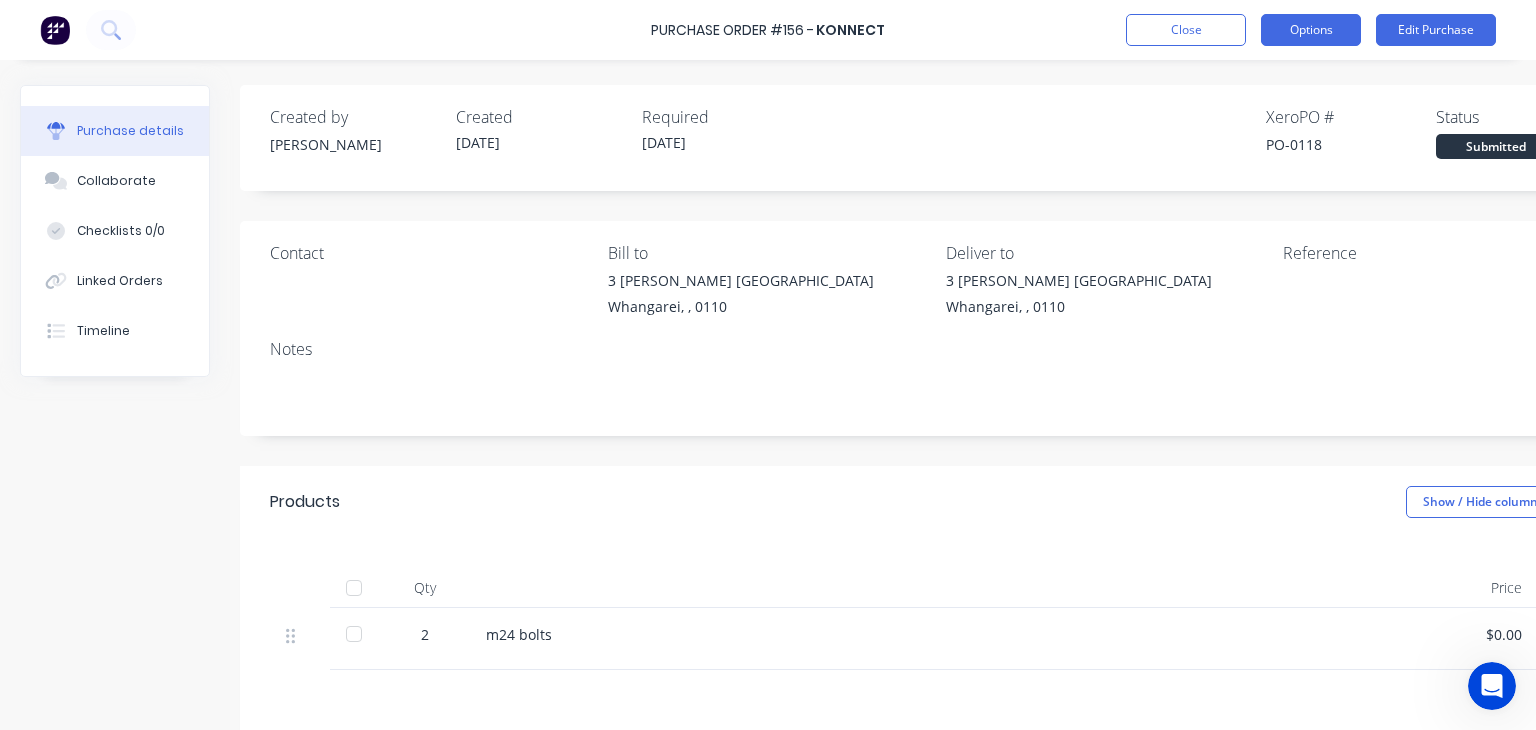 click on "Options" at bounding box center [1311, 30] 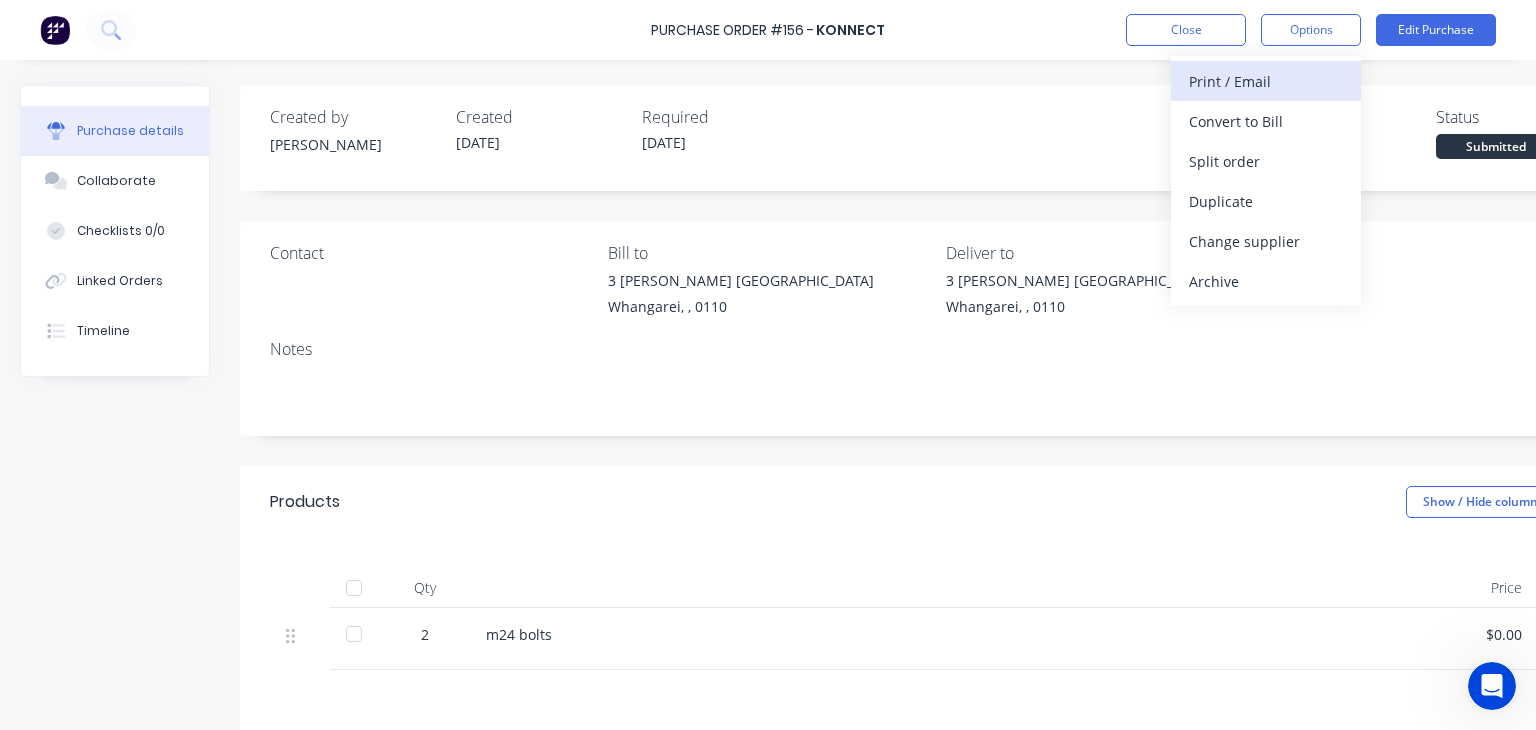 click on "Print / Email" at bounding box center (1266, 81) 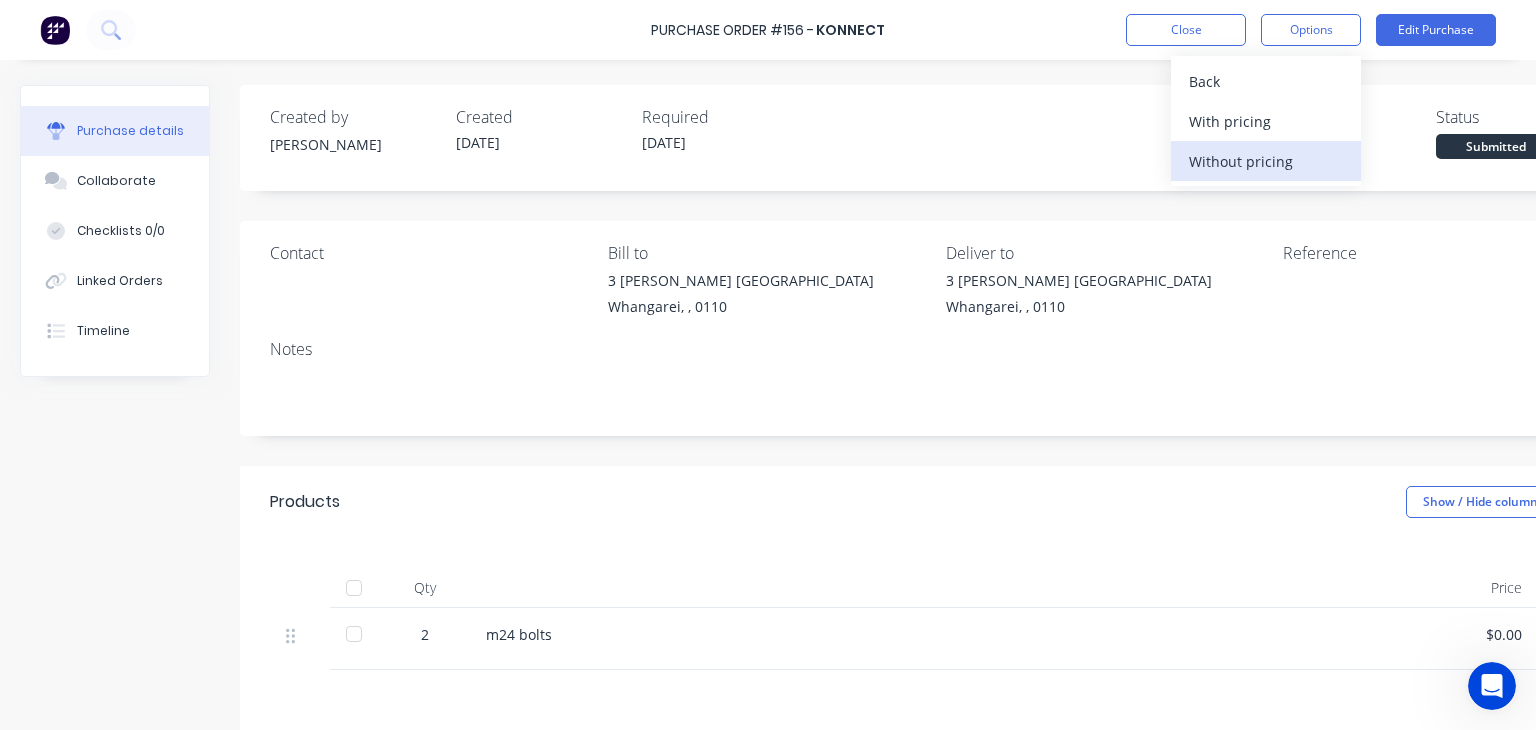 click on "Without pricing" at bounding box center (1266, 161) 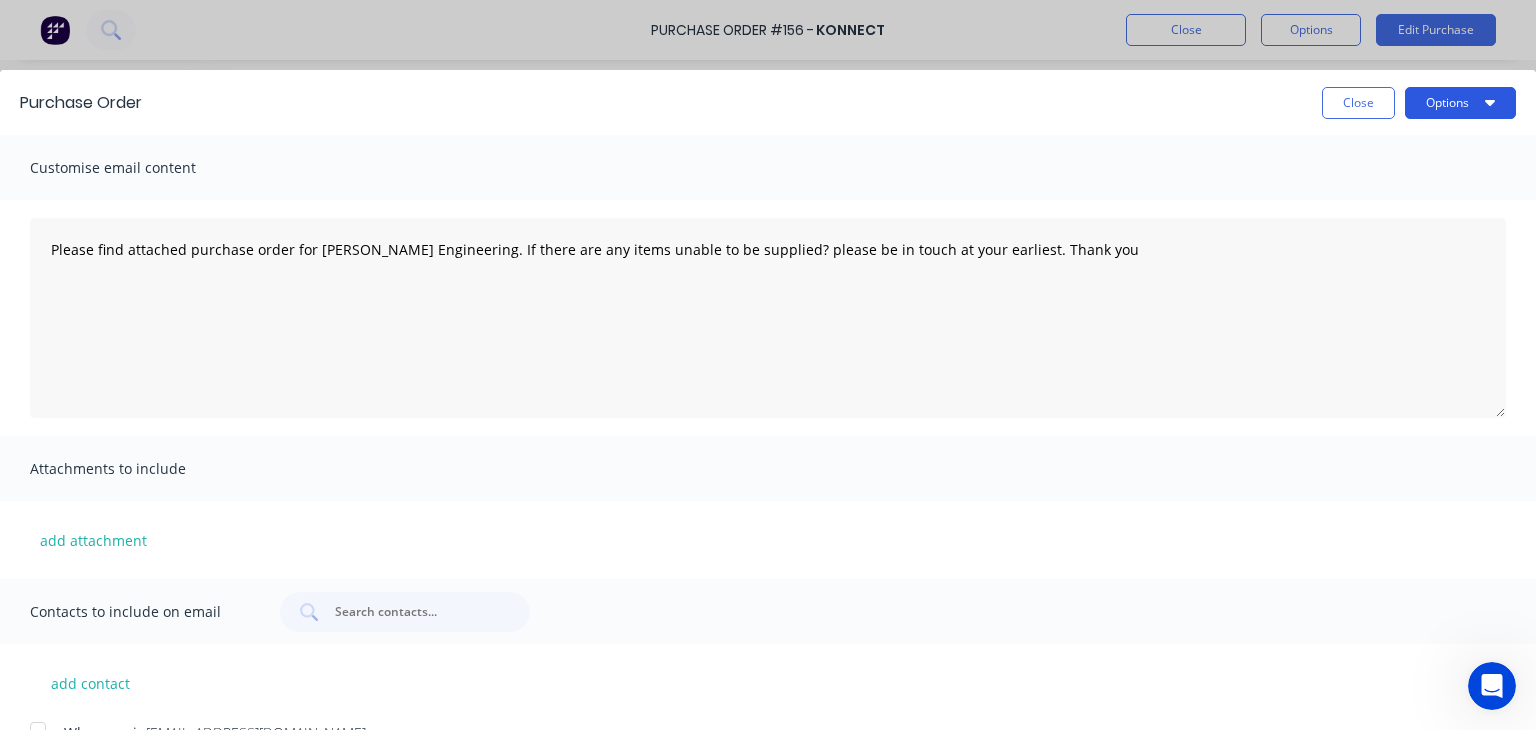 click on "Options" at bounding box center [1460, 103] 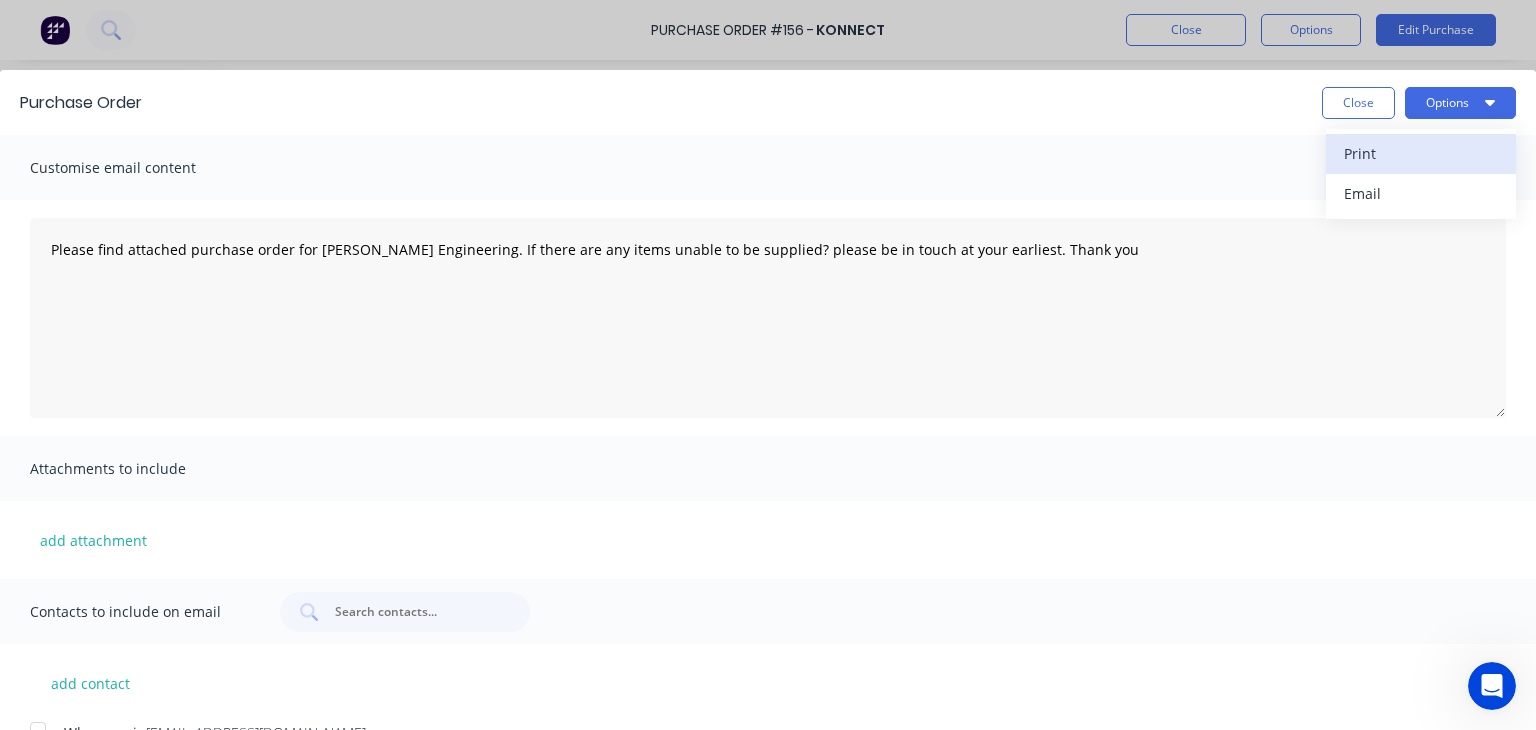 click on "Print" at bounding box center [1421, 153] 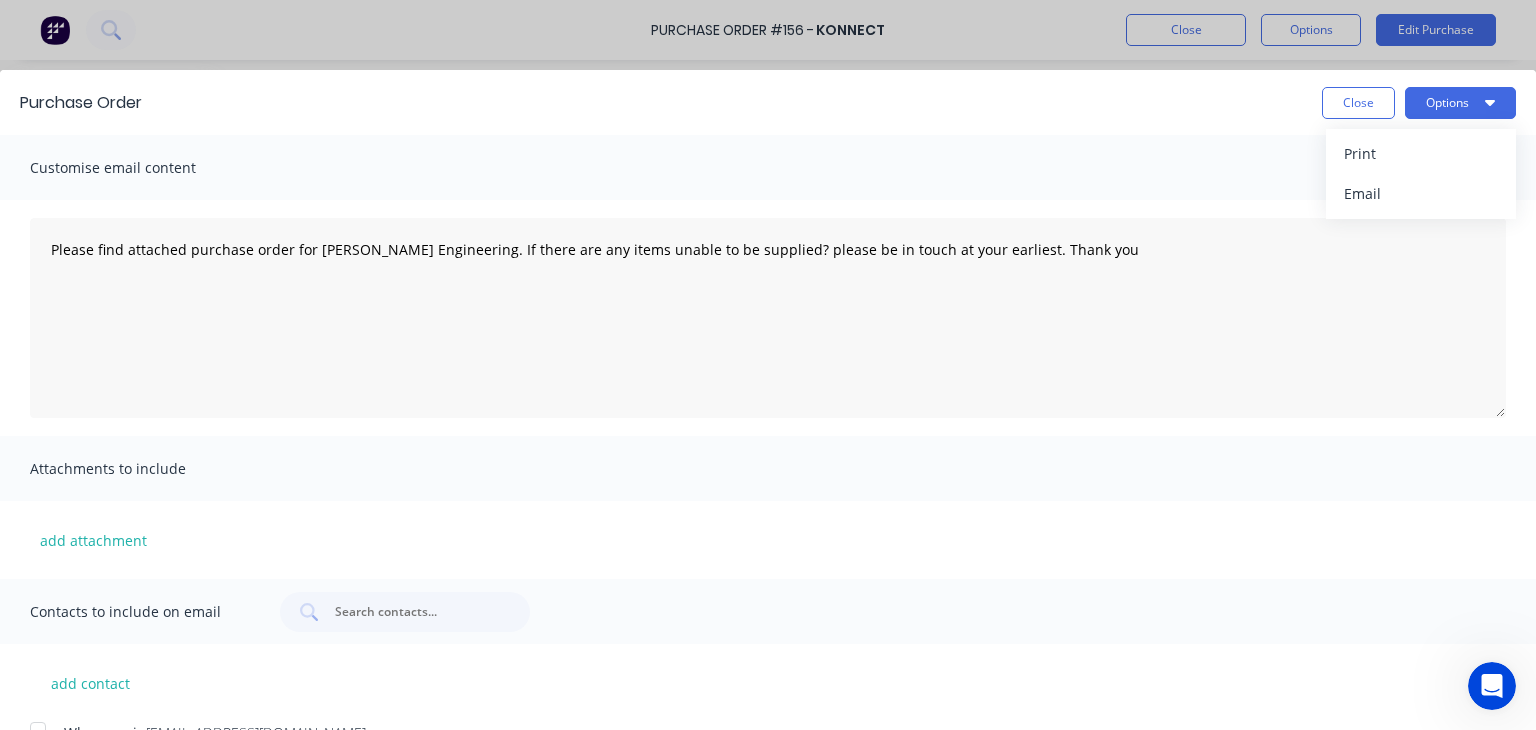 click on "Purchase Order Close   Options     Print   Email   Customise email content Please find attached purchase order for [PERSON_NAME] Engineering. If there are any items unable to be supplied? please be in touch at your earliest. Thank you Attachments to include add attachment   Contacts to include on email add contact   Whangarei  - [EMAIL_ADDRESS][DOMAIN_NAME] edit" at bounding box center (768, 365) 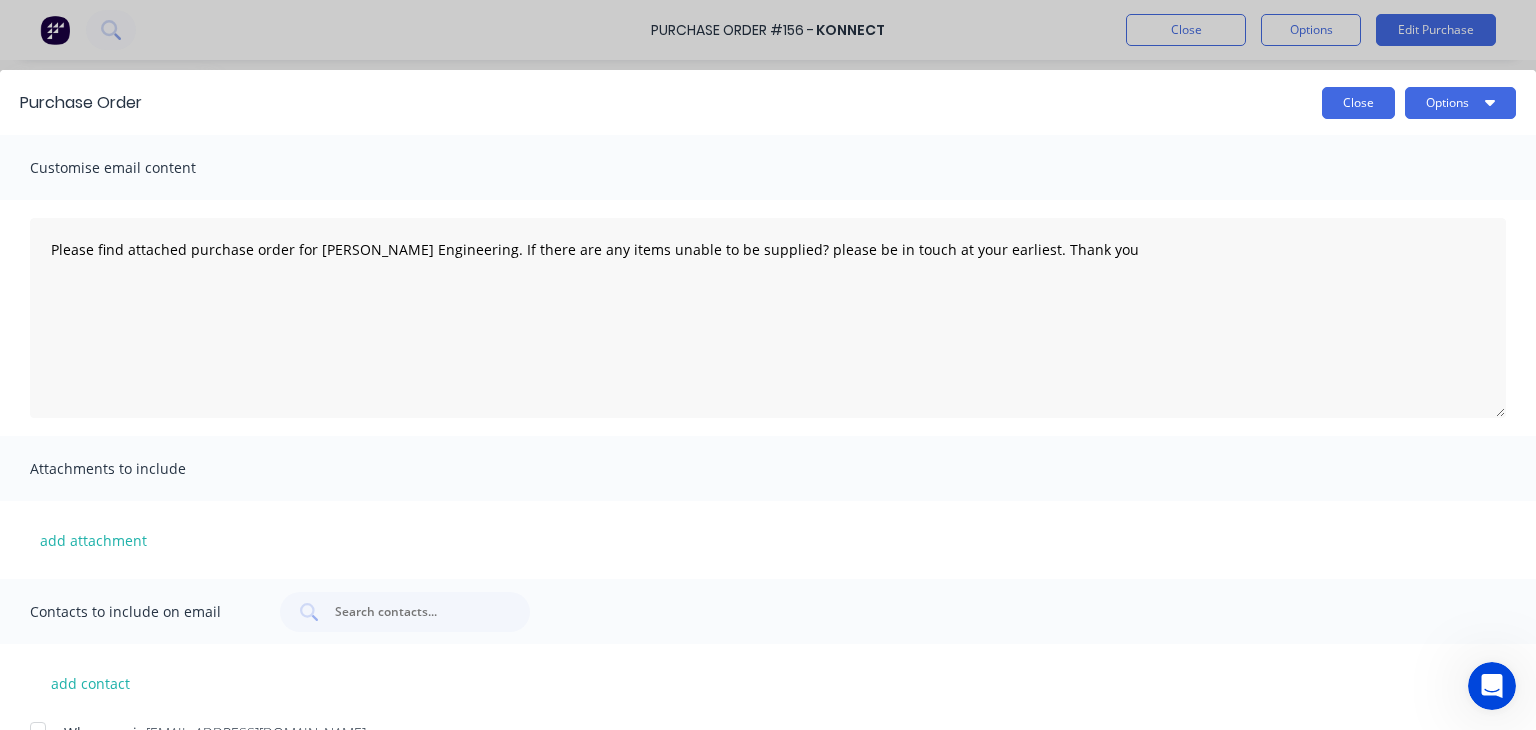 click on "Close" at bounding box center [1358, 103] 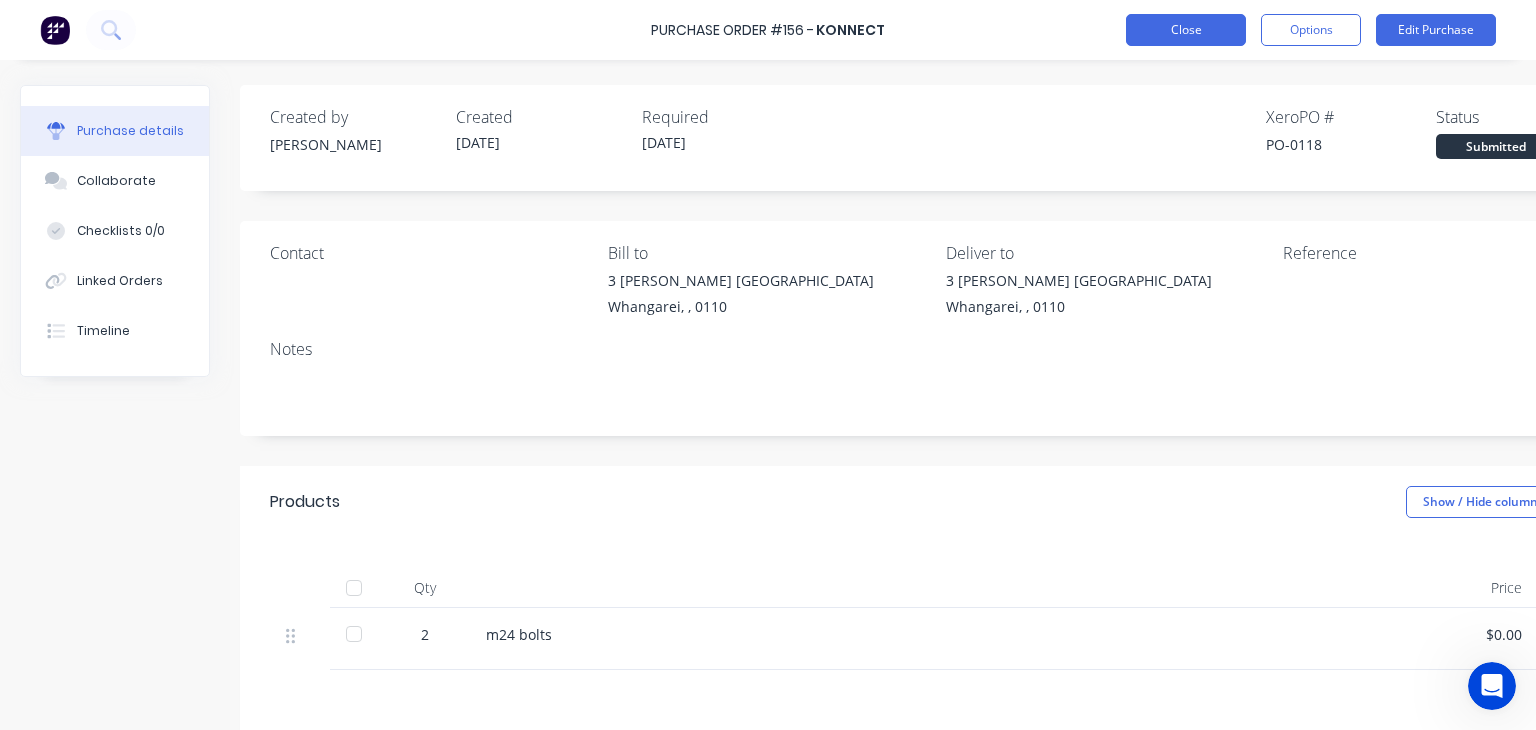 click on "Close" at bounding box center (1186, 30) 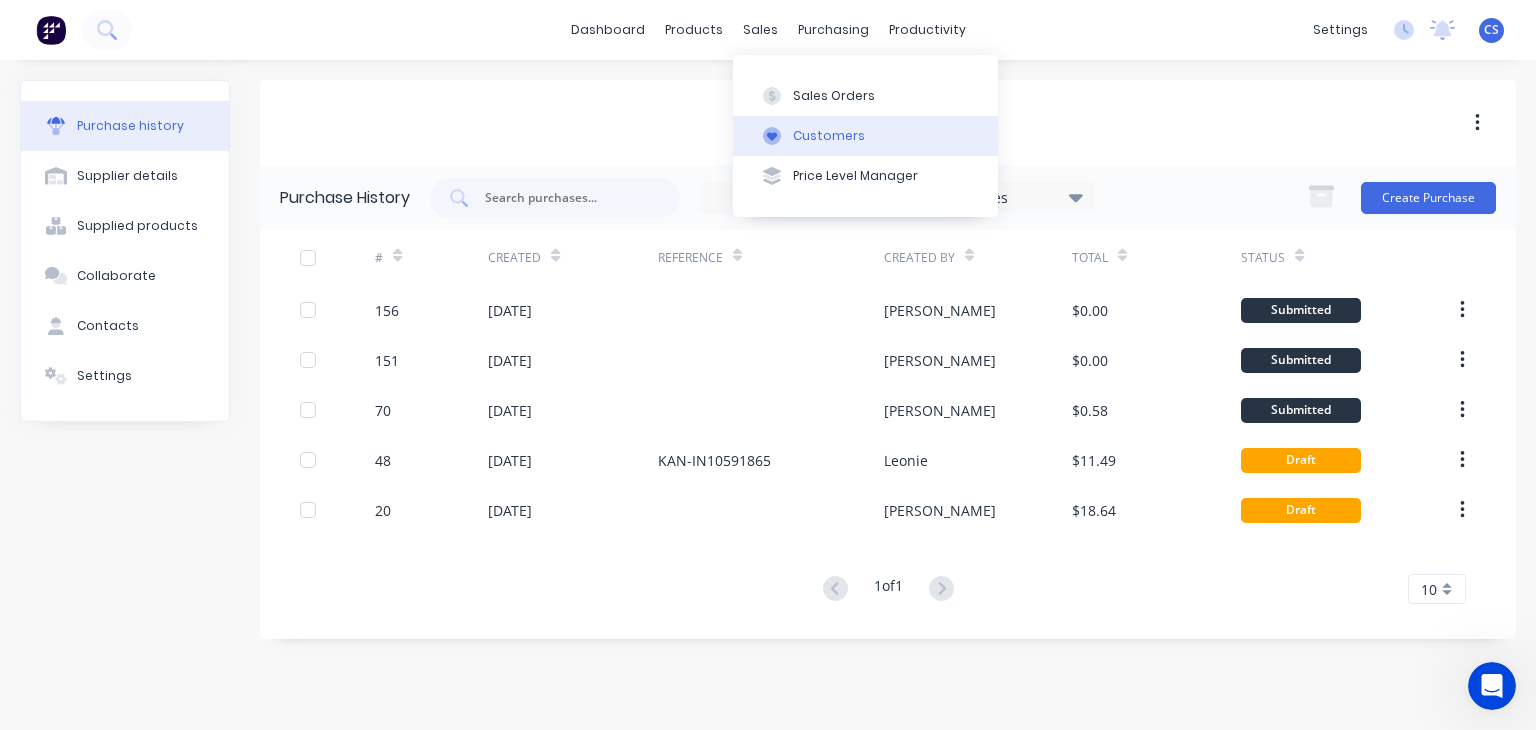 click at bounding box center [772, 136] 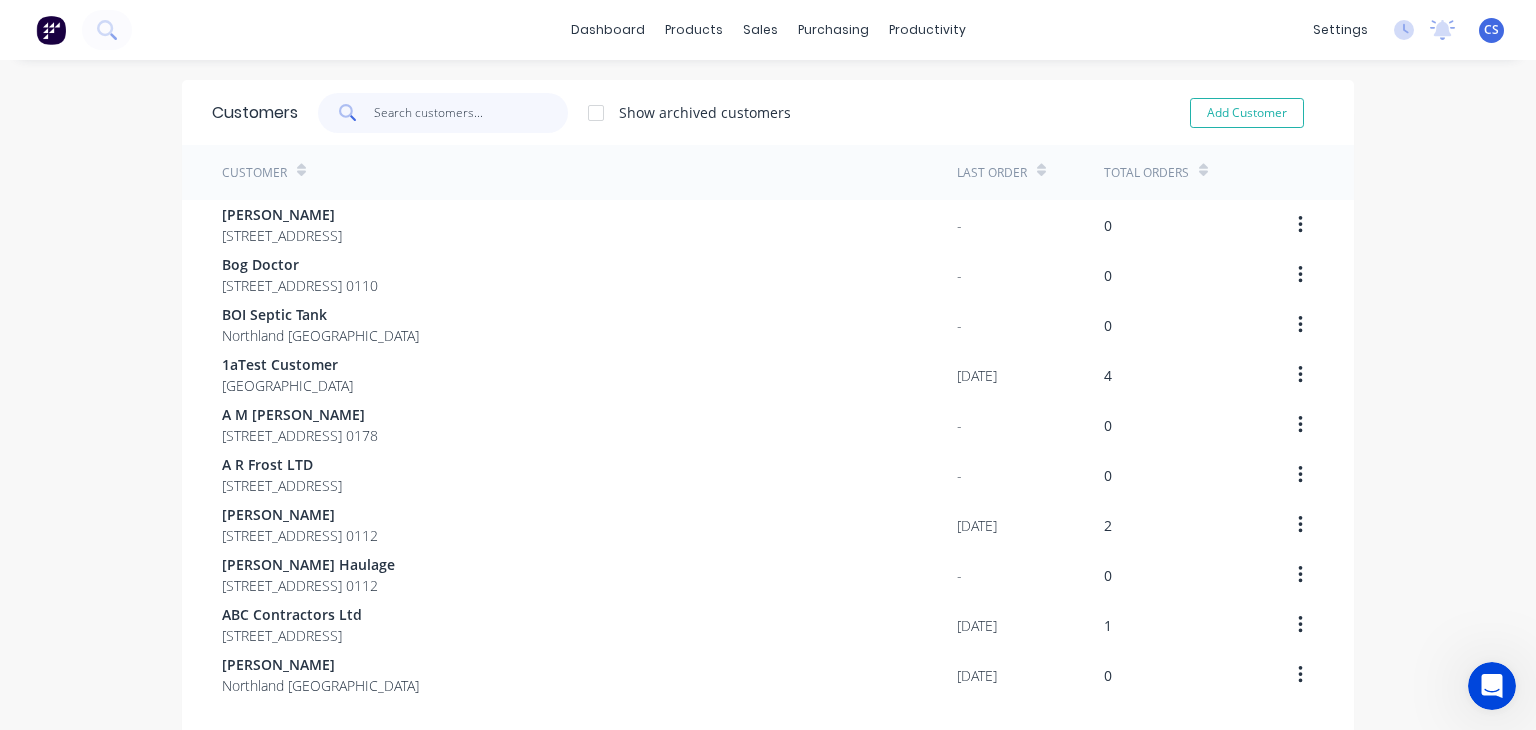 click at bounding box center [471, 113] 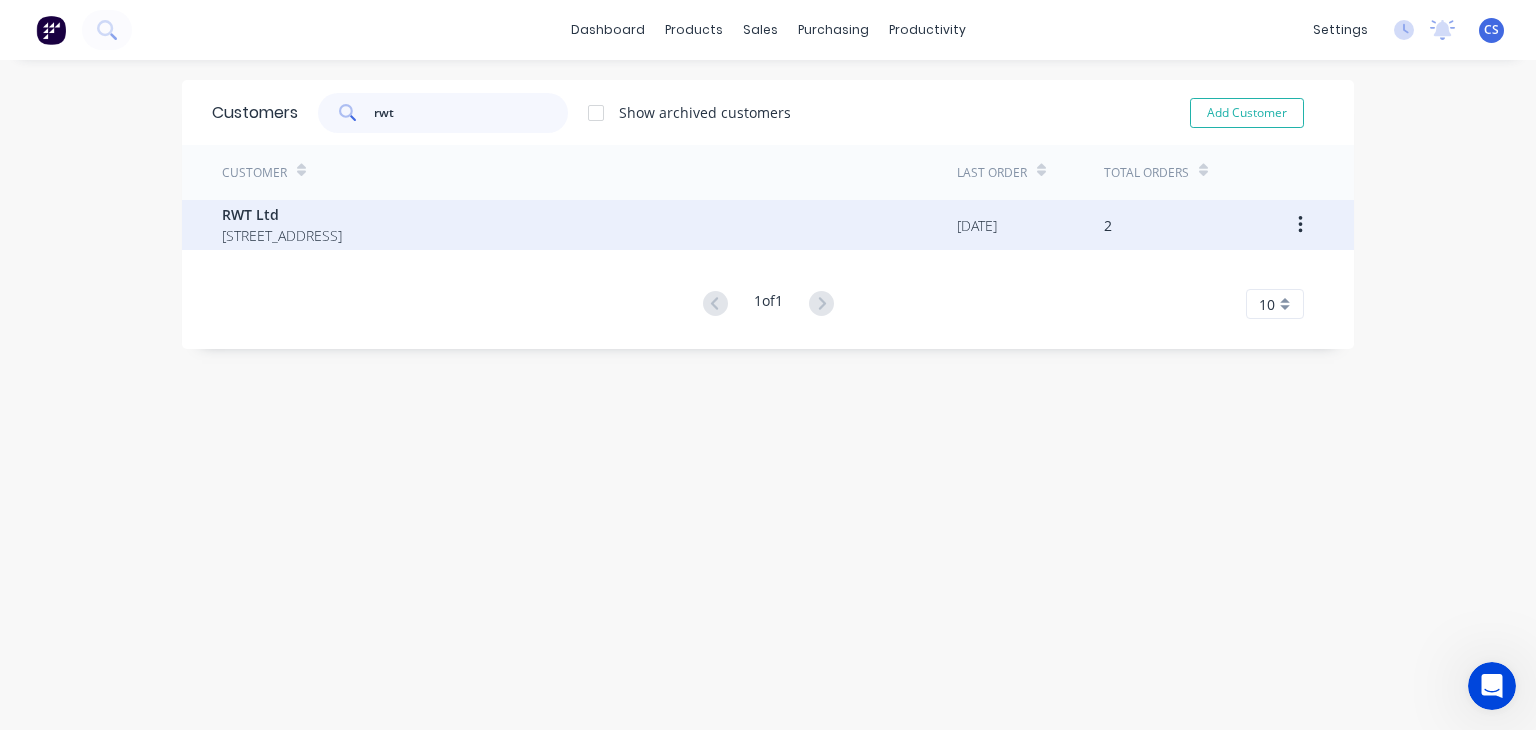 type on "rwt" 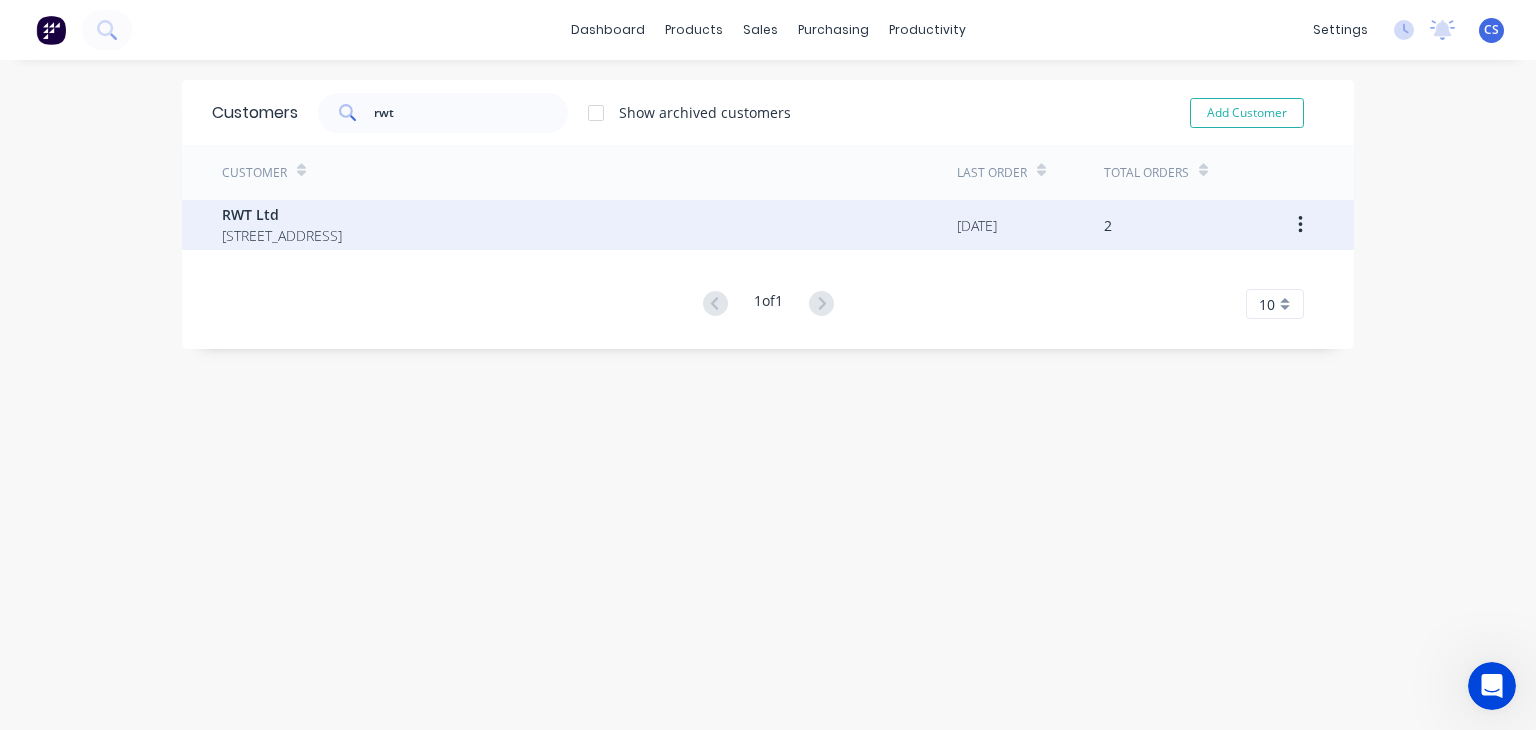 click on "RWT Ltd [STREET_ADDRESS]" at bounding box center (589, 225) 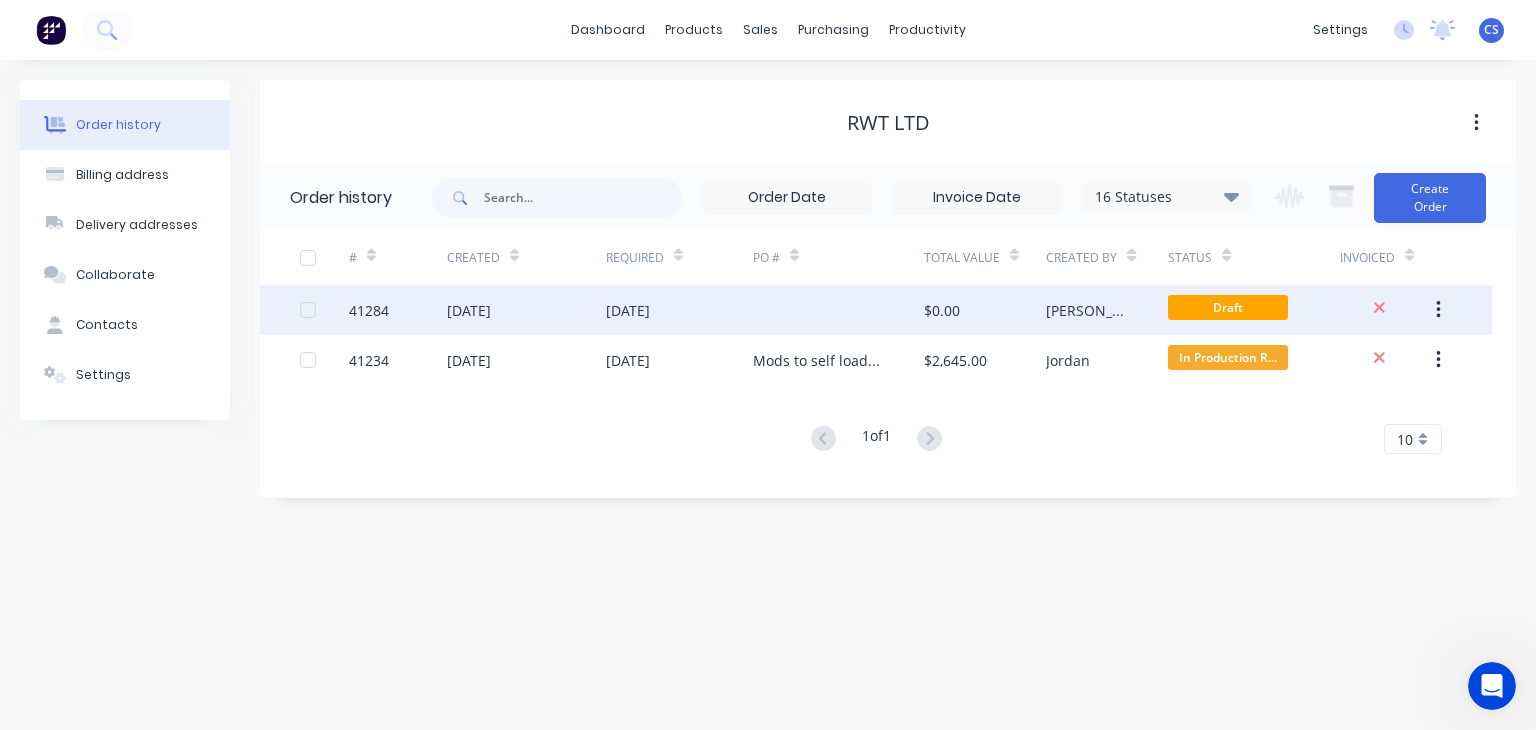 click on "[DATE]" at bounding box center [628, 310] 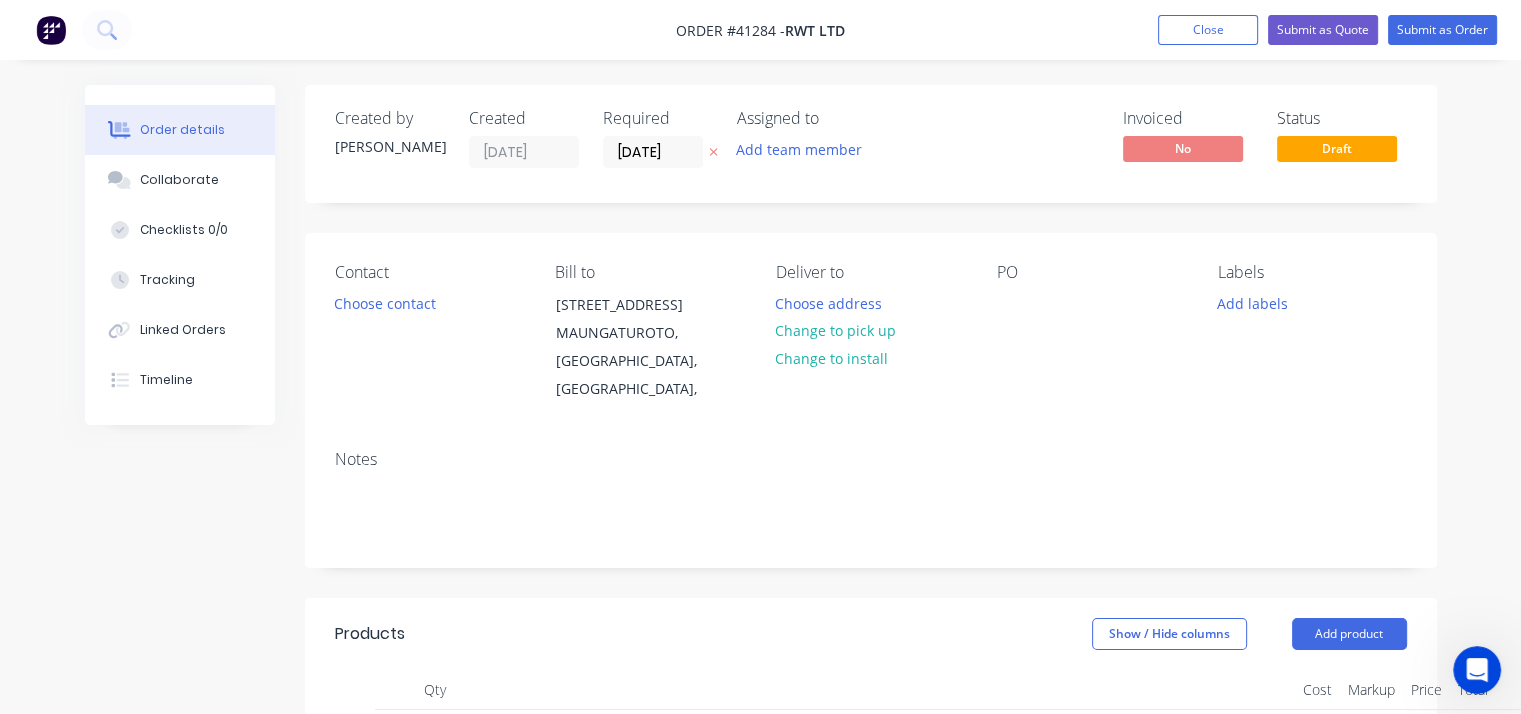 scroll, scrollTop: 300, scrollLeft: 0, axis: vertical 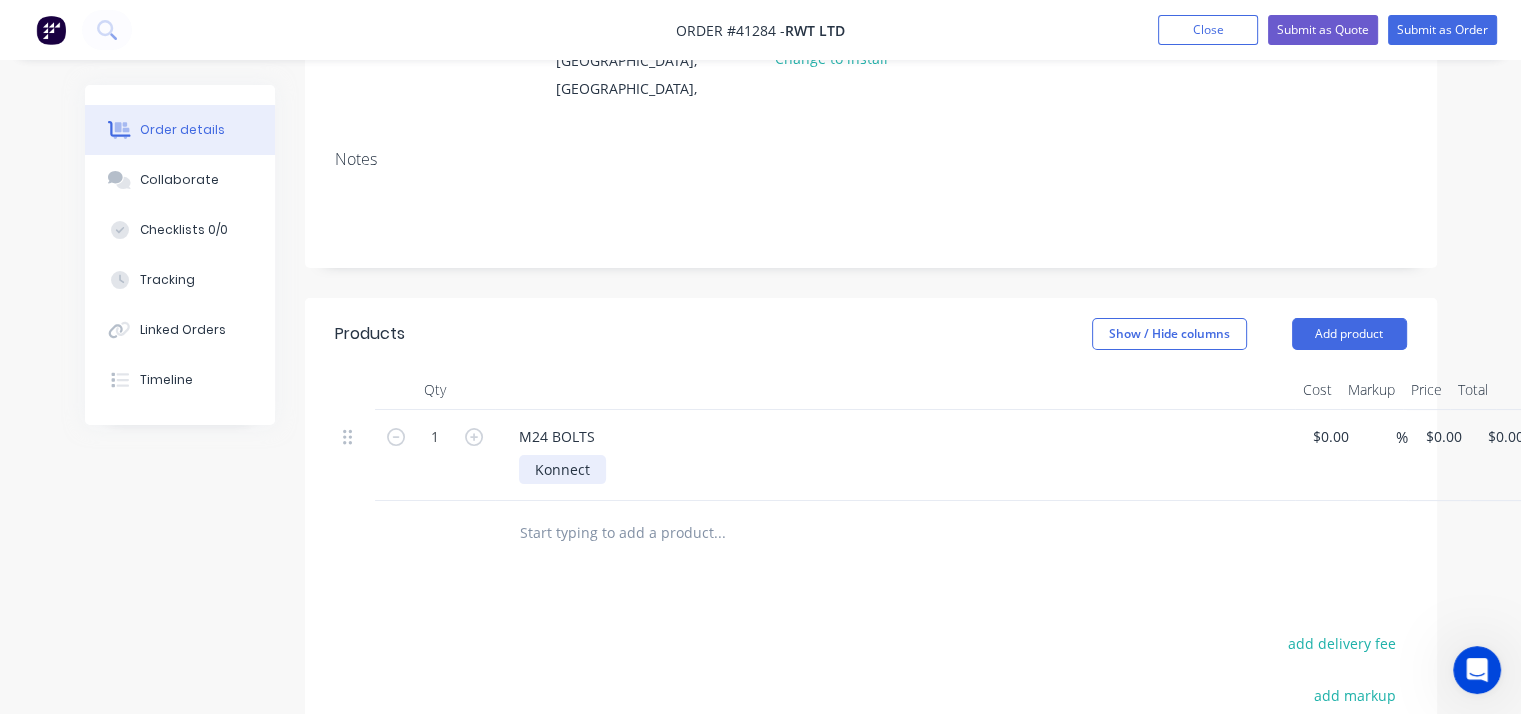 click on "Konnect" at bounding box center [562, 469] 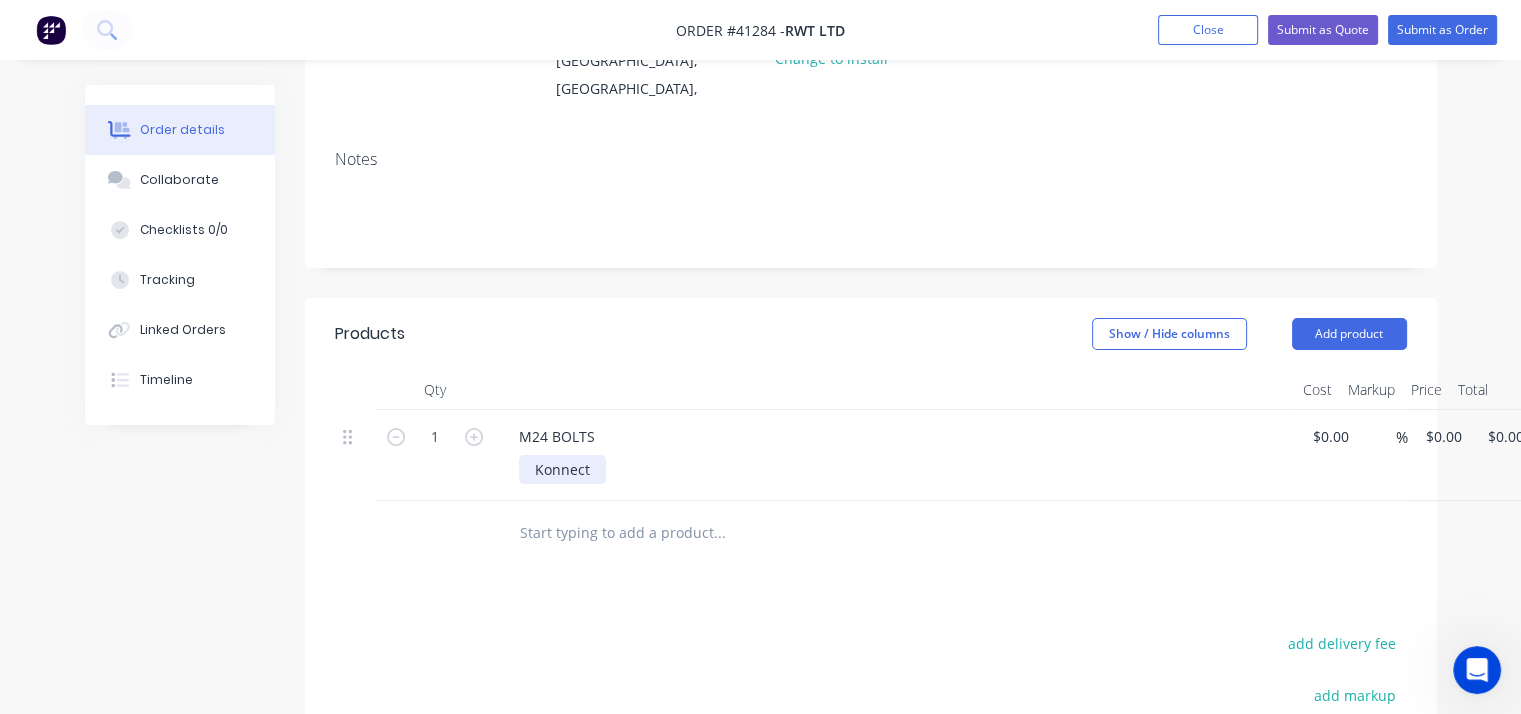 type 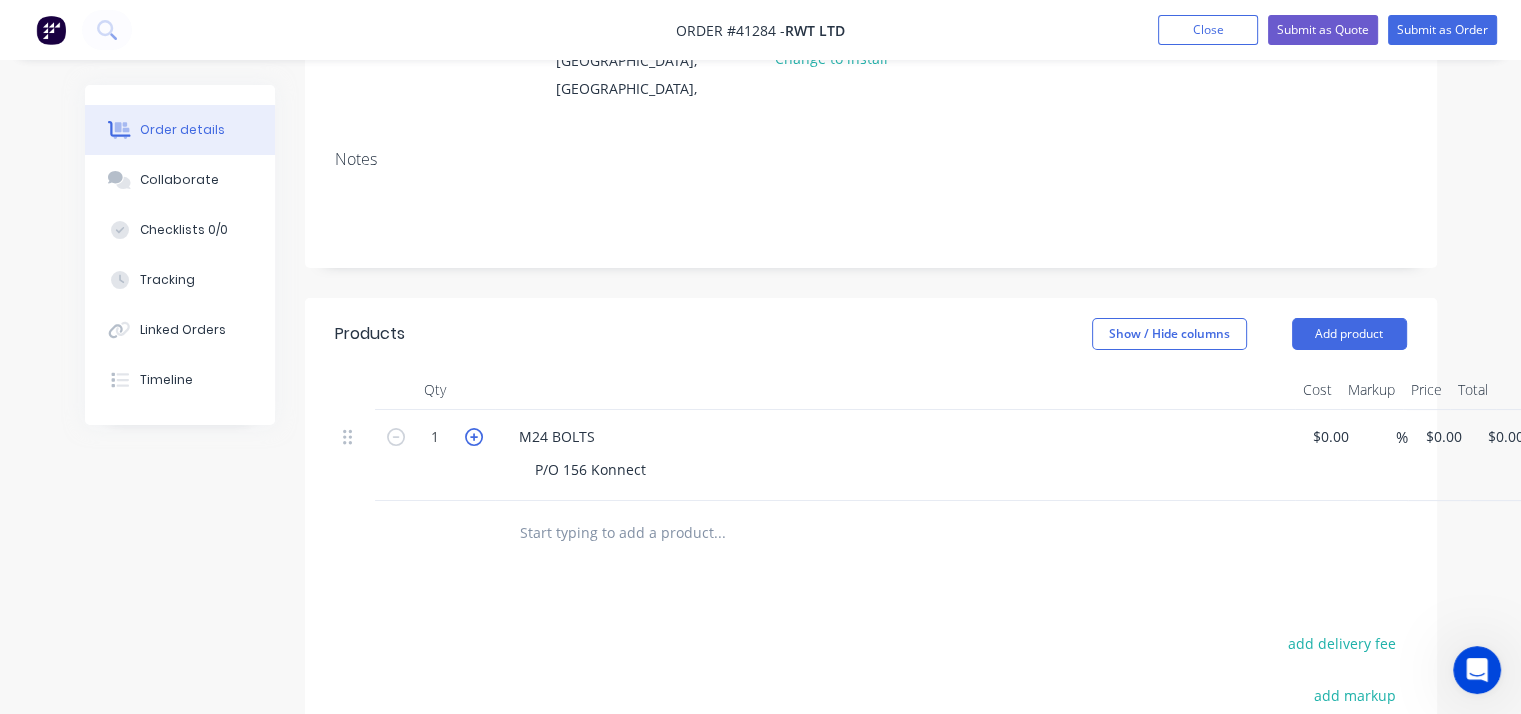 click 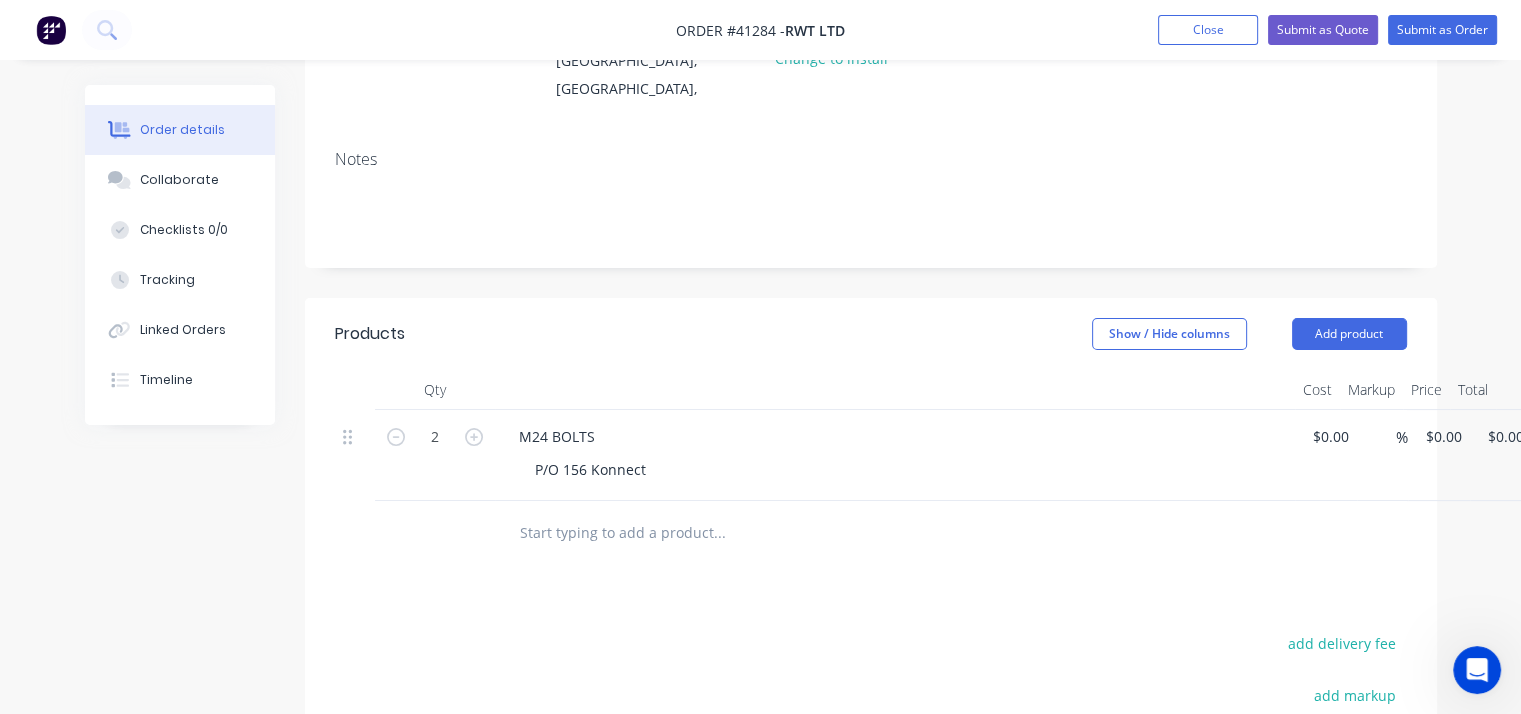 click on "P/O 156 Konnect" at bounding box center [903, 469] 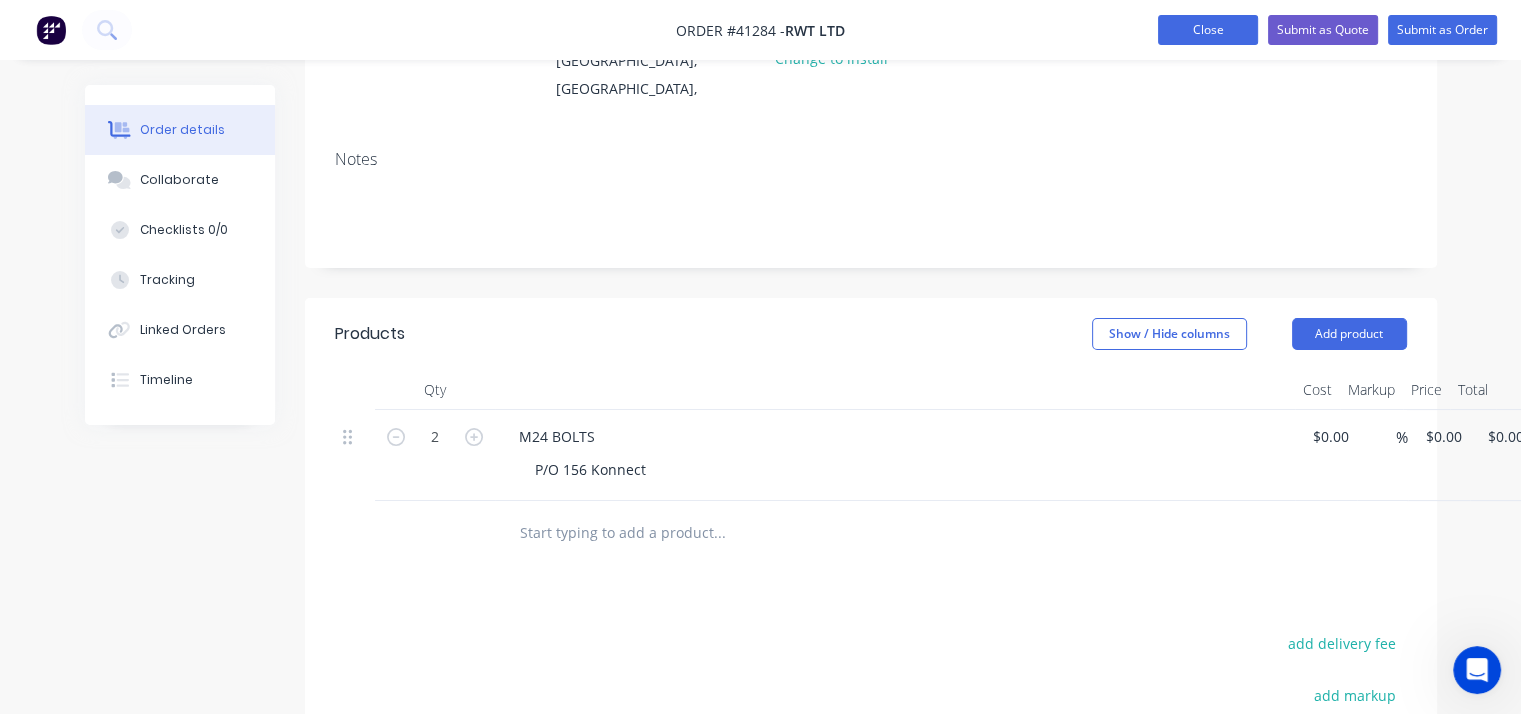 click on "Close" at bounding box center (1208, 30) 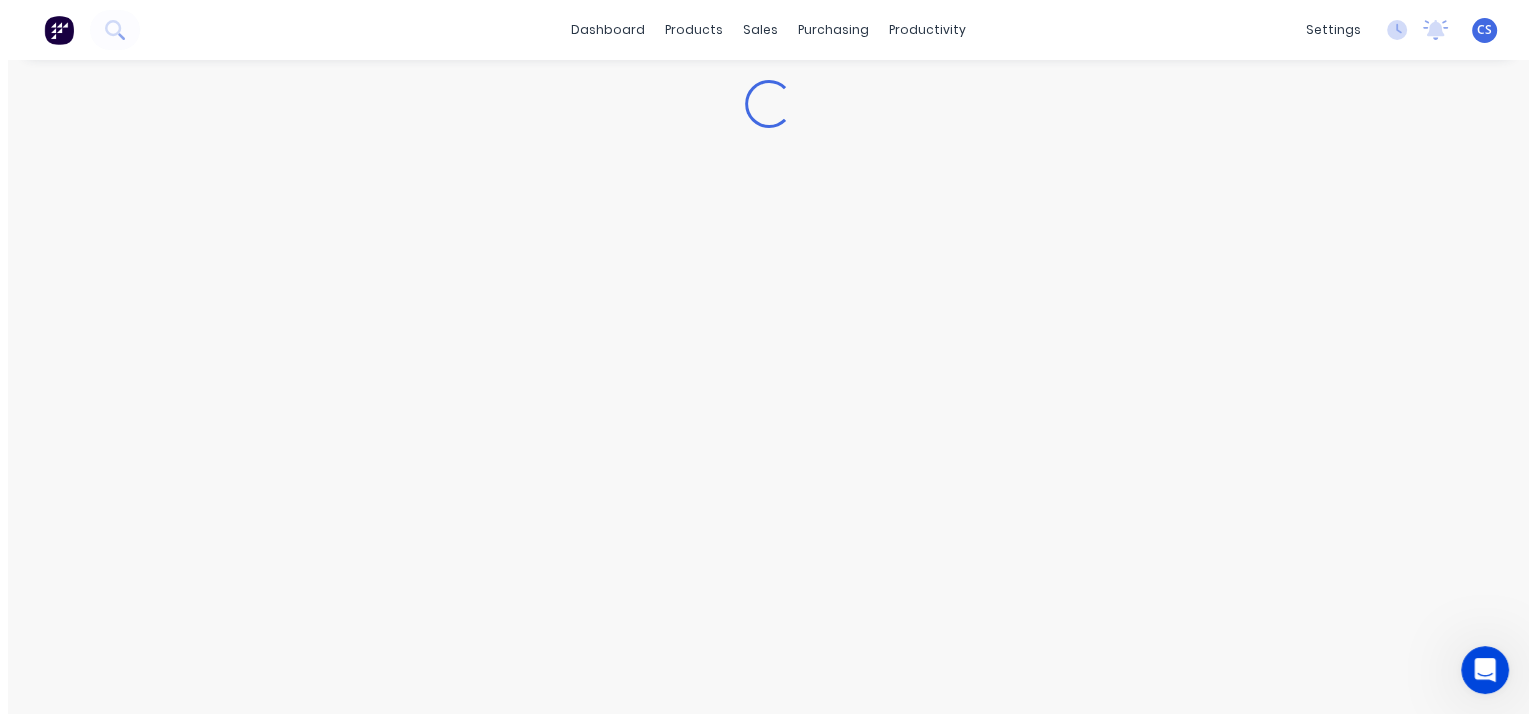 scroll, scrollTop: 0, scrollLeft: 0, axis: both 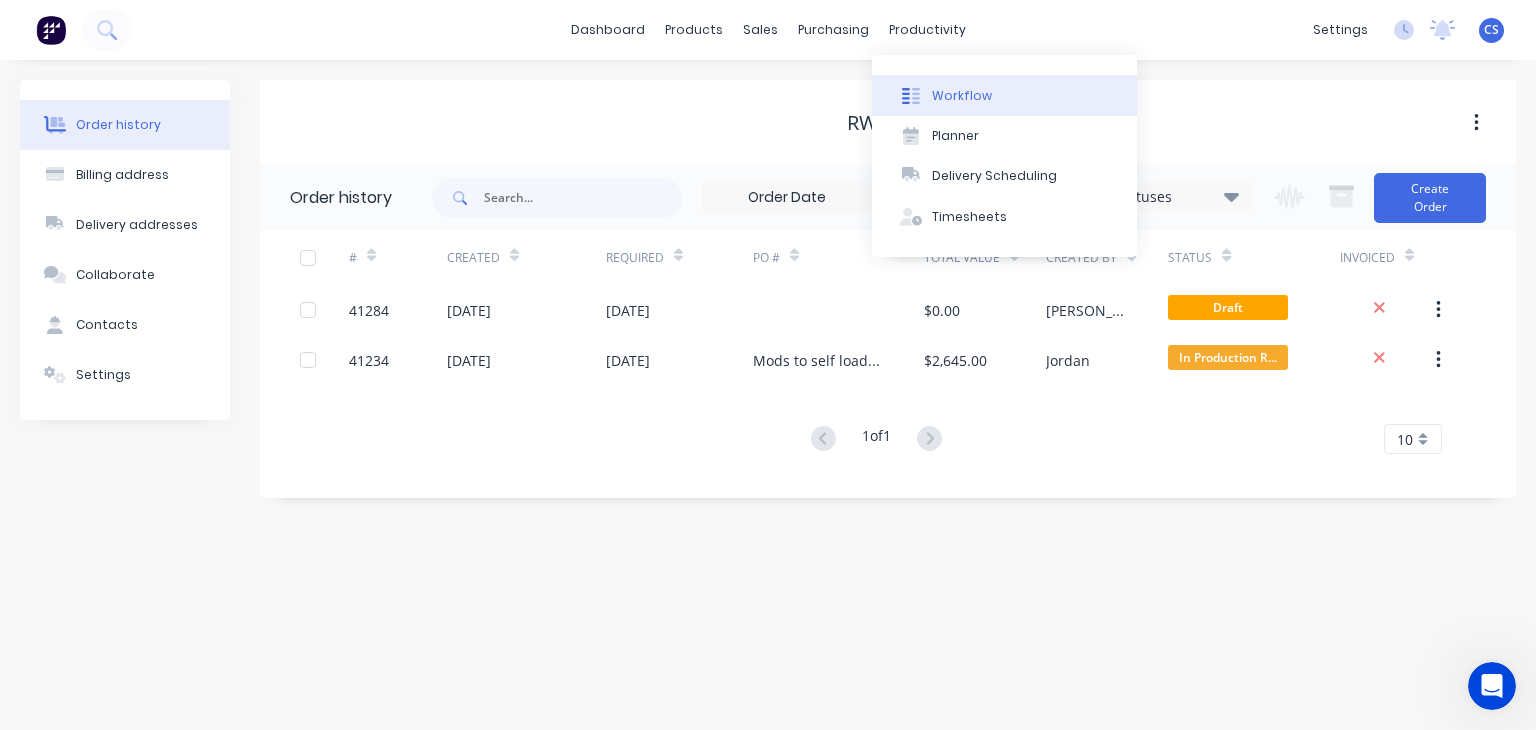 click at bounding box center [911, 96] 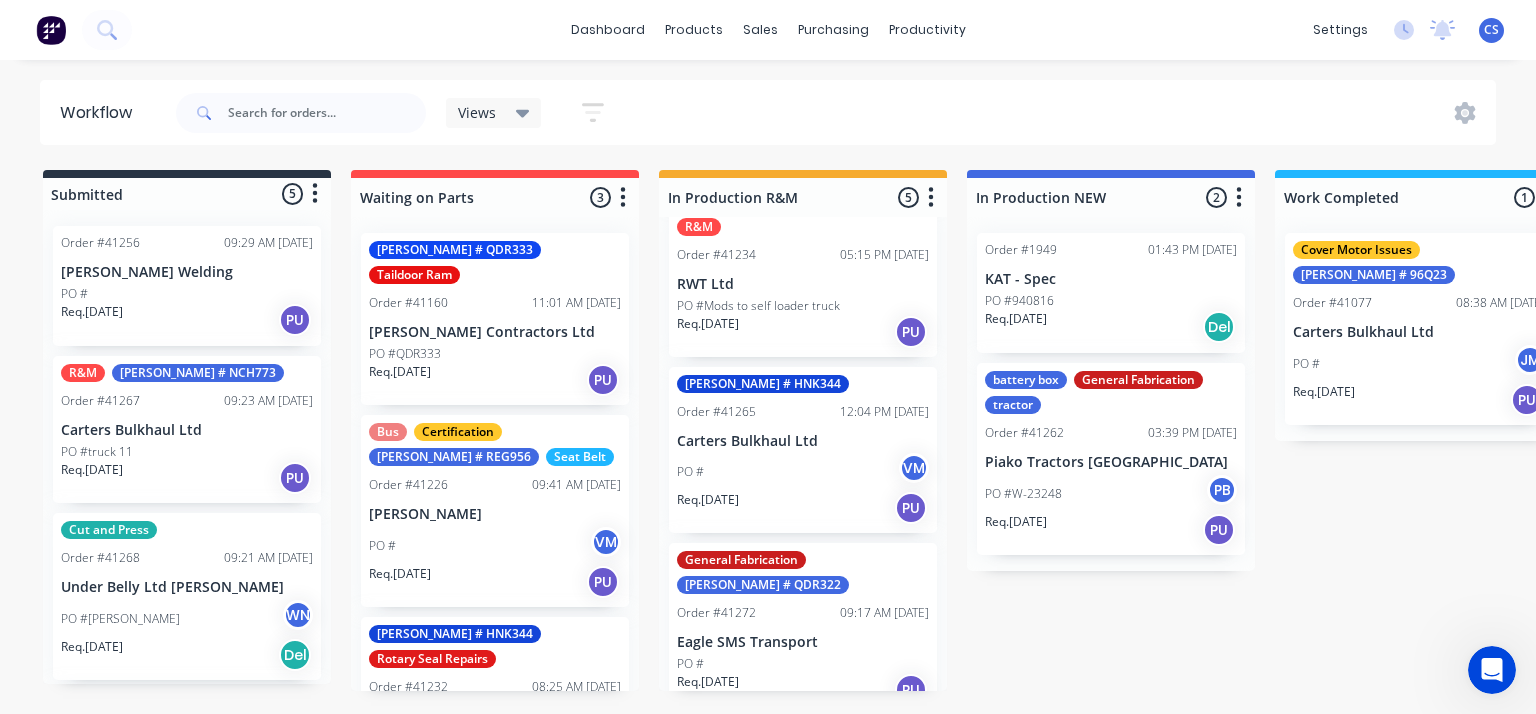 scroll, scrollTop: 0, scrollLeft: 0, axis: both 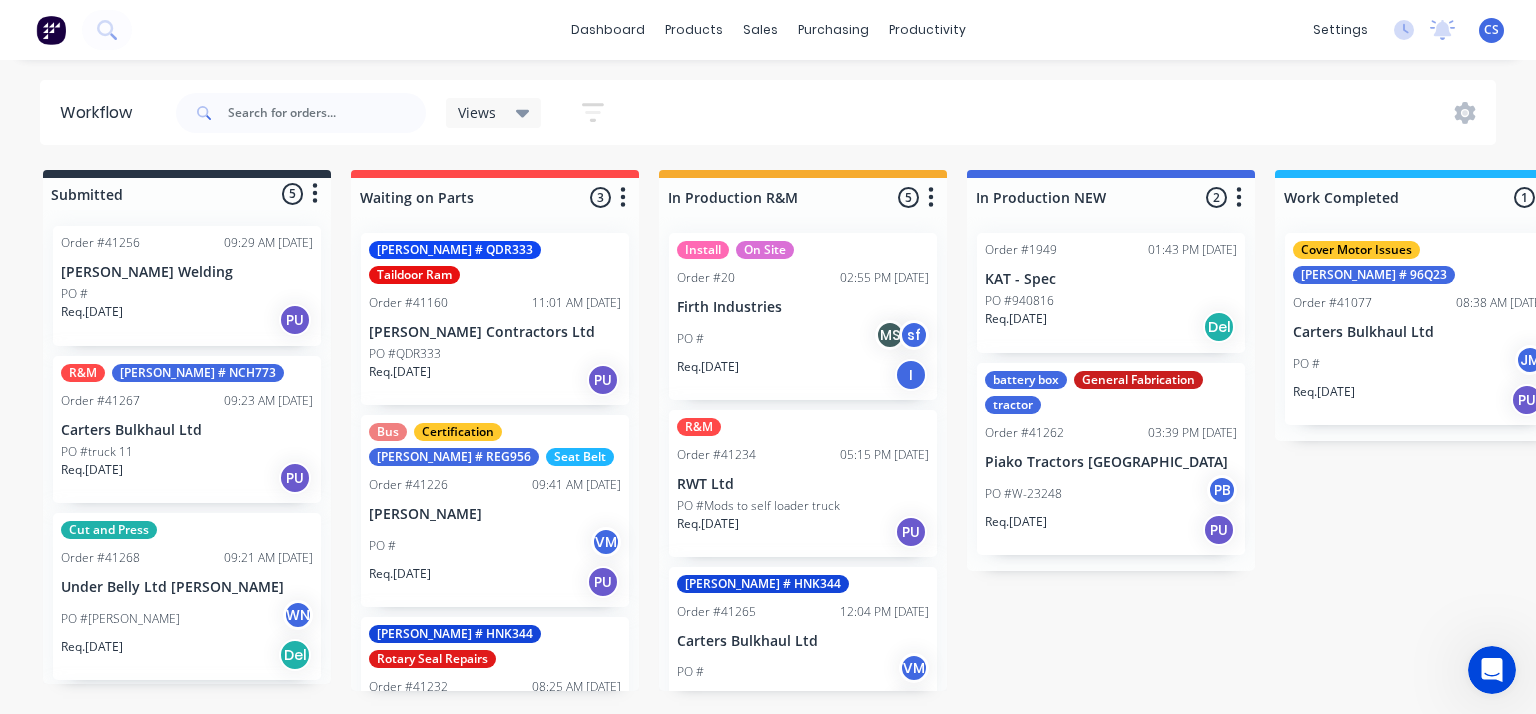 click on "RWT Ltd" at bounding box center (803, 484) 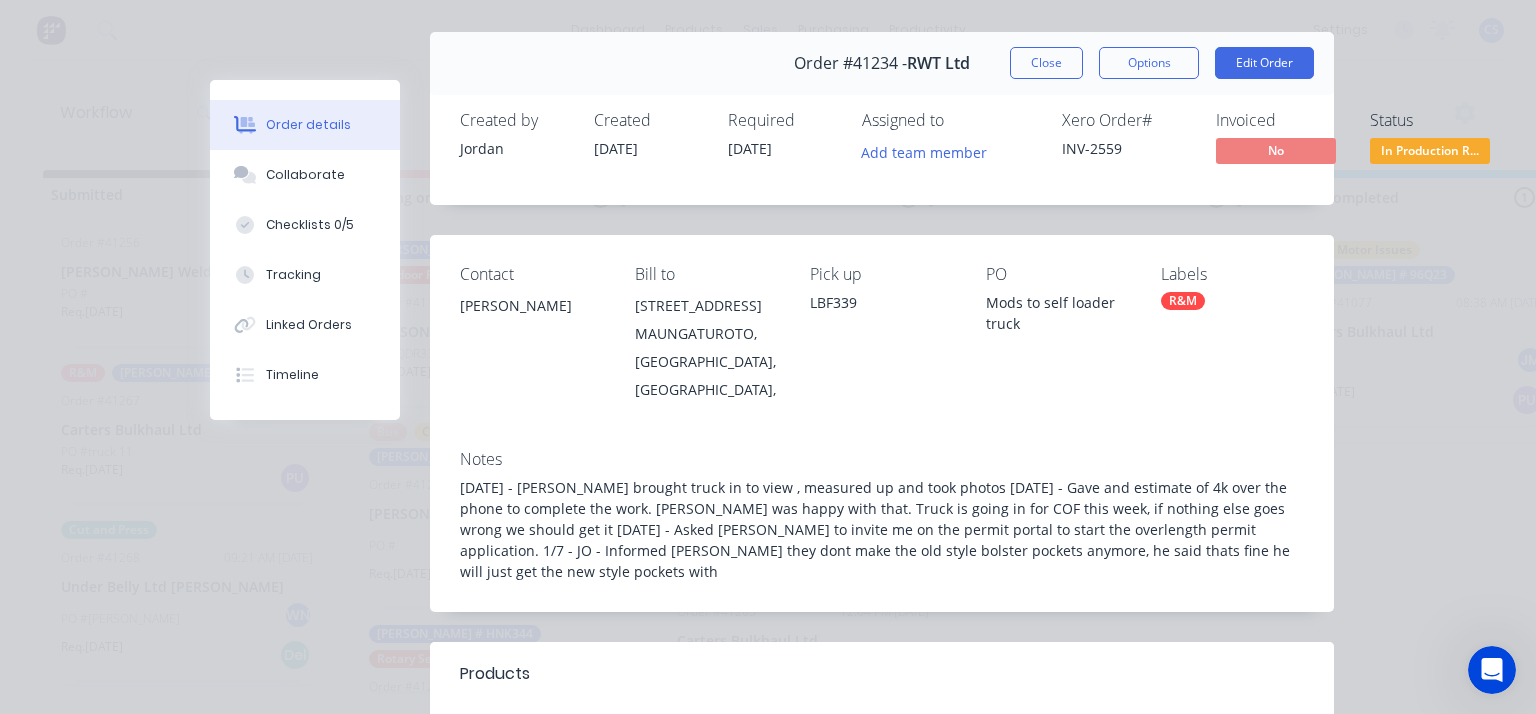 scroll, scrollTop: 0, scrollLeft: 0, axis: both 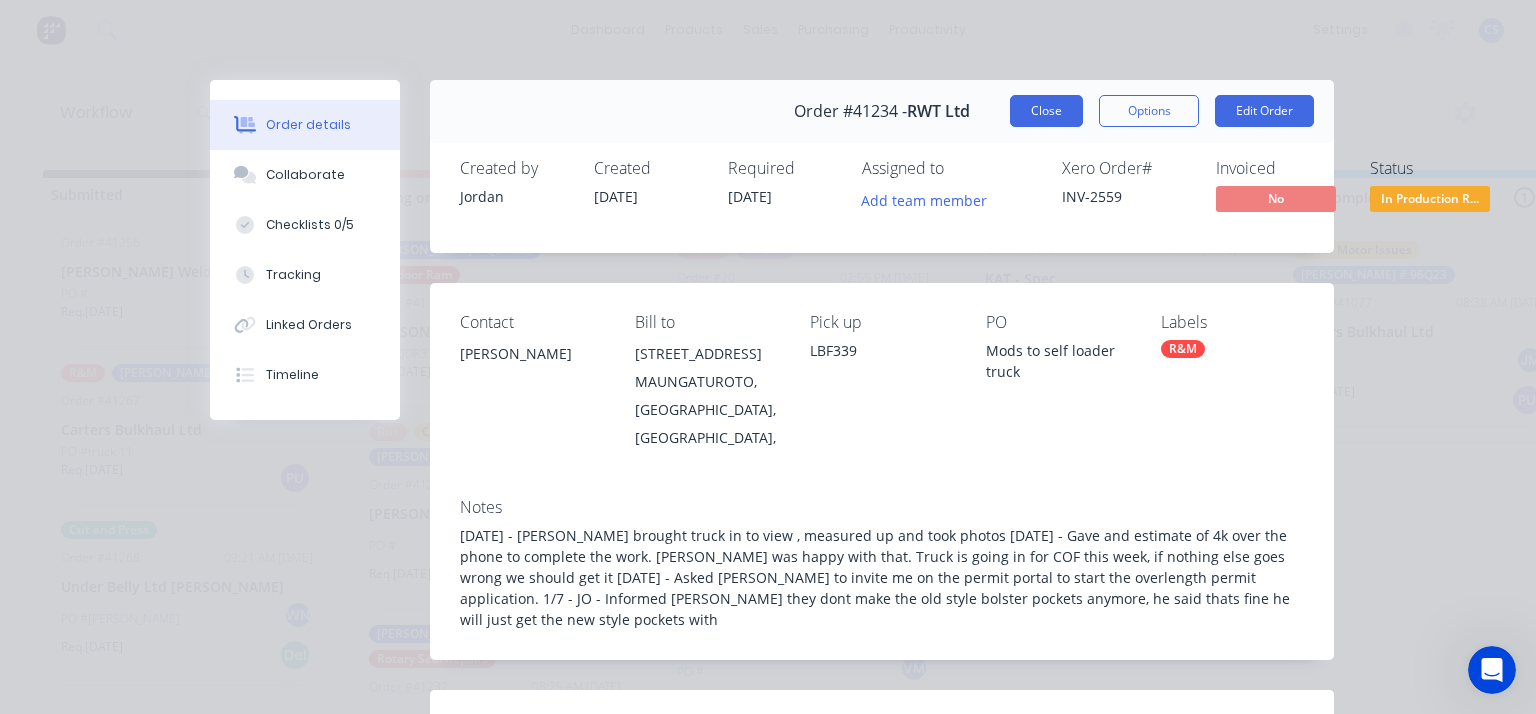 click on "Close" at bounding box center [1046, 111] 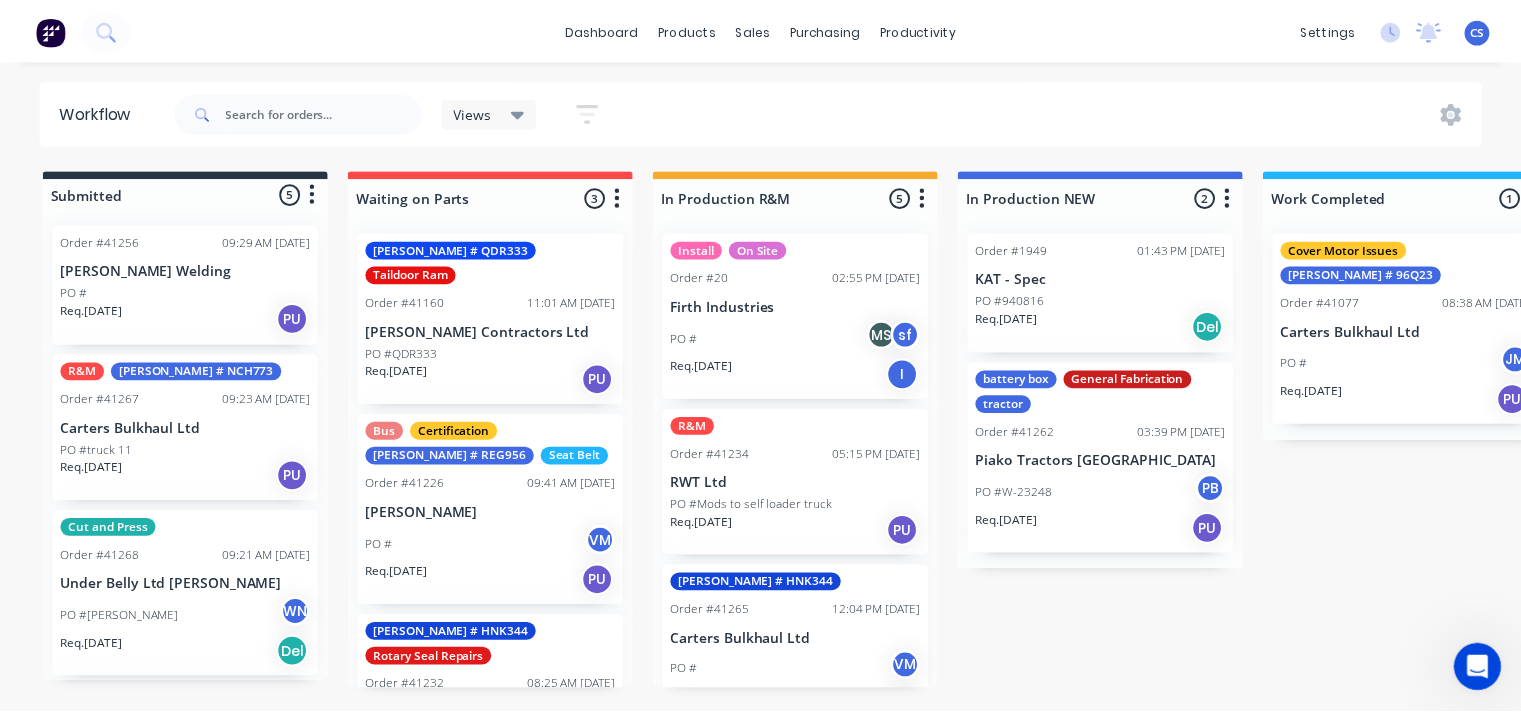 scroll, scrollTop: 0, scrollLeft: 0, axis: both 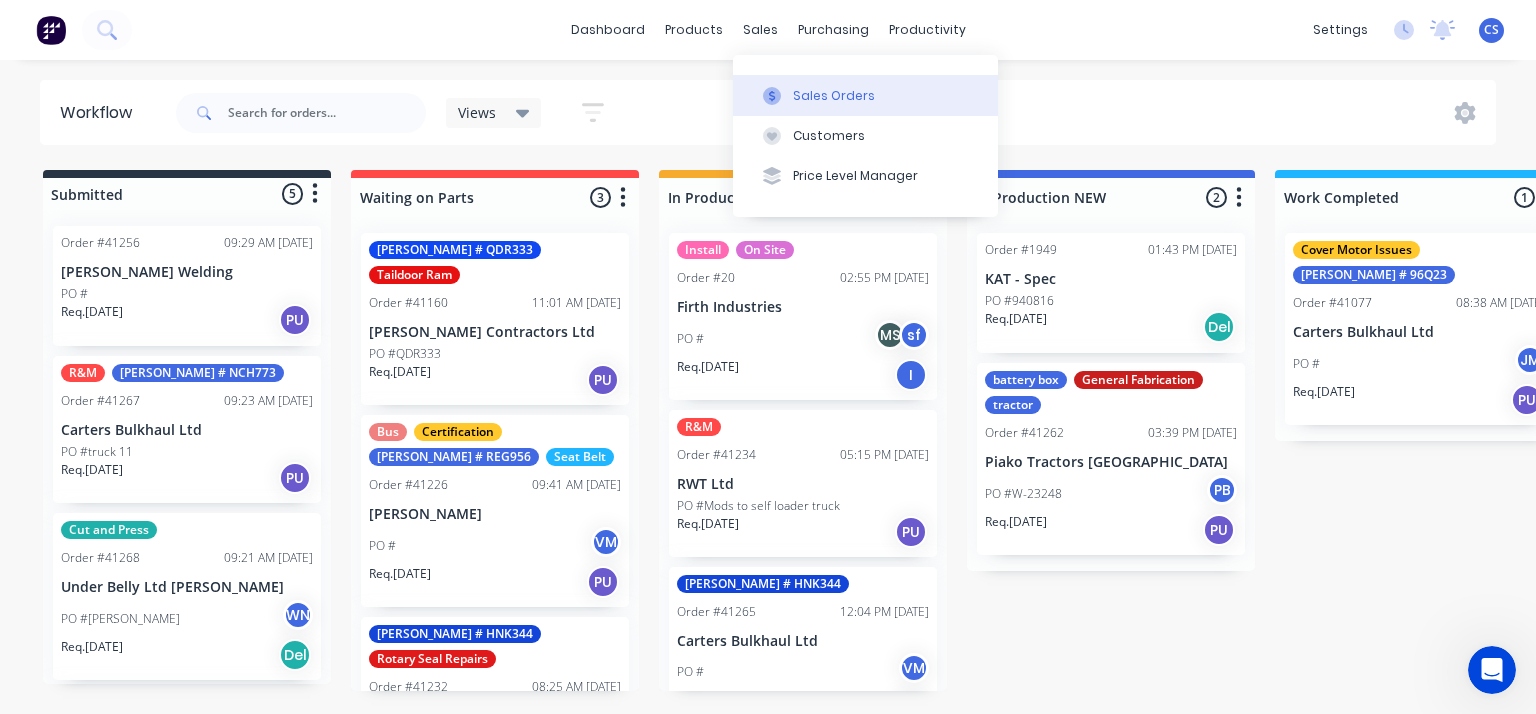 click on "Sales Orders" at bounding box center (865, 95) 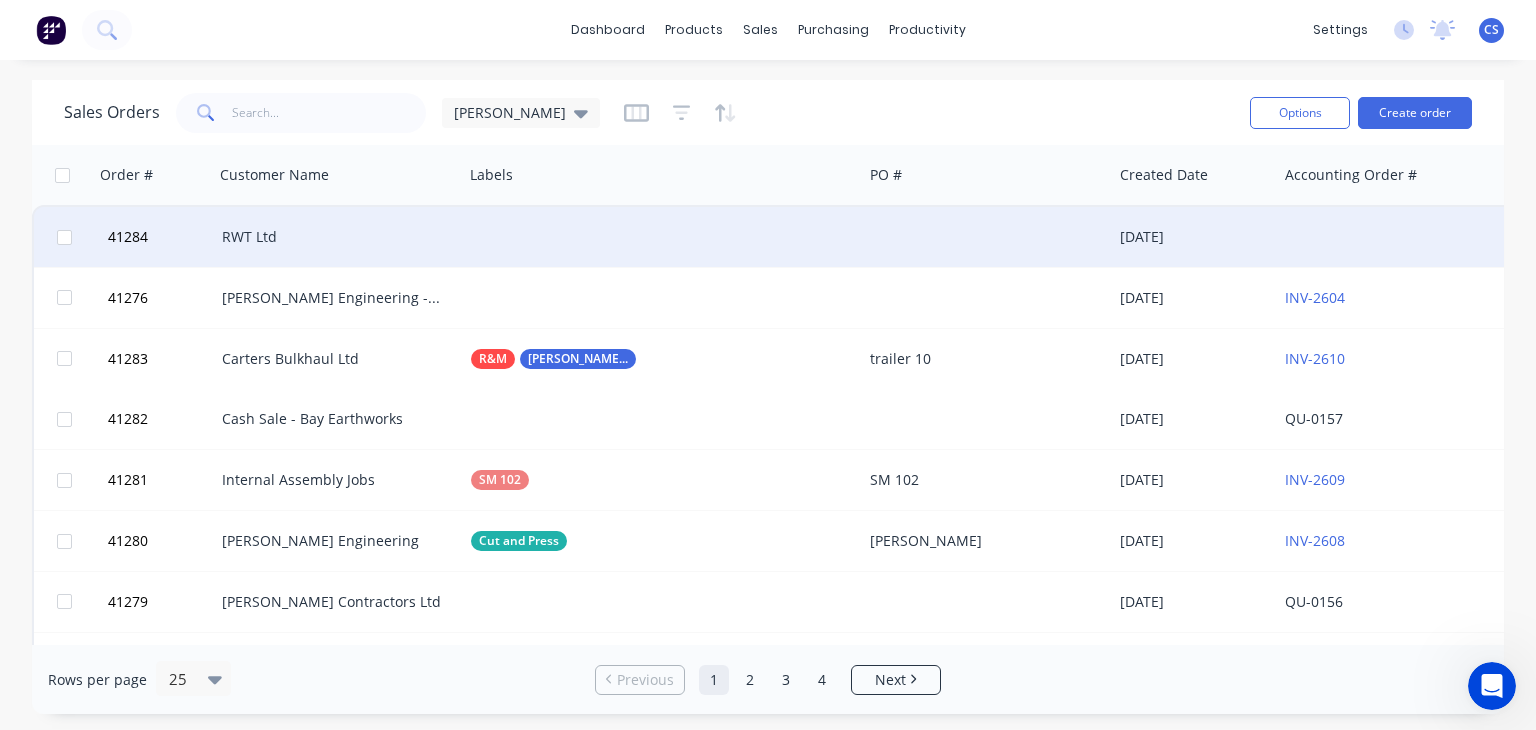 click on "RWT Ltd" at bounding box center (333, 237) 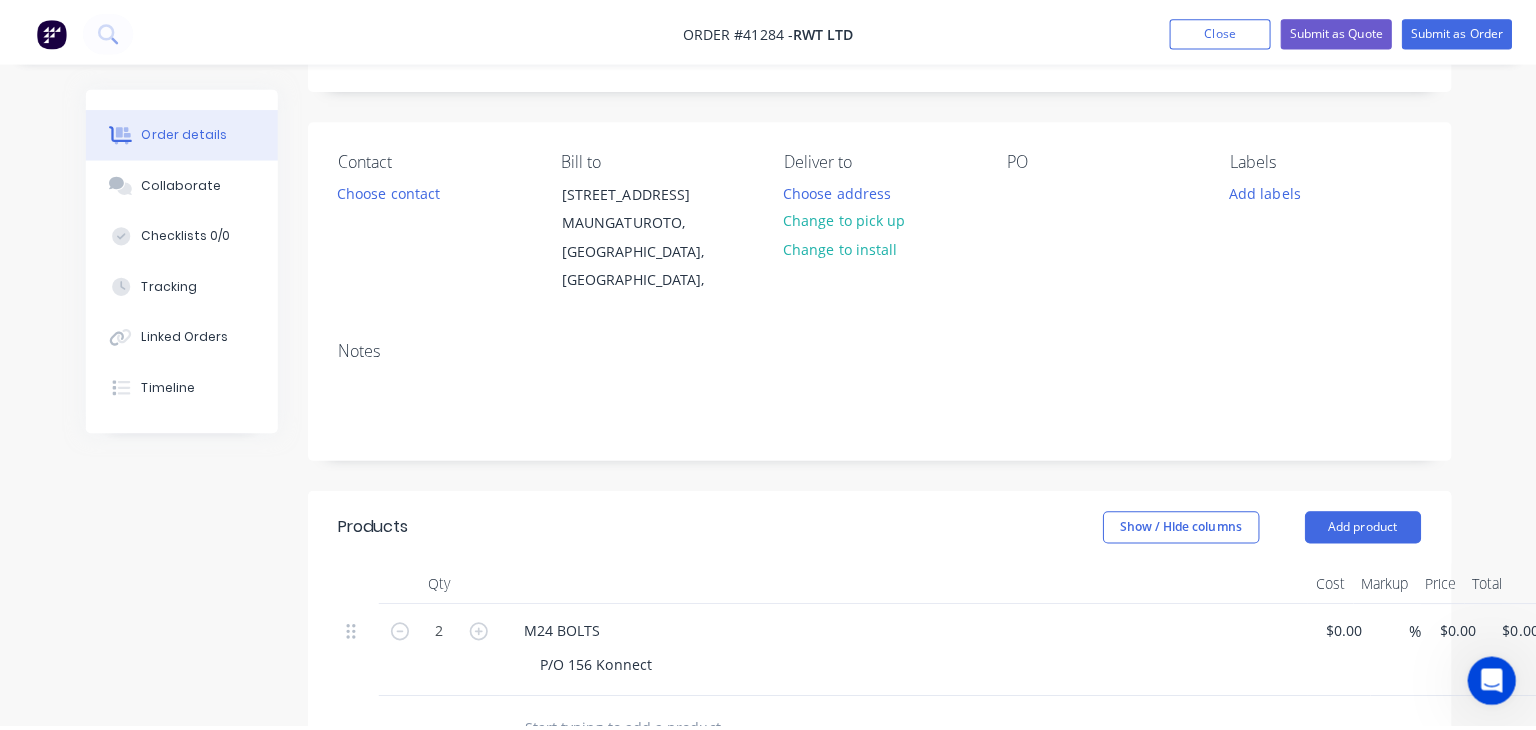 scroll, scrollTop: 0, scrollLeft: 0, axis: both 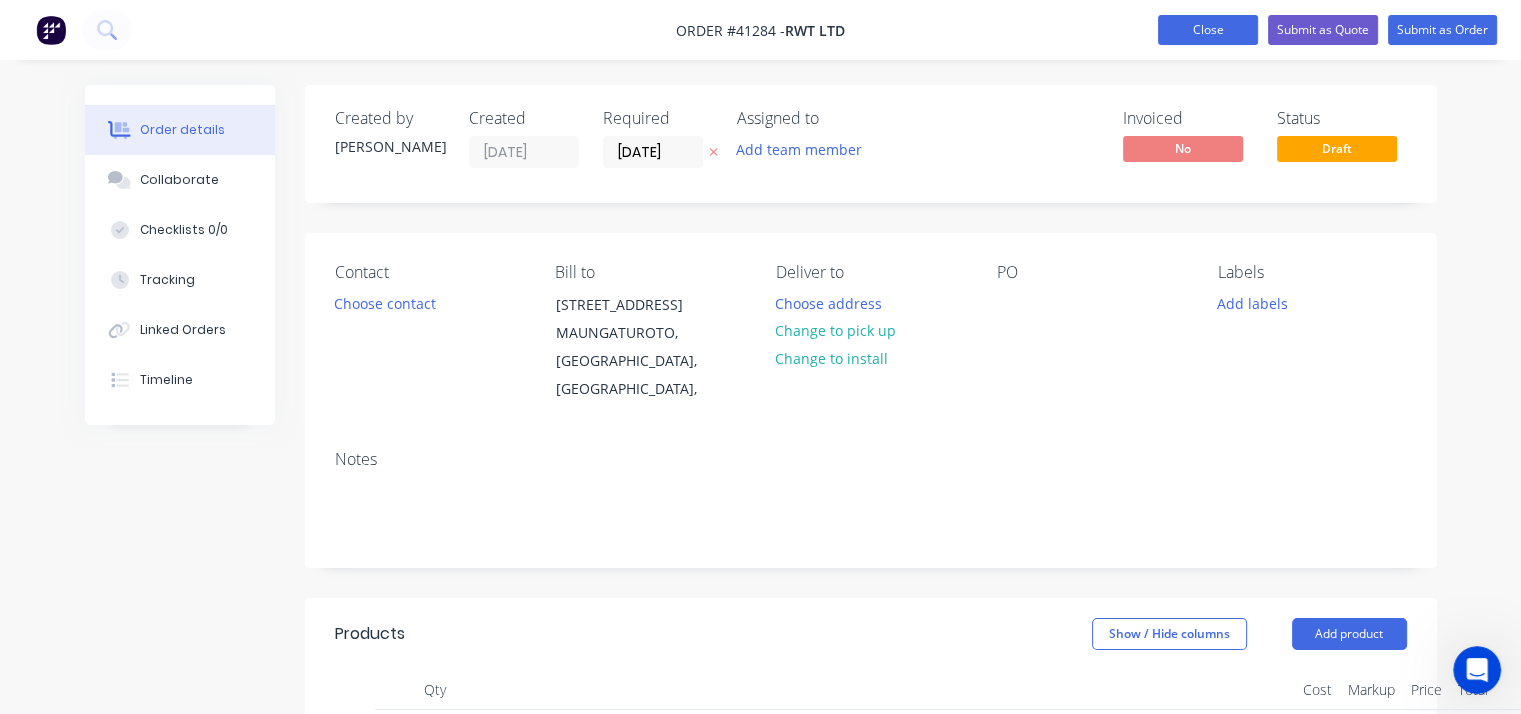 click on "Close" at bounding box center (1208, 30) 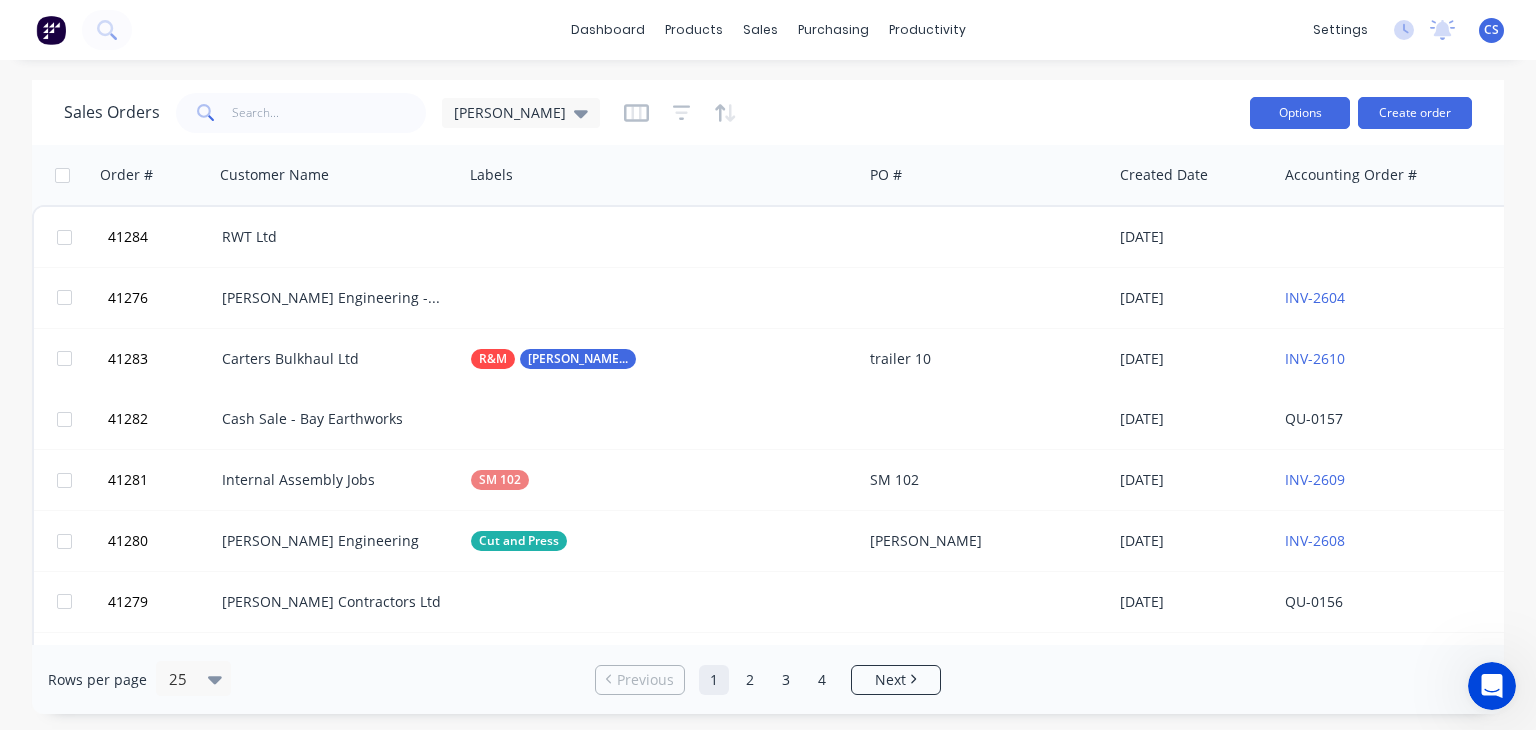 click on "Options" at bounding box center (1300, 113) 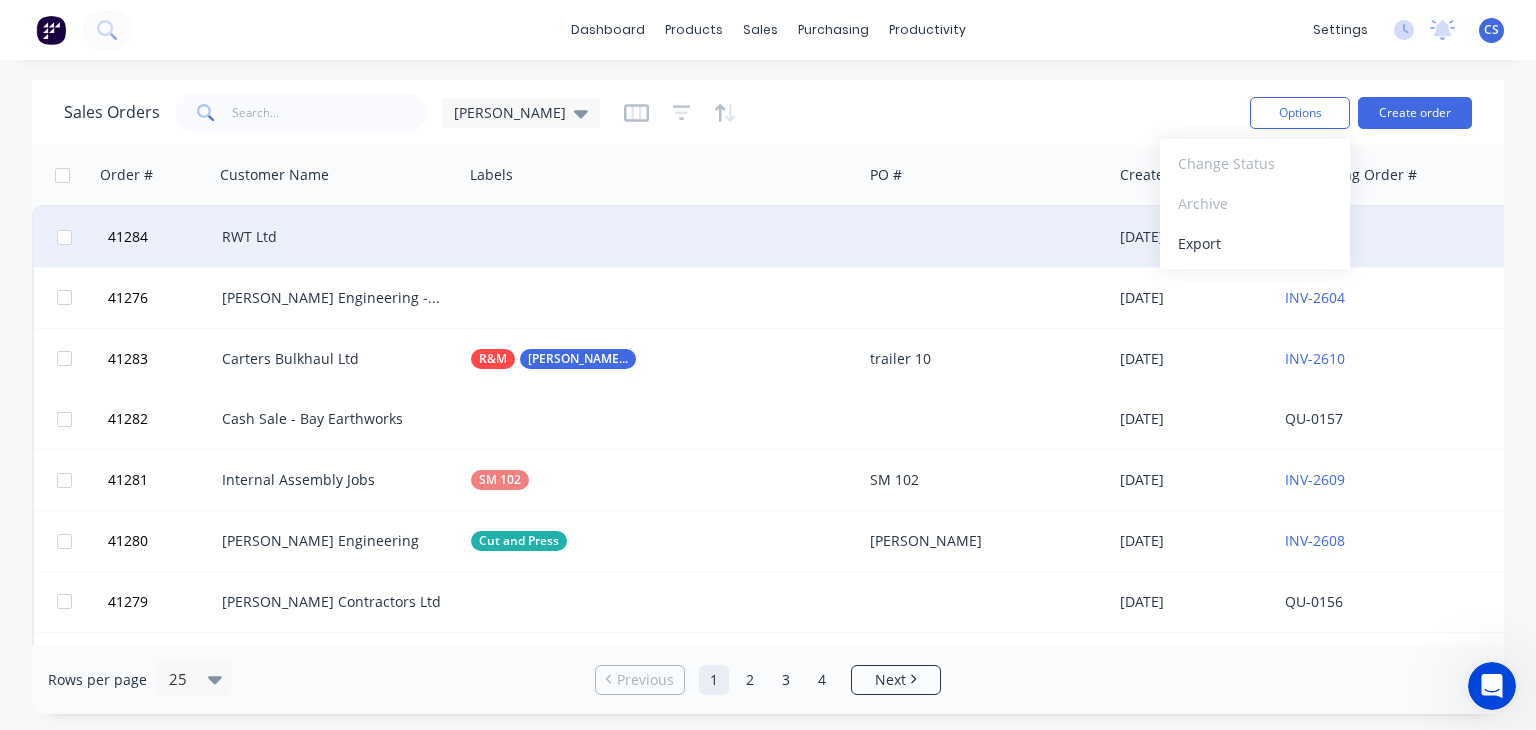 click at bounding box center (64, 237) 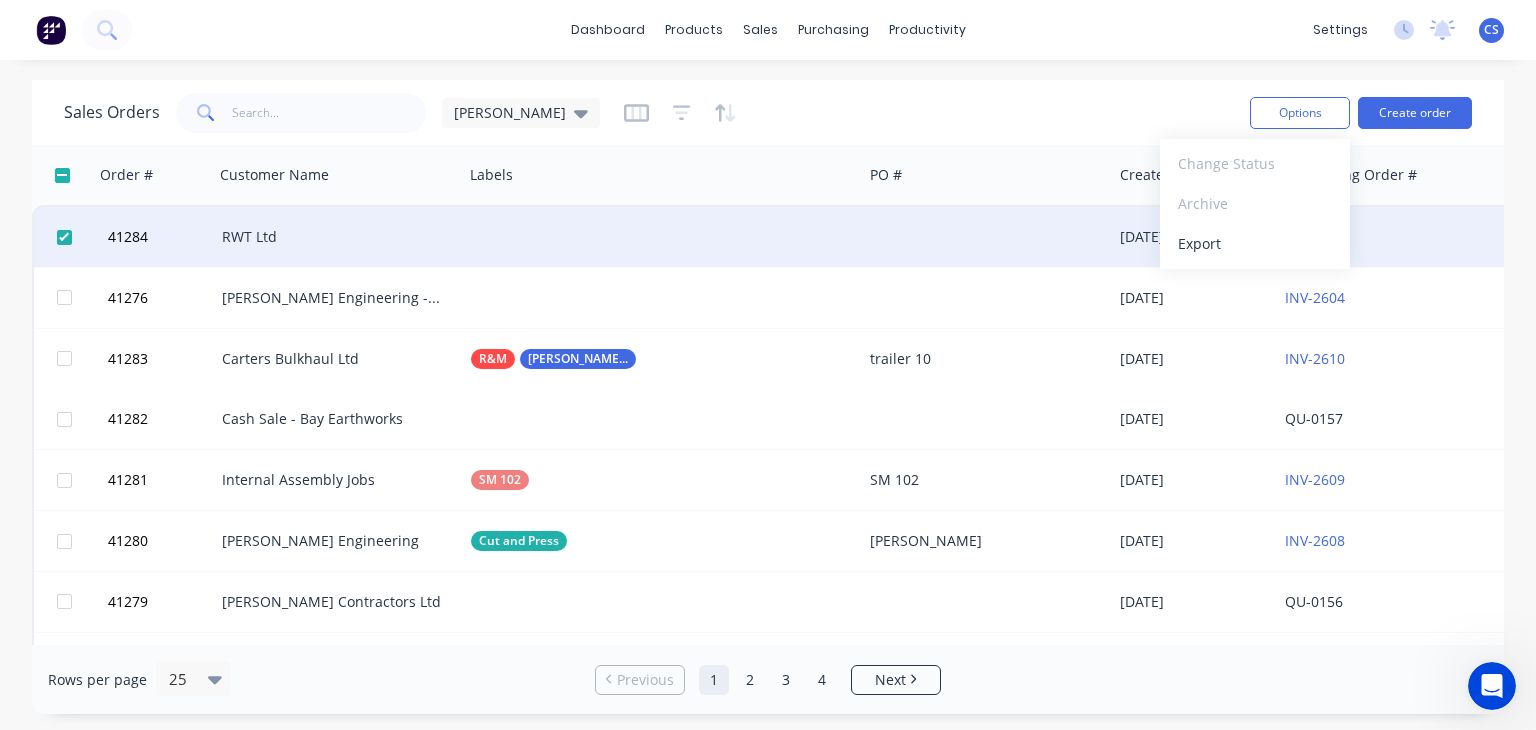checkbox on "true" 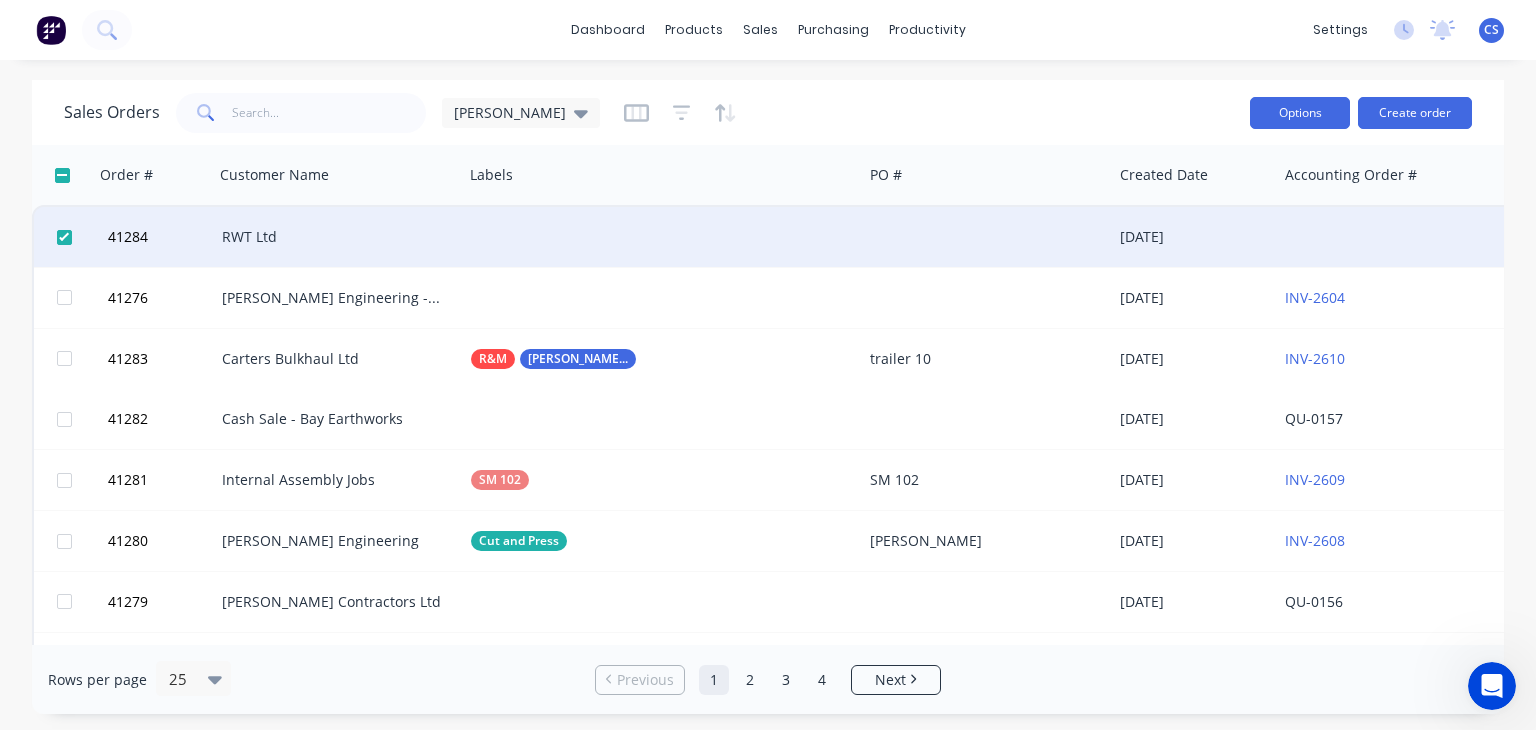click on "Options" at bounding box center [1300, 113] 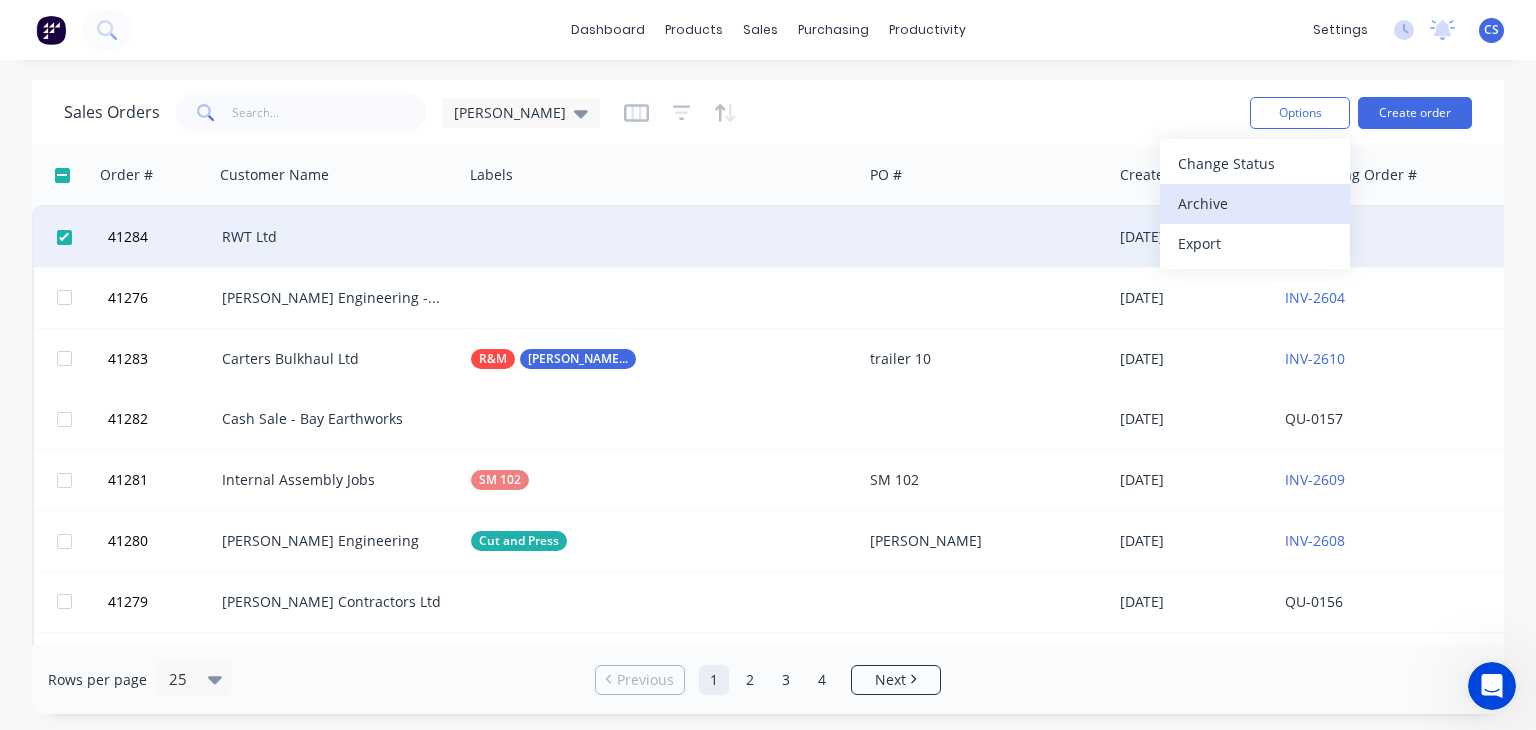 click on "Archive" at bounding box center (1255, 203) 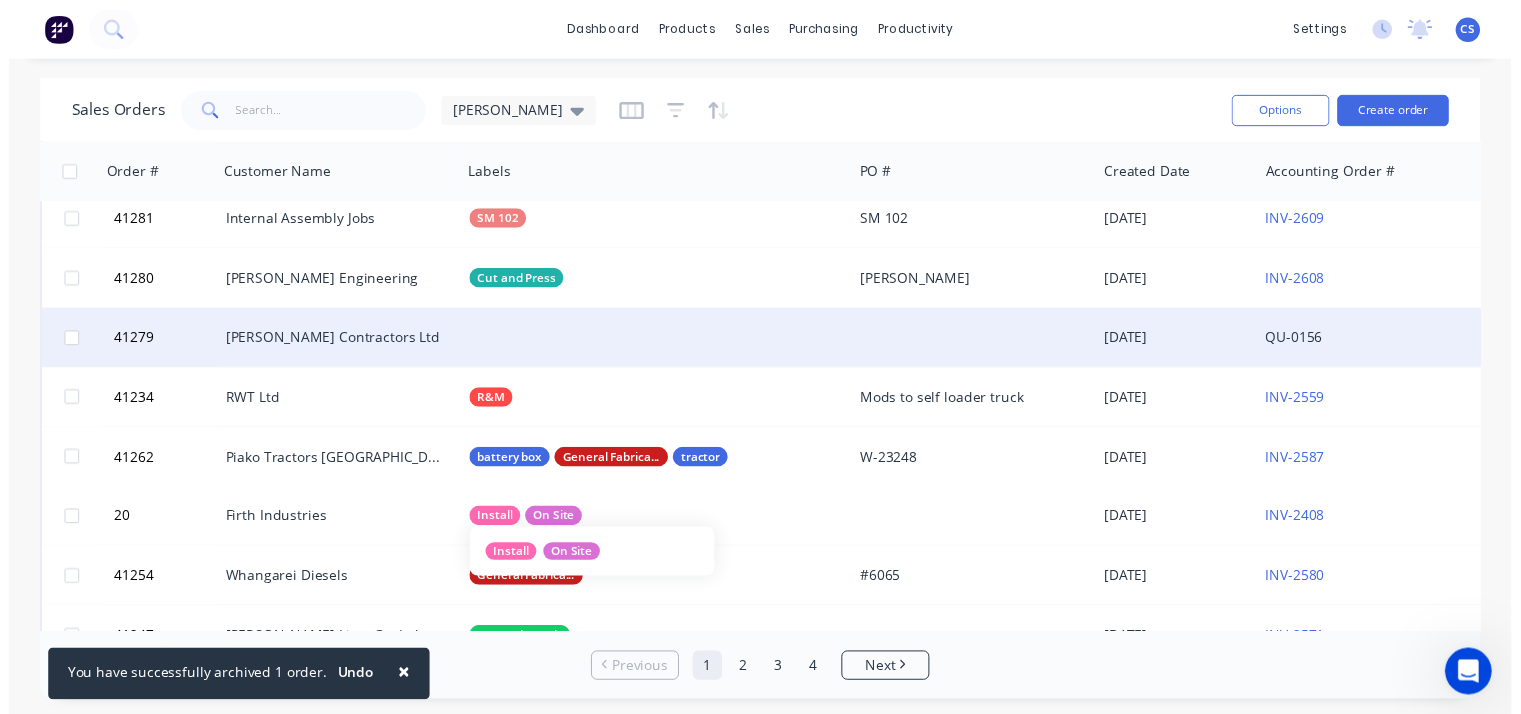 scroll, scrollTop: 200, scrollLeft: 0, axis: vertical 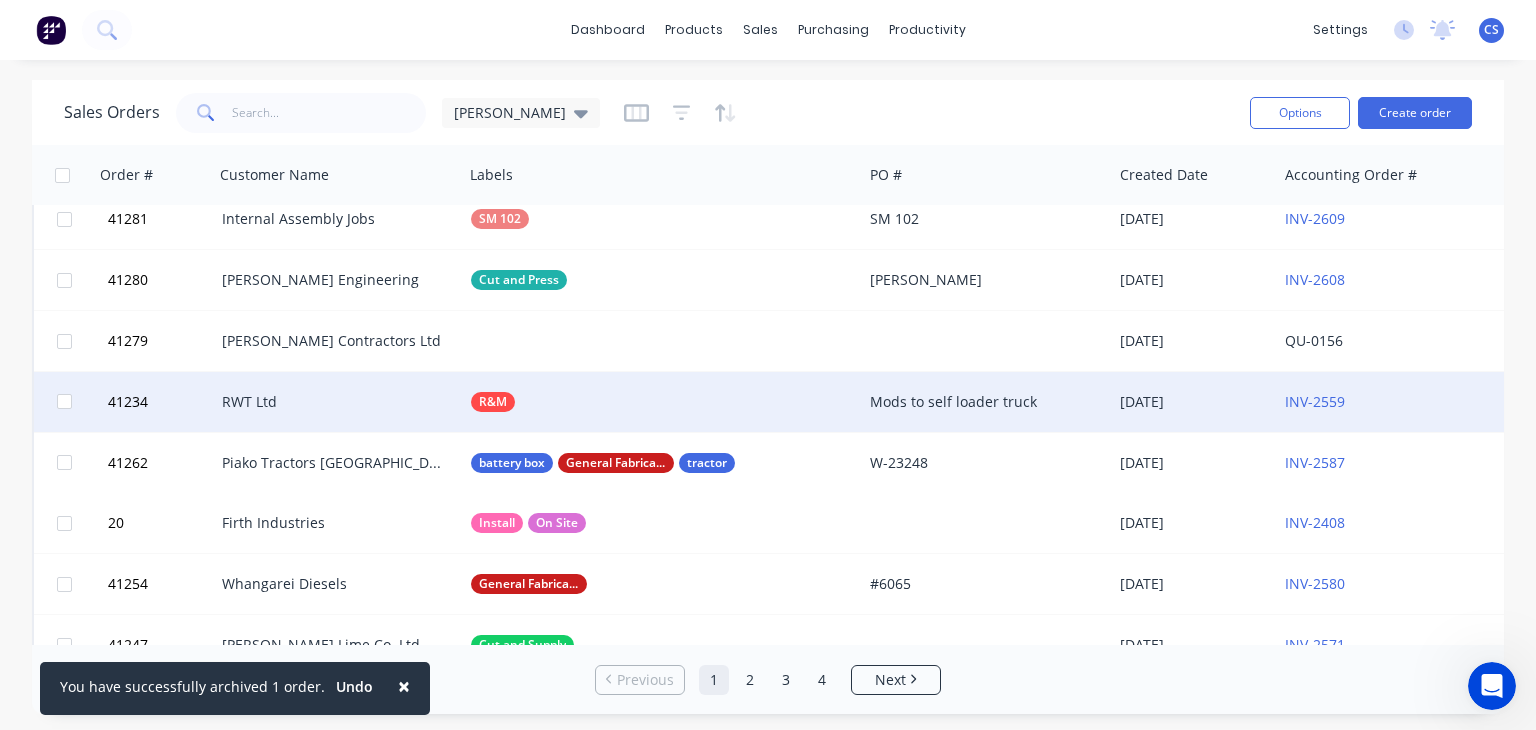 click on "RWT Ltd" at bounding box center (333, 402) 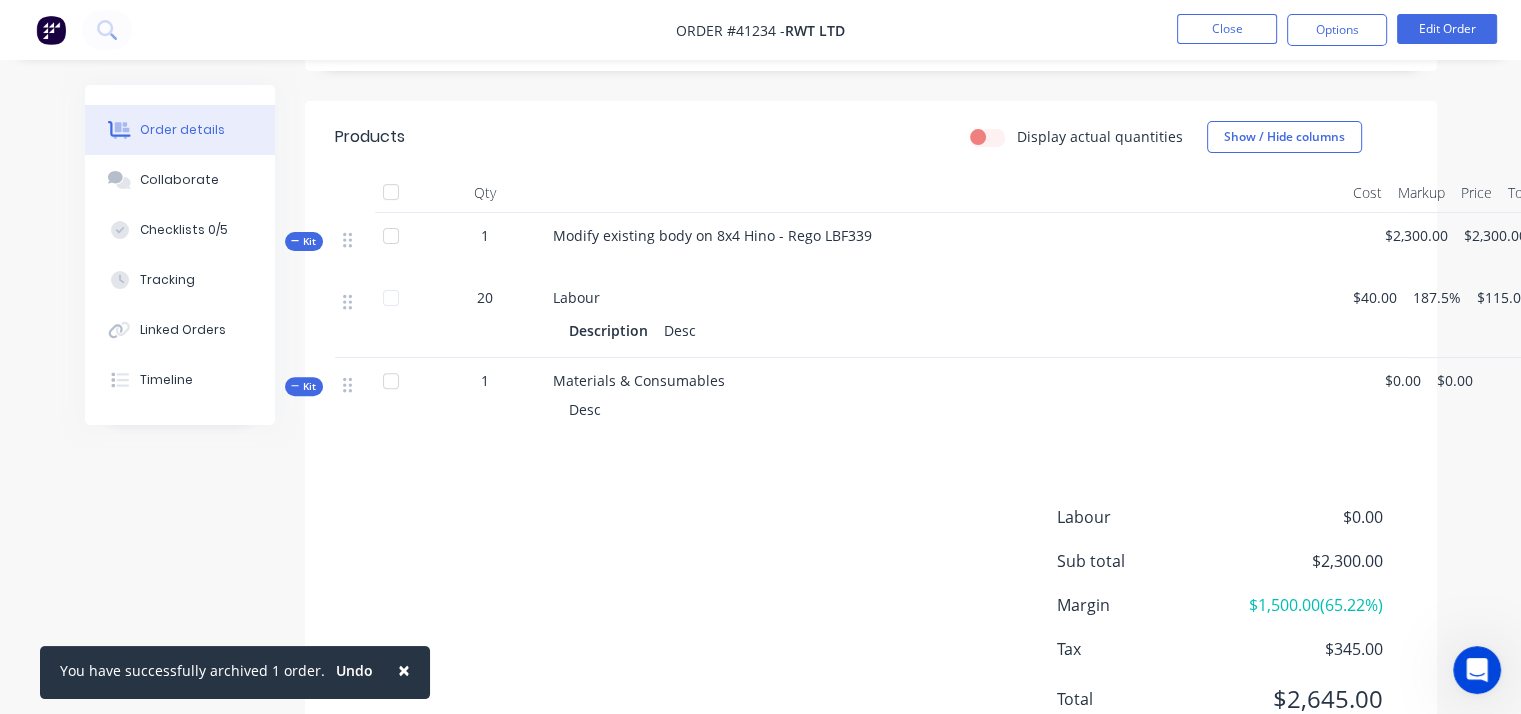scroll, scrollTop: 660, scrollLeft: 0, axis: vertical 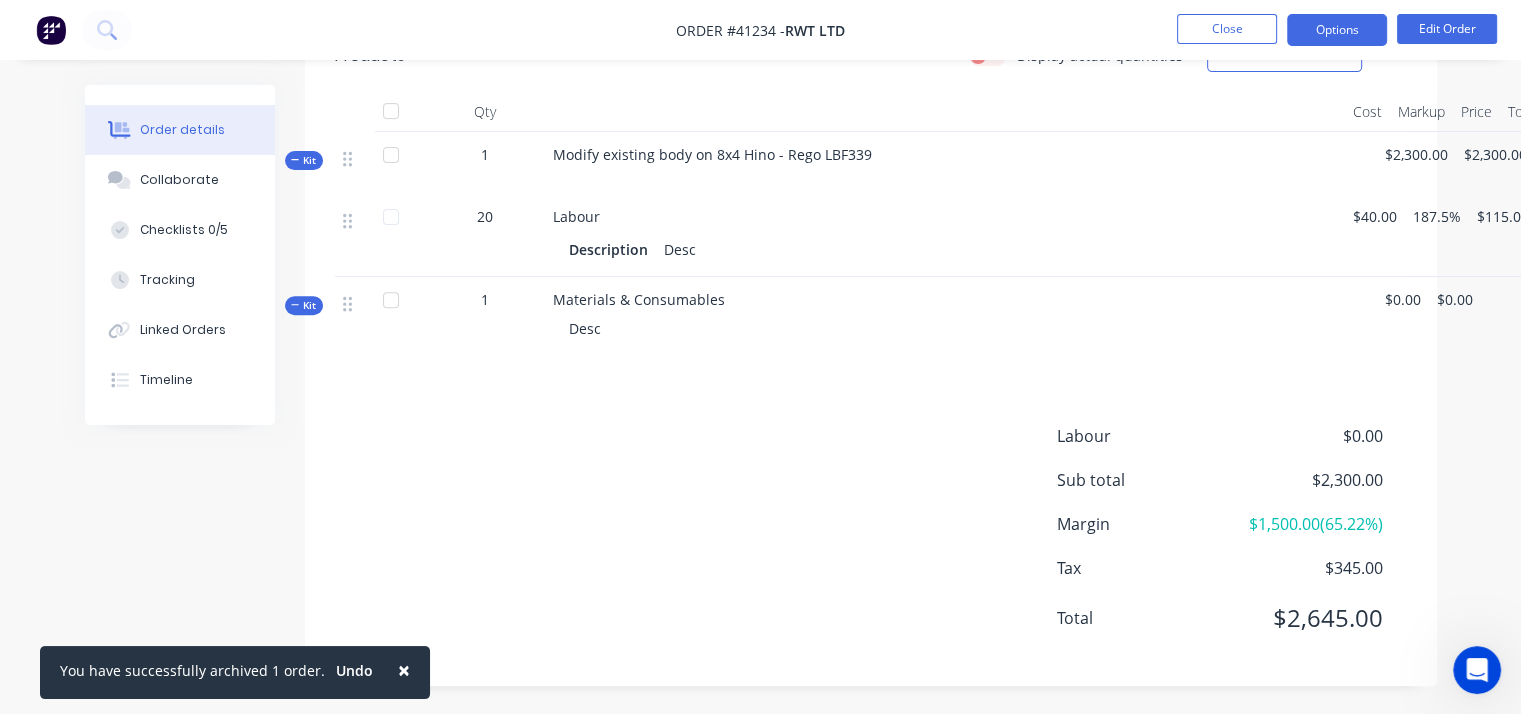 click on "Options" at bounding box center [1337, 30] 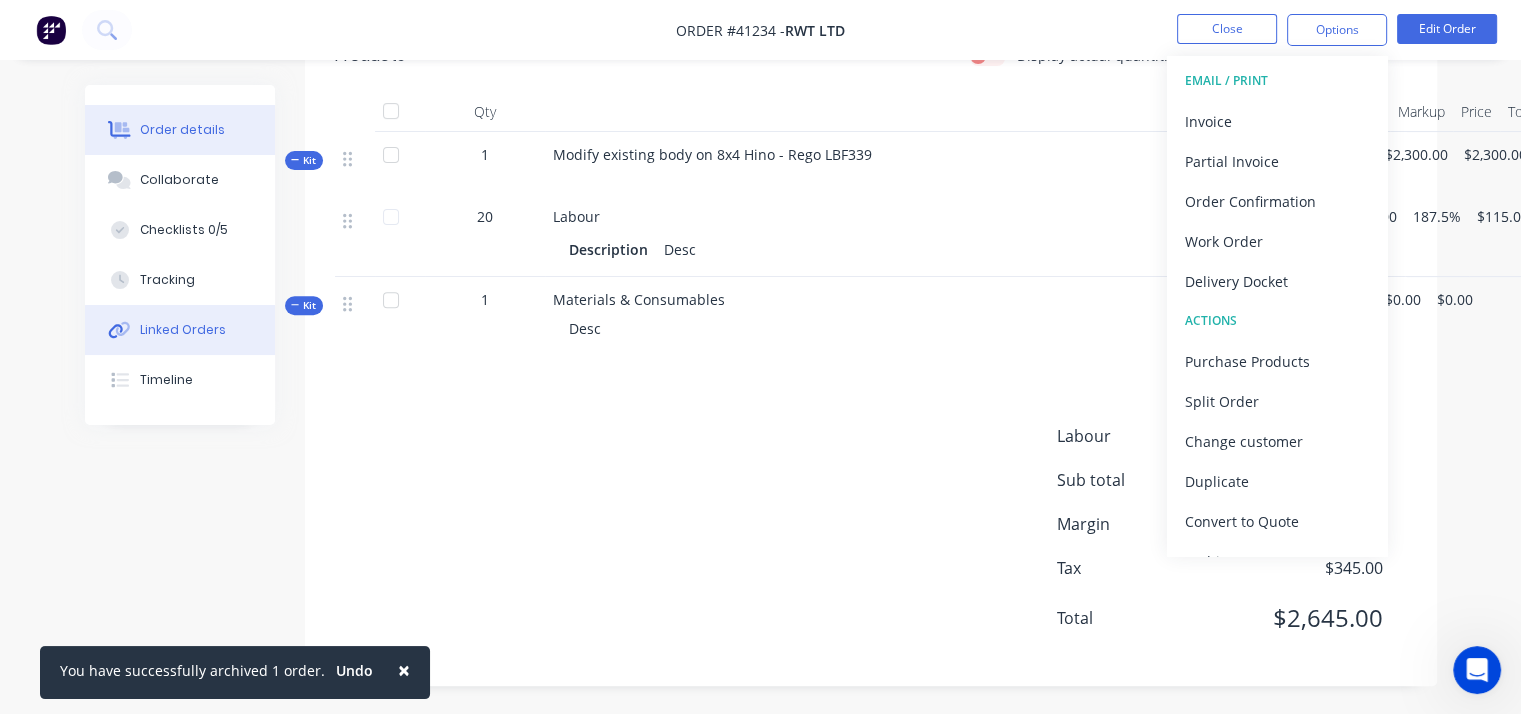 click on "Linked Orders" at bounding box center [180, 330] 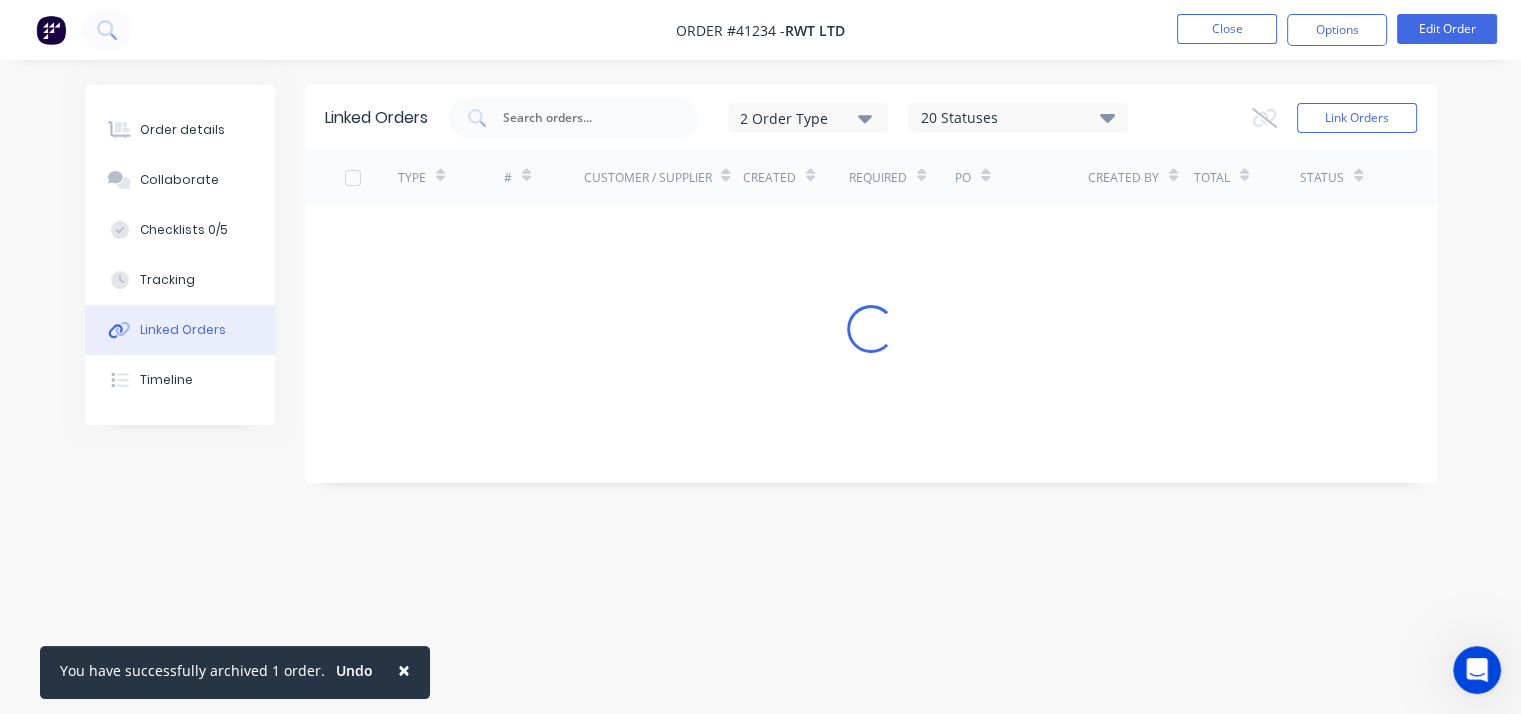 scroll, scrollTop: 0, scrollLeft: 0, axis: both 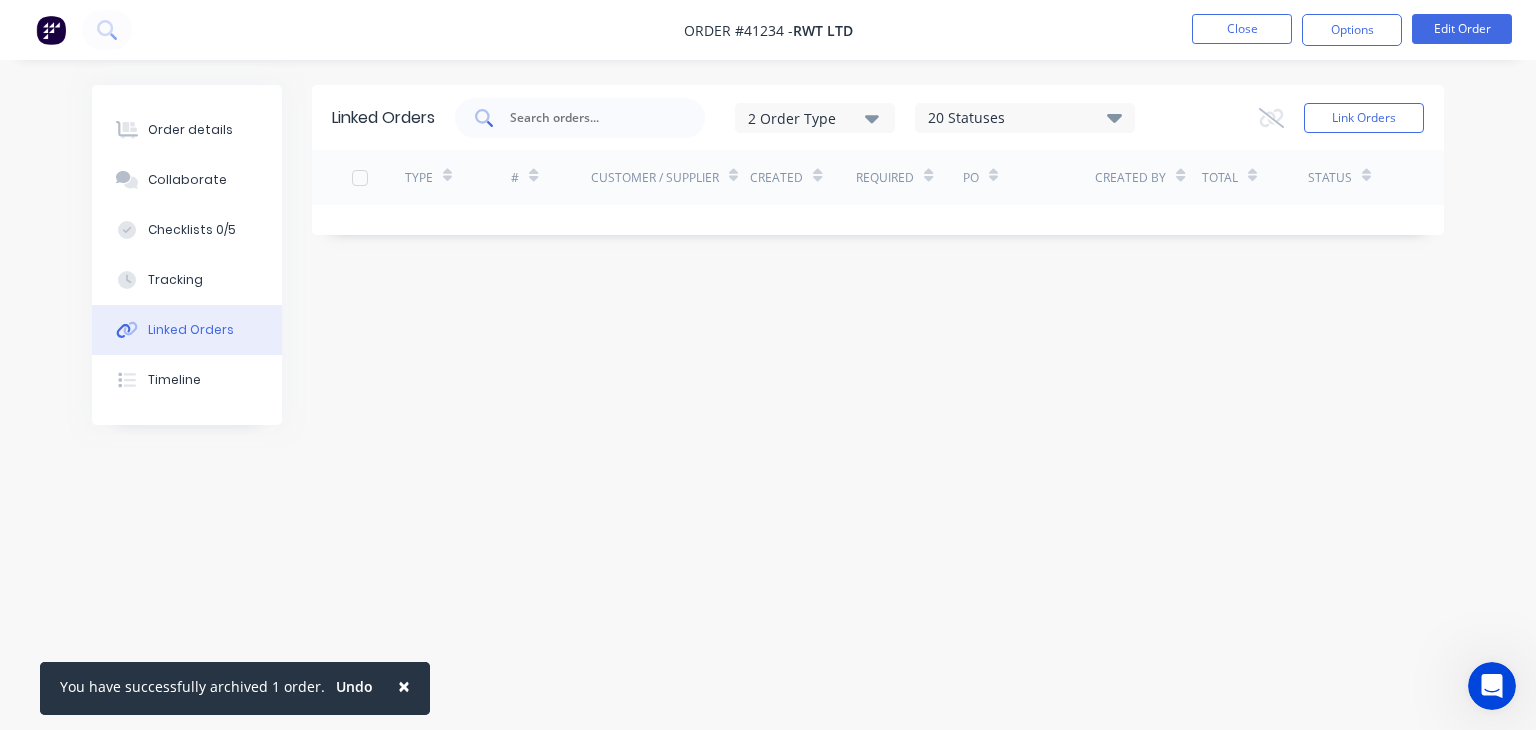 click at bounding box center (591, 118) 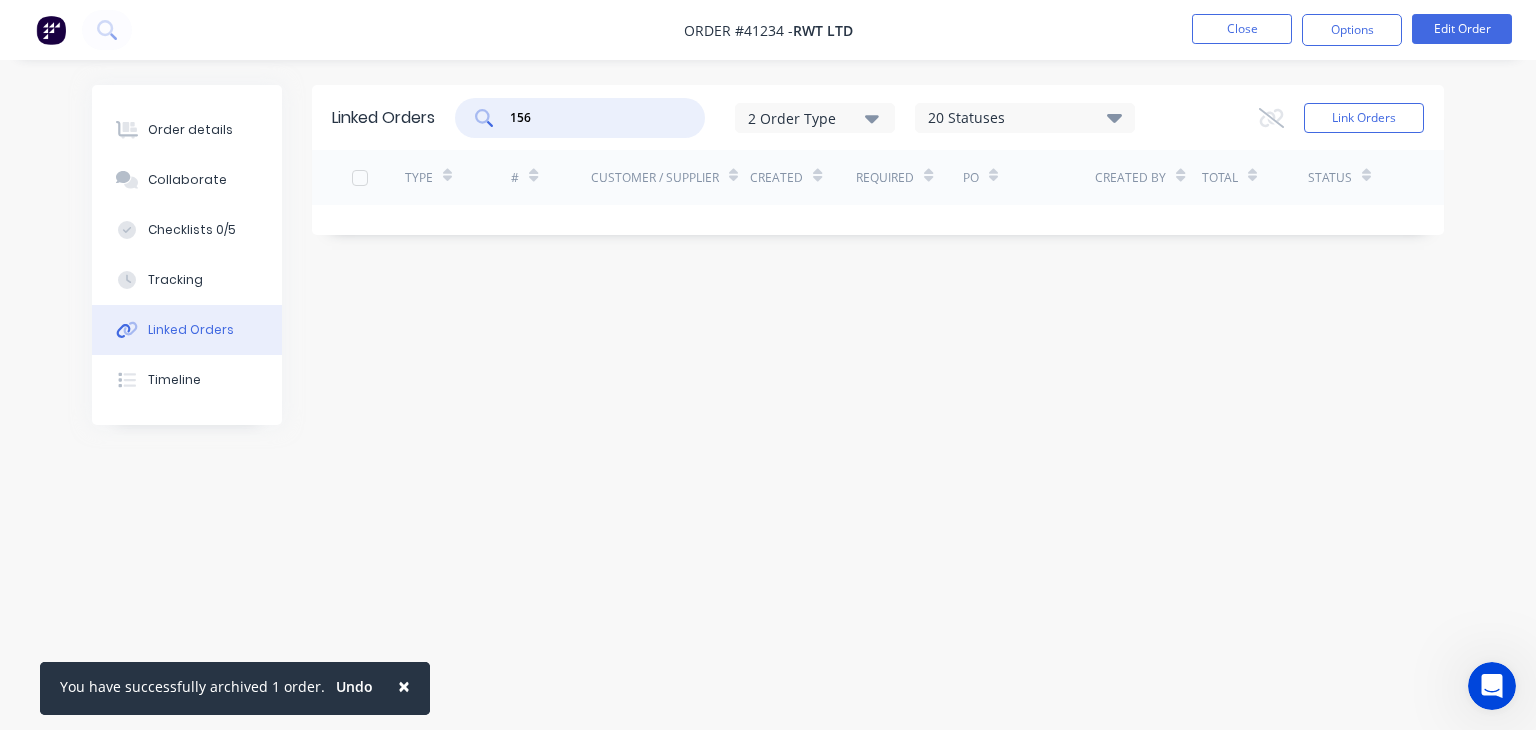 type on "156" 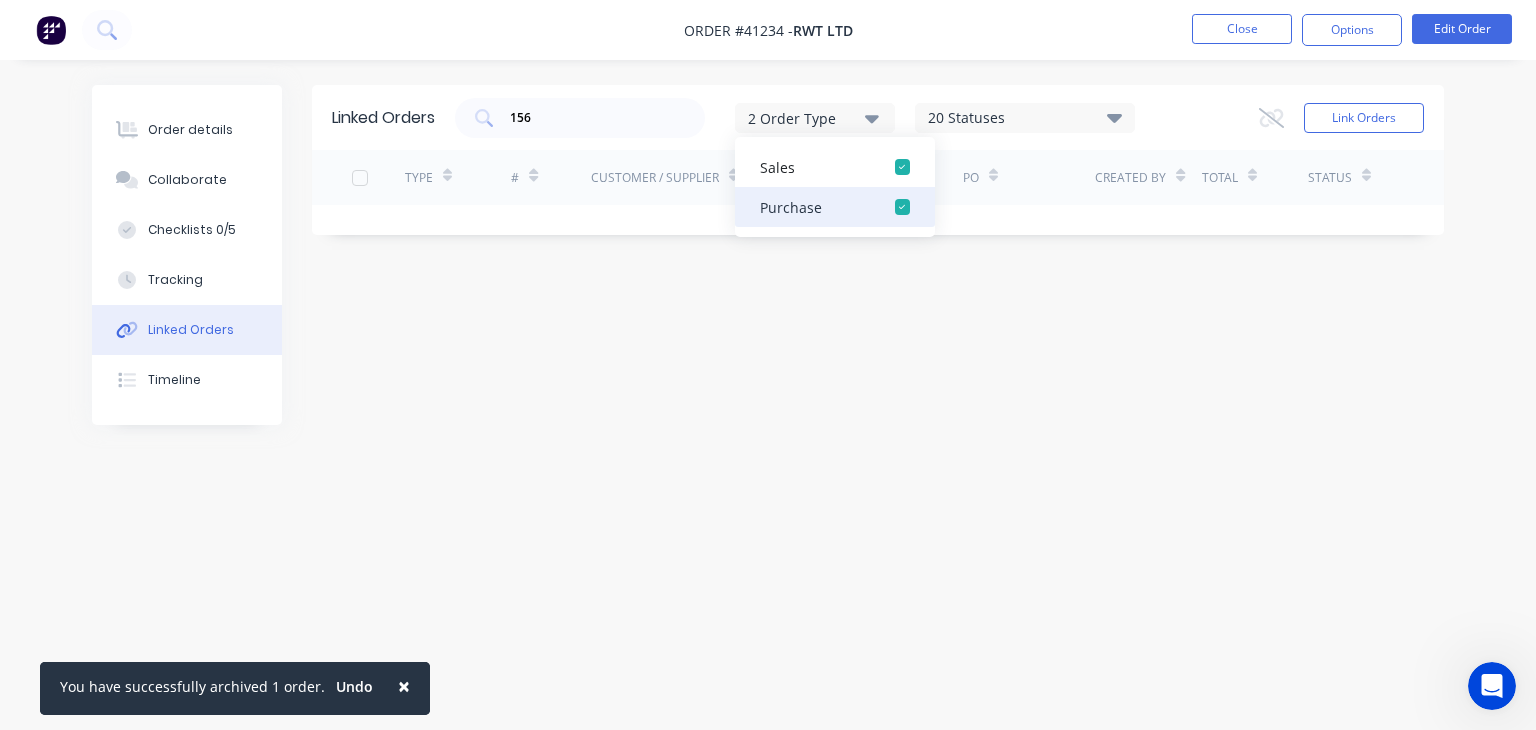 click on "Purchase" at bounding box center [817, 207] 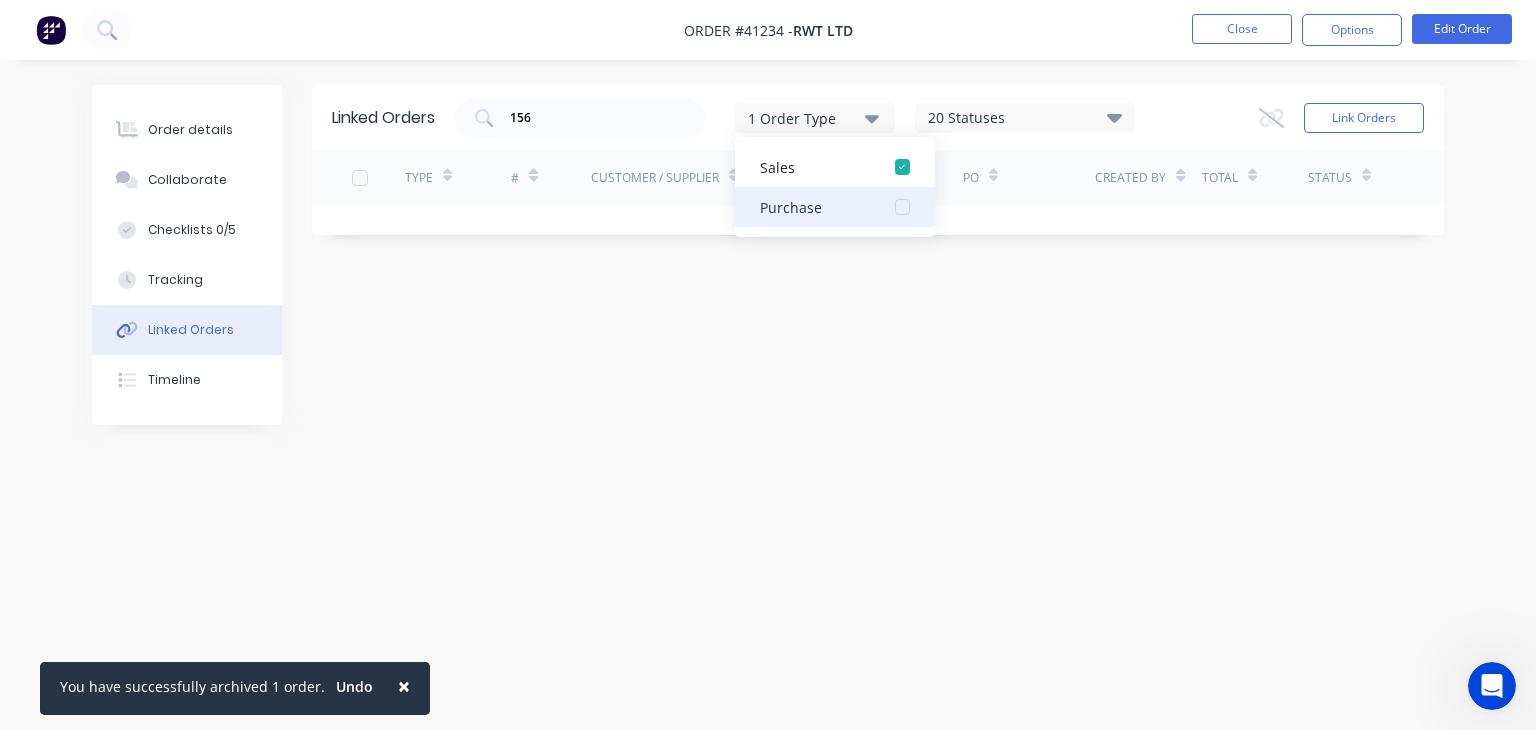 click on "Purchase" at bounding box center [817, 207] 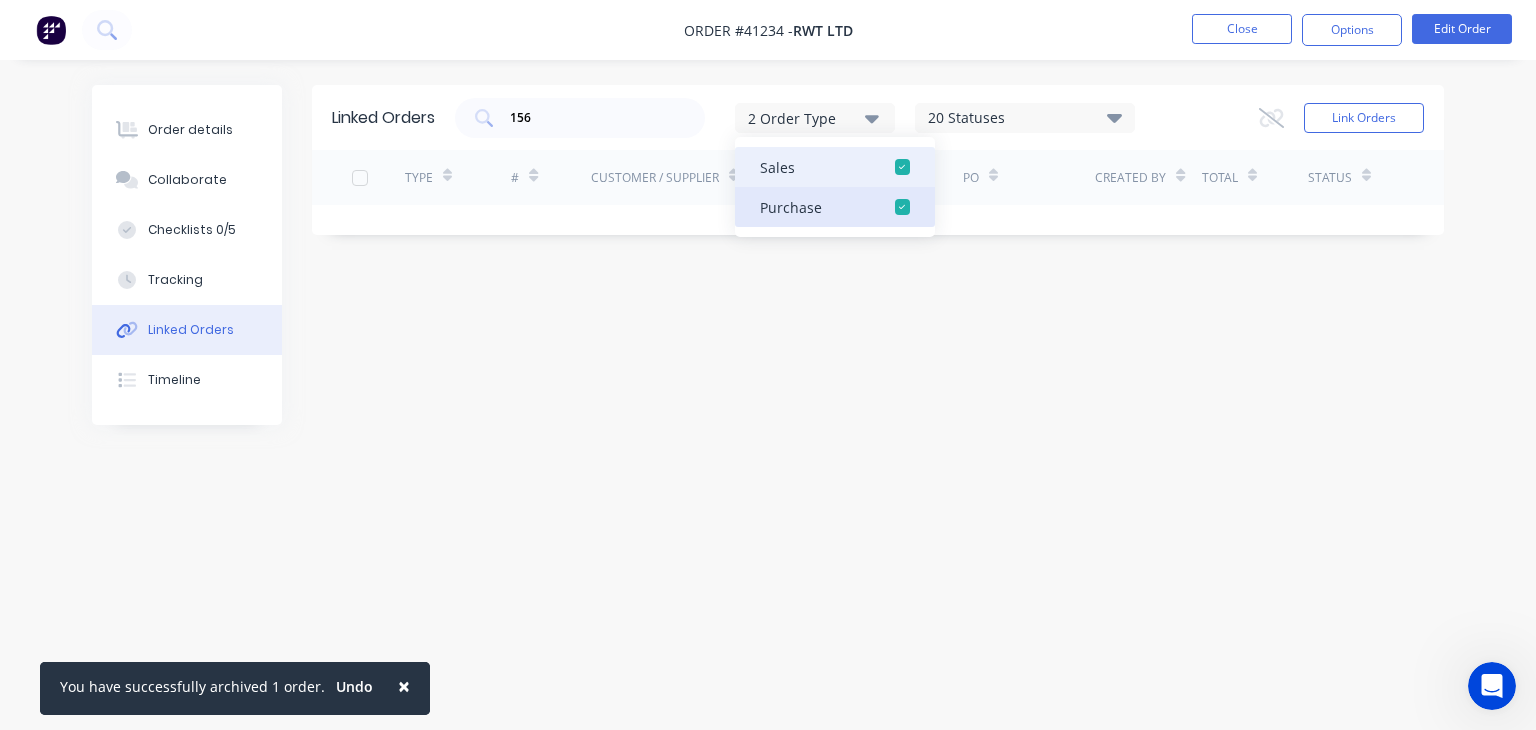 click at bounding box center [902, 167] 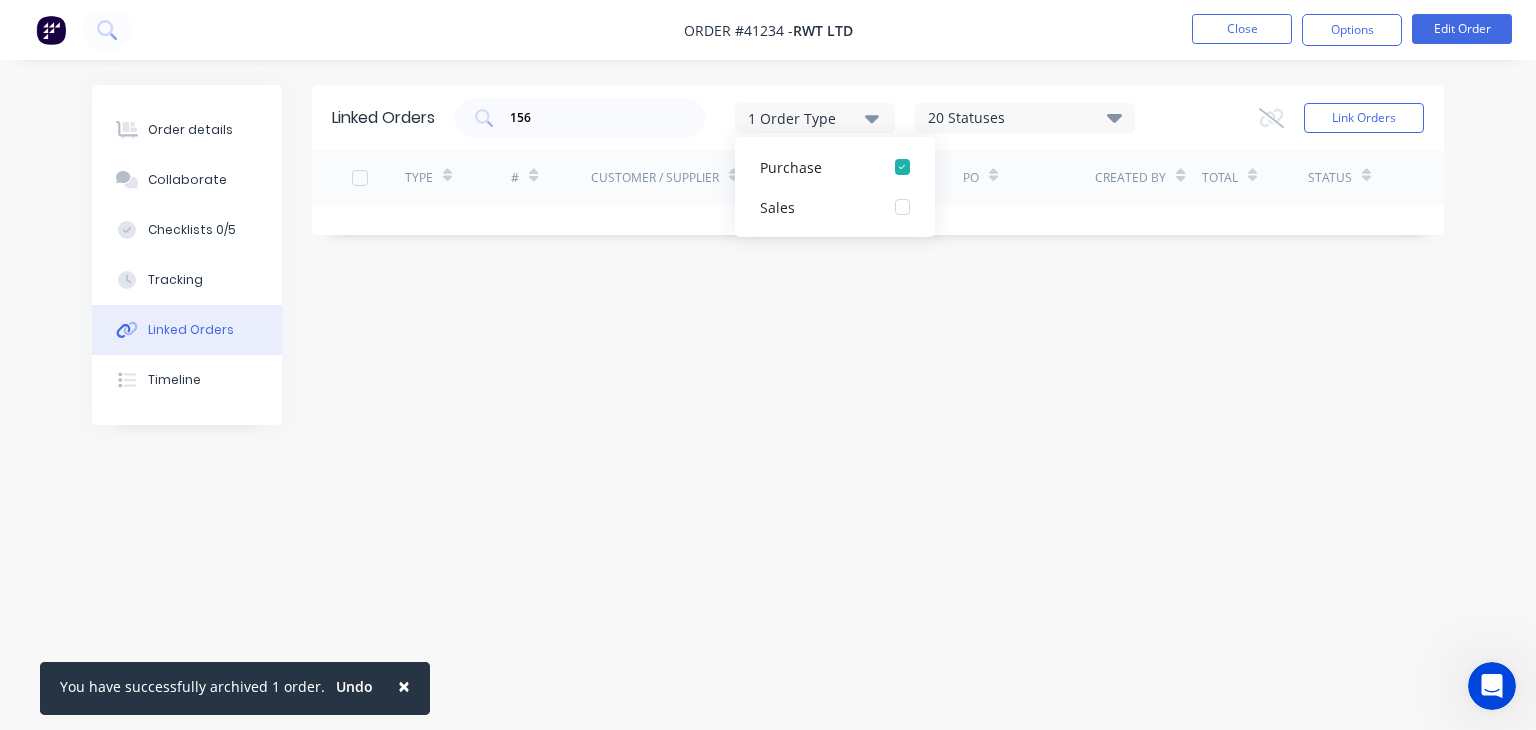 click on "Linked Orders 156 1 Order Type Purchase Sales 20 Statuses Sales Order Status All Archived Draft Quote Submitted Waiting on Parts In Production R&M In Production NEW Work Completed  Ready For [PERSON_NAME] Checked. Ready to Invoice Invoiced to customer Internal Work Delivered Picked Up Purchase Order Status All Archived Draft Submitted Partially Received Received Billed 1 Order Type 20 Statuses Sales Order Status All Archived Draft Quote Submitted Waiting on Parts In Production R&M In Production NEW Work Completed  Ready For [PERSON_NAME] Checked. Ready to Invoice Invoiced to customer Internal Work Delivered Picked Up Purchase Order Status All Archived Draft Submitted Partially Received Received Billed Link Orders TYPE   #   Customer / Supplier   Created   Required   PO   Created By   Total   Status   × You have successfully archived 1 order. Undo" at bounding box center [768, 327] 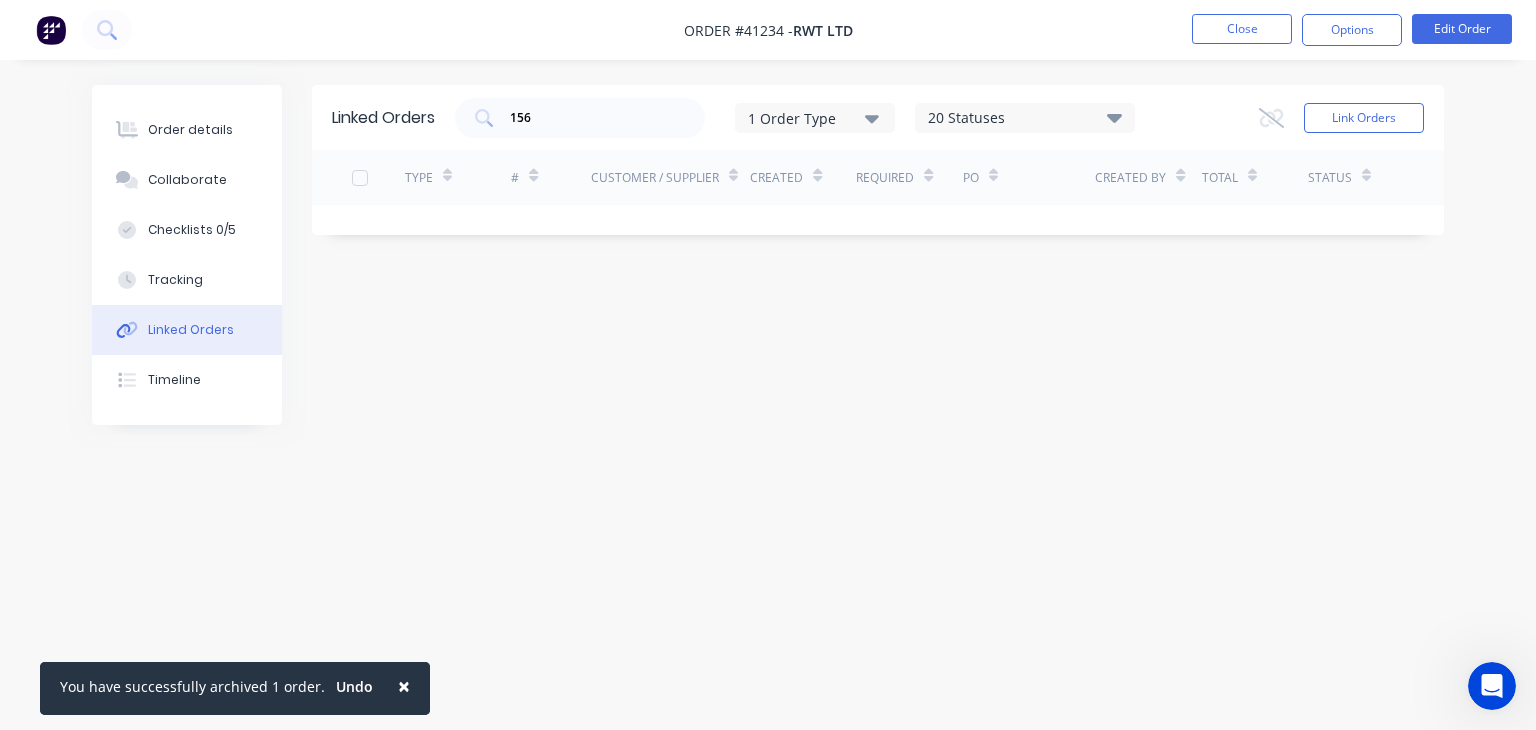 click 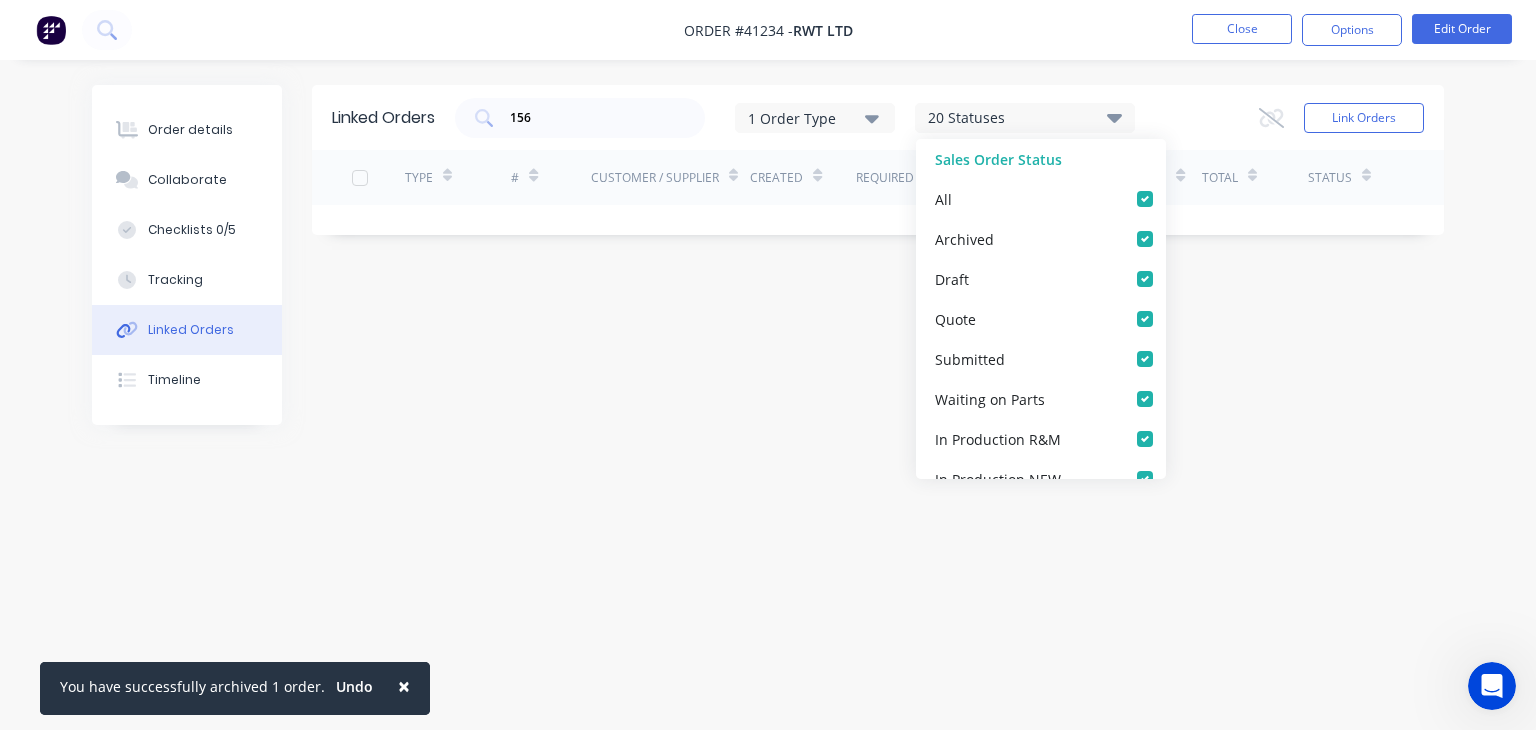 click on "Linked Orders 156 1 Order Type 20 Statuses Sales Order Status All Archived Draft Quote Submitted Waiting on Parts In Production R&M In Production NEW Work Completed  Ready For [PERSON_NAME] Checked. Ready to Invoice Invoiced to customer Internal Work Delivered Picked Up Purchase Order Status All Archived Draft Submitted Partially Received Received Billed 1 Order Type 20 Statuses Sales Order Status All Archived Draft Quote Submitted Waiting on Parts In Production R&M In Production NEW Work Completed  Ready For [PERSON_NAME] Checked. Ready to Invoice Invoiced to customer Internal Work Delivered Picked Up Purchase Order Status All Archived Draft Submitted Partially Received Received Billed Link Orders TYPE   #   Customer / Supplier   Created   Required   PO   Created By   Total   Status   × You have successfully archived 1 order. Undo" at bounding box center (768, 327) 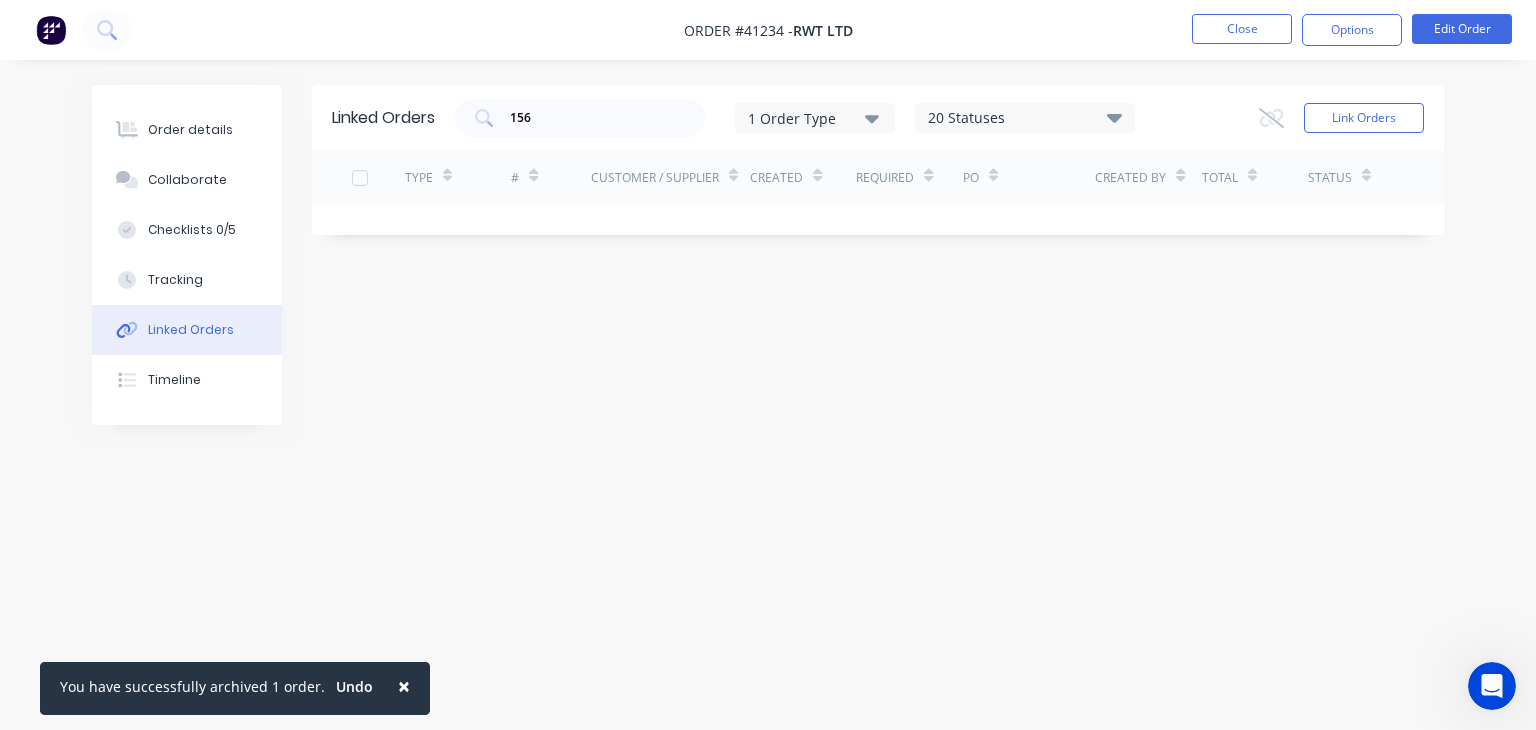 click on "Customer / Supplier" at bounding box center [655, 178] 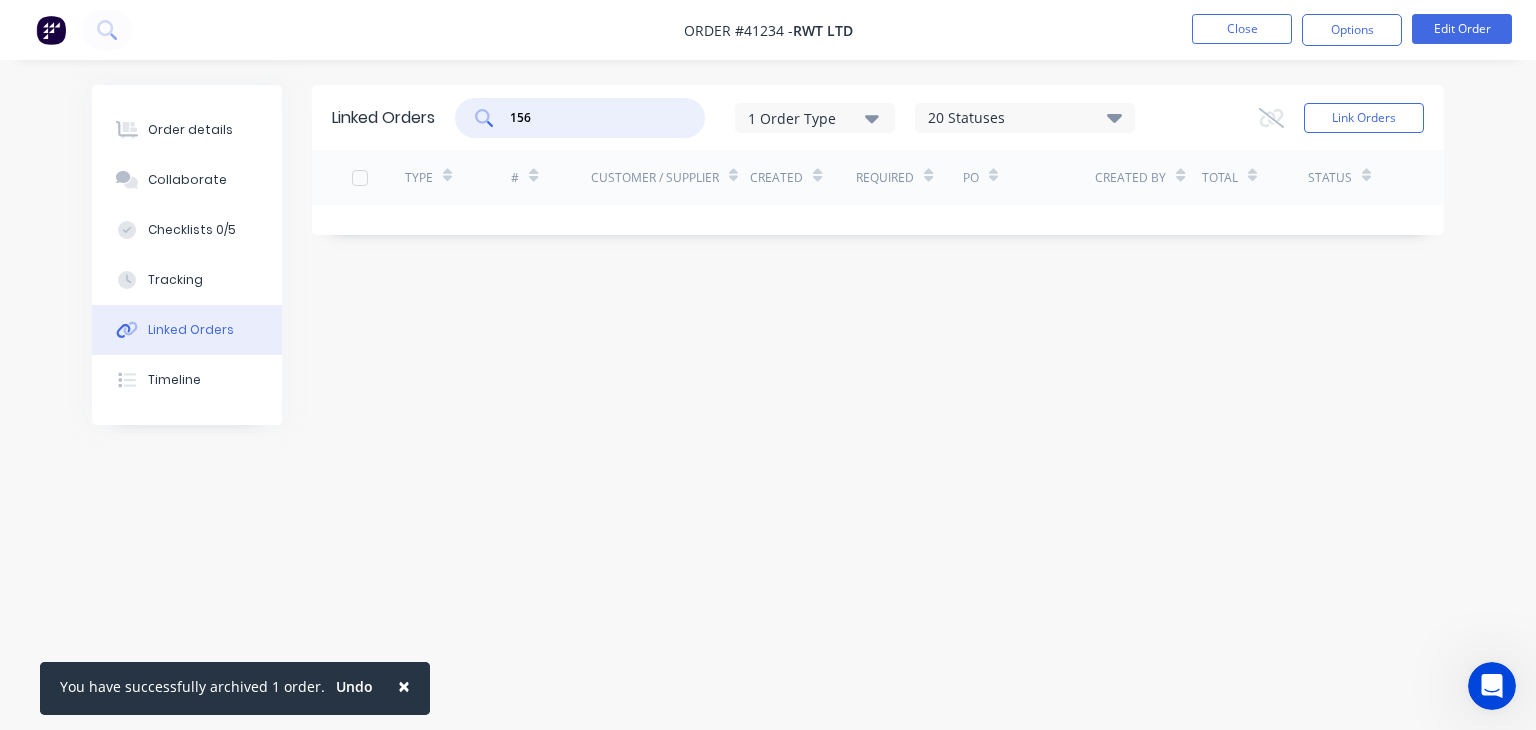 drag, startPoint x: 552, startPoint y: 117, endPoint x: 485, endPoint y: 112, distance: 67.18631 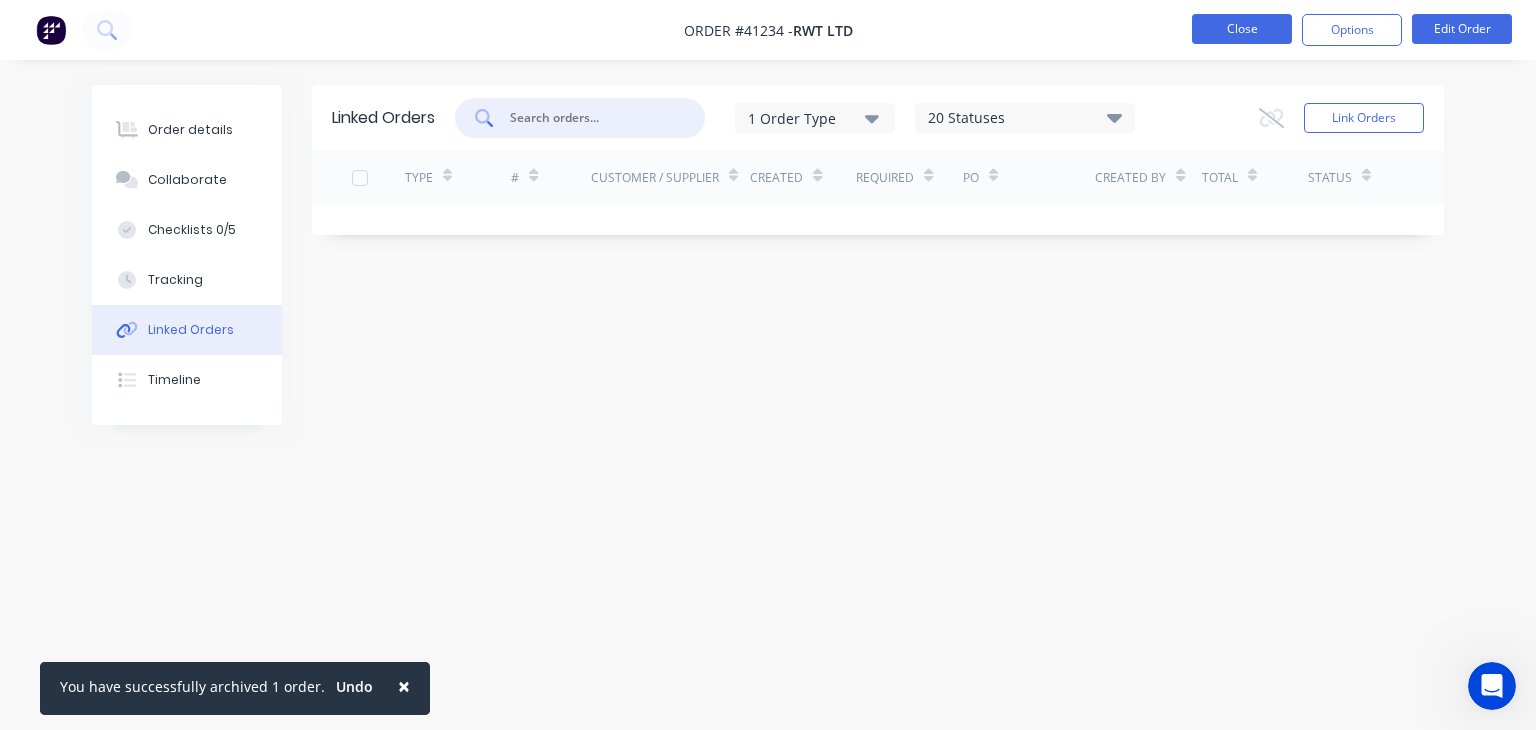 type 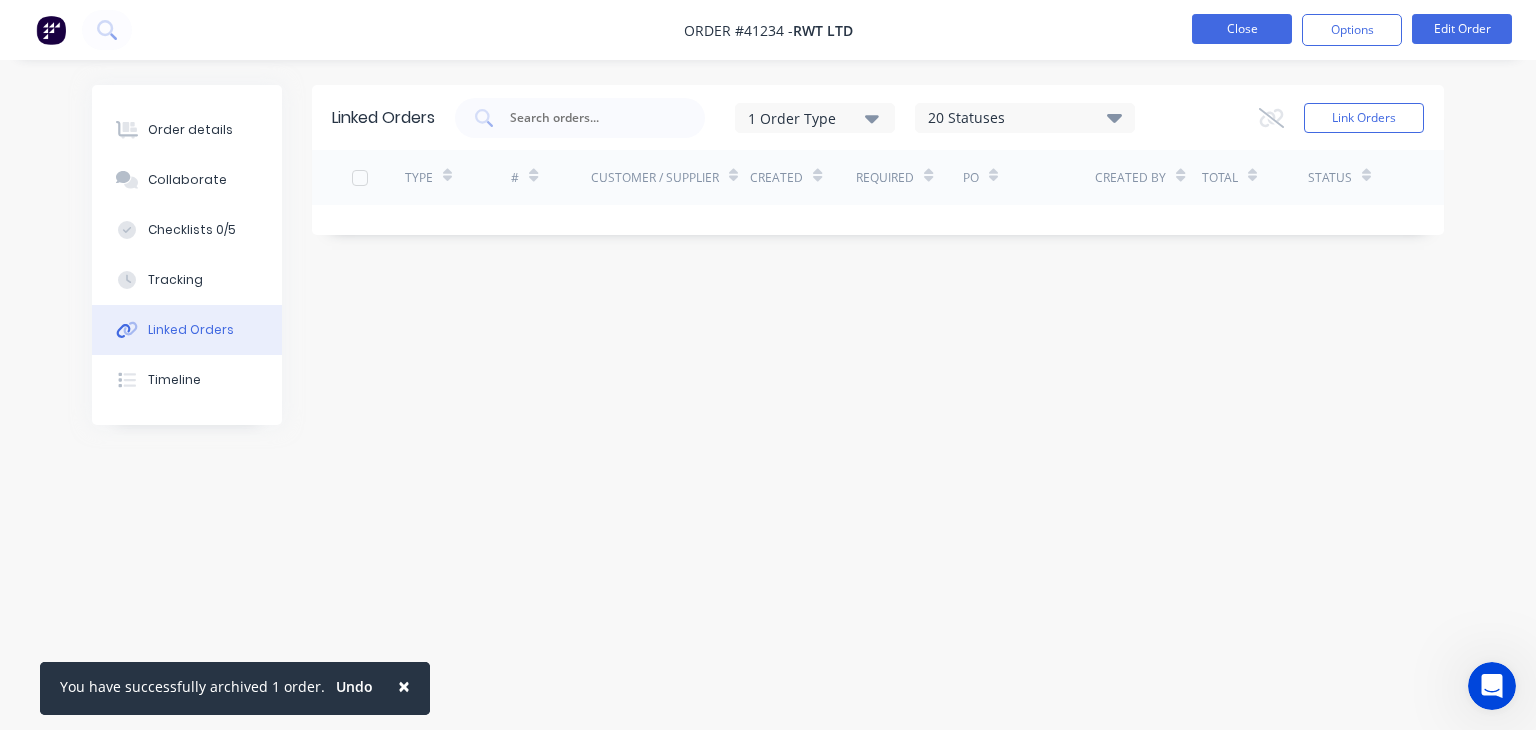 click on "Close" at bounding box center [1242, 29] 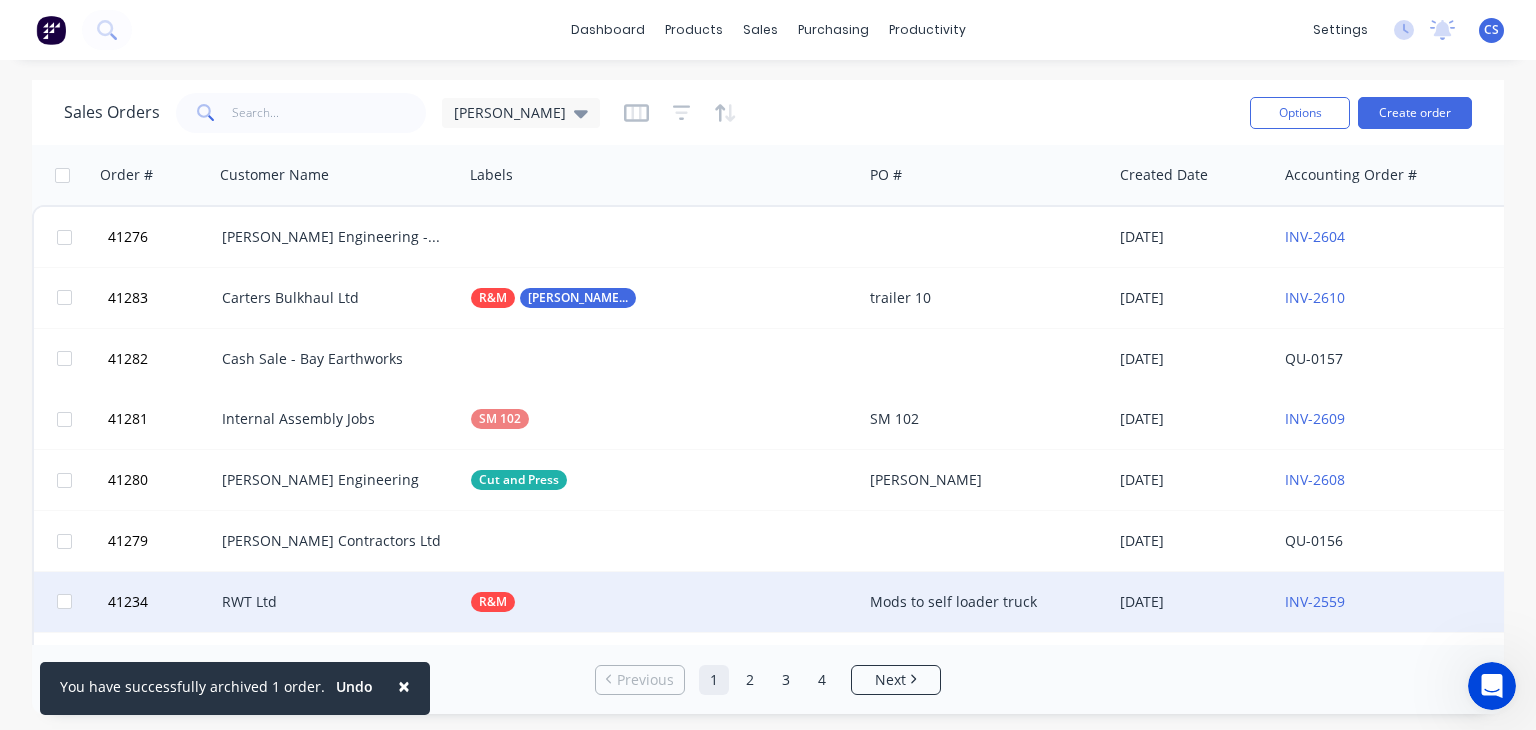 click on "R&M" at bounding box center (653, 602) 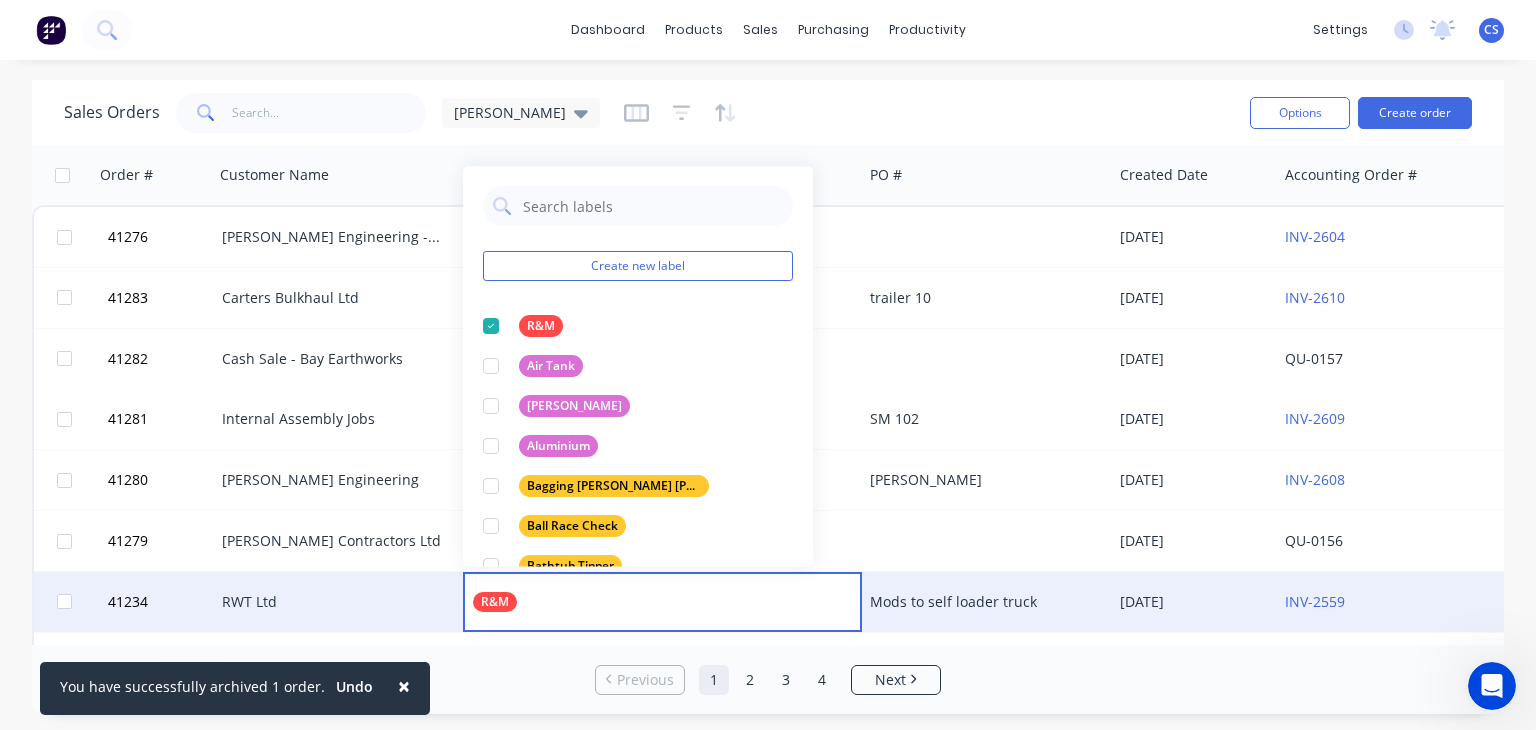 click on "Sales Orders [PERSON_NAME]" at bounding box center (649, 112) 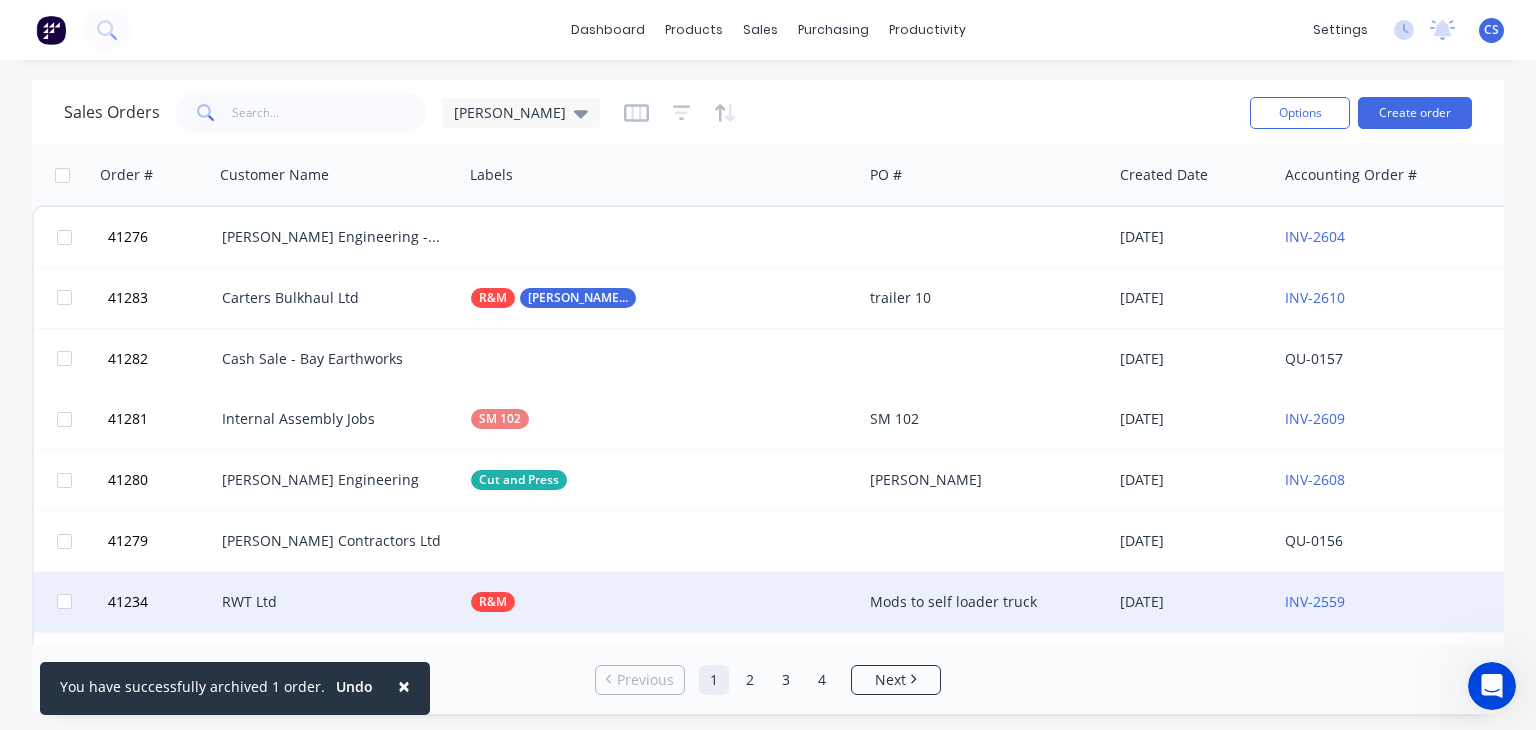 click on "RWT Ltd" at bounding box center [333, 602] 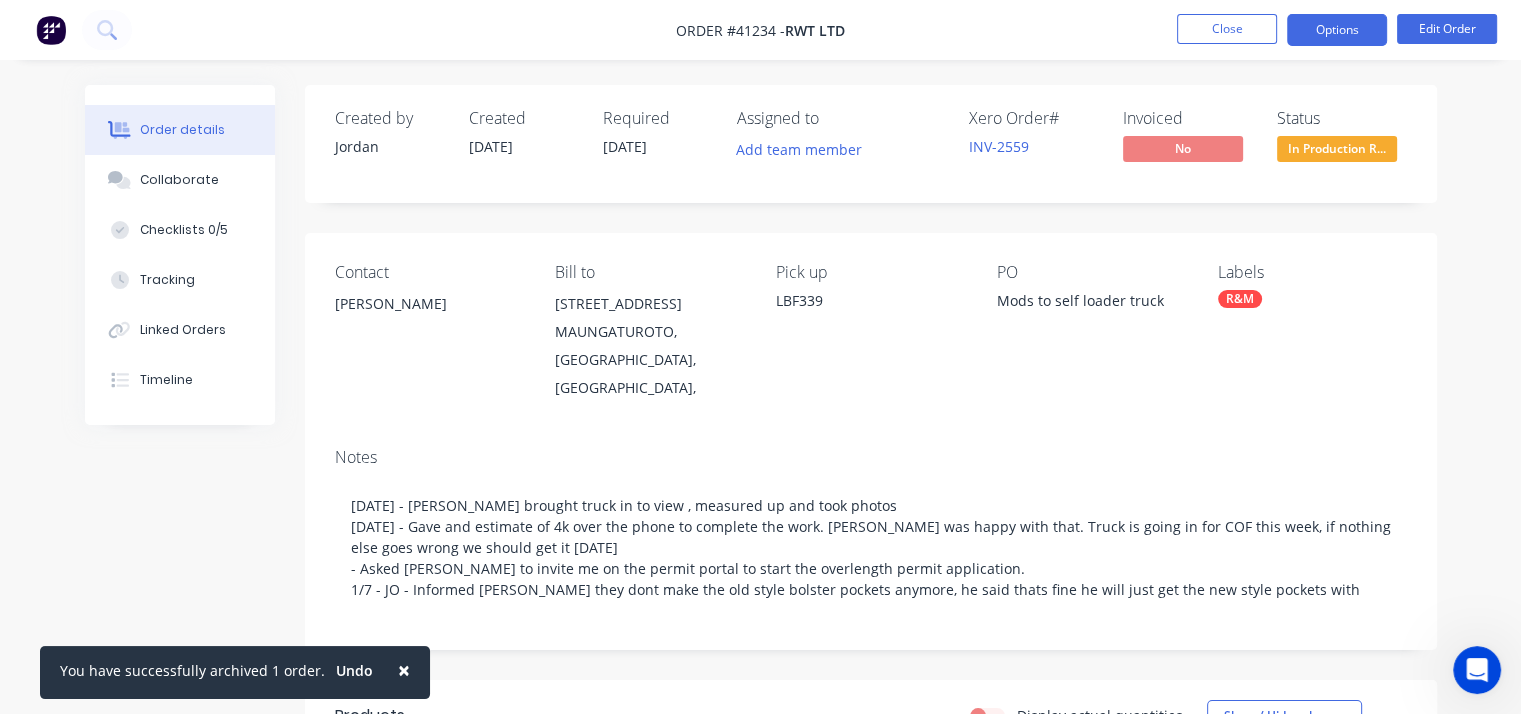 click on "Options" at bounding box center [1337, 30] 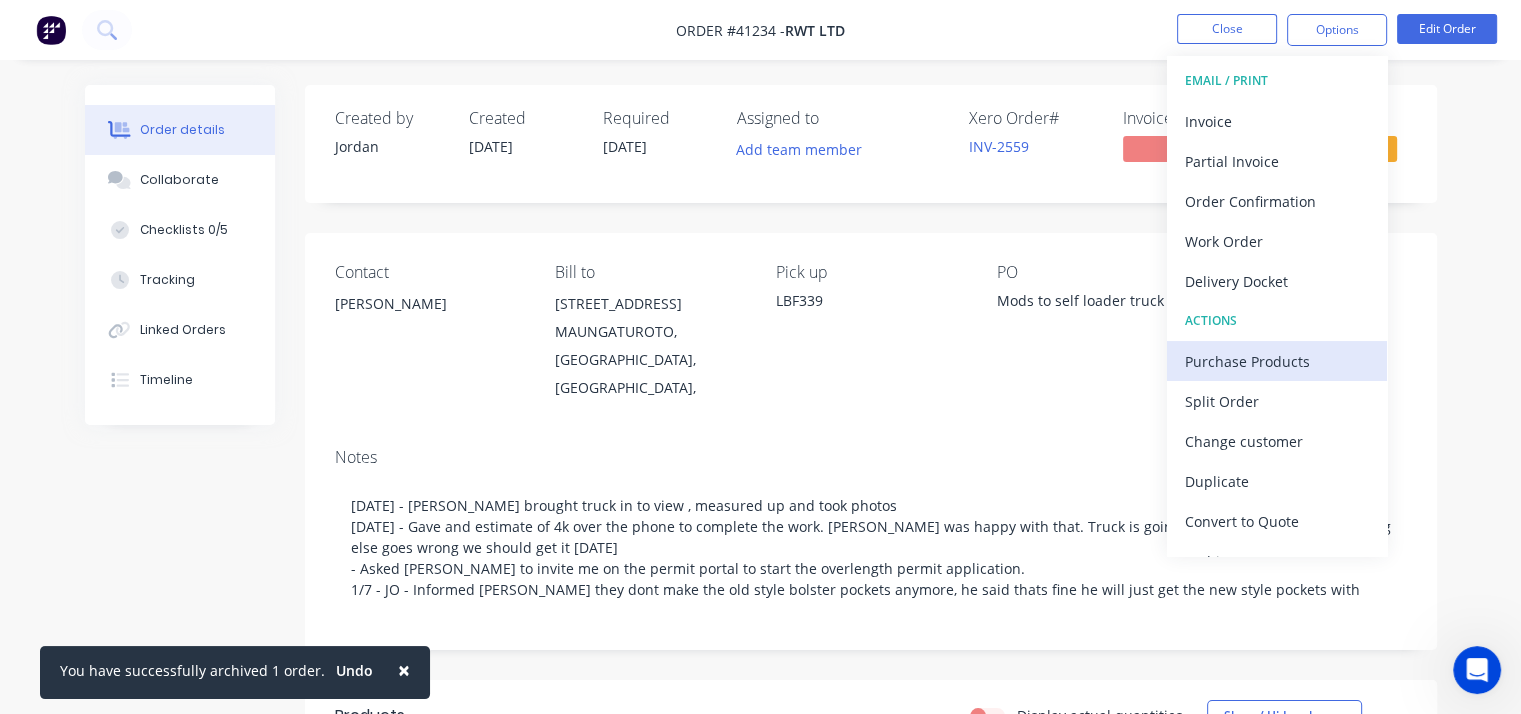 click on "Purchase Products" at bounding box center (1277, 361) 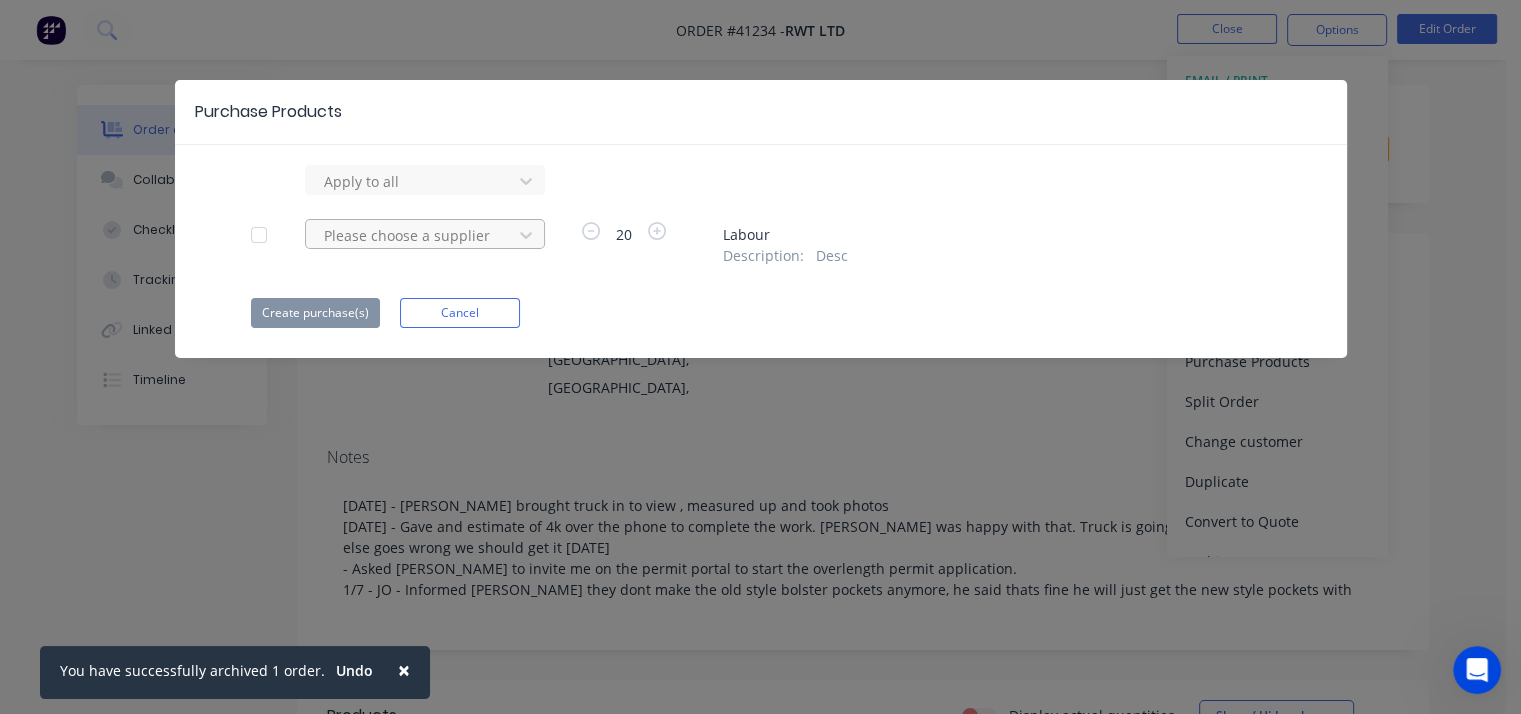 click at bounding box center [412, 181] 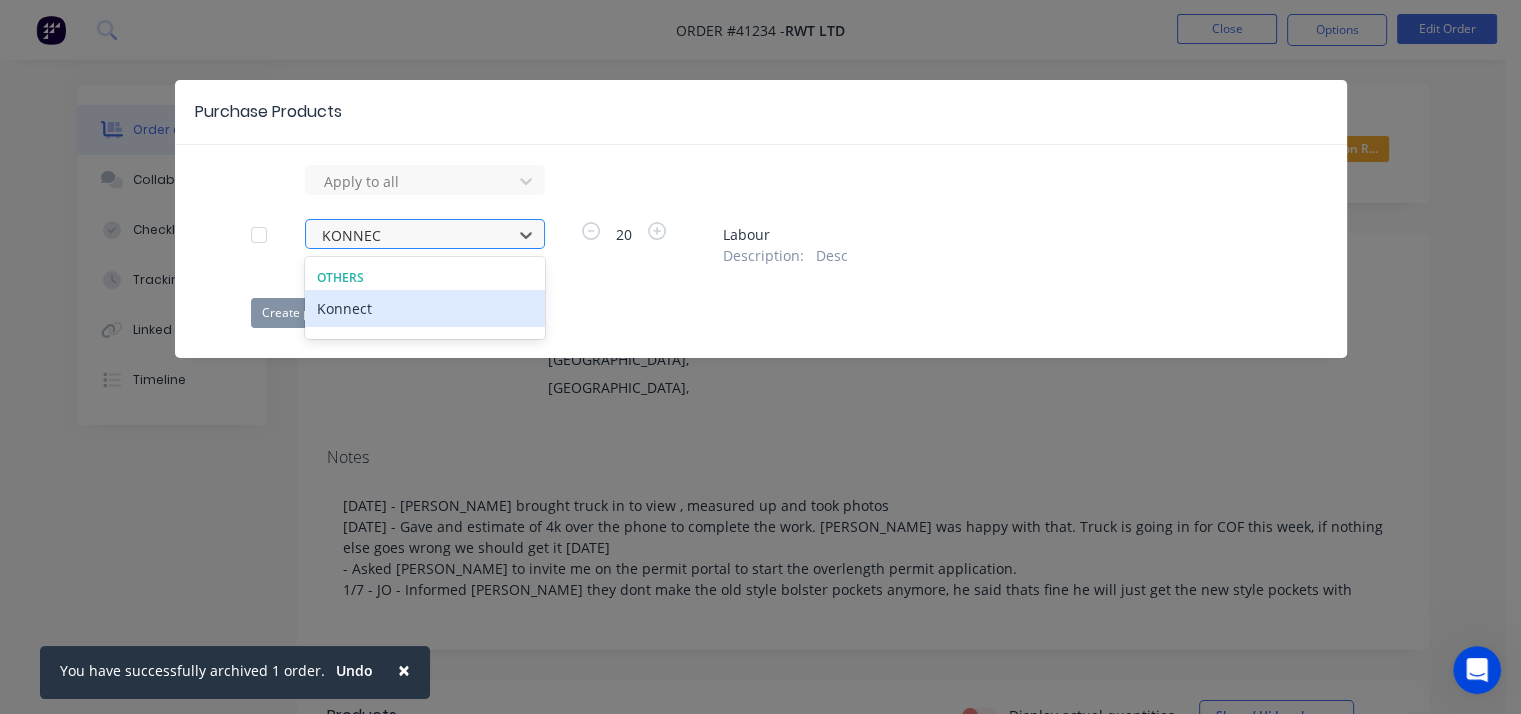 type on "KONNECT" 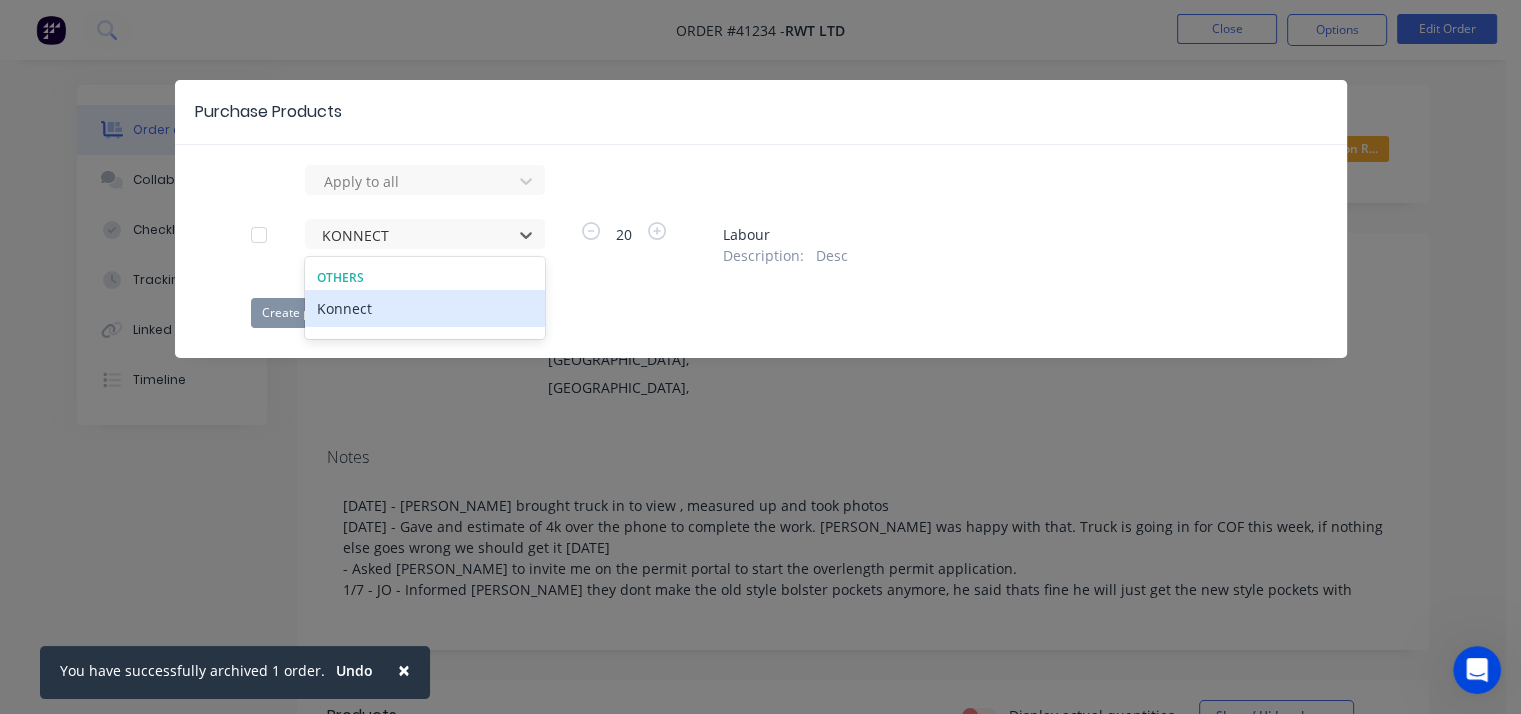 click on "Konnect" at bounding box center [425, 308] 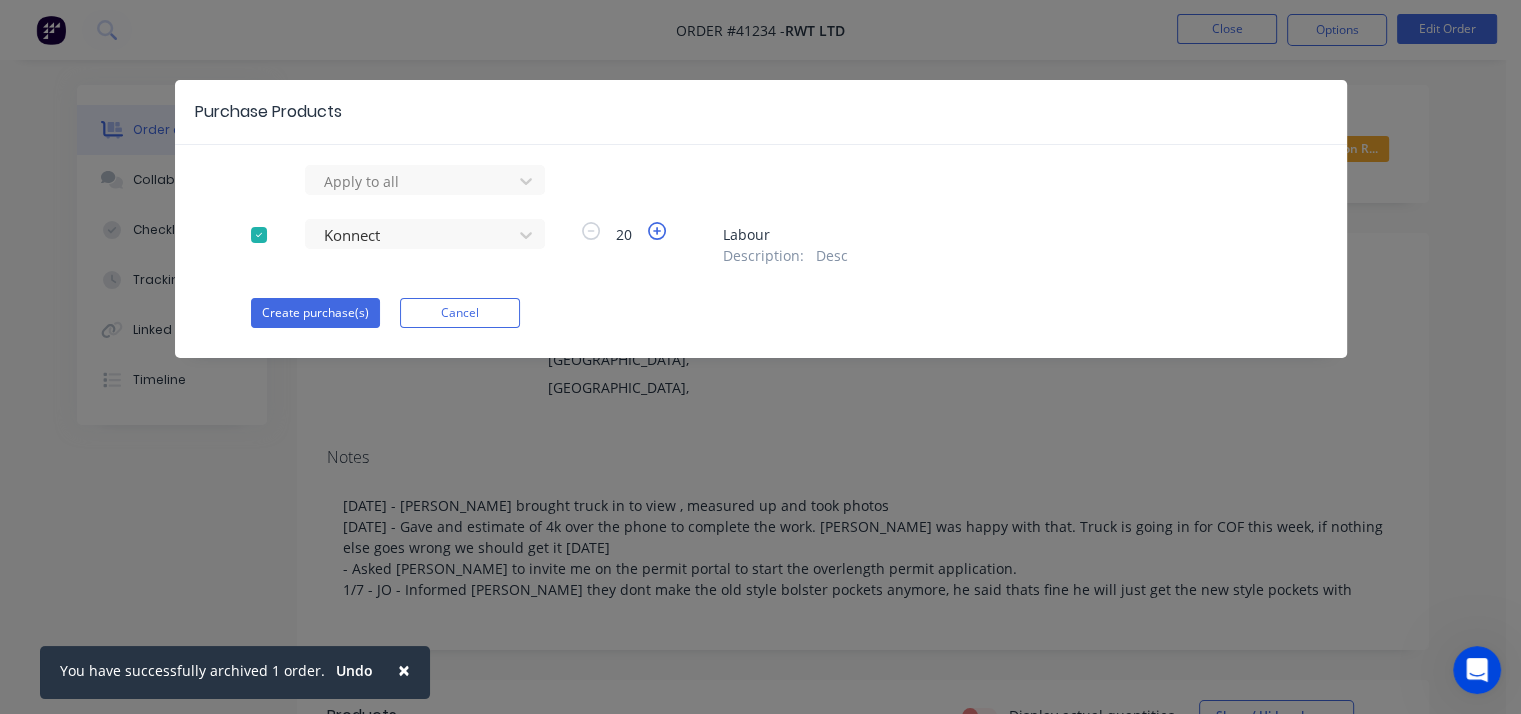 click 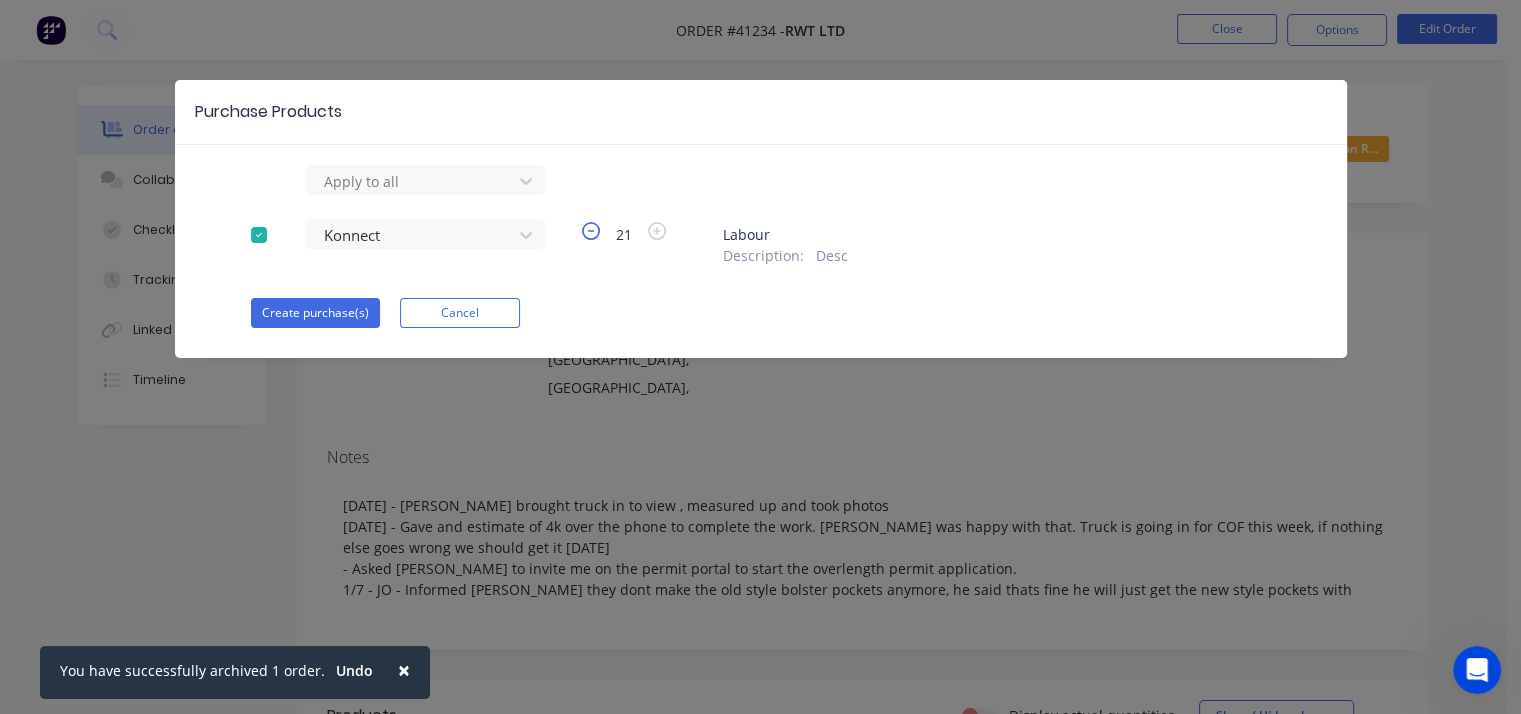 click 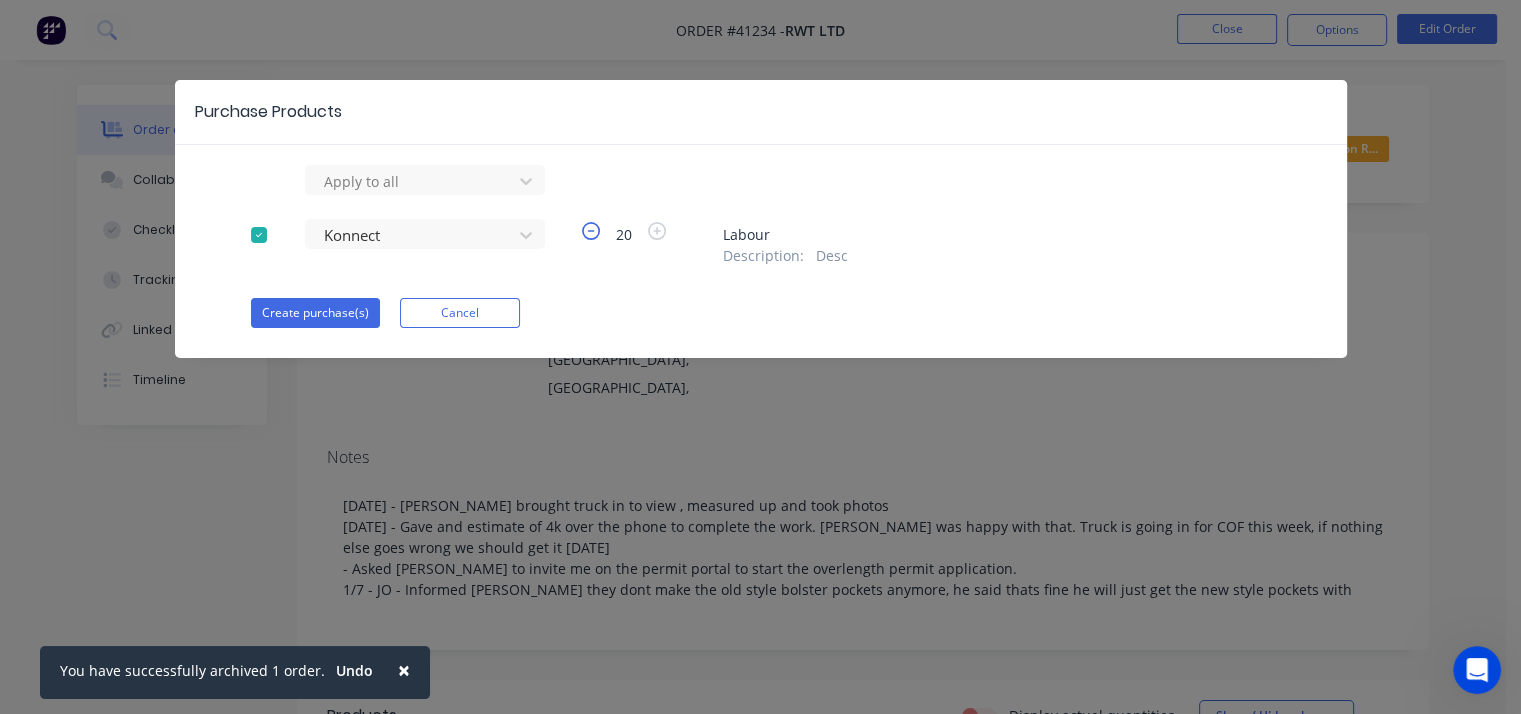 click 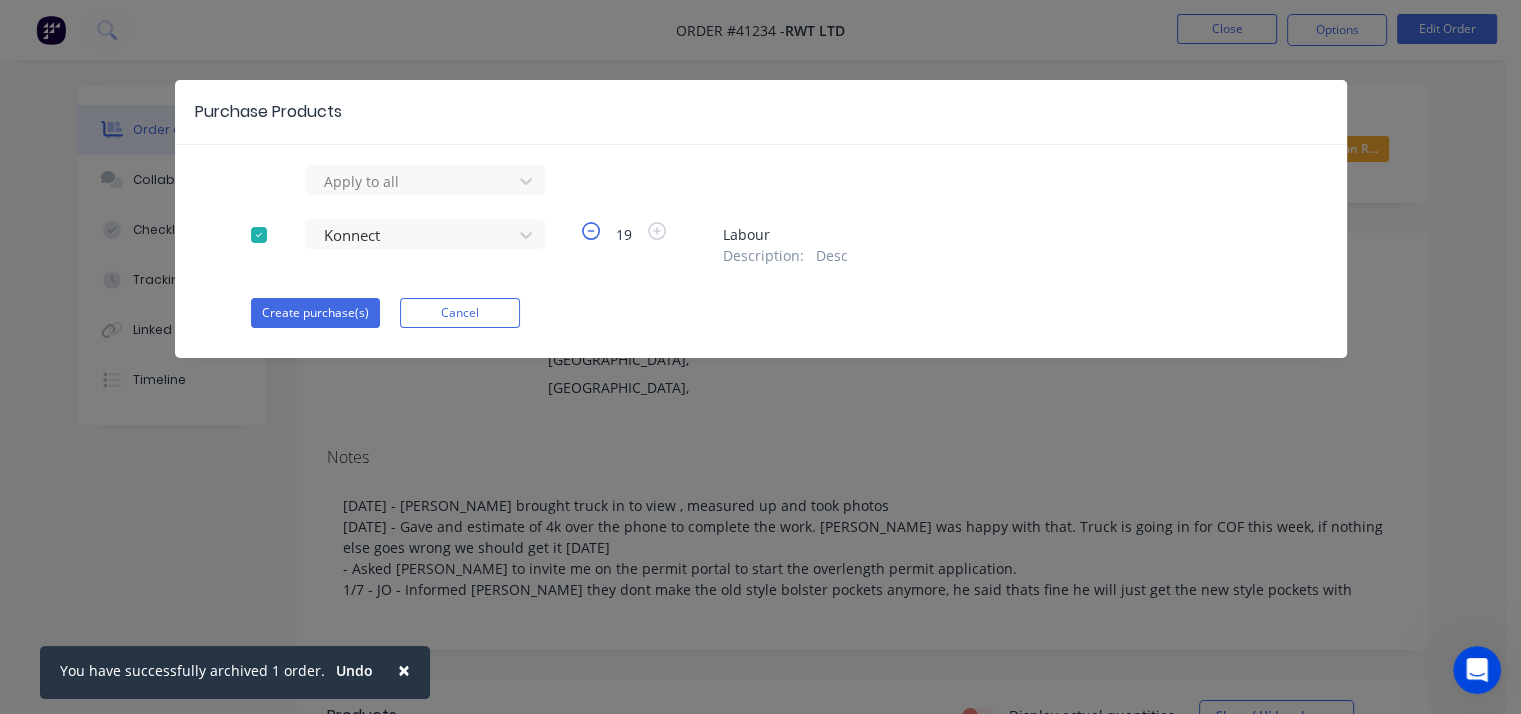 click 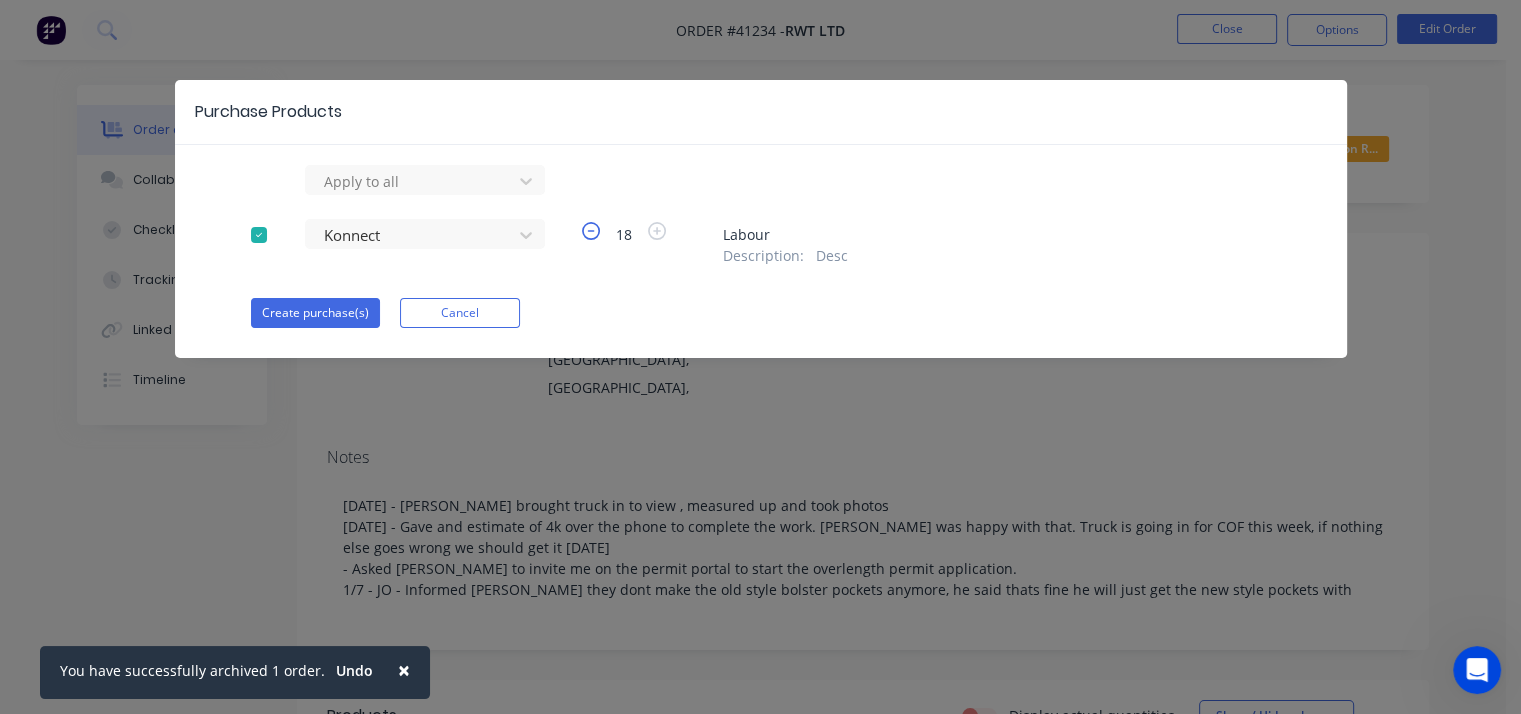 click 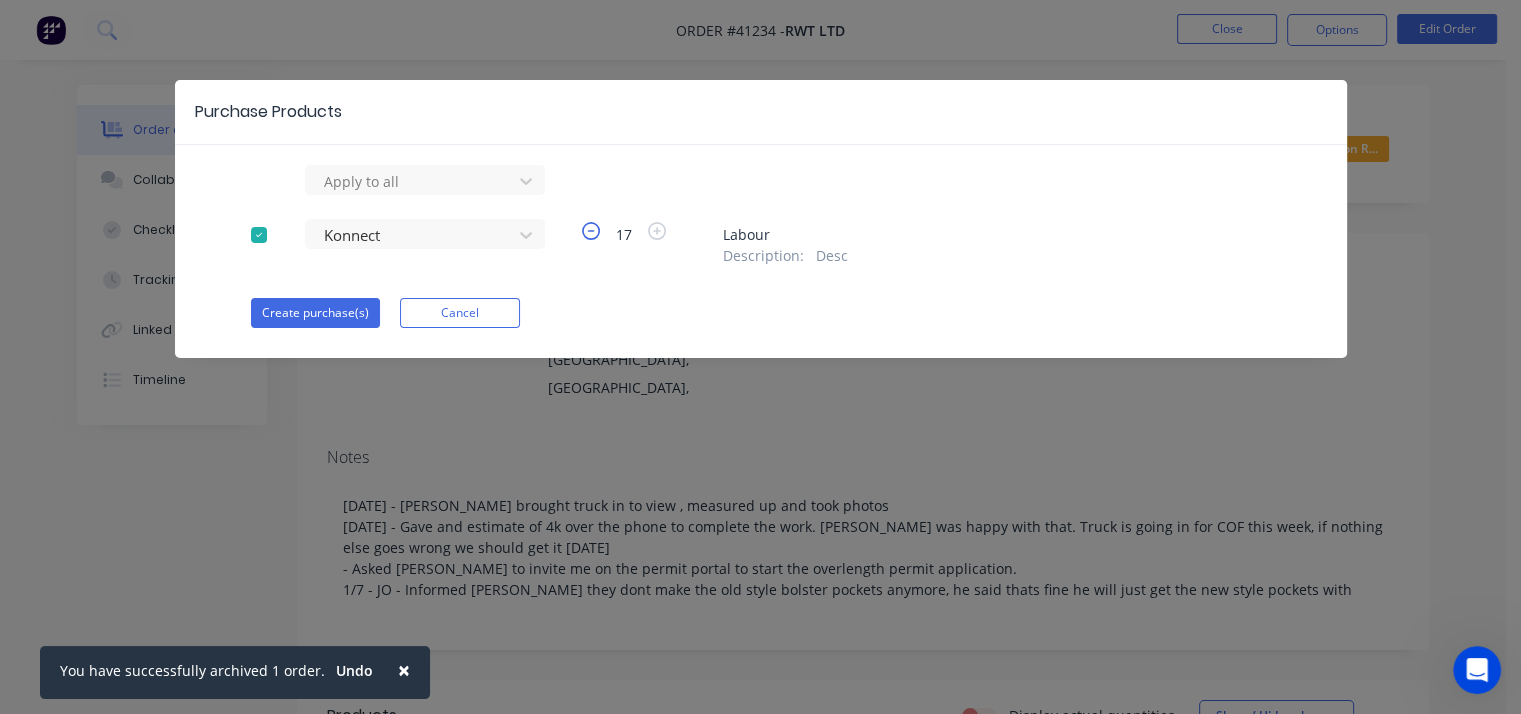 click 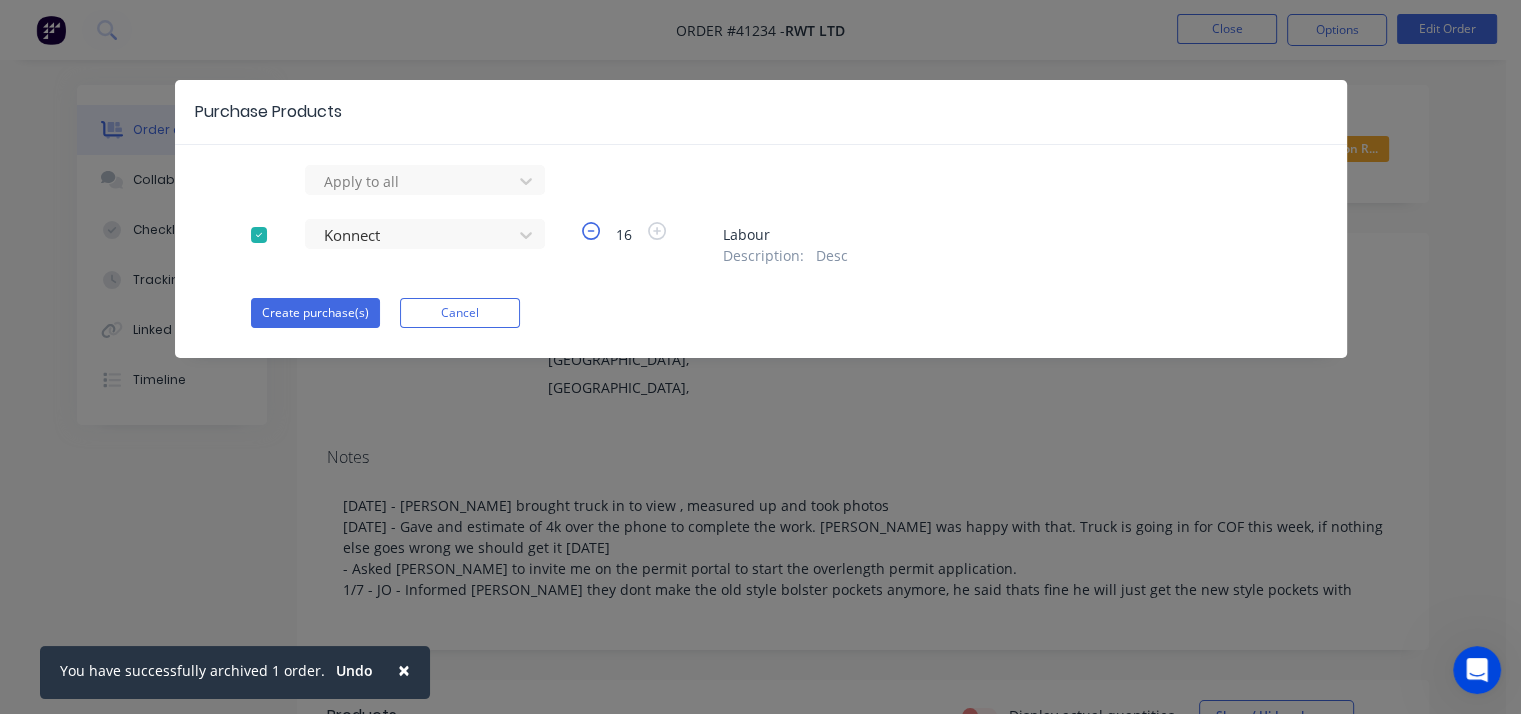 click 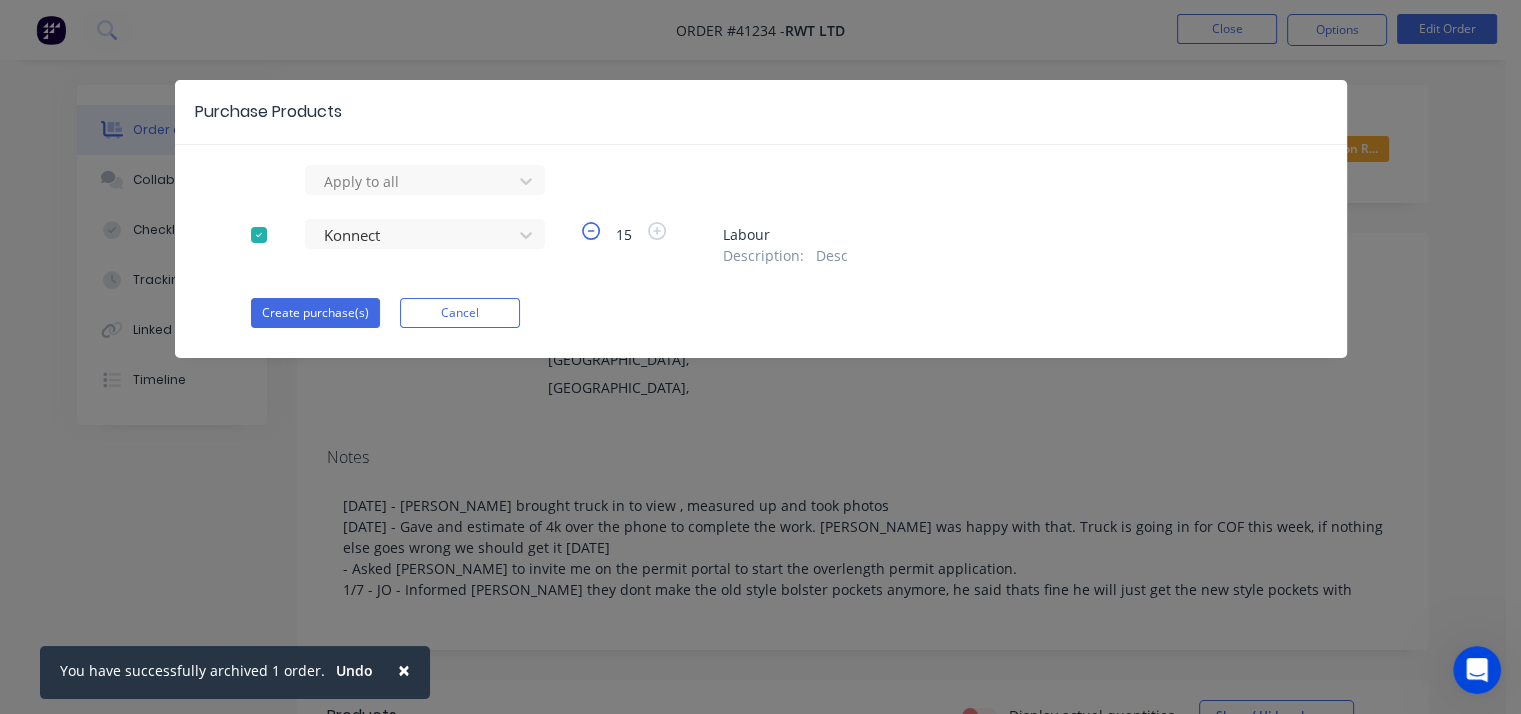click 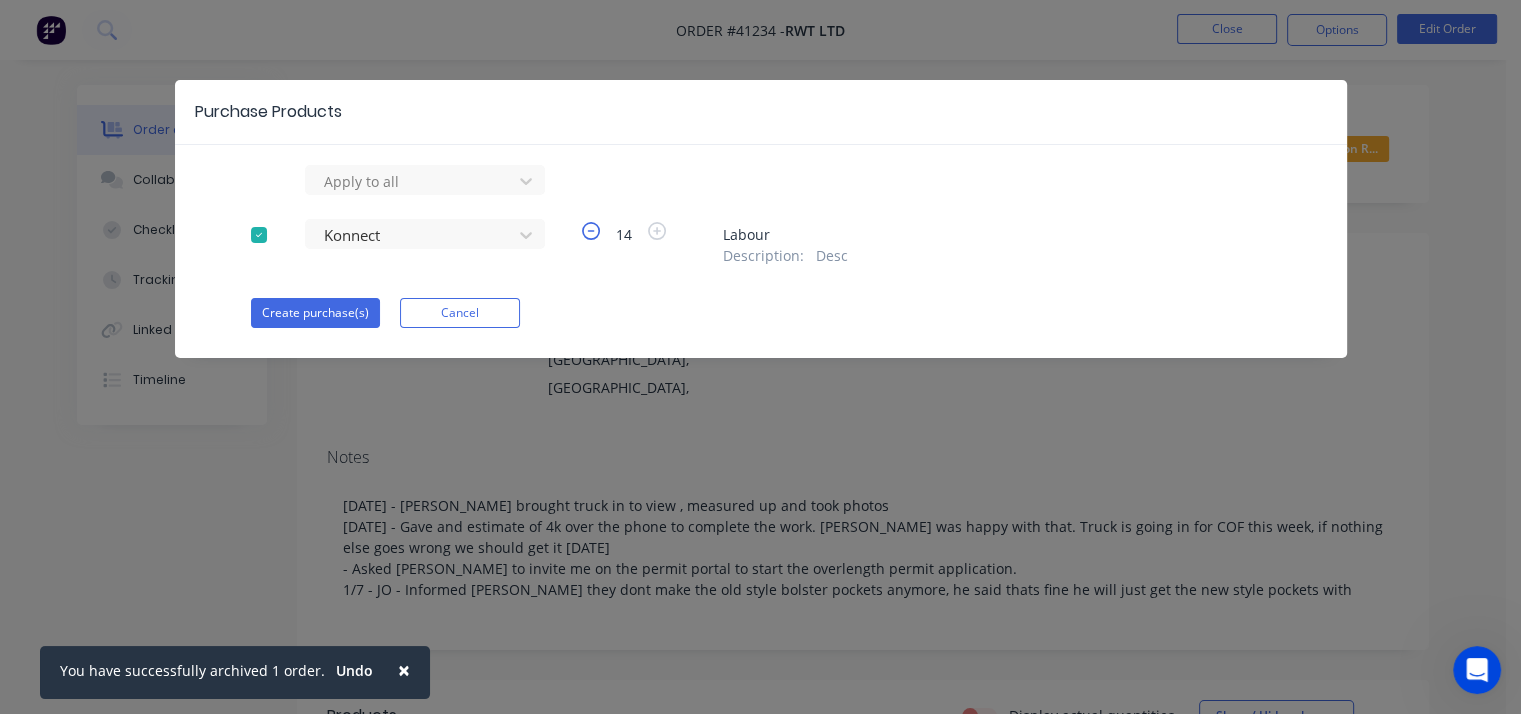 click 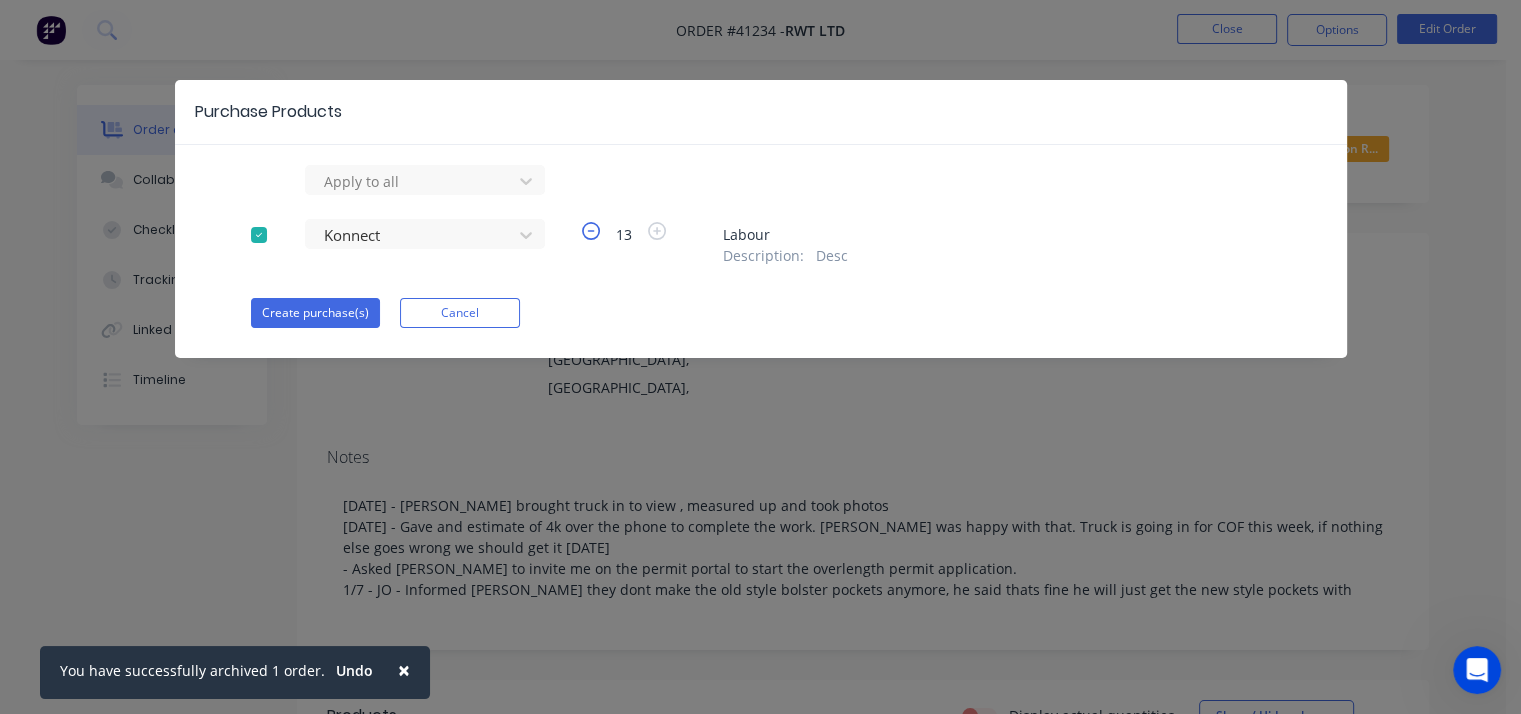 click 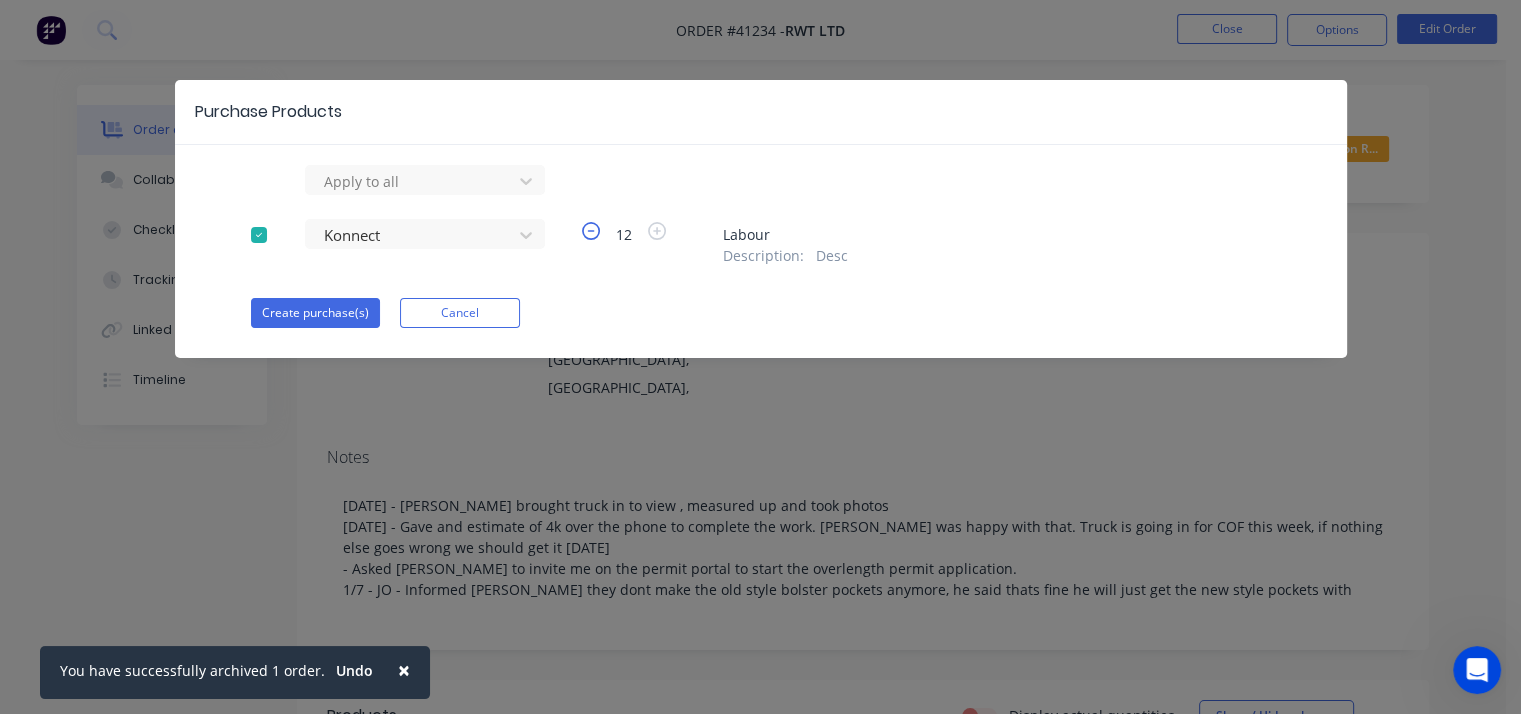 click 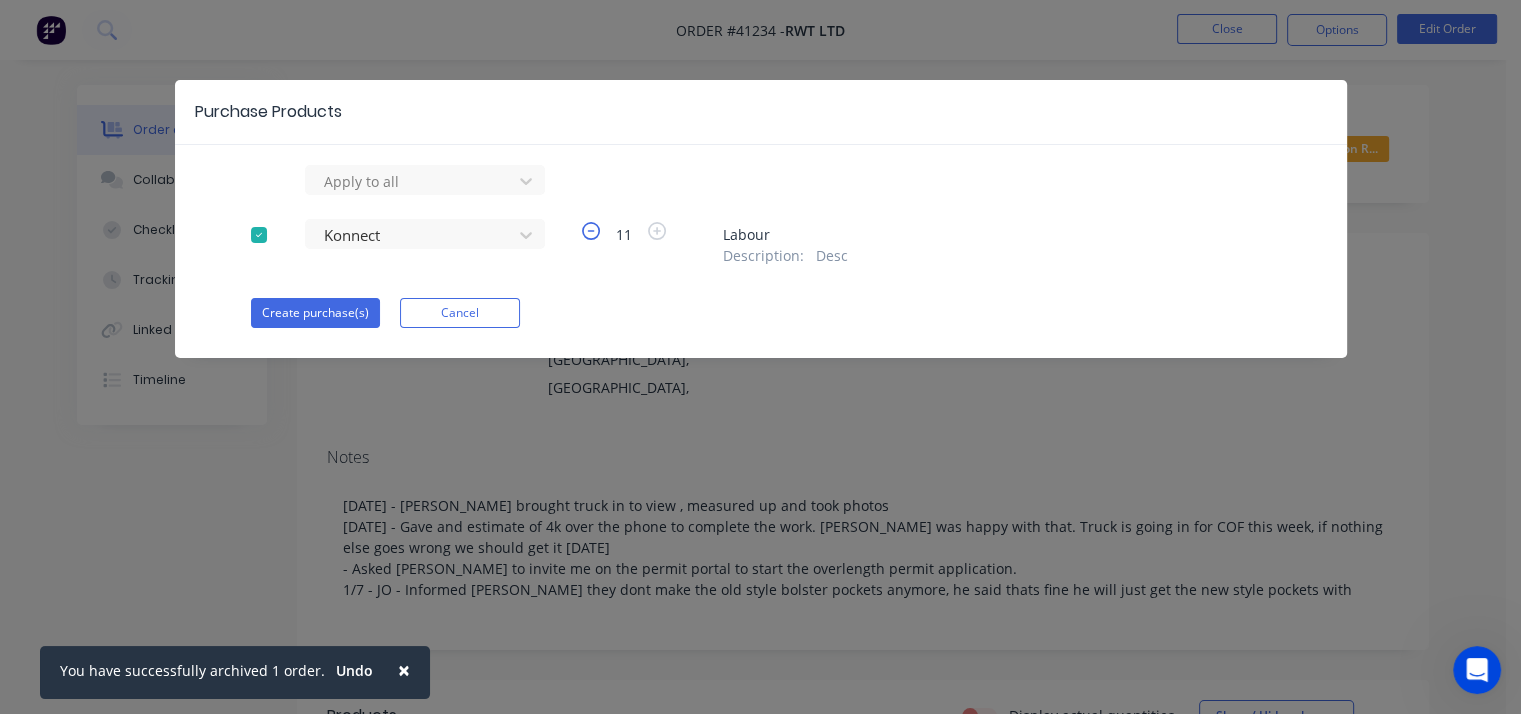 click 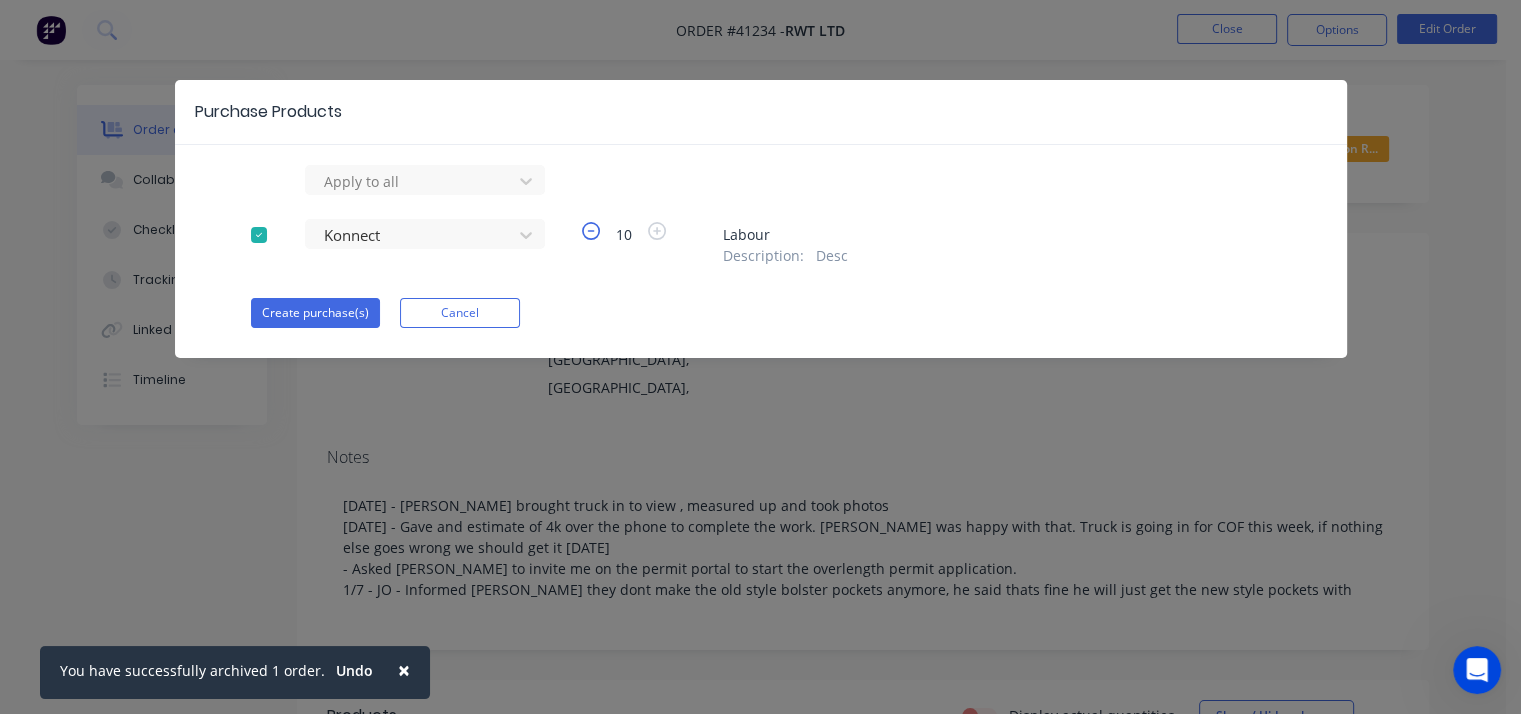click 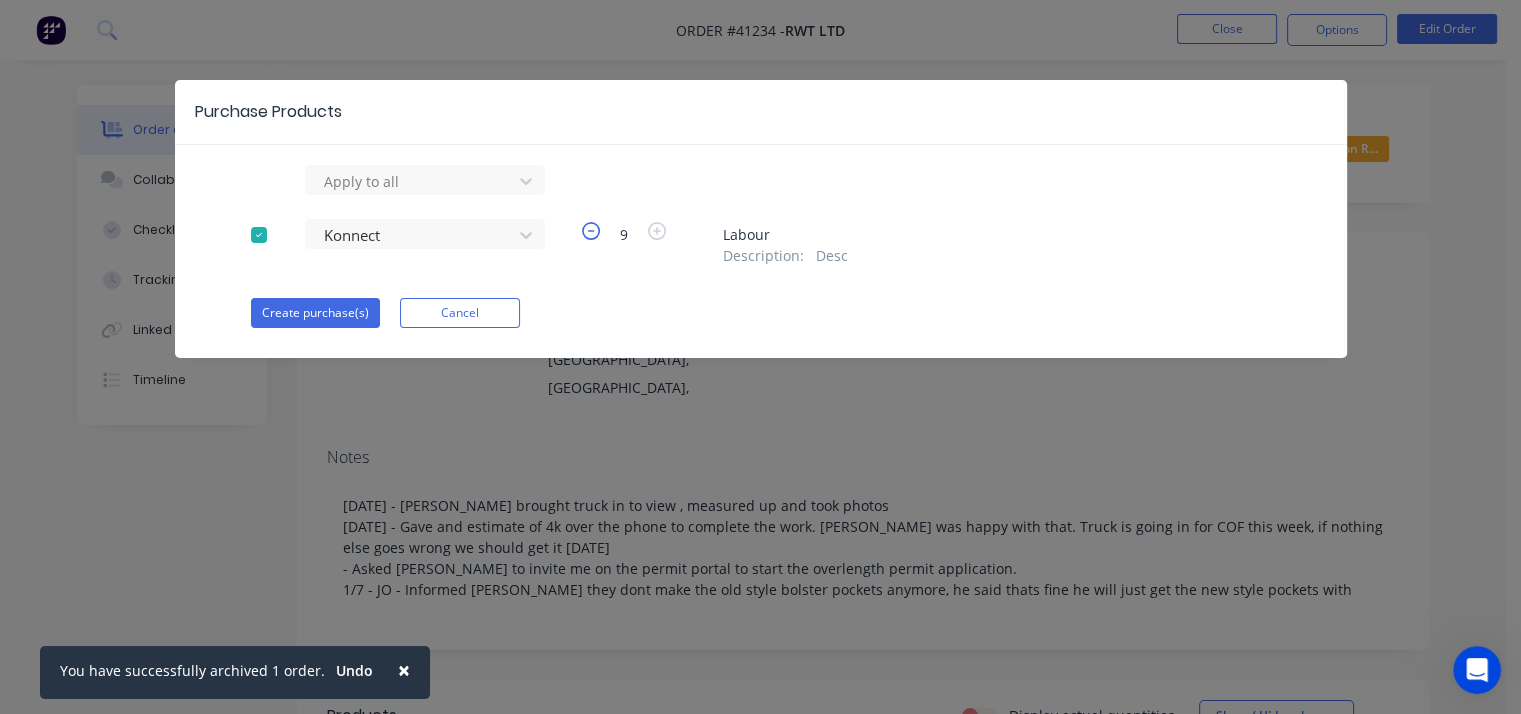 click 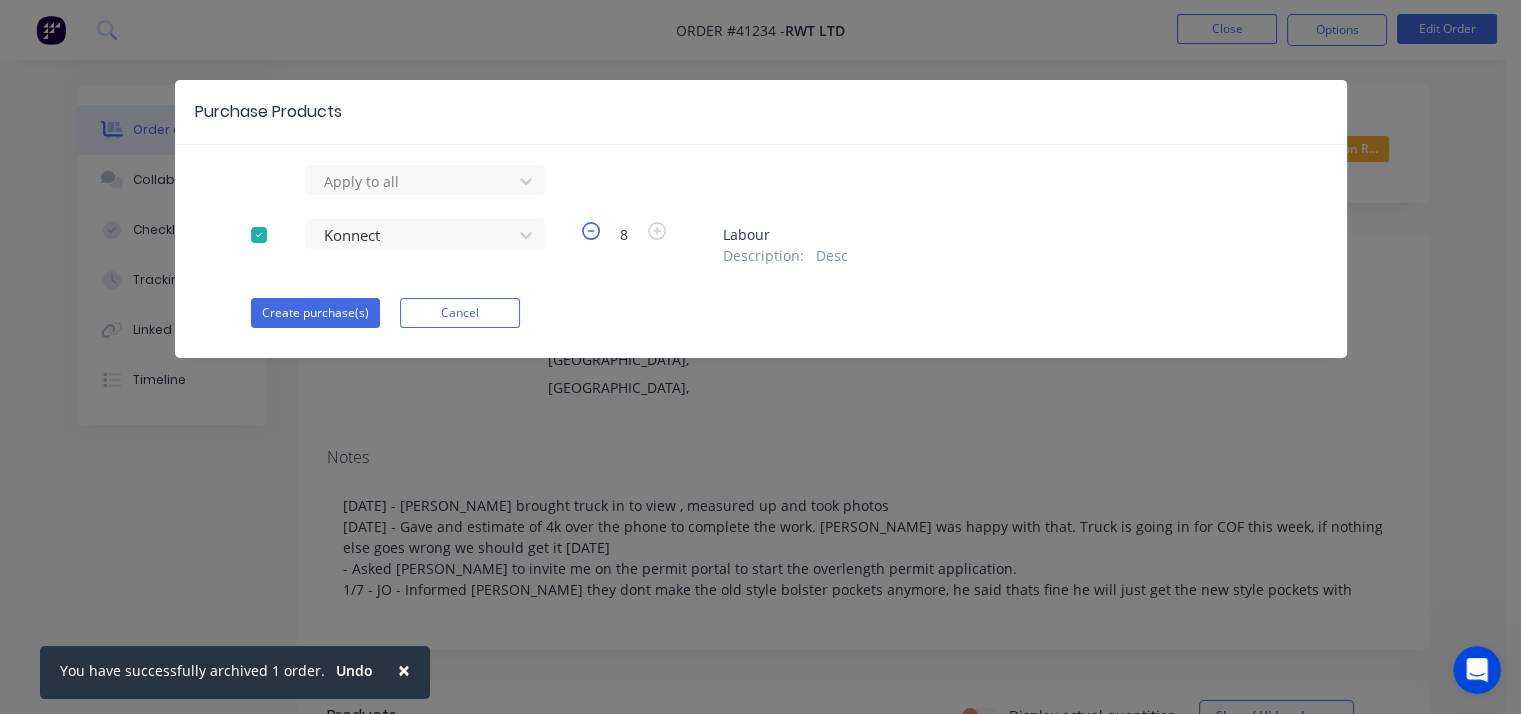 click 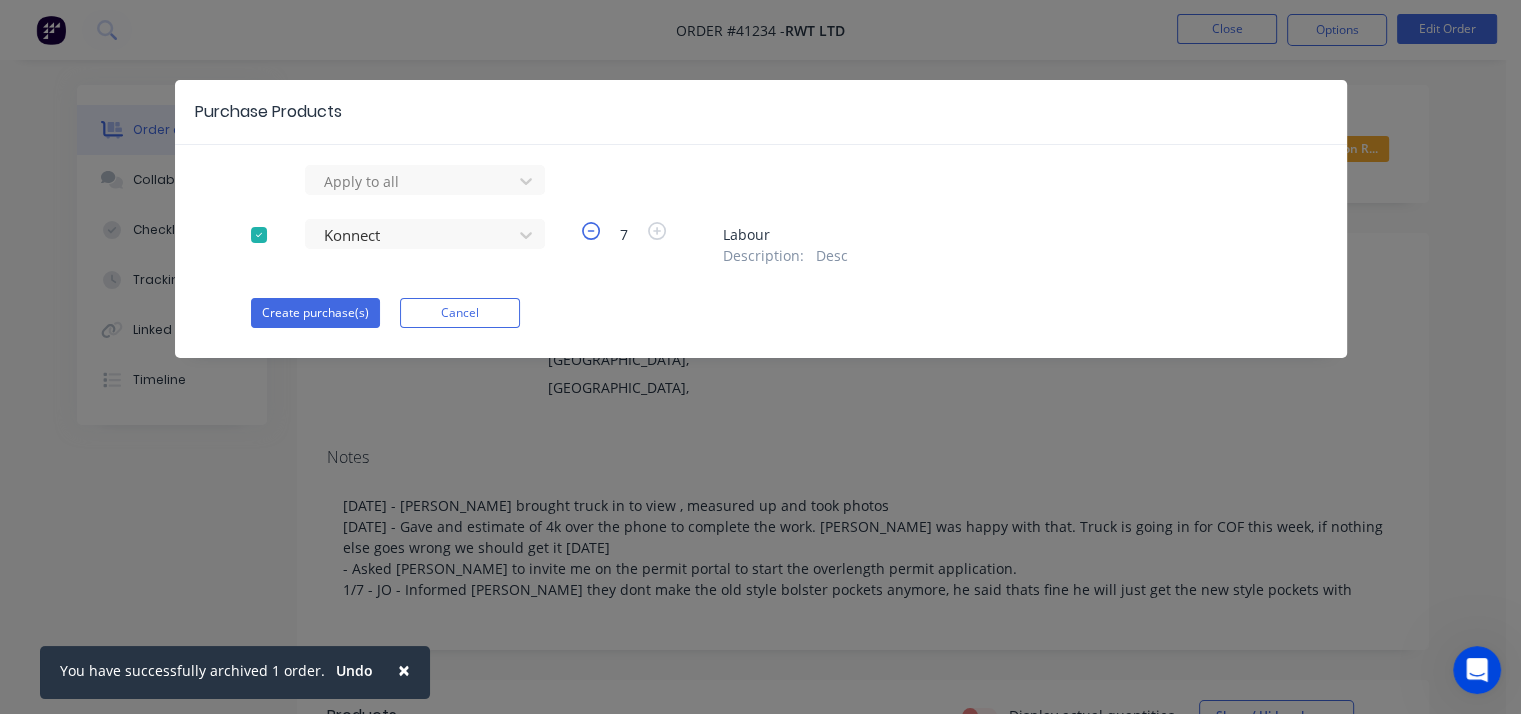 click 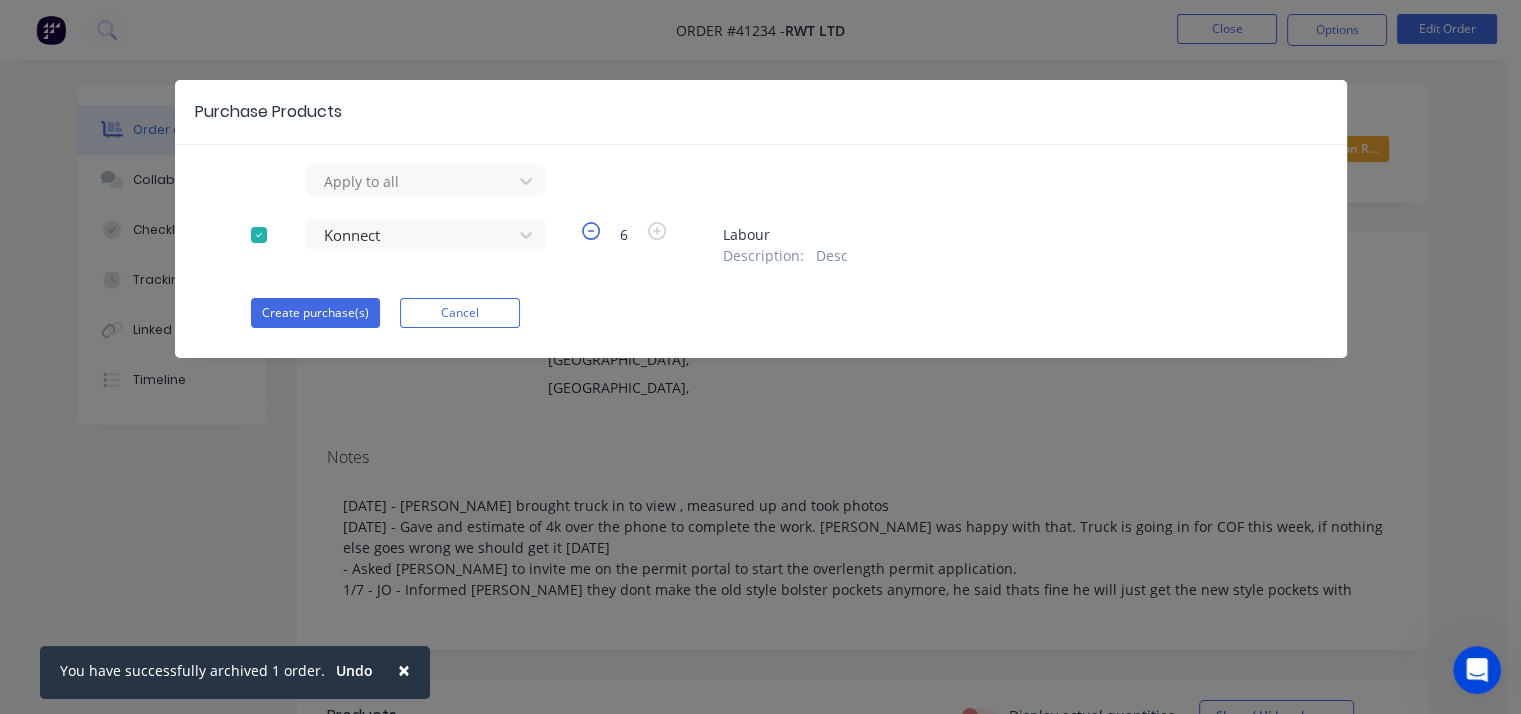 click 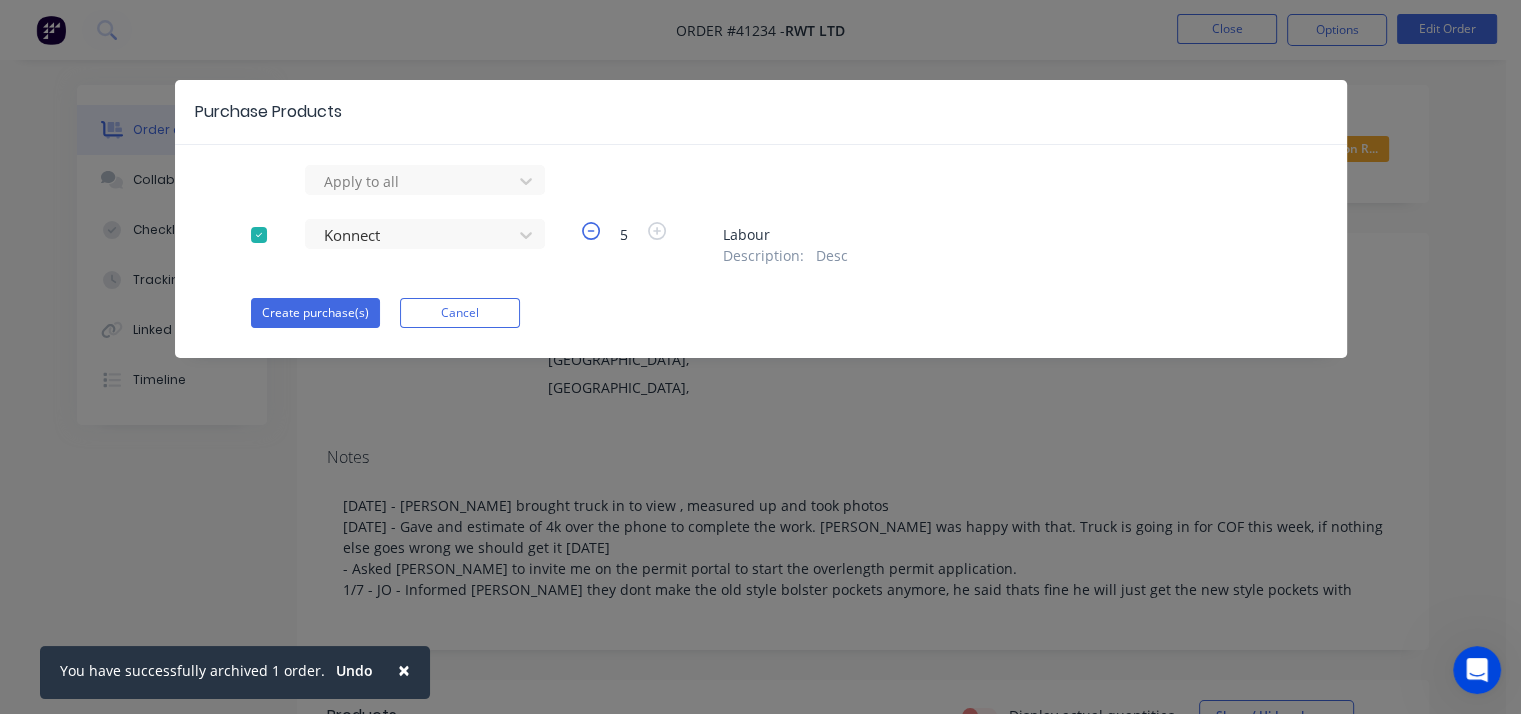 click 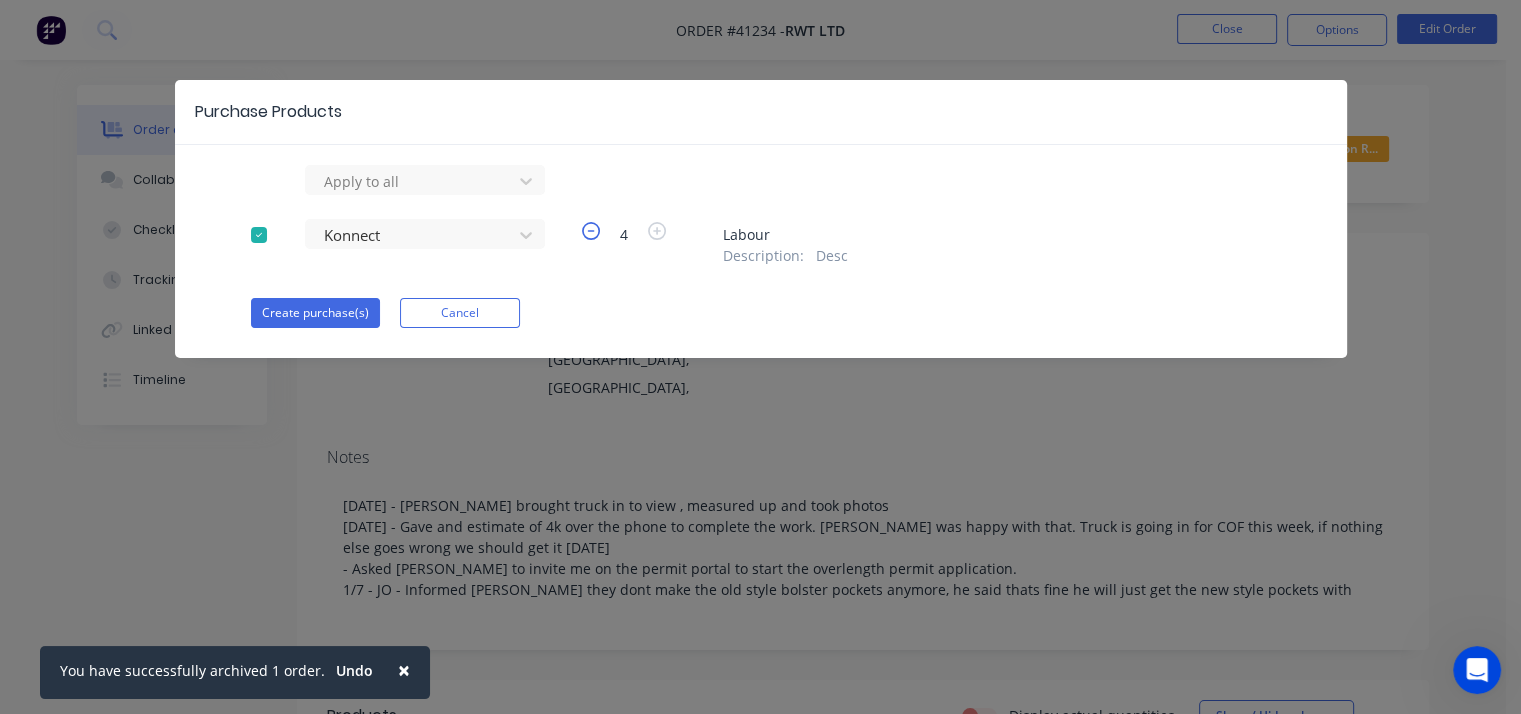 click 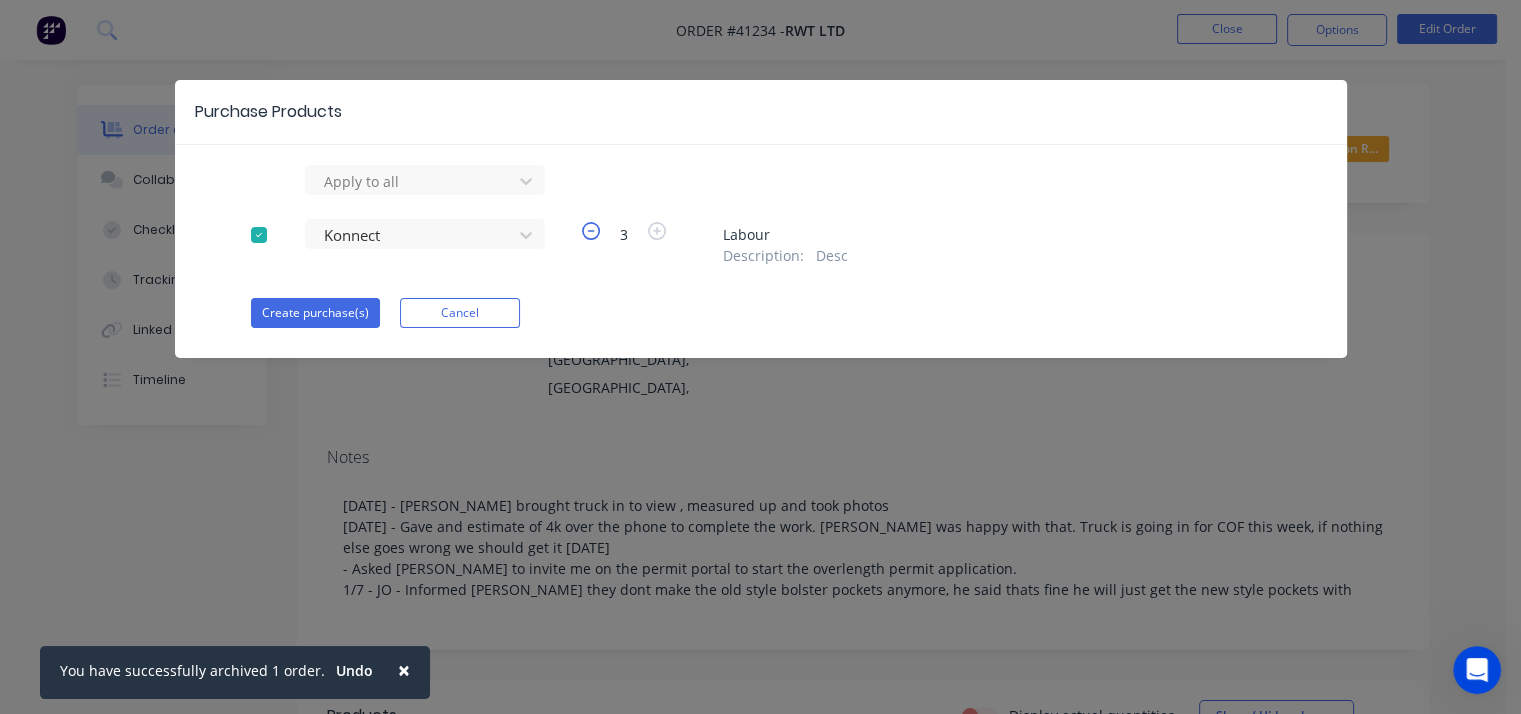 click 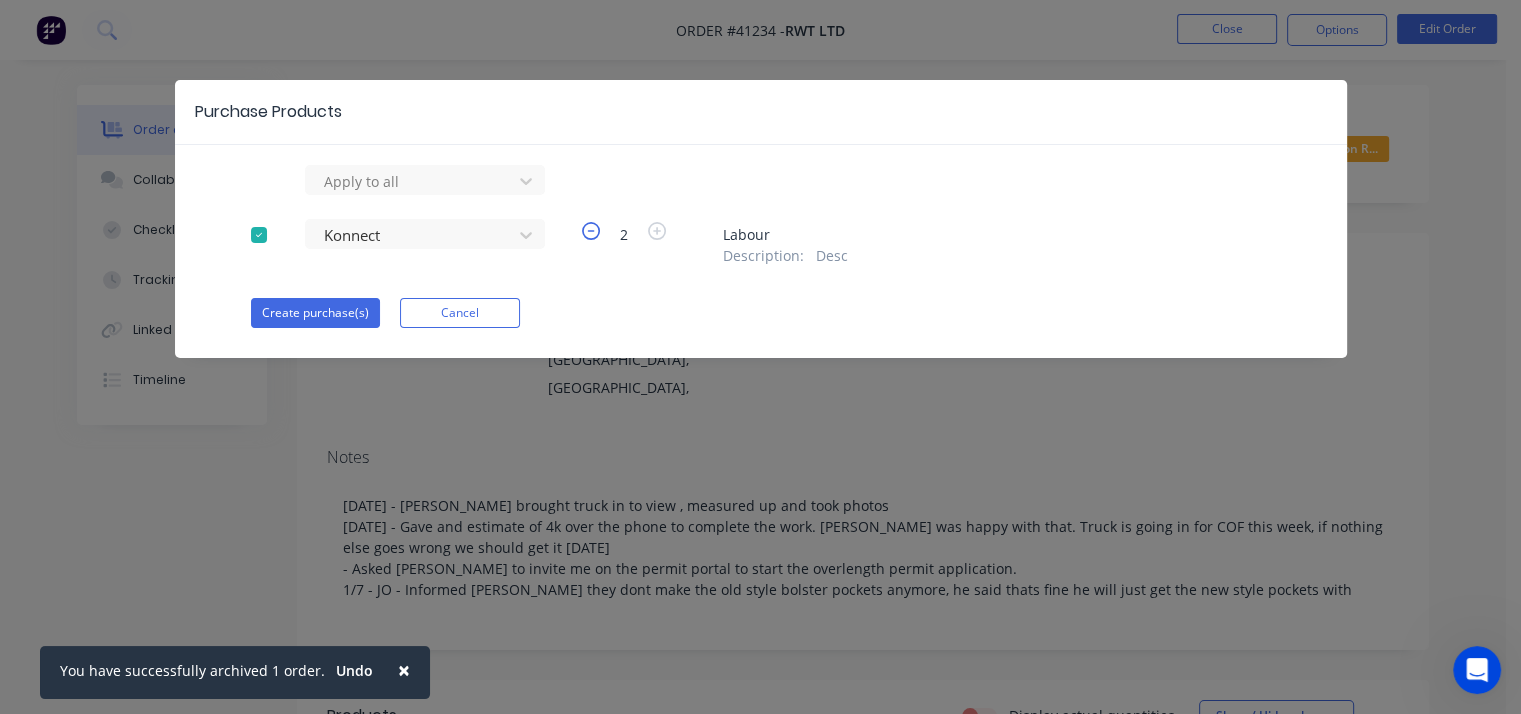 click 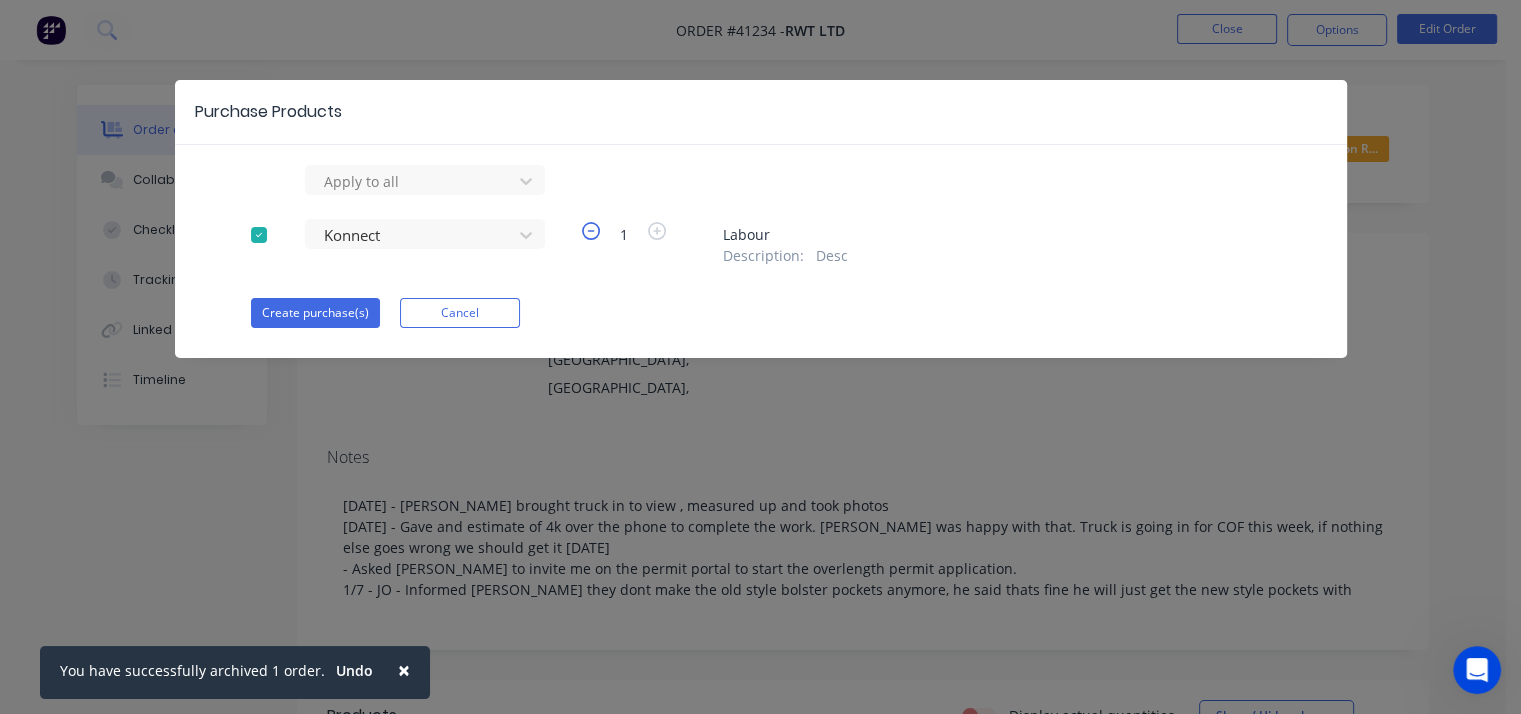 click 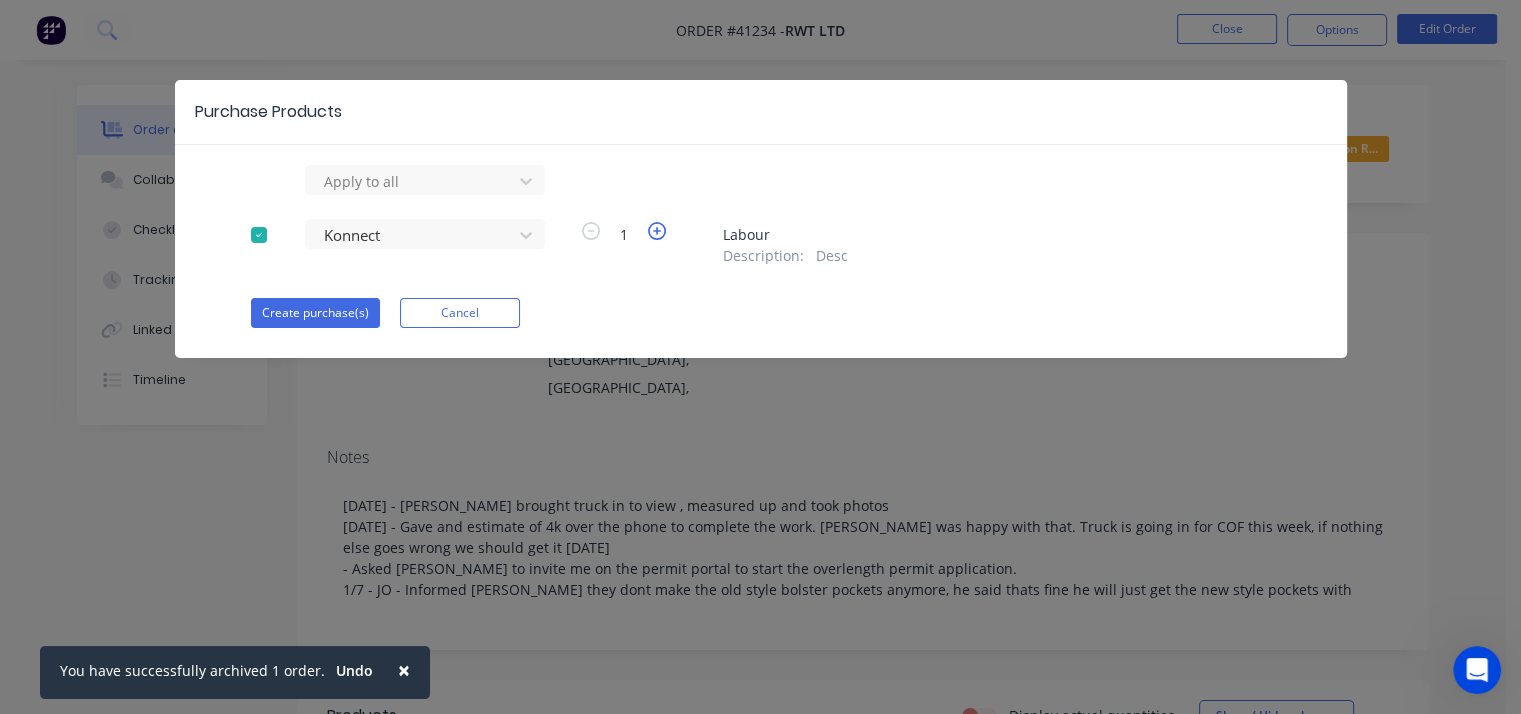 click 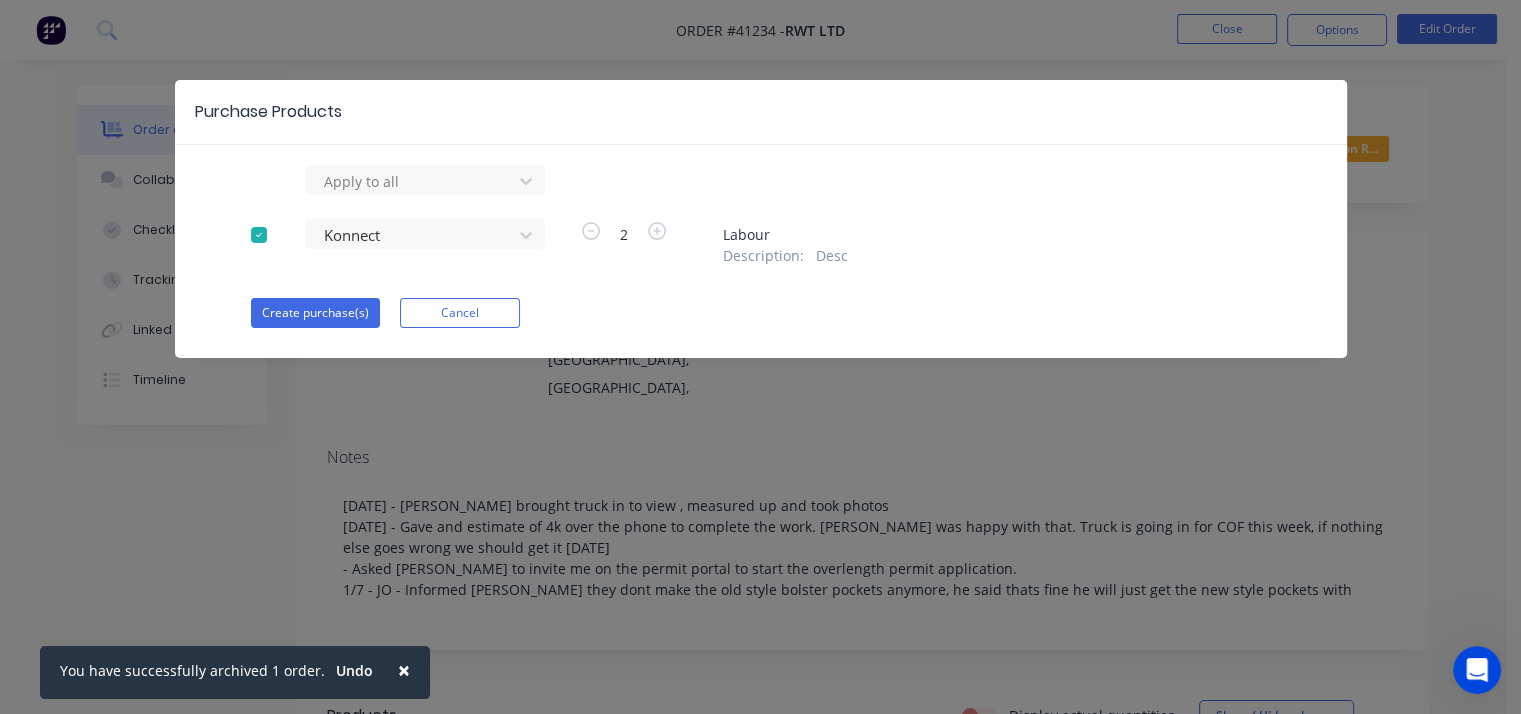 click on "Description :" at bounding box center (763, 255) 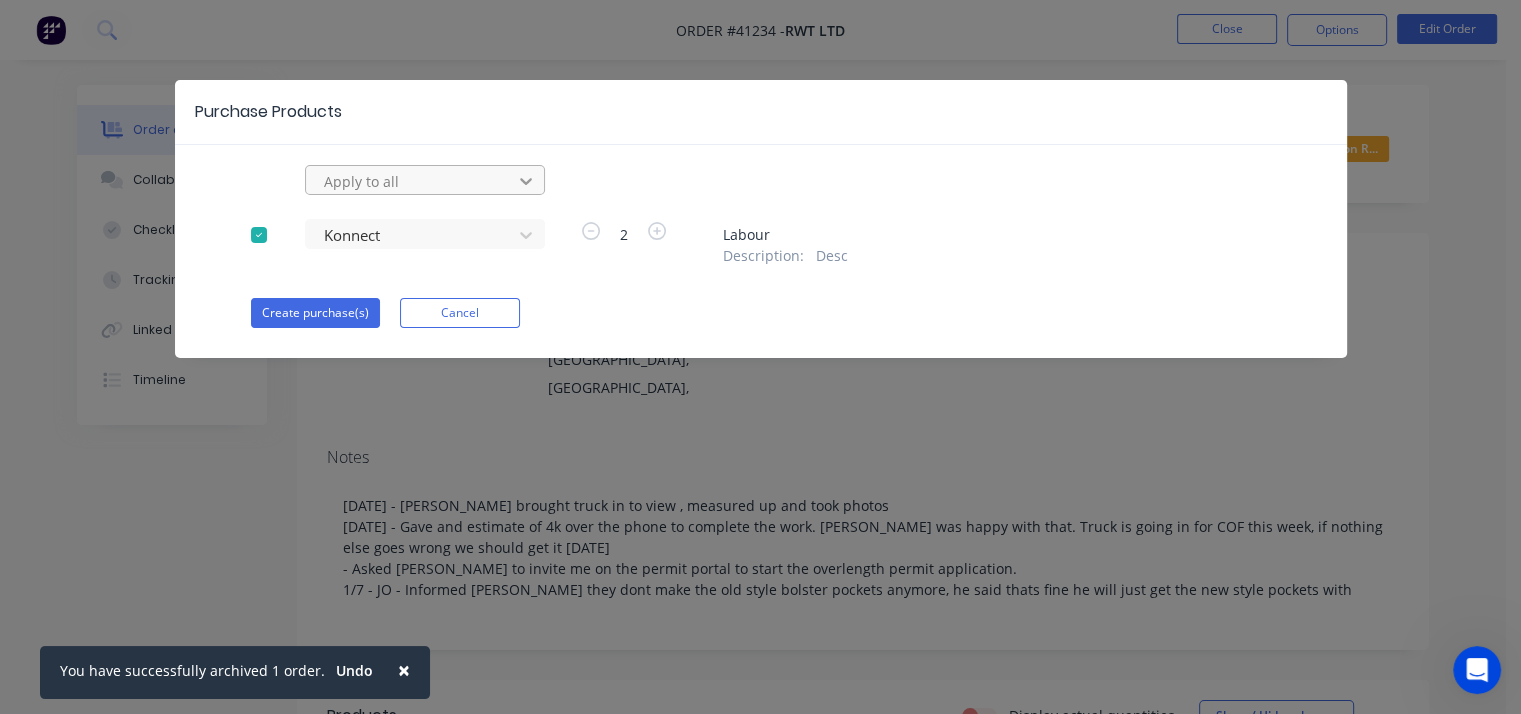 click 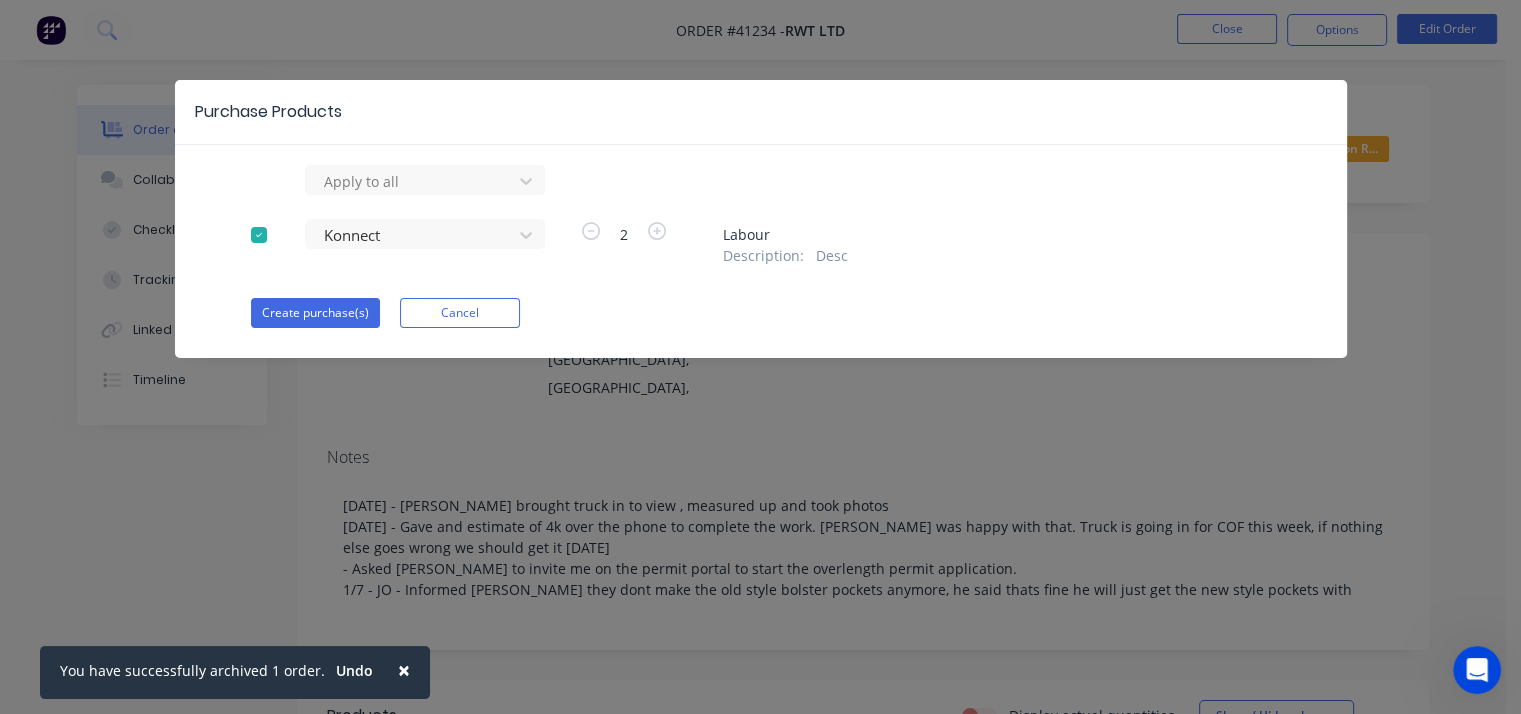 click on "Apply to all" at bounding box center (761, 180) 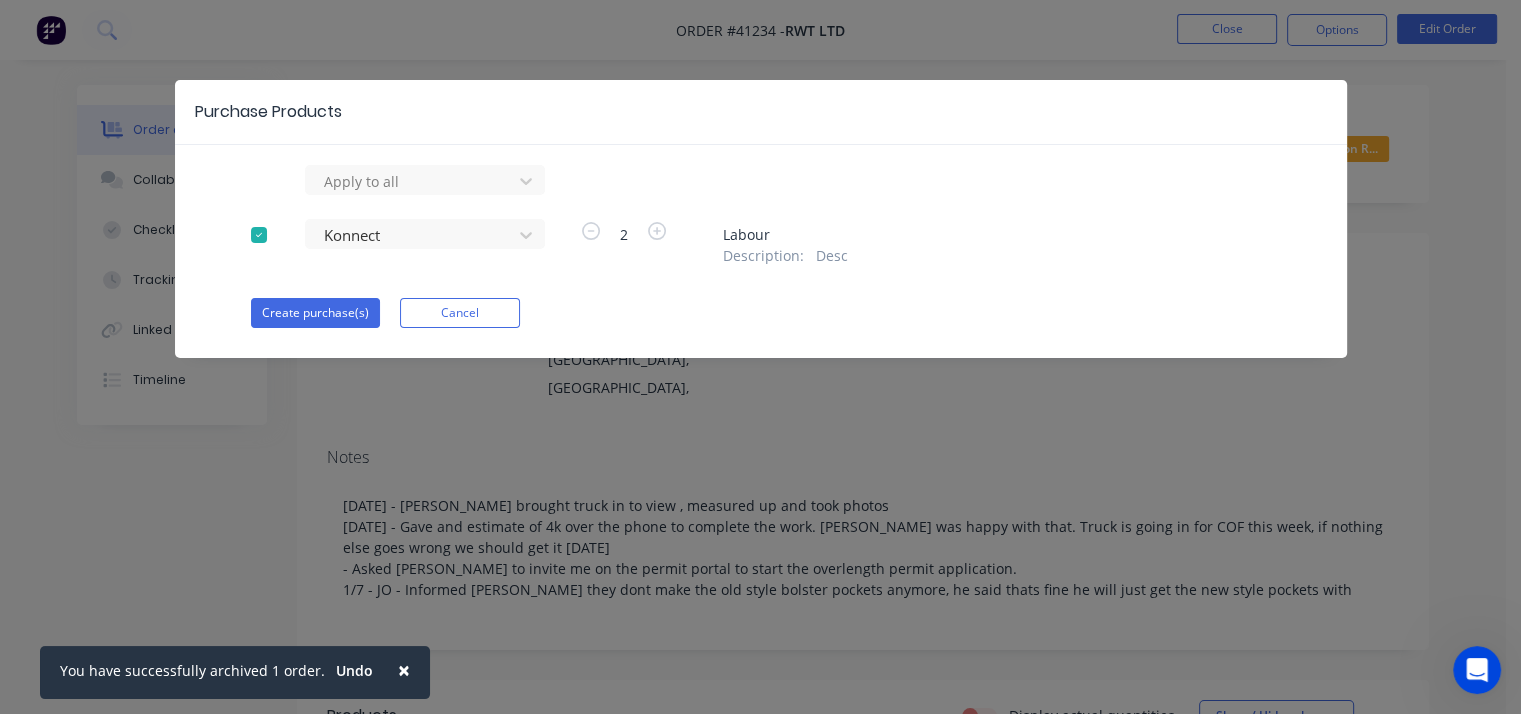 click on "Description :" at bounding box center [763, 255] 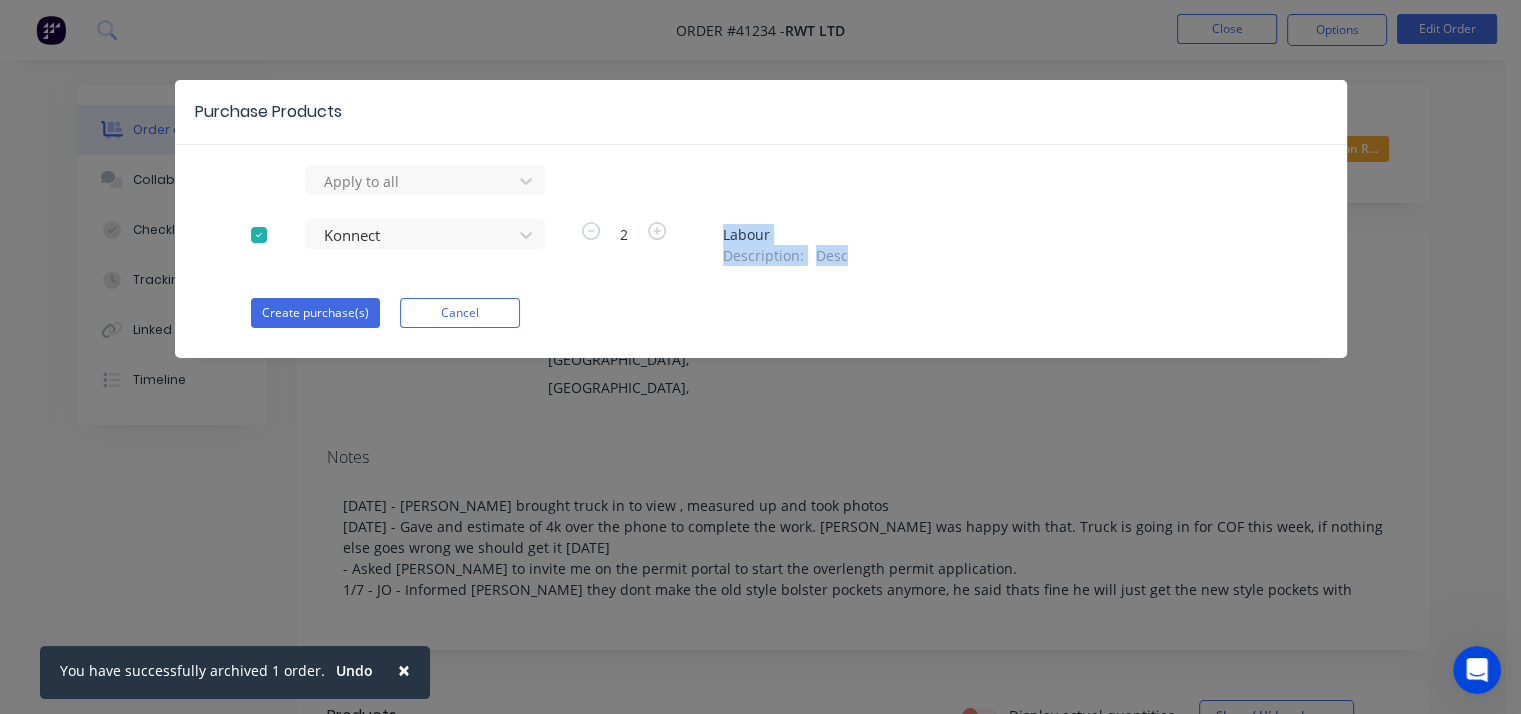 drag, startPoint x: 725, startPoint y: 227, endPoint x: 870, endPoint y: 249, distance: 146.65947 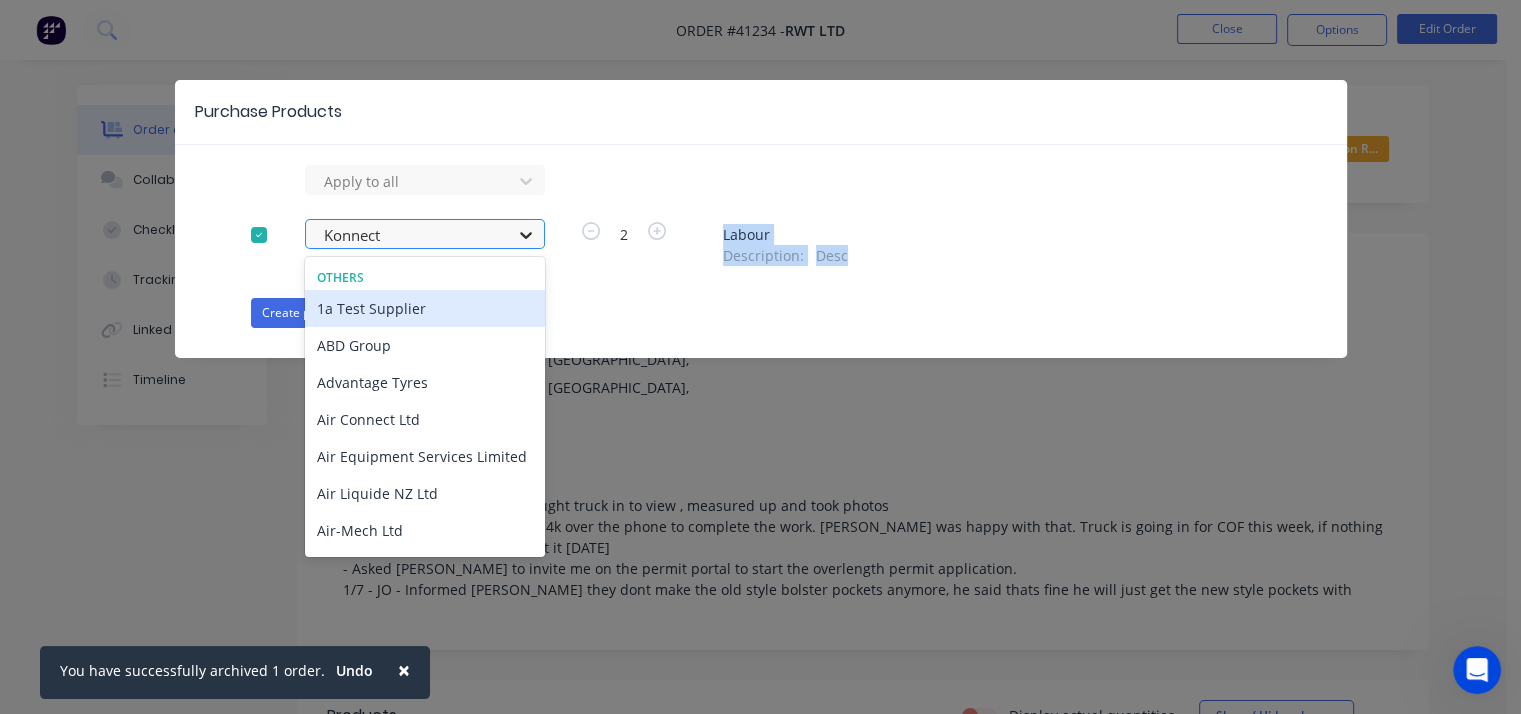 click at bounding box center [526, 235] 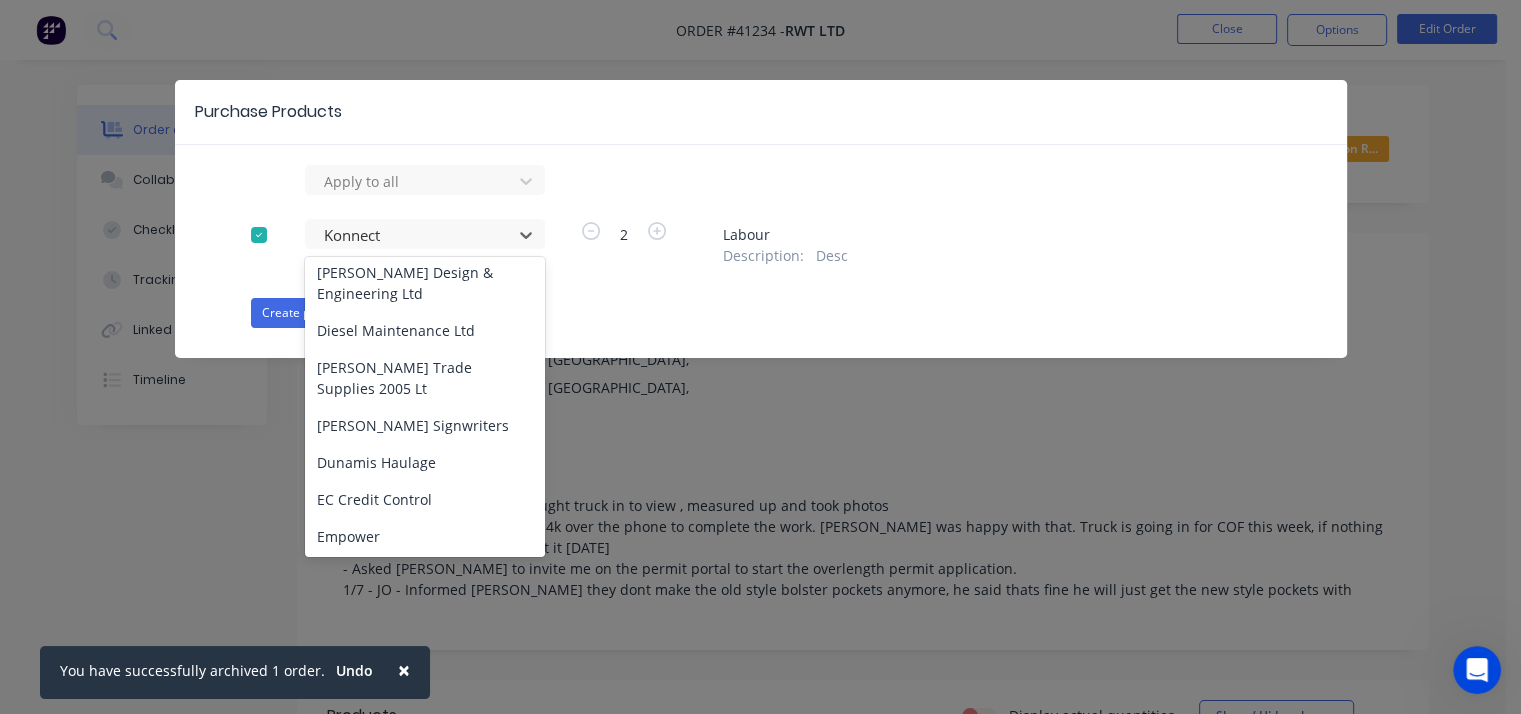 scroll, scrollTop: 2000, scrollLeft: 0, axis: vertical 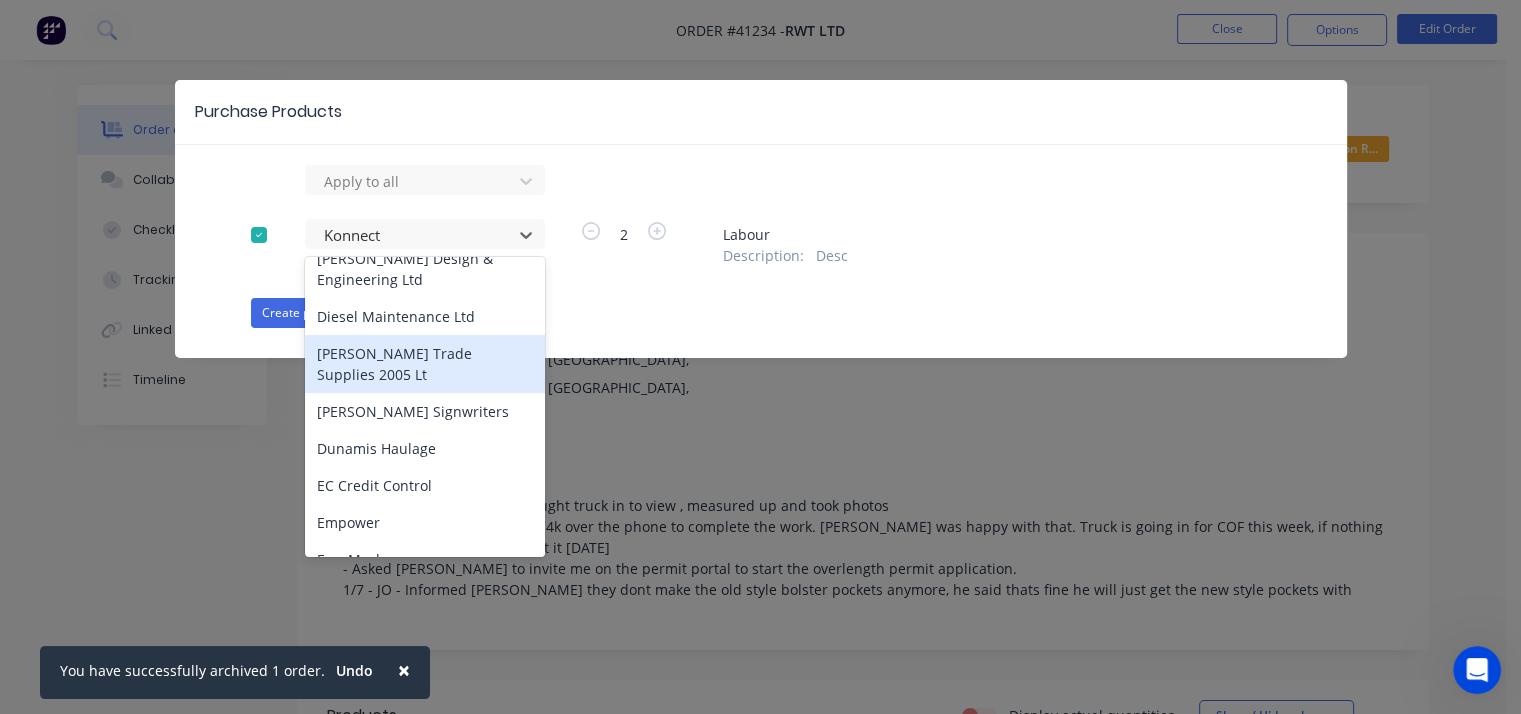 click on "[PERSON_NAME] Trade Supplies 2005 Lt" at bounding box center (425, 364) 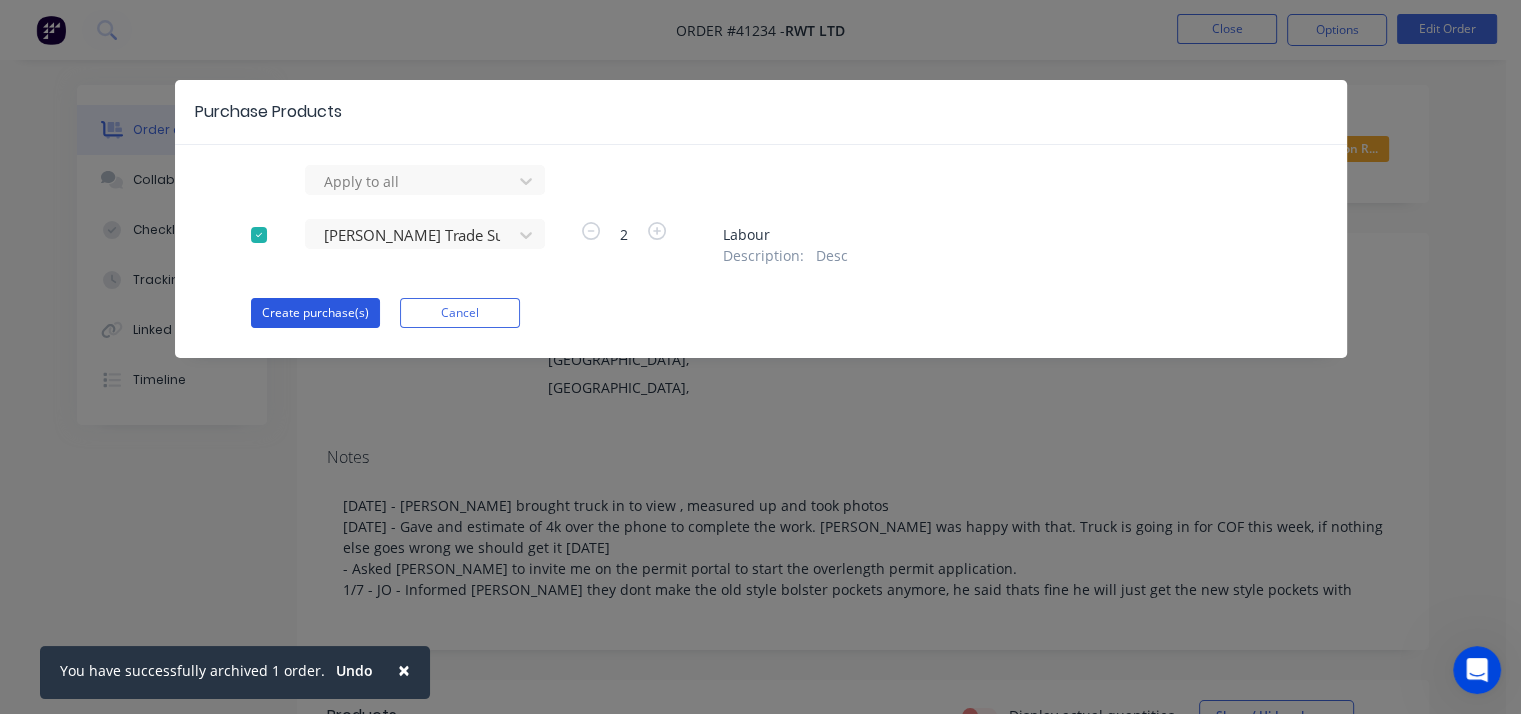 click on "Create purchase(s)" at bounding box center (315, 313) 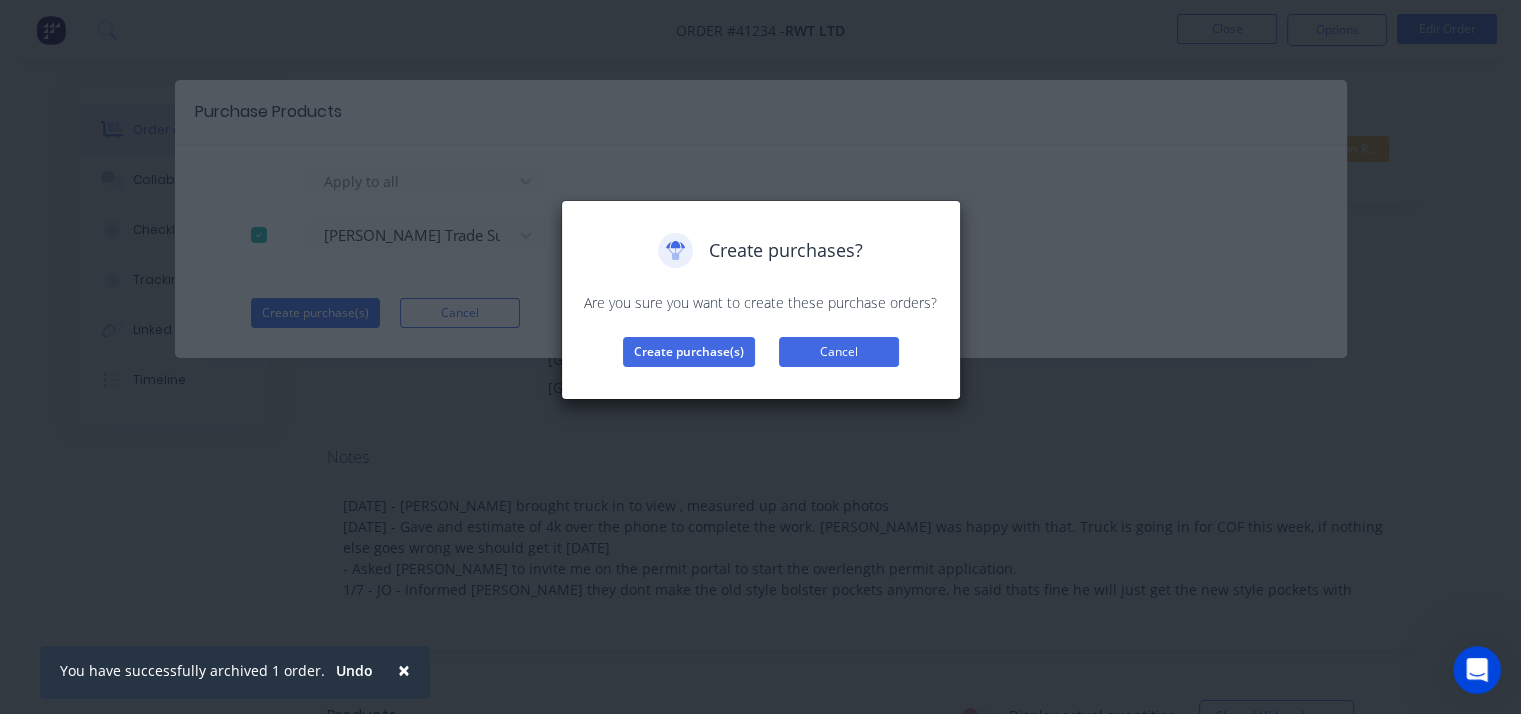 click on "Cancel" at bounding box center [839, 352] 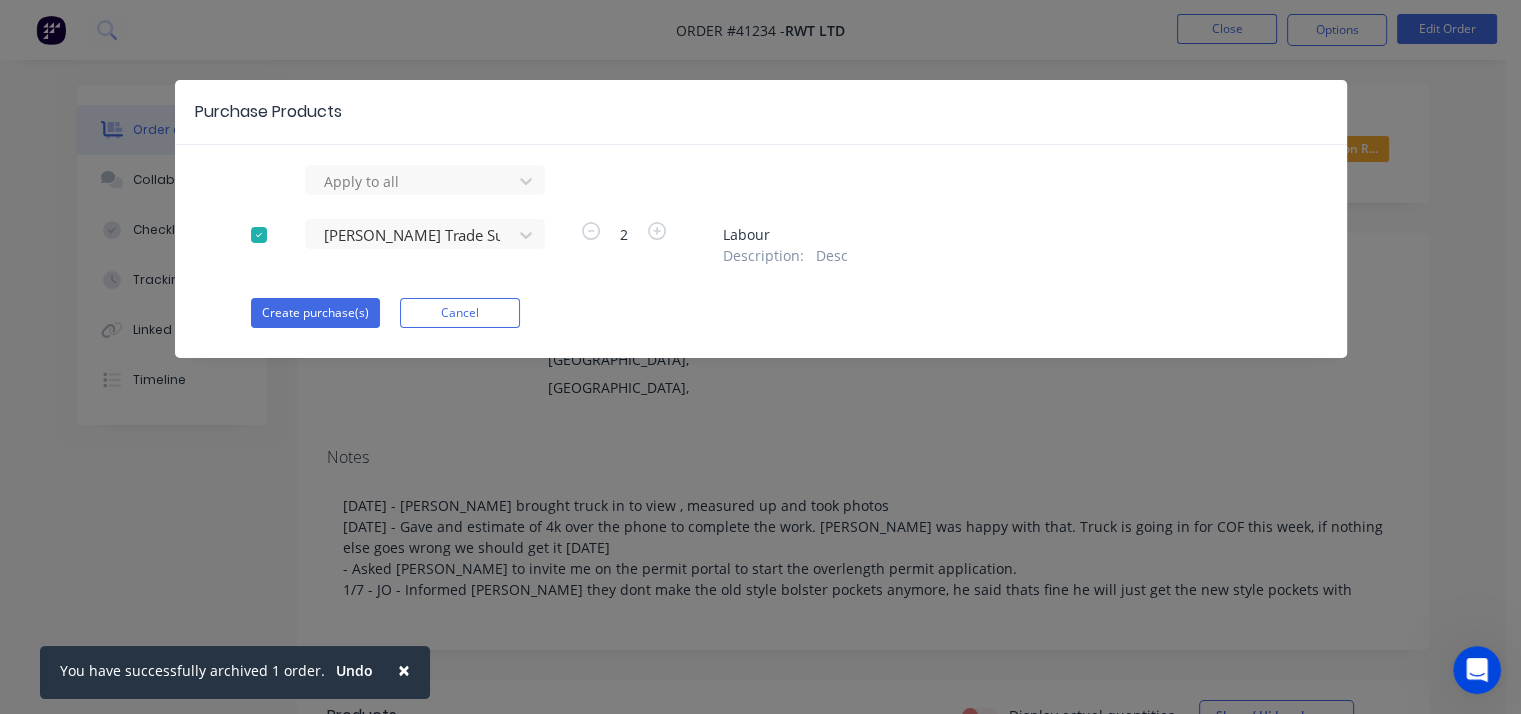 click 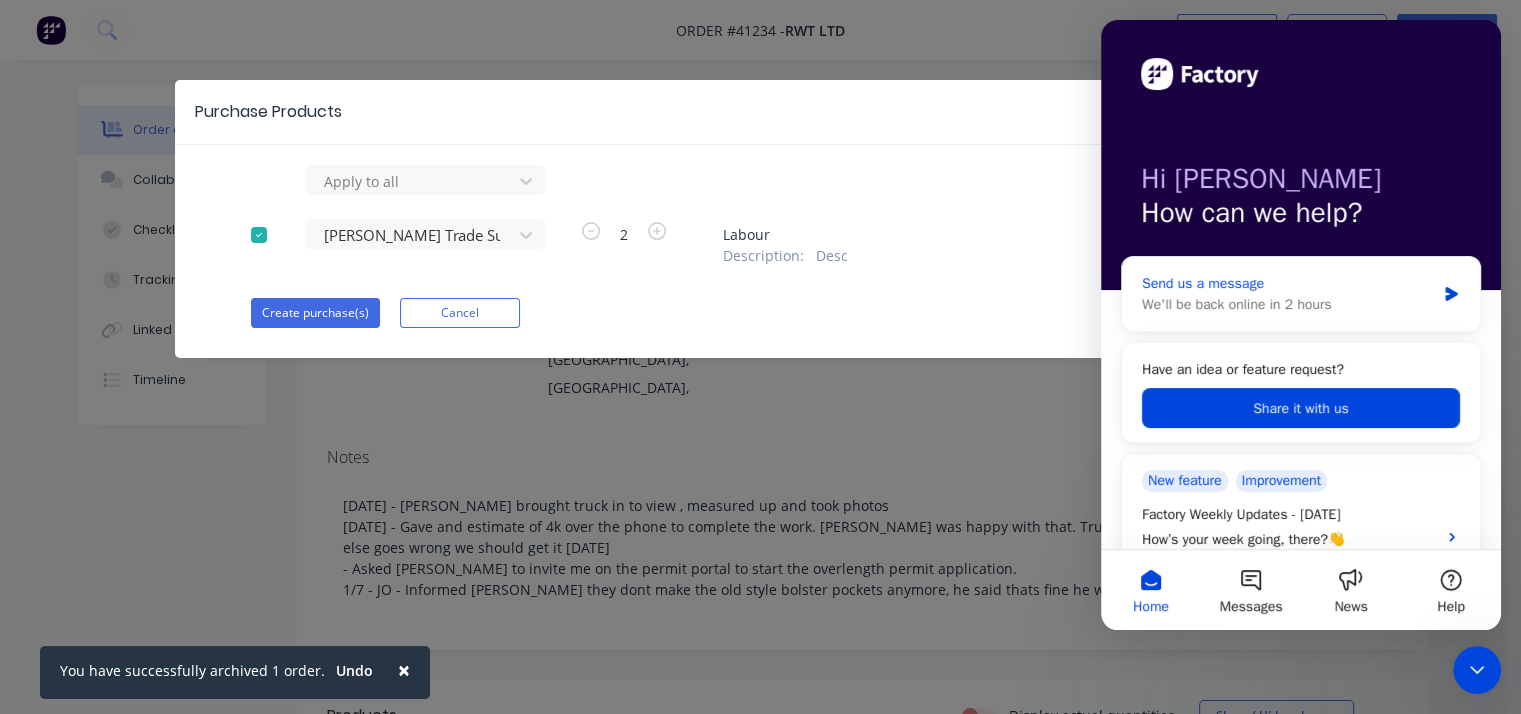 click on "We'll be back online in 2 hours" at bounding box center [1288, 304] 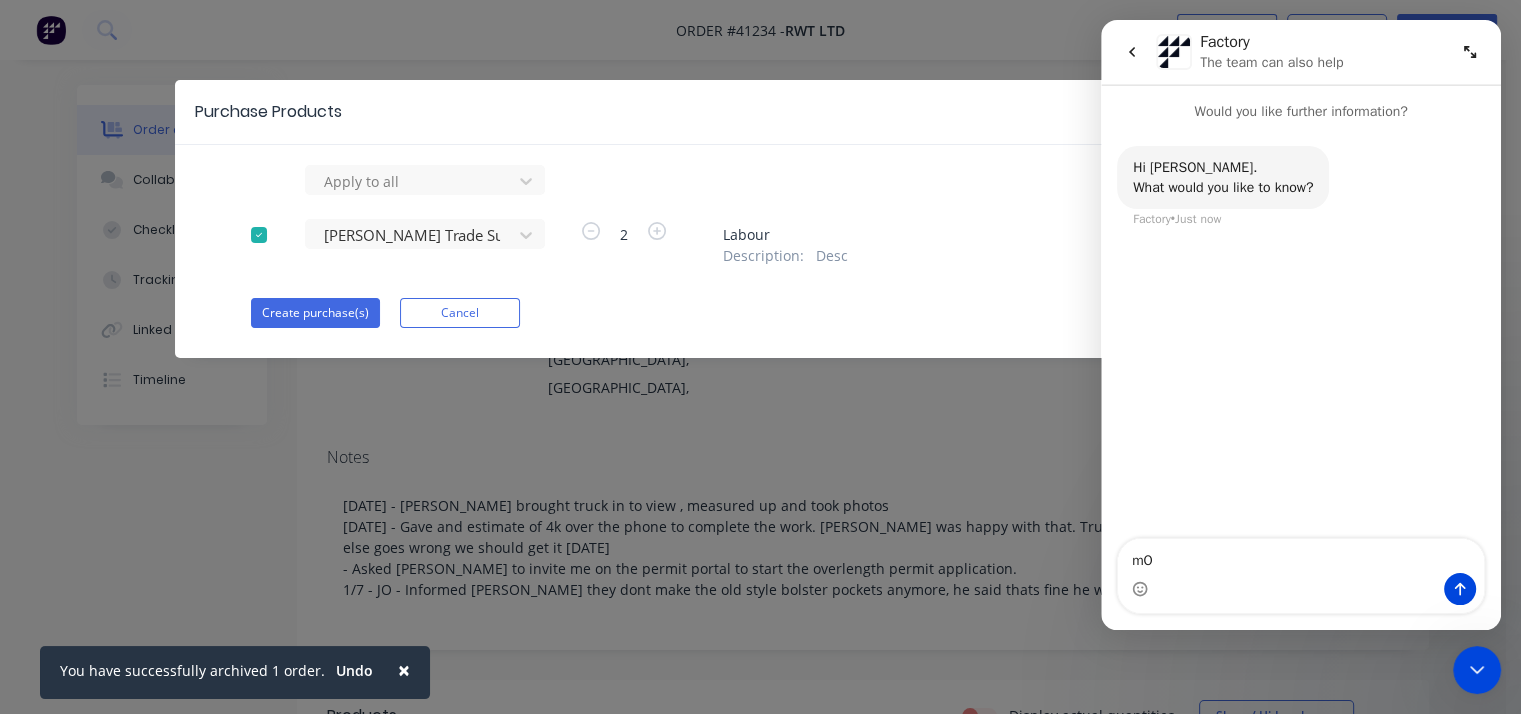 type on "m" 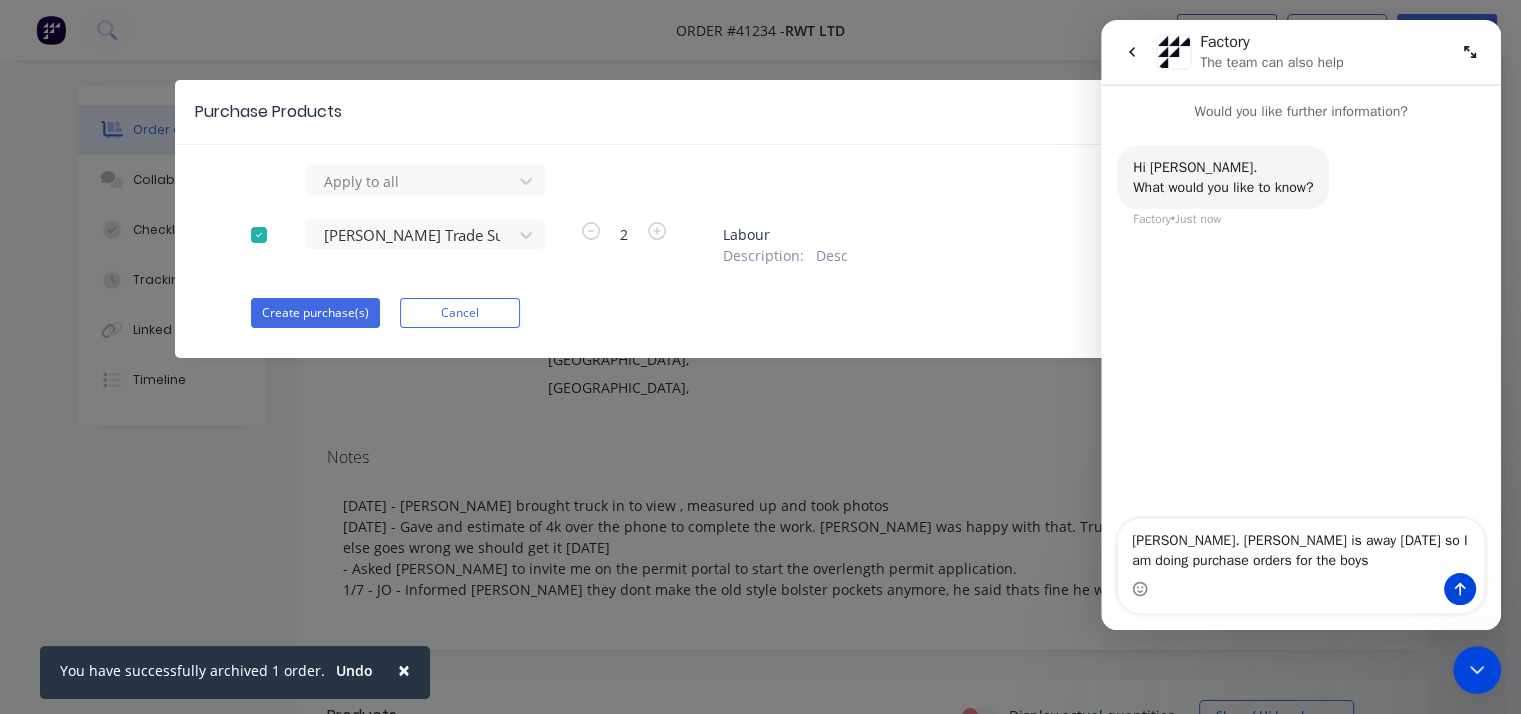 type on "[PERSON_NAME]. [PERSON_NAME] is away [DATE] so I am doing purchase orders for the boys." 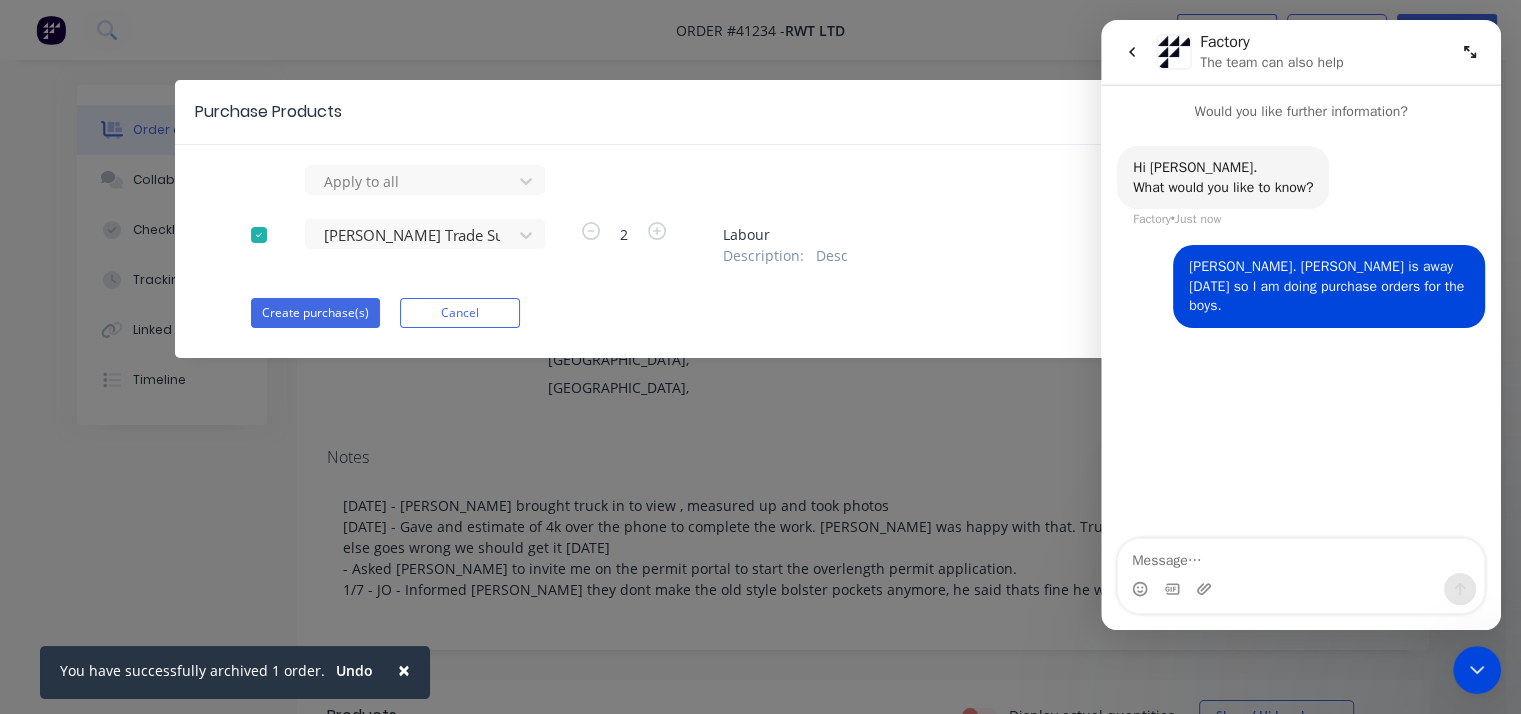 type on "N" 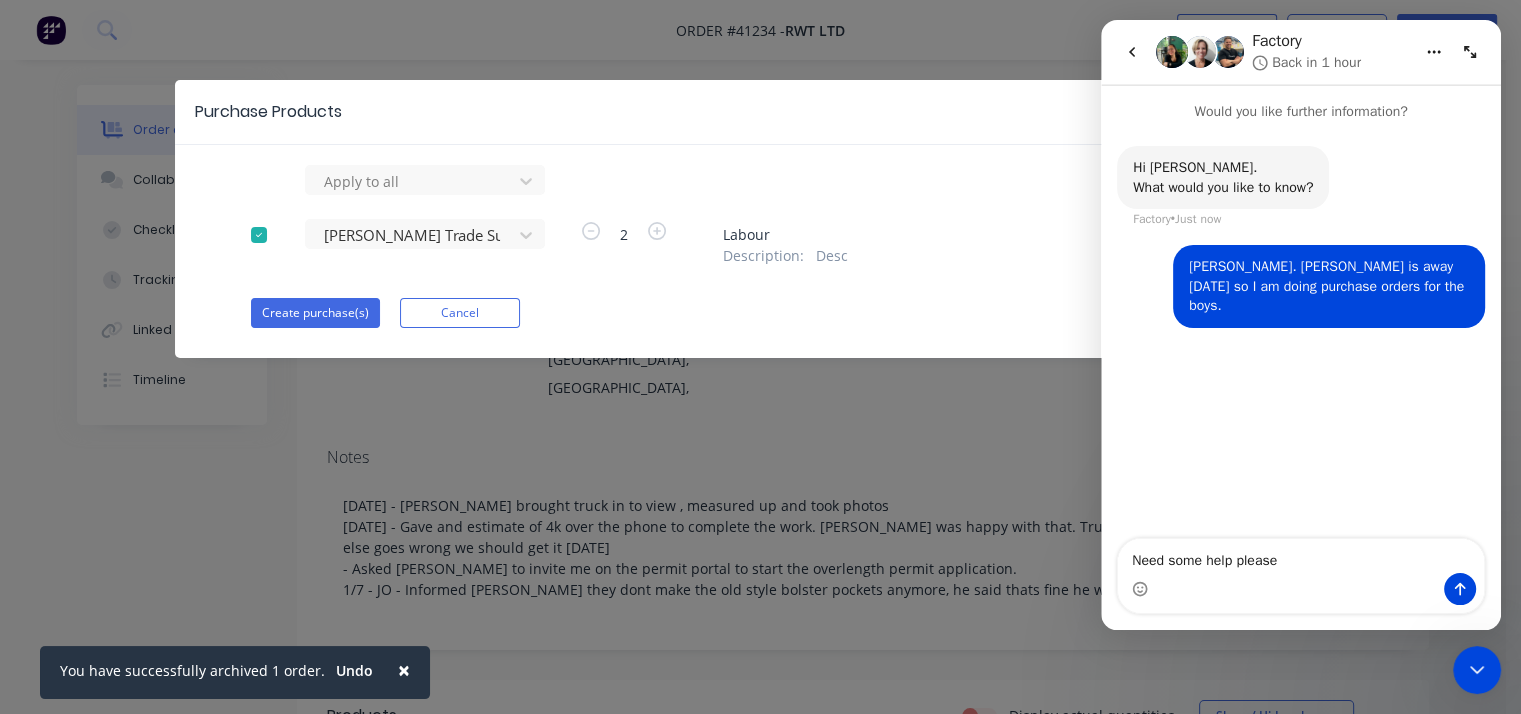 type on "Need some help please." 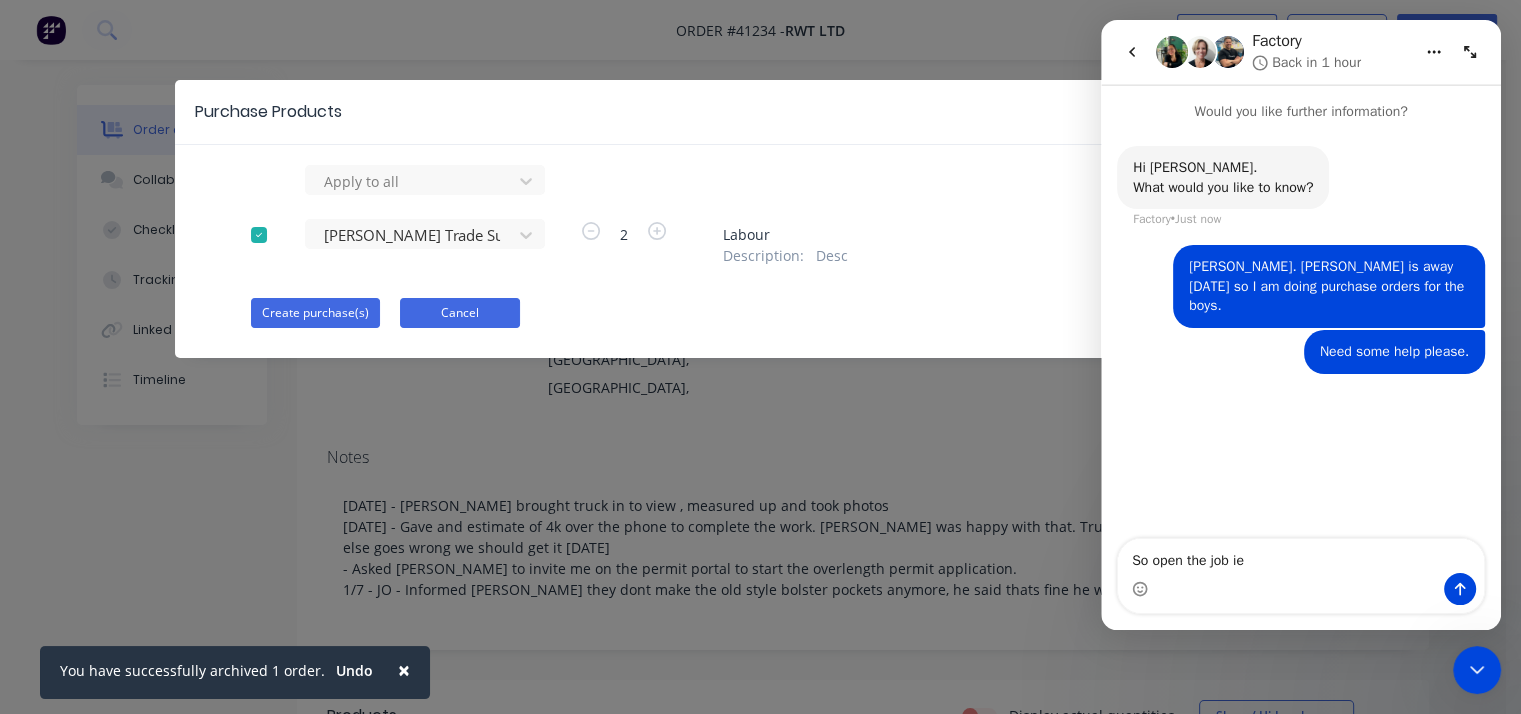 click on "Cancel" at bounding box center (460, 313) 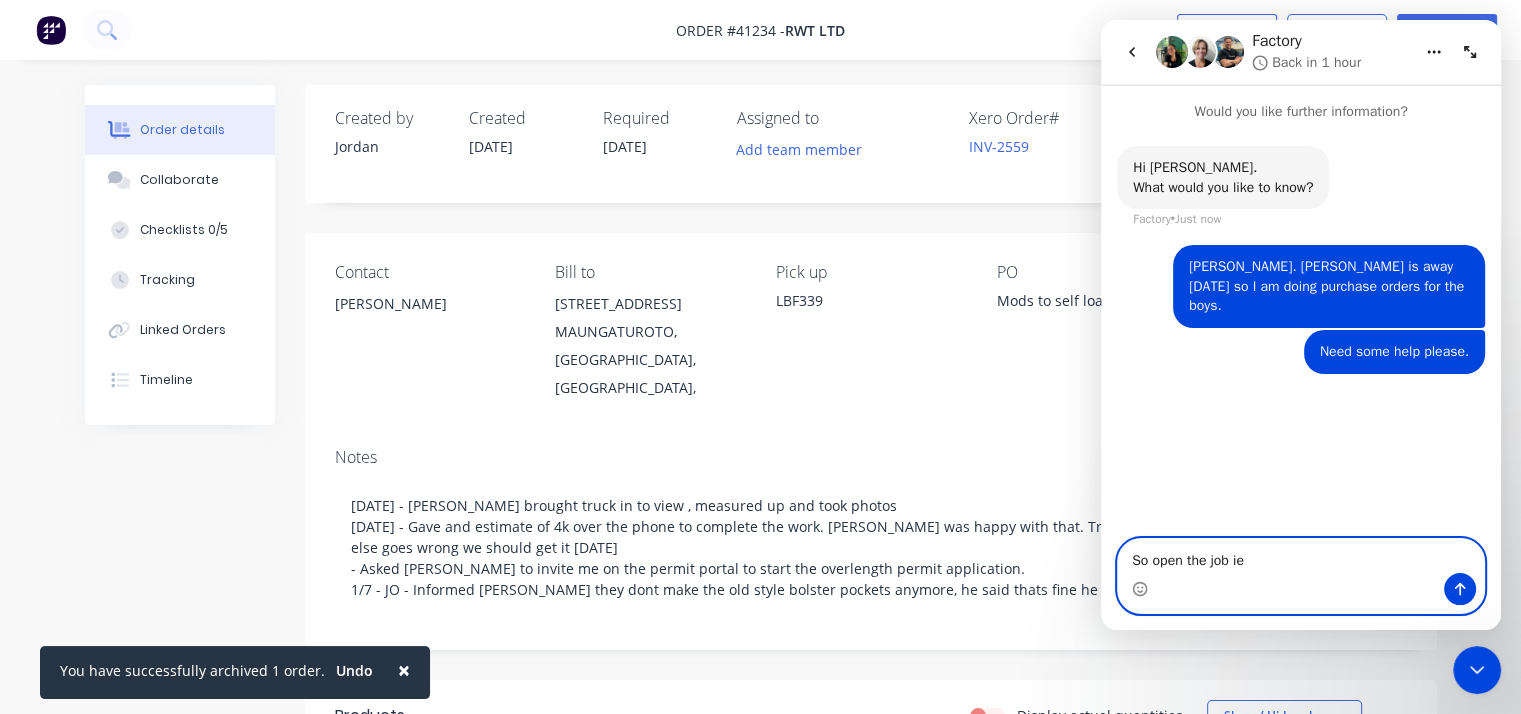 click on "So open the job ie" at bounding box center [1301, 556] 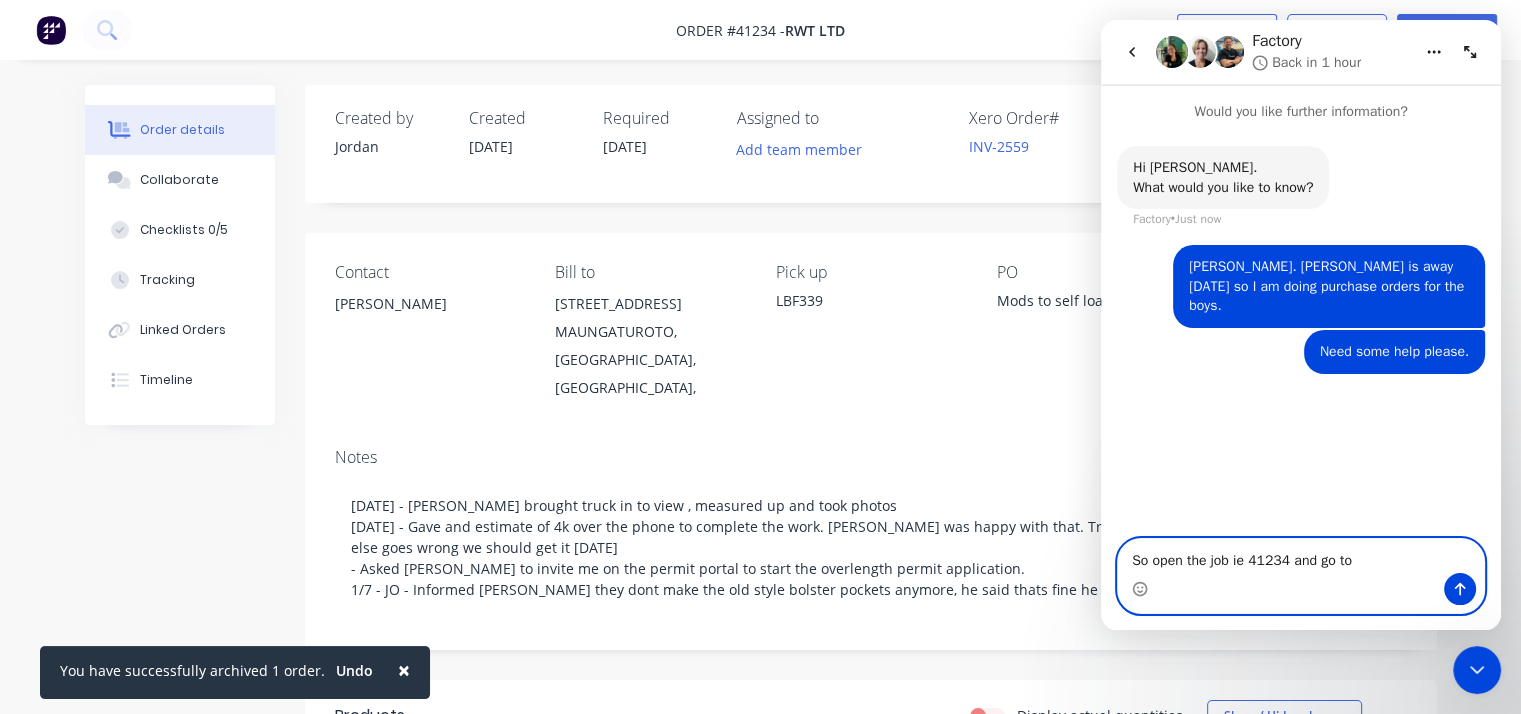 type on "So open the job ie 41234 and go to" 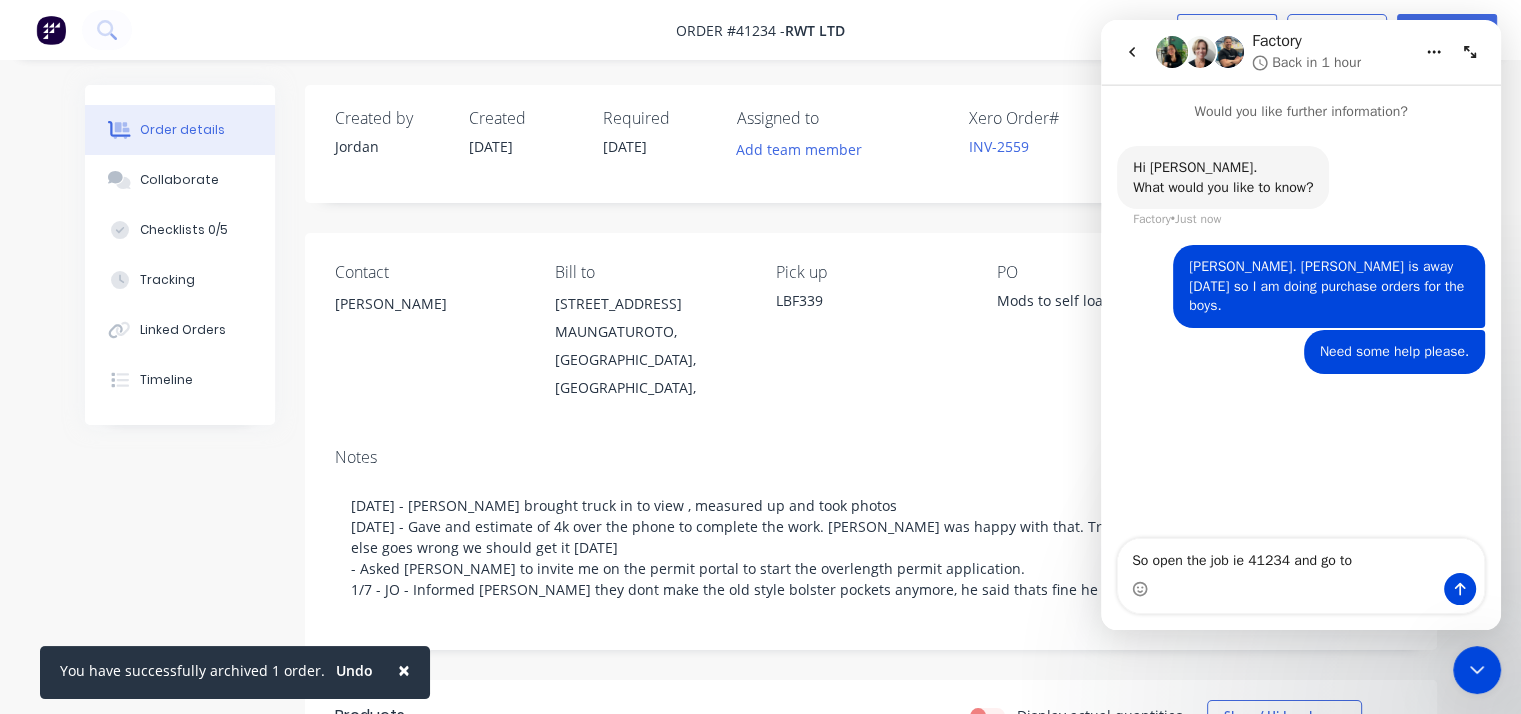 click 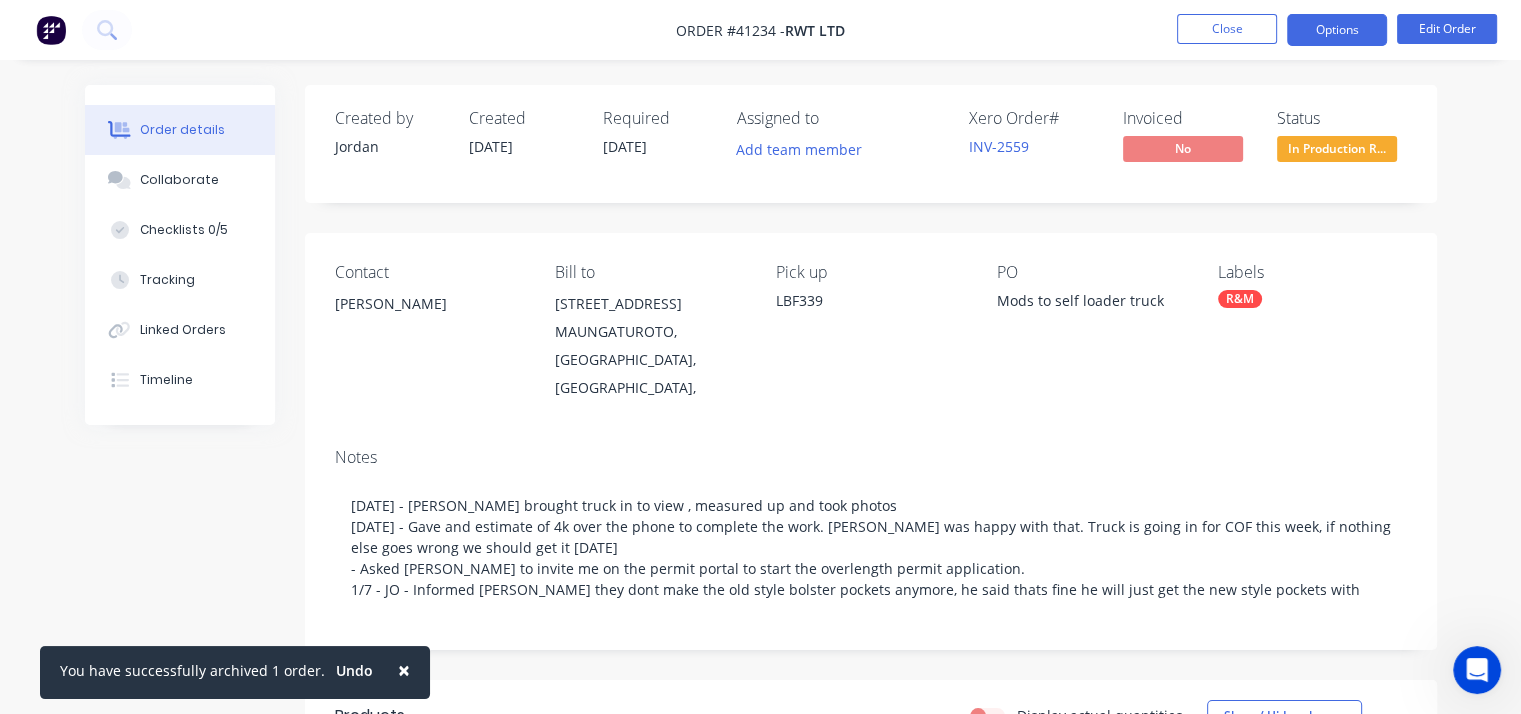 click on "Options" at bounding box center (1337, 30) 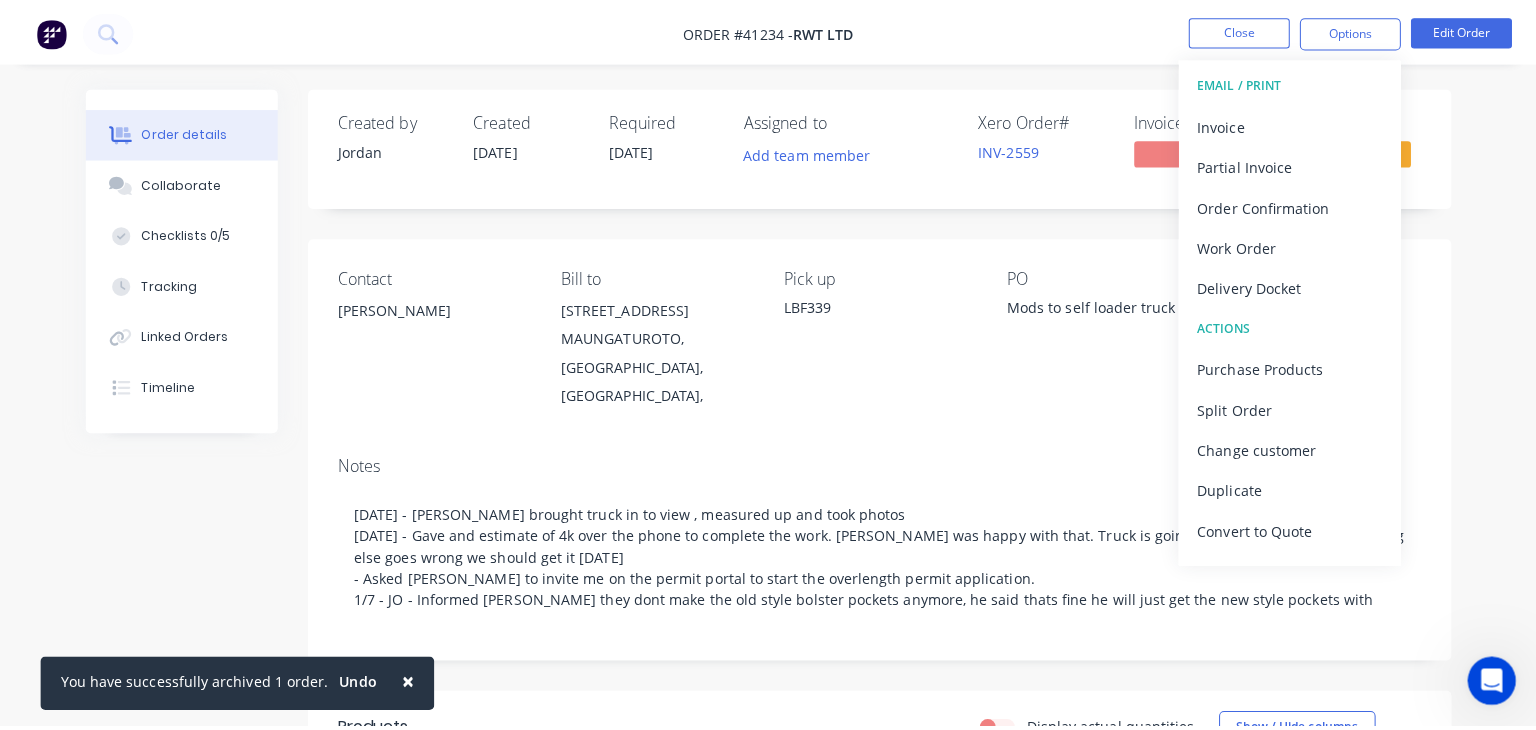 scroll, scrollTop: 29, scrollLeft: 0, axis: vertical 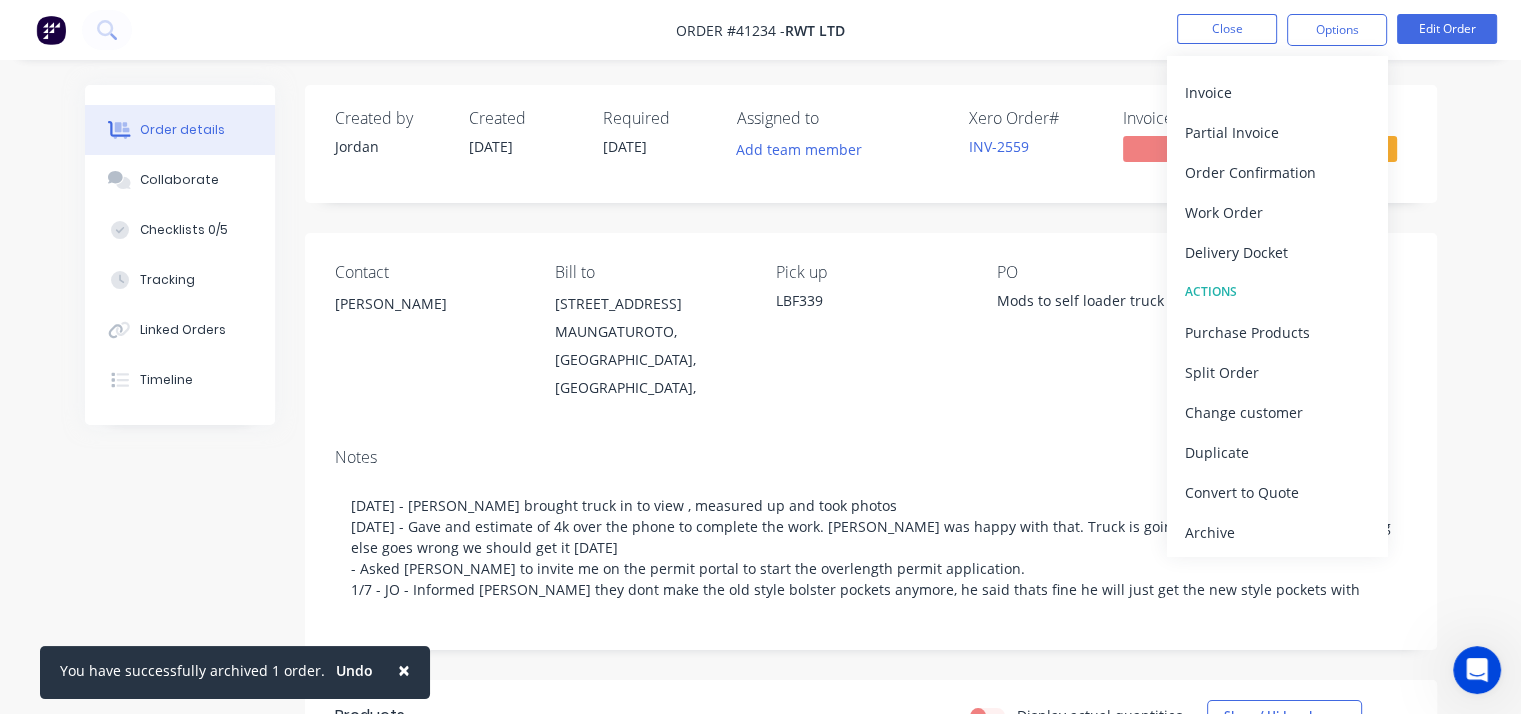 click 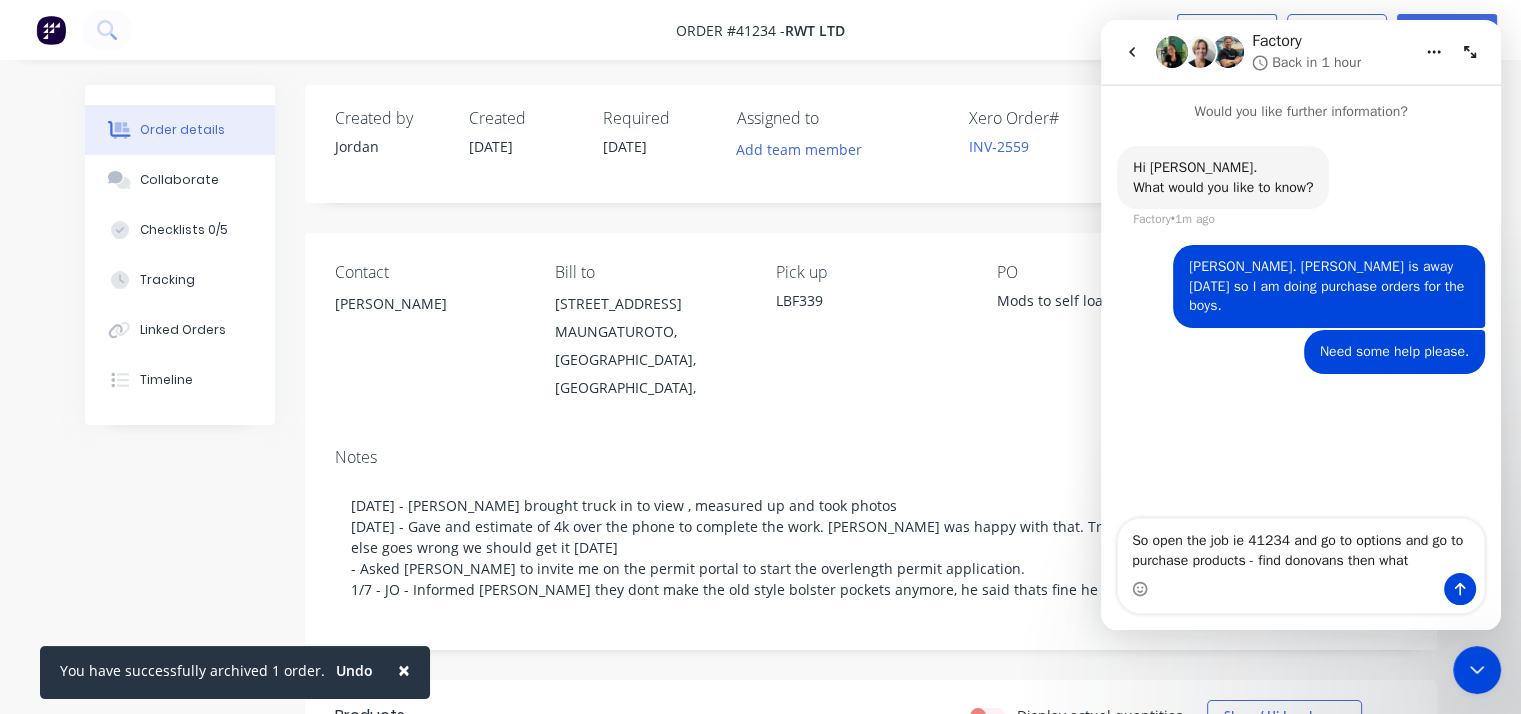 type on "So open the job ie 41234 and go to options and go to purchase products - find donovans then what" 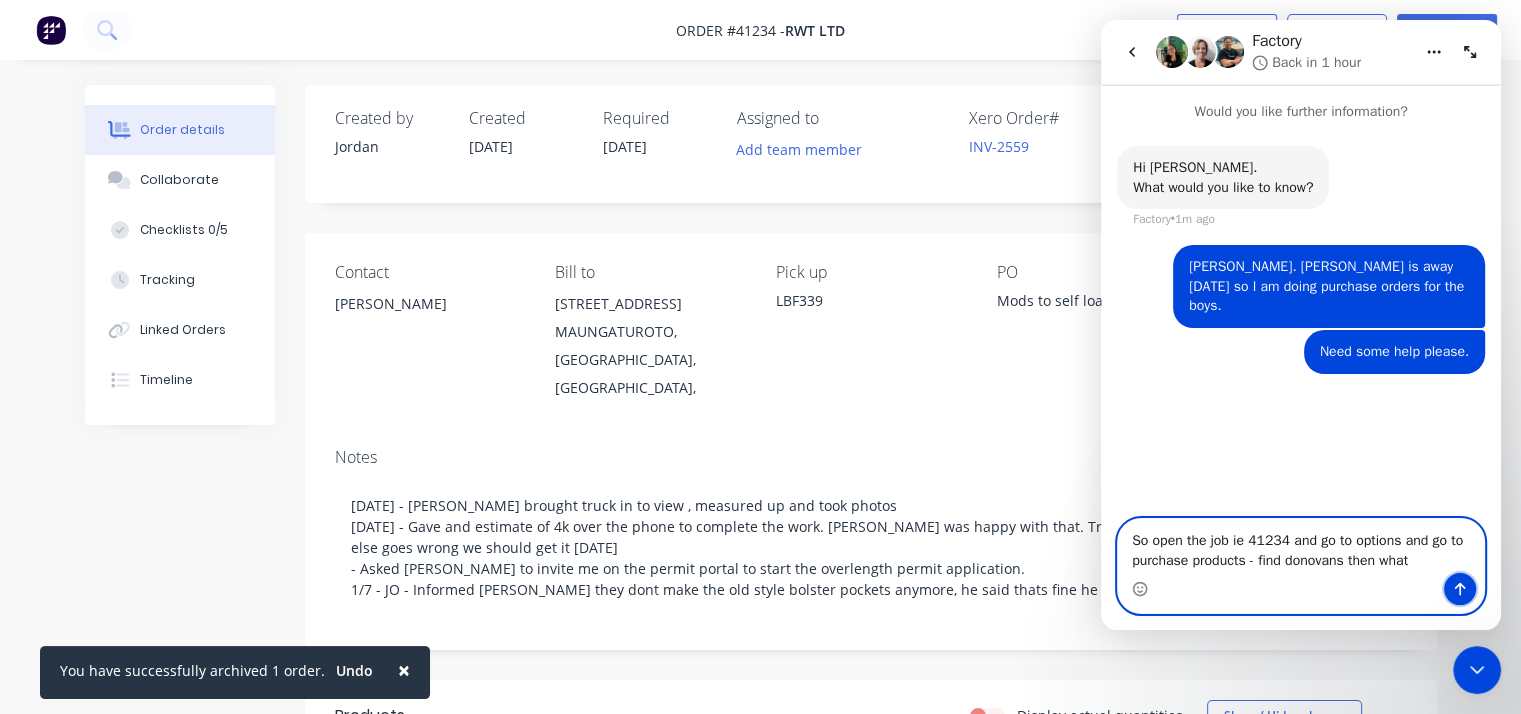 click 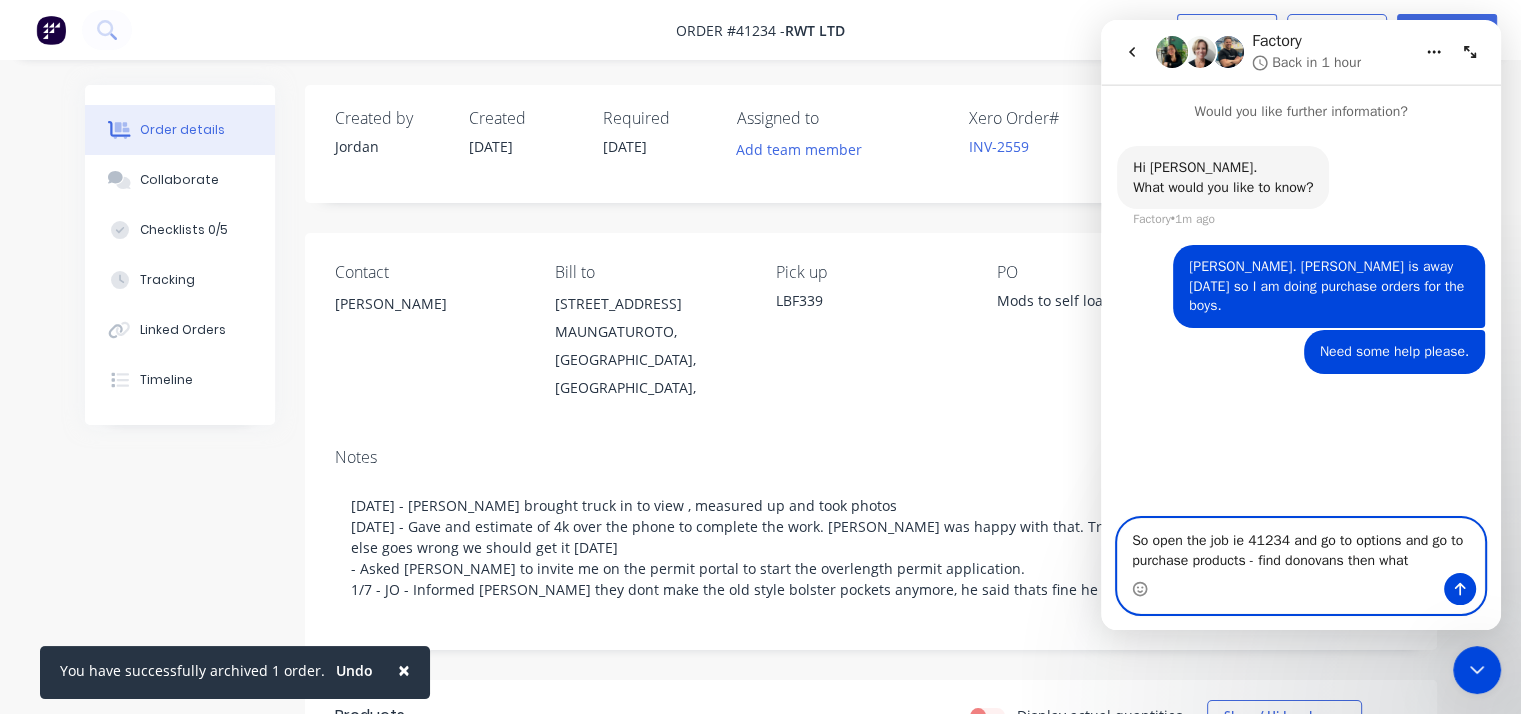 type 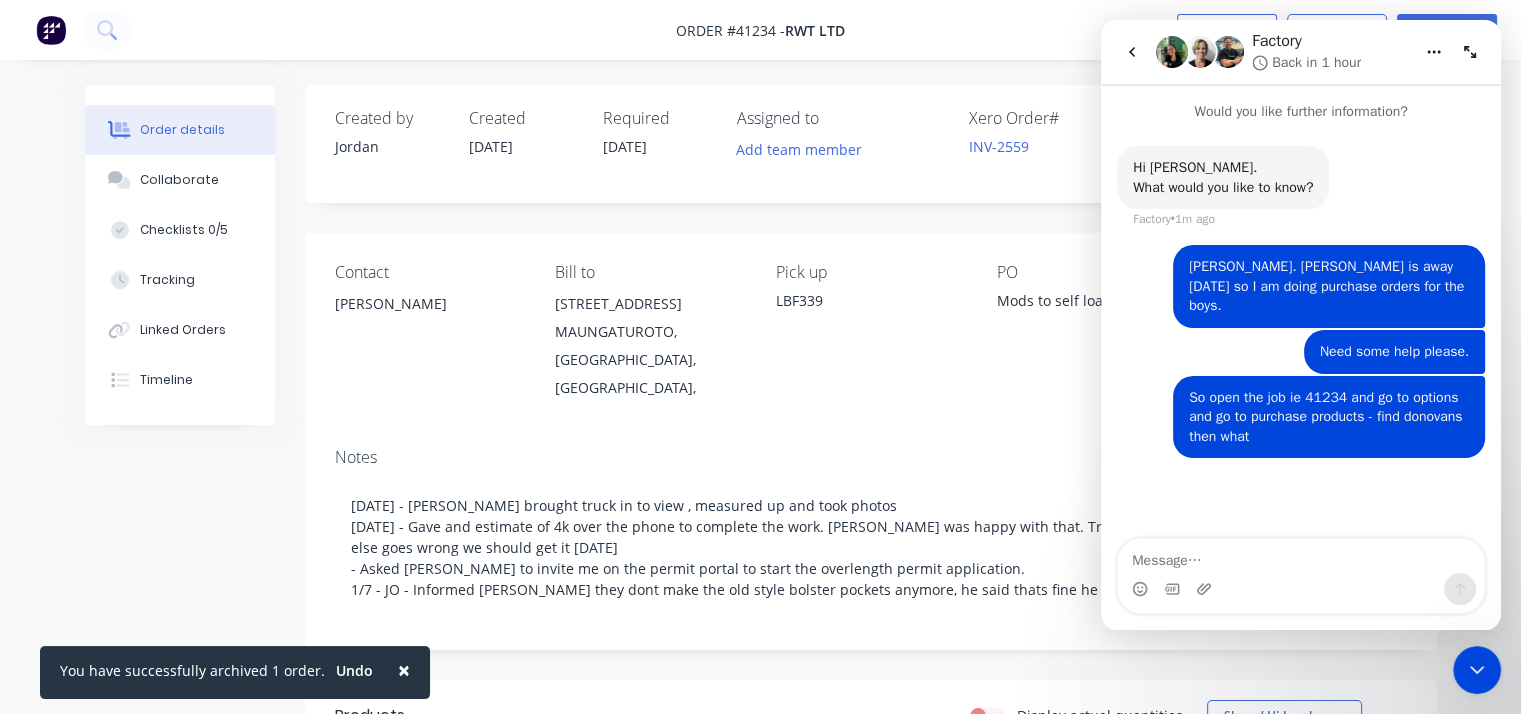 click on "Order #41234 -  RWT Ltd Close Options     EMAIL / PRINT   Invoice   Partial Invoice   Order Confirmation   Work Order   Delivery Docket   ACTIONS   Purchase Products   Split Order   Change customer   Duplicate   Convert to Quote   Archive   Edit Order" at bounding box center (760, 30) 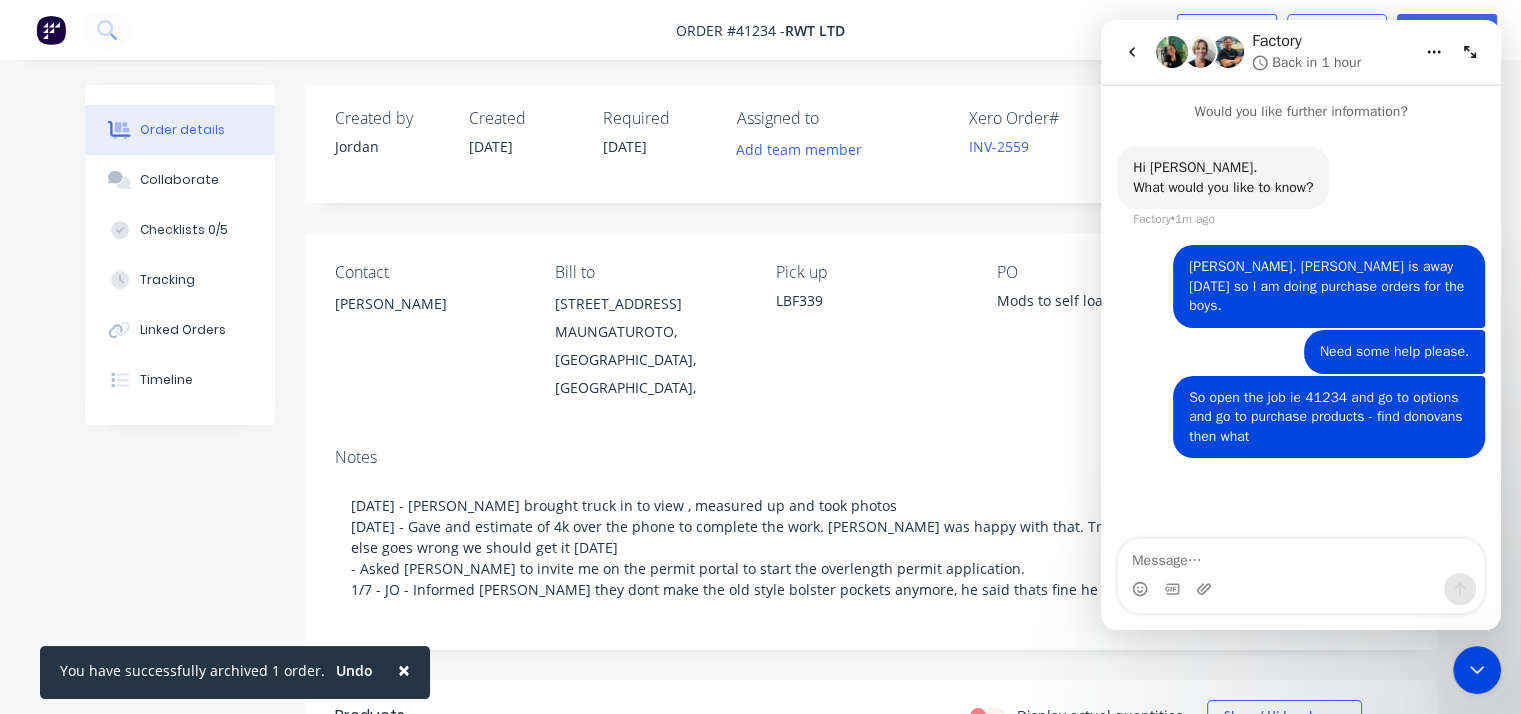 click 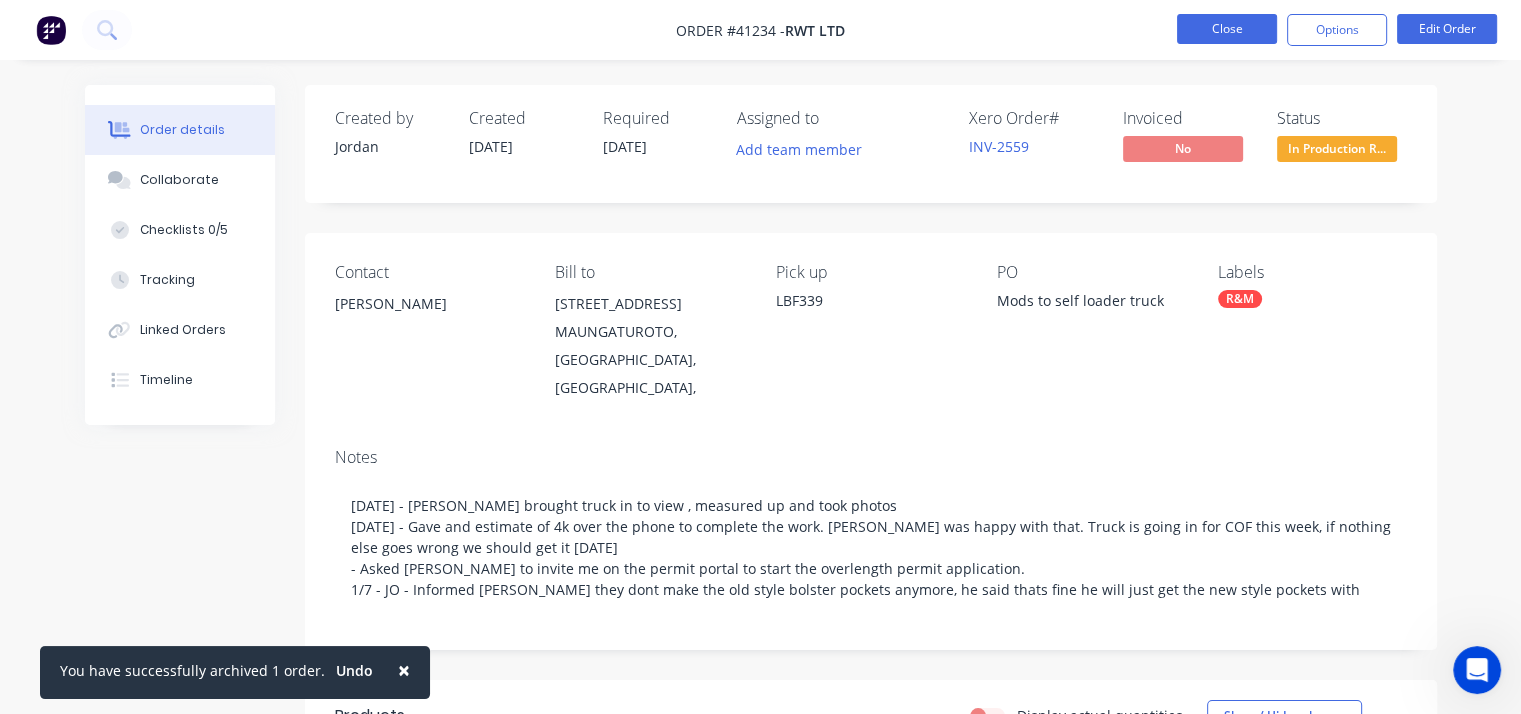 click on "Close" at bounding box center (1227, 29) 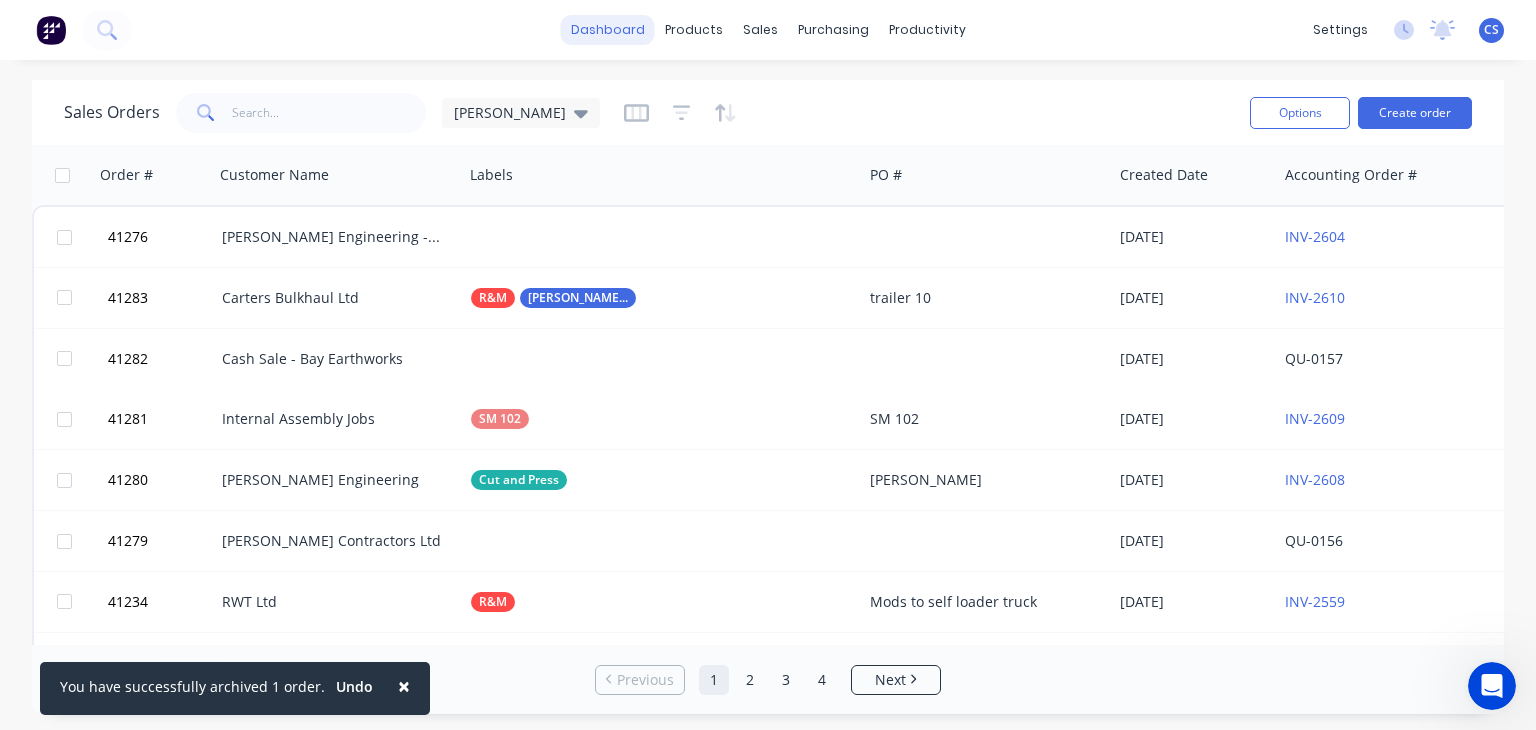 click on "dashboard" at bounding box center [608, 30] 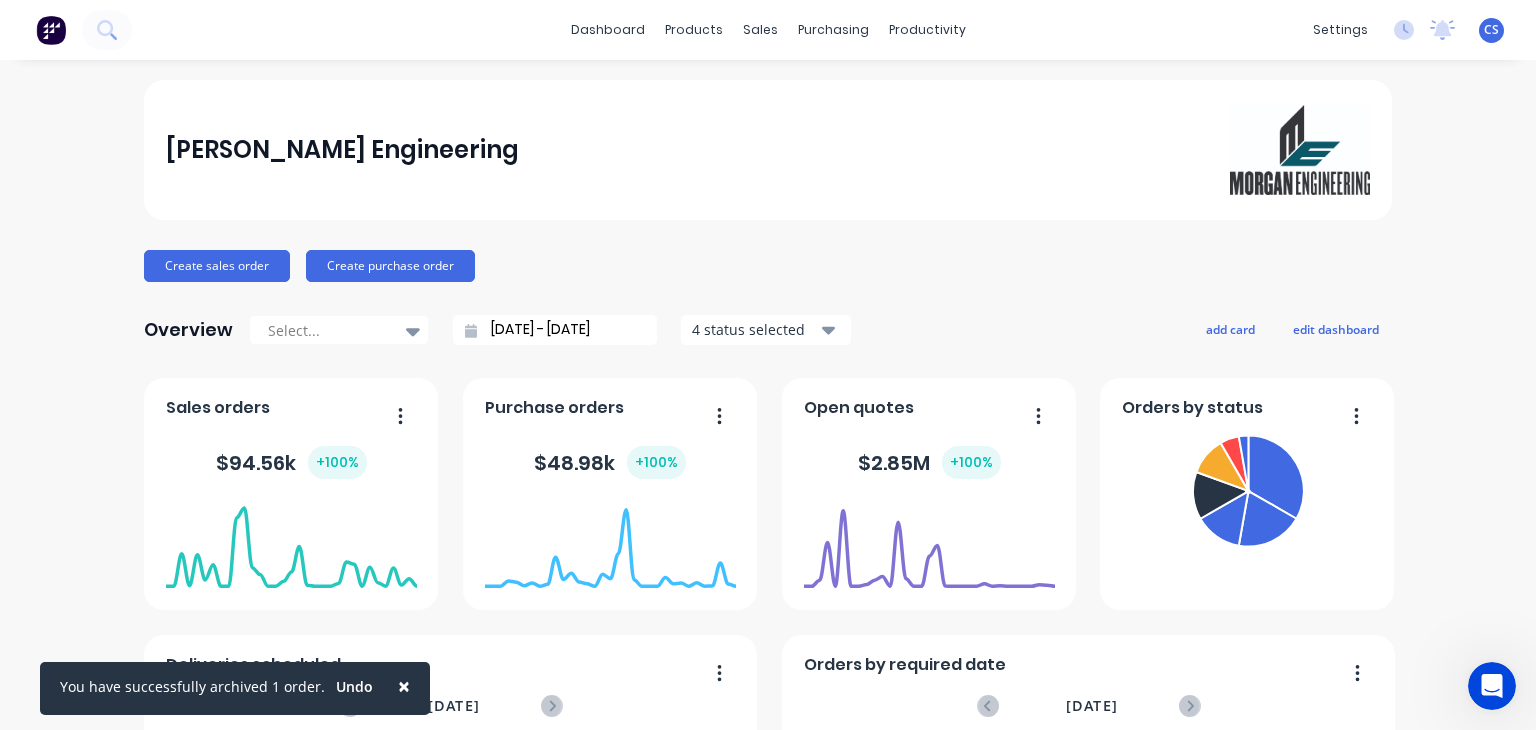 click on "$ 48.98k   + 100 %" at bounding box center (610, 463) 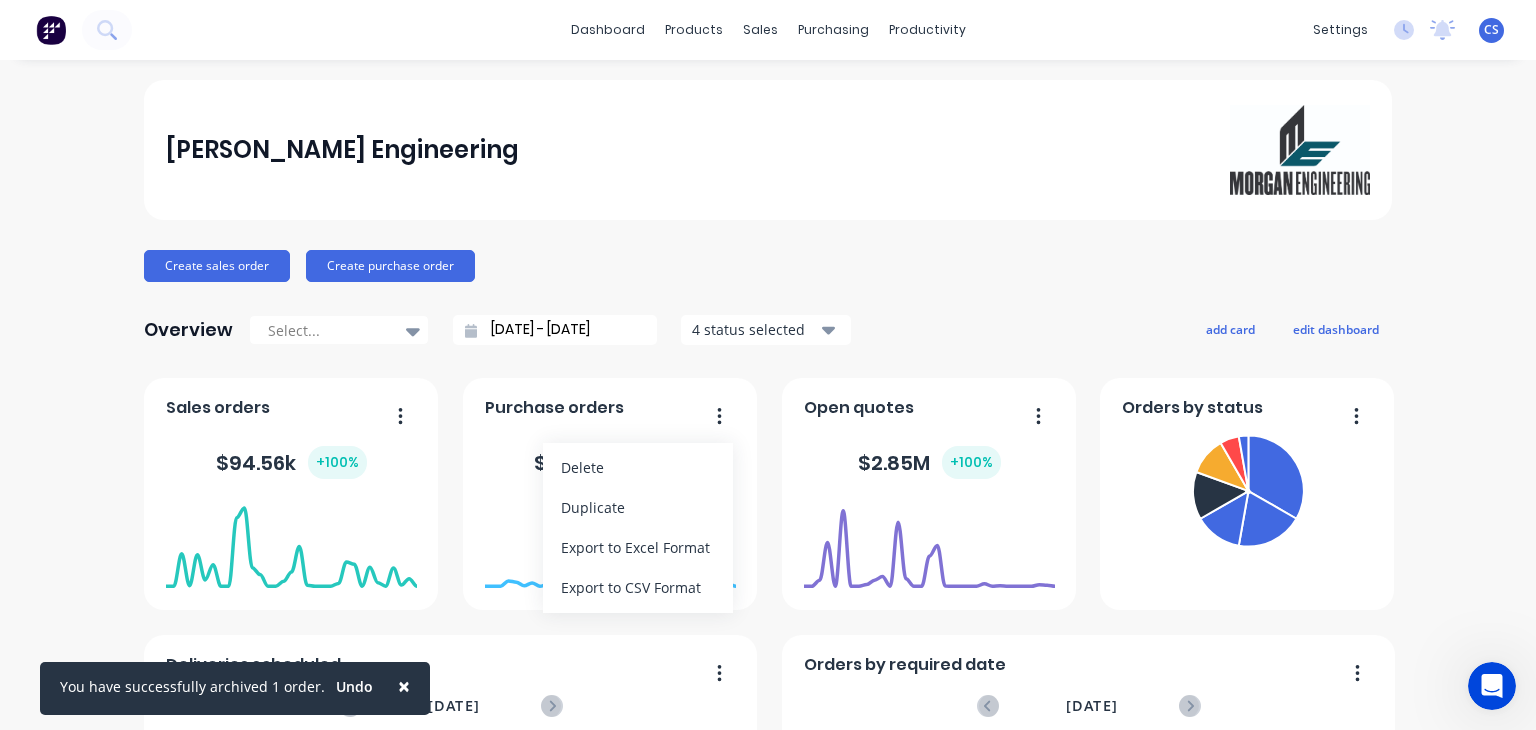 click on "[PERSON_NAME] Engineering Create sales order   Create purchase order   Overview Select... [DATE] - [DATE] 4 status selected add card   edit dashboard   Deliveries scheduled   [DATE] S M T W T F S 1 2 3 4 5 6 7 8 9 10 11 12 13 14 15 16 17 18 19 20 21 22 23 24 25 26 27 28 29 30 1 2 3 4 5 6 7 8 9 10 11 12 S M T W T F S 29 30 1 2 3 4 5 6 7 8 9 10 11 12 13 14 15 16 17 18 19 20 21 22 23 24 25 26 27 28 29 30 31 1 2 3 4 5 6 7 8 9 S M T W T F S 27 28 29 30 31 1 2 3 4 5 6 7 8 9 10 11 12 13 14 15 16 17 18 19 20 21 22 23 24 25 26 27 28 29 30 31 1 2 3 4 5 6 Orders by team member   Sales Quotes Purchases [PERSON_NAME] [PERSON_NAME] [PERSON_NAME] [PERSON_NAME] [PERSON_NAME] [PERSON_NAME] [PERSON_NAME] [PERSON_NAME] [PERSON_NAME] [PERSON_NAME] [PERSON_NAME] [PERSON_NAME] 60 60 50 50 40 40 30 30 20 20 10 10 0 0 Orders by status   Sales orders   $ 94.56k   + 100 % Top customers   87   orders + 100 % Carters Bulkhaul Ltd Carters Bulkhaul Ltd Bidfood FSV Whanga... Bidfood FSV Whangarei Eagle SMS Transport Eagle SMS Transport RWT Ltd 12" at bounding box center (768, 1116) 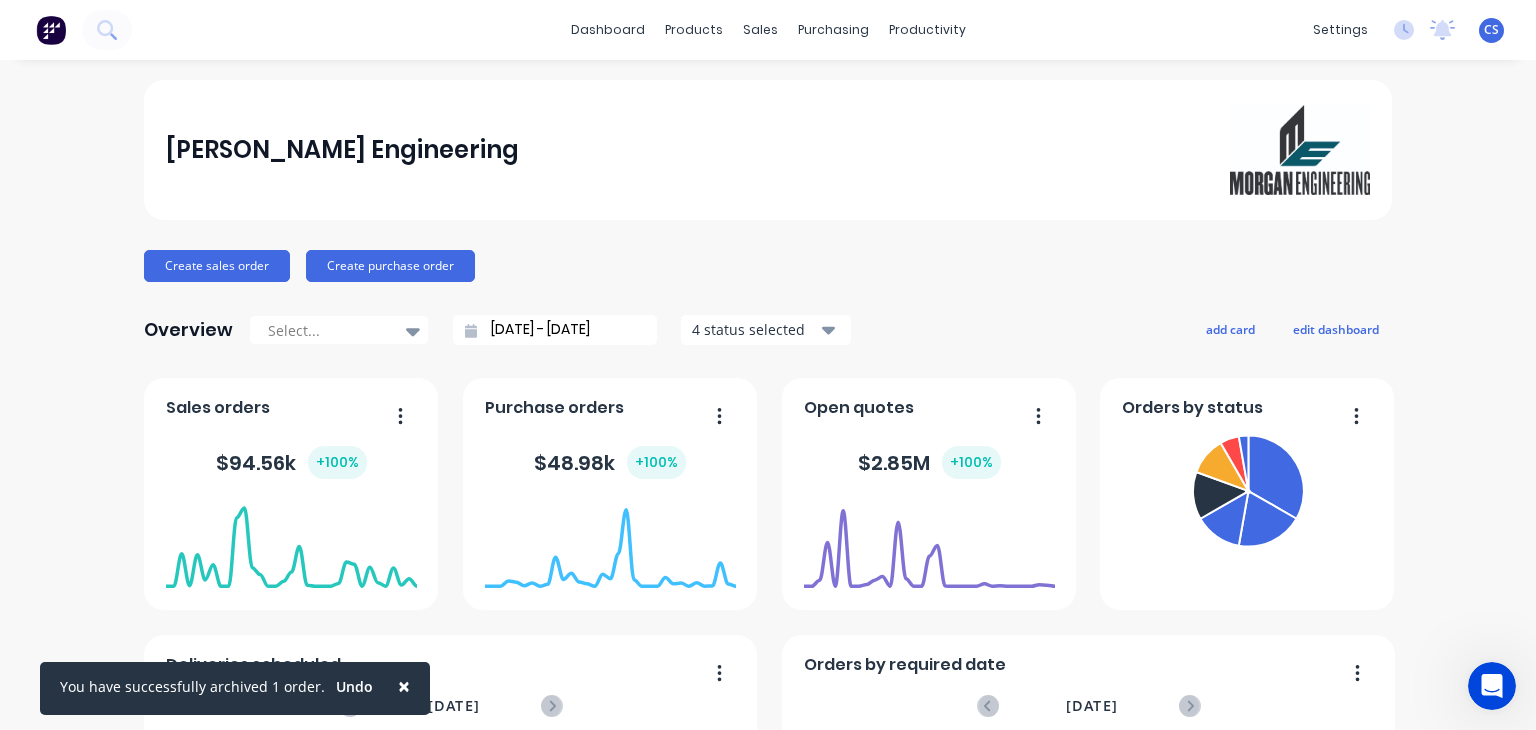 click at bounding box center [610, 535] 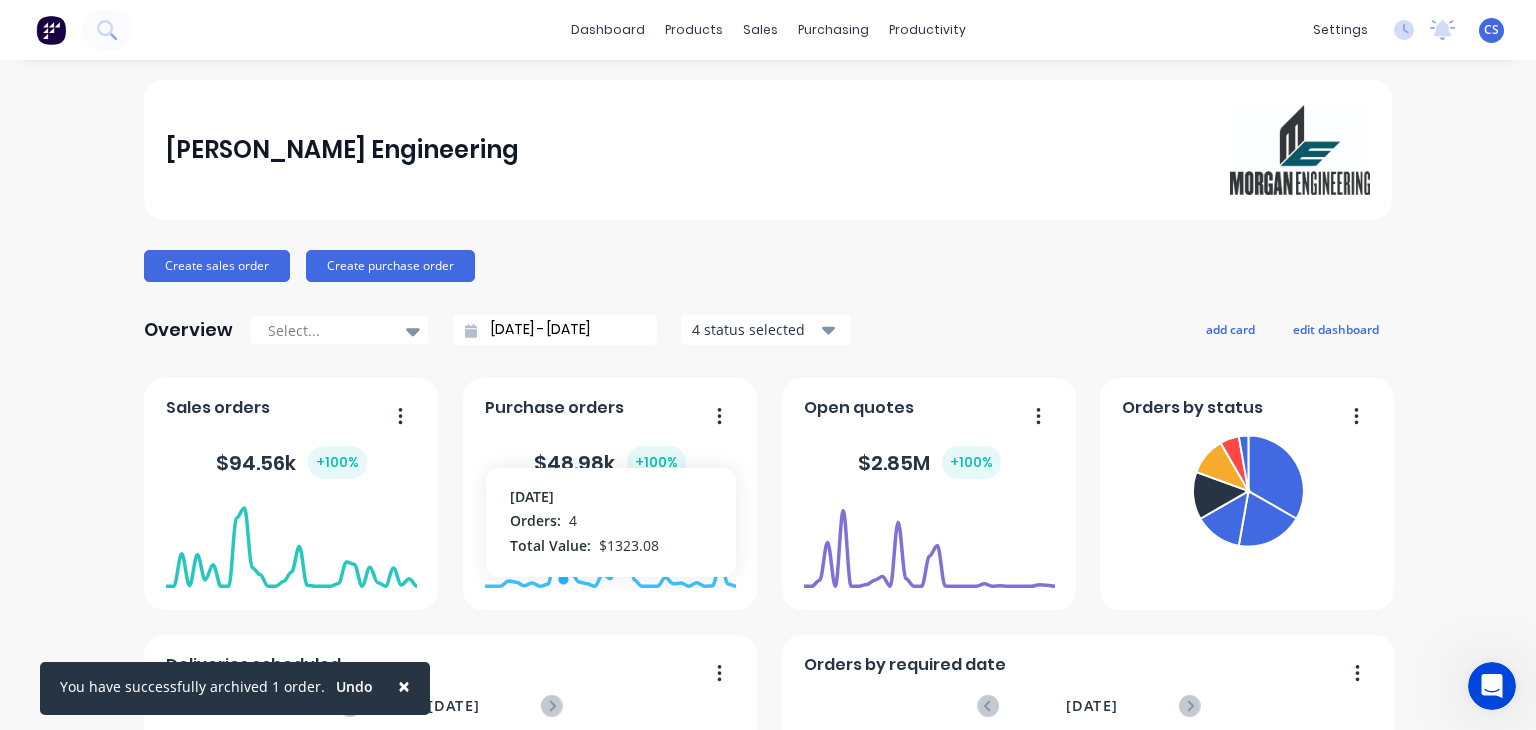 click 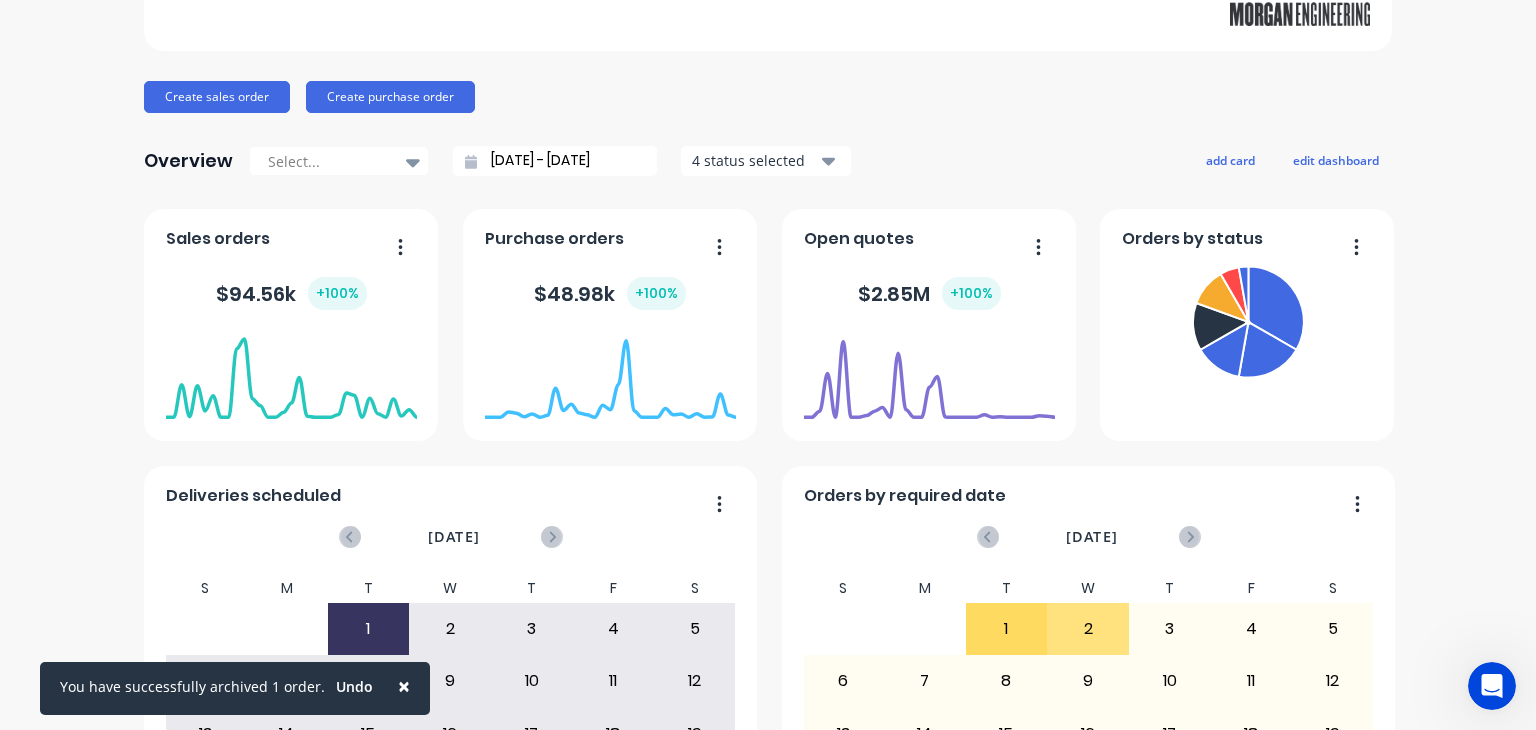 scroll, scrollTop: 0, scrollLeft: 0, axis: both 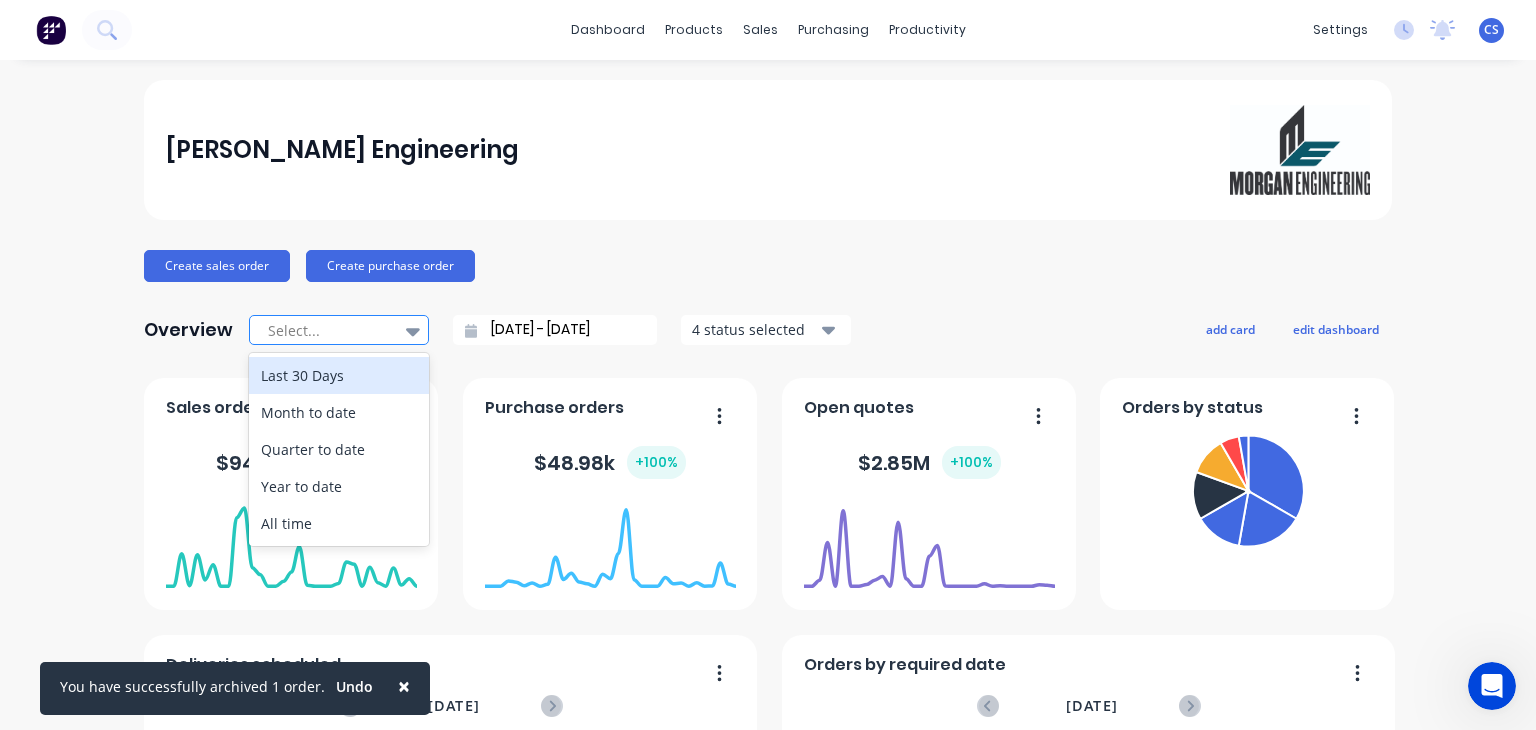 click 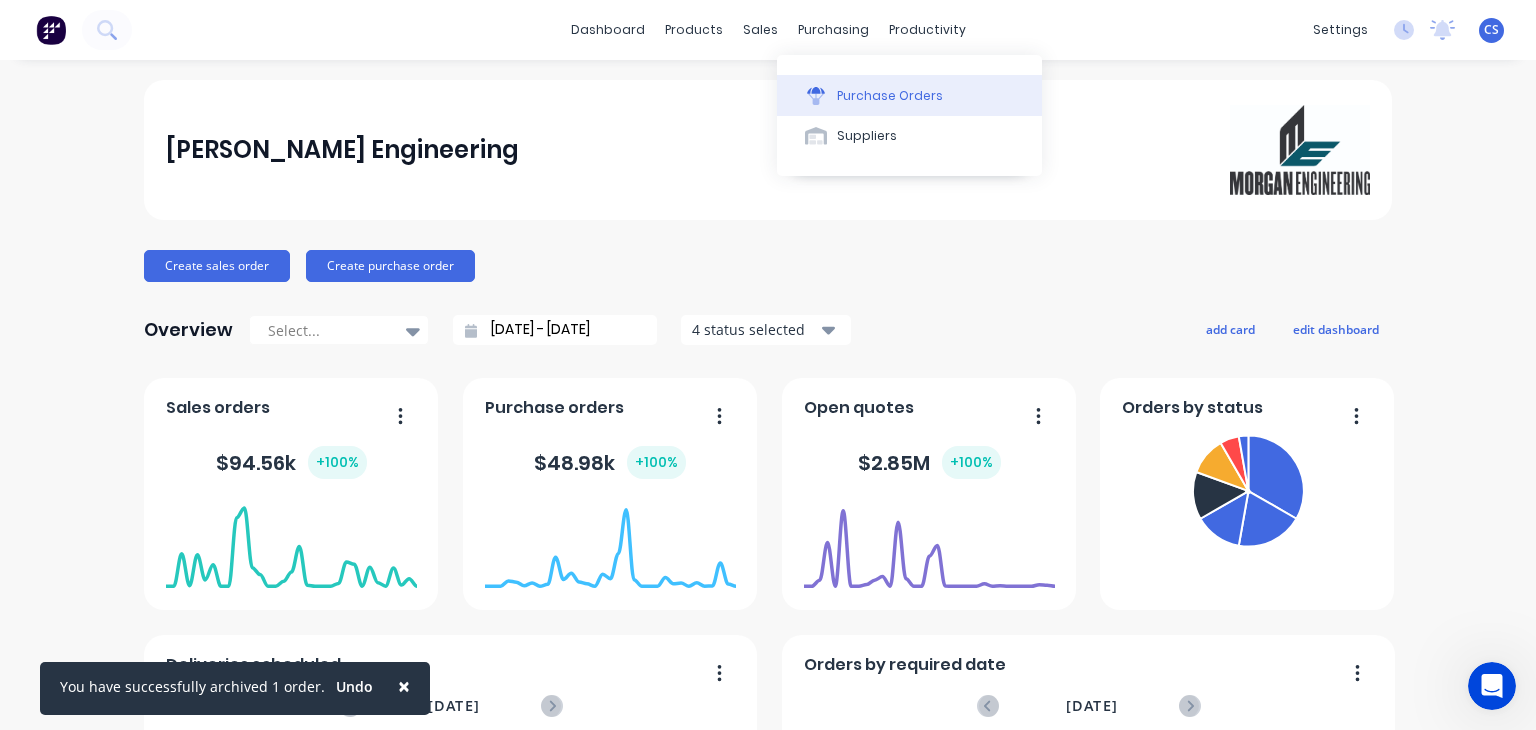 click on "Purchase Orders" at bounding box center [890, 96] 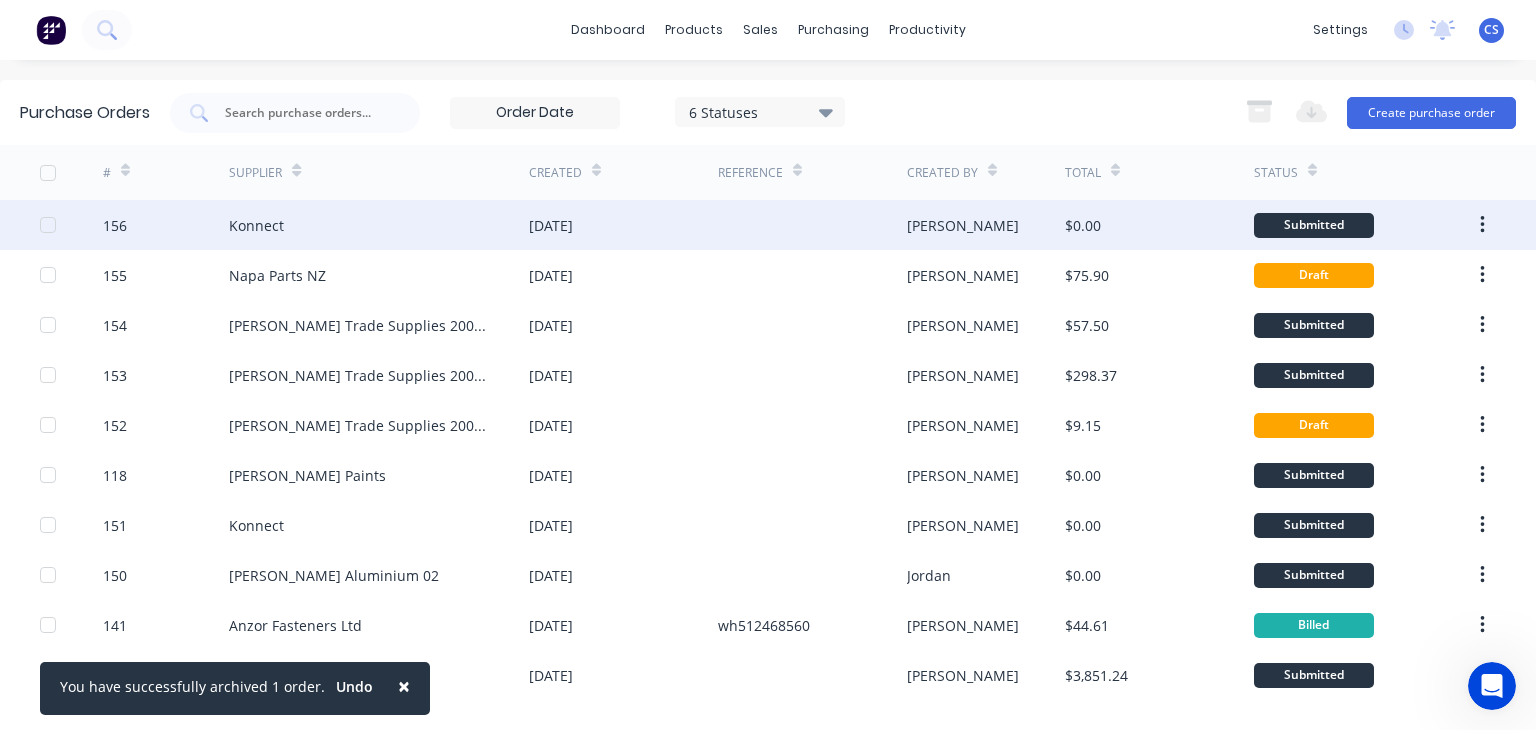 click at bounding box center (48, 225) 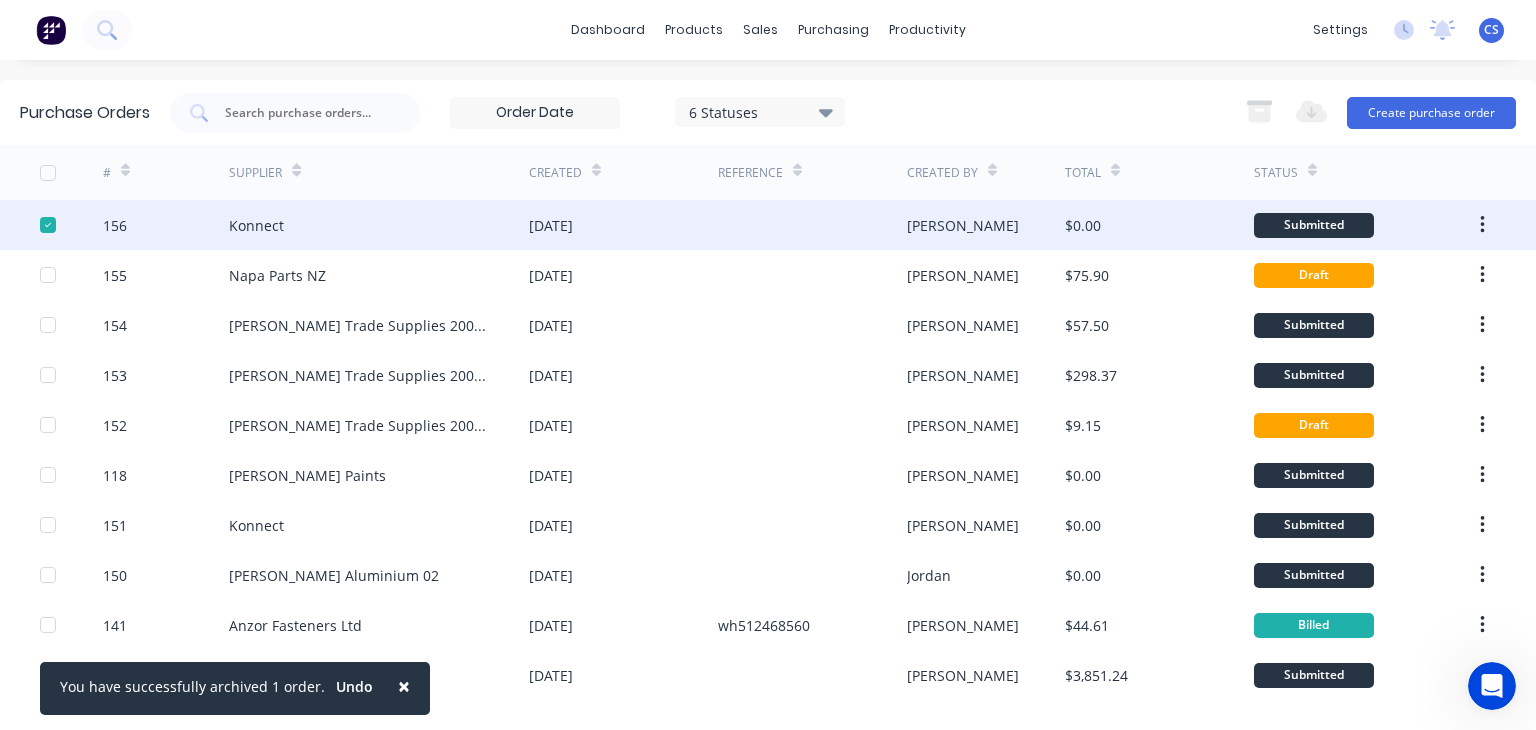 click 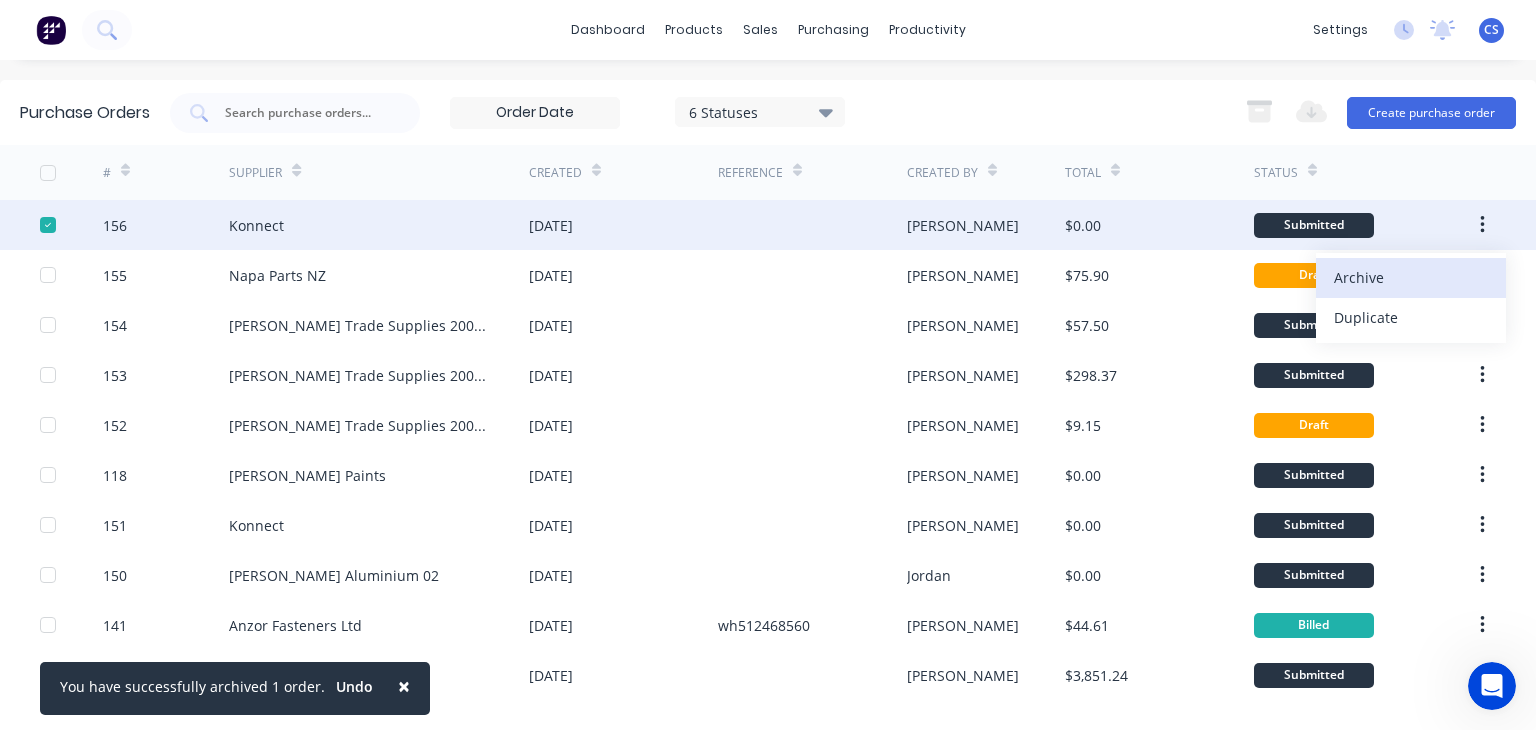 click on "Archive" at bounding box center [1411, 277] 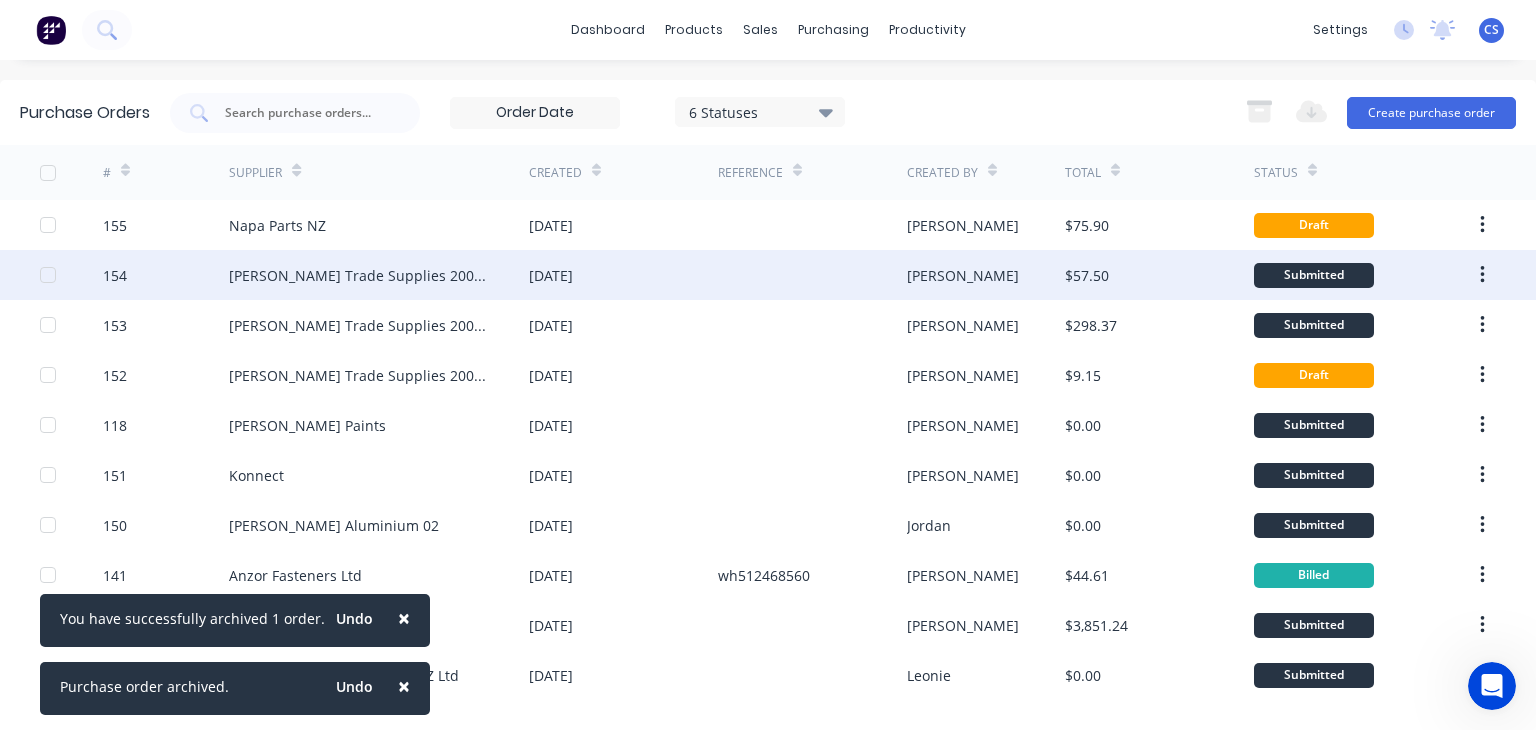 click on "[PERSON_NAME] Trade Supplies 2005 Lt" at bounding box center (359, 275) 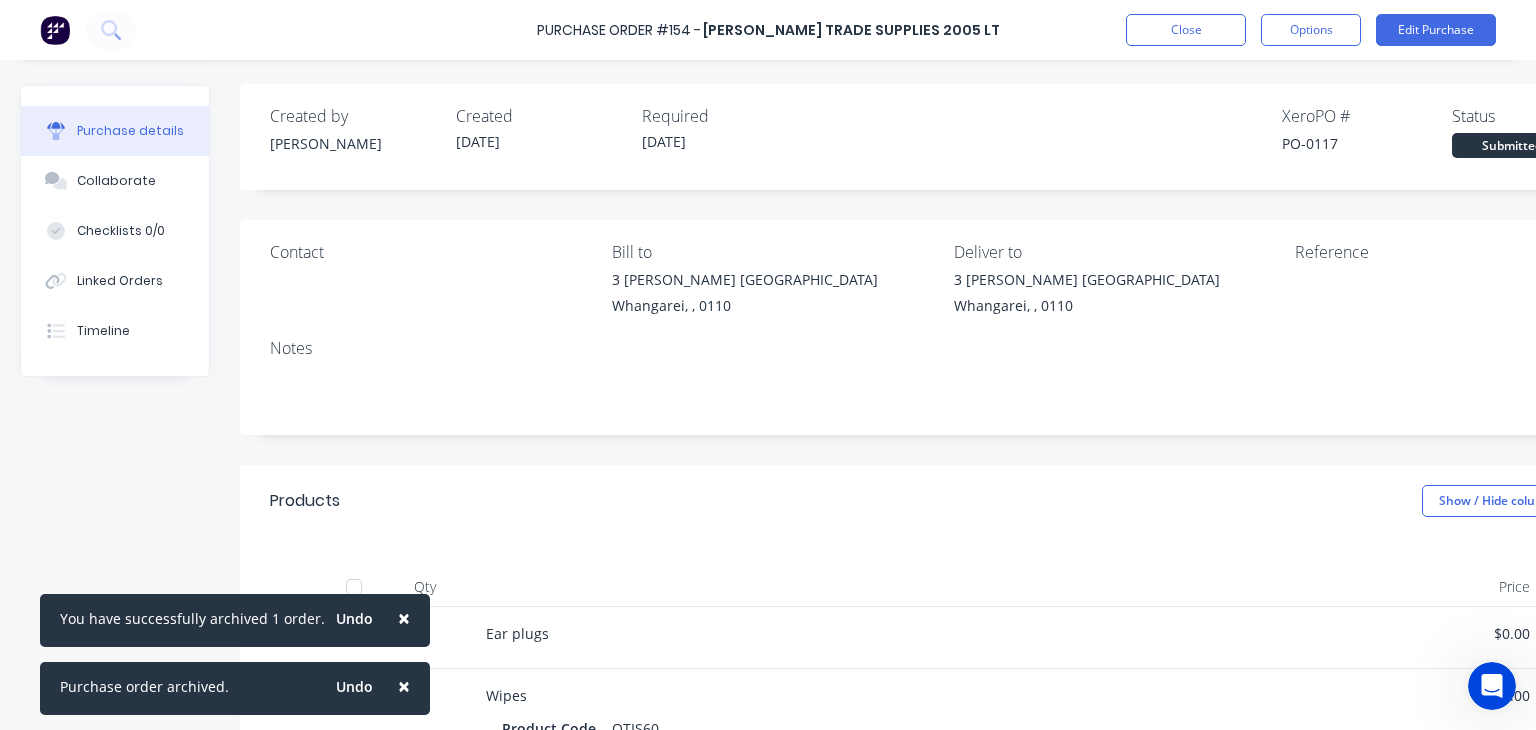 scroll, scrollTop: 0, scrollLeft: 0, axis: both 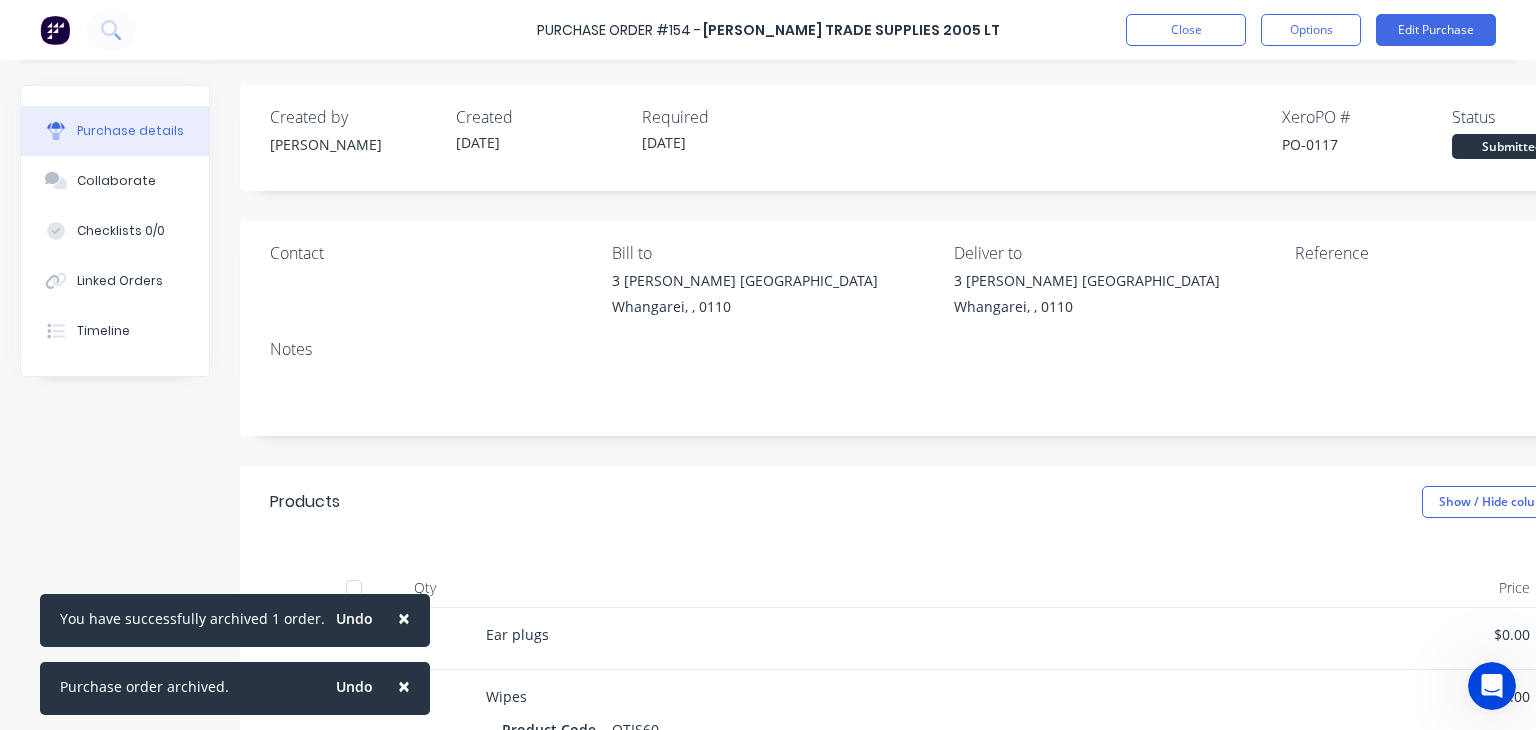 click on "×" at bounding box center [404, 618] 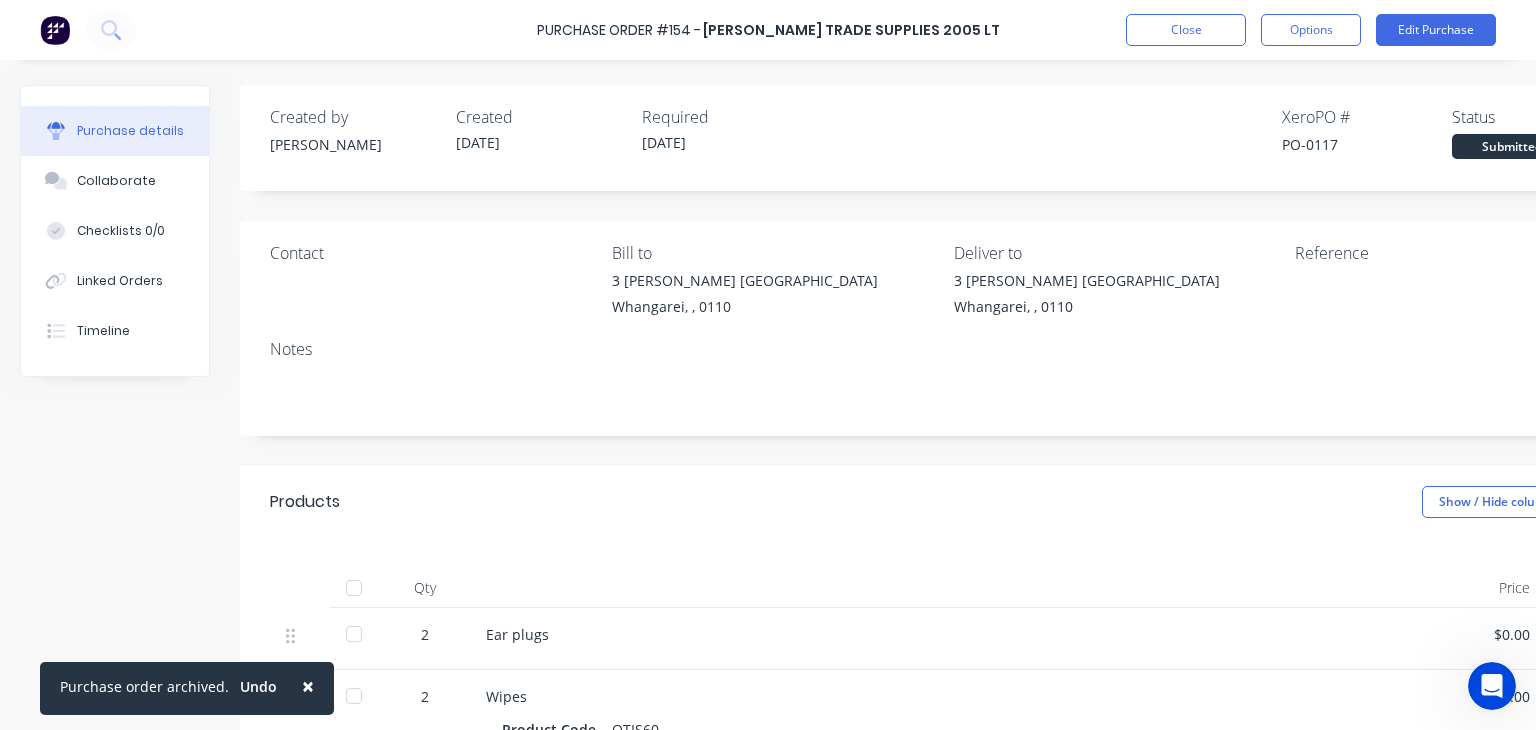 click on "×" at bounding box center (308, 686) 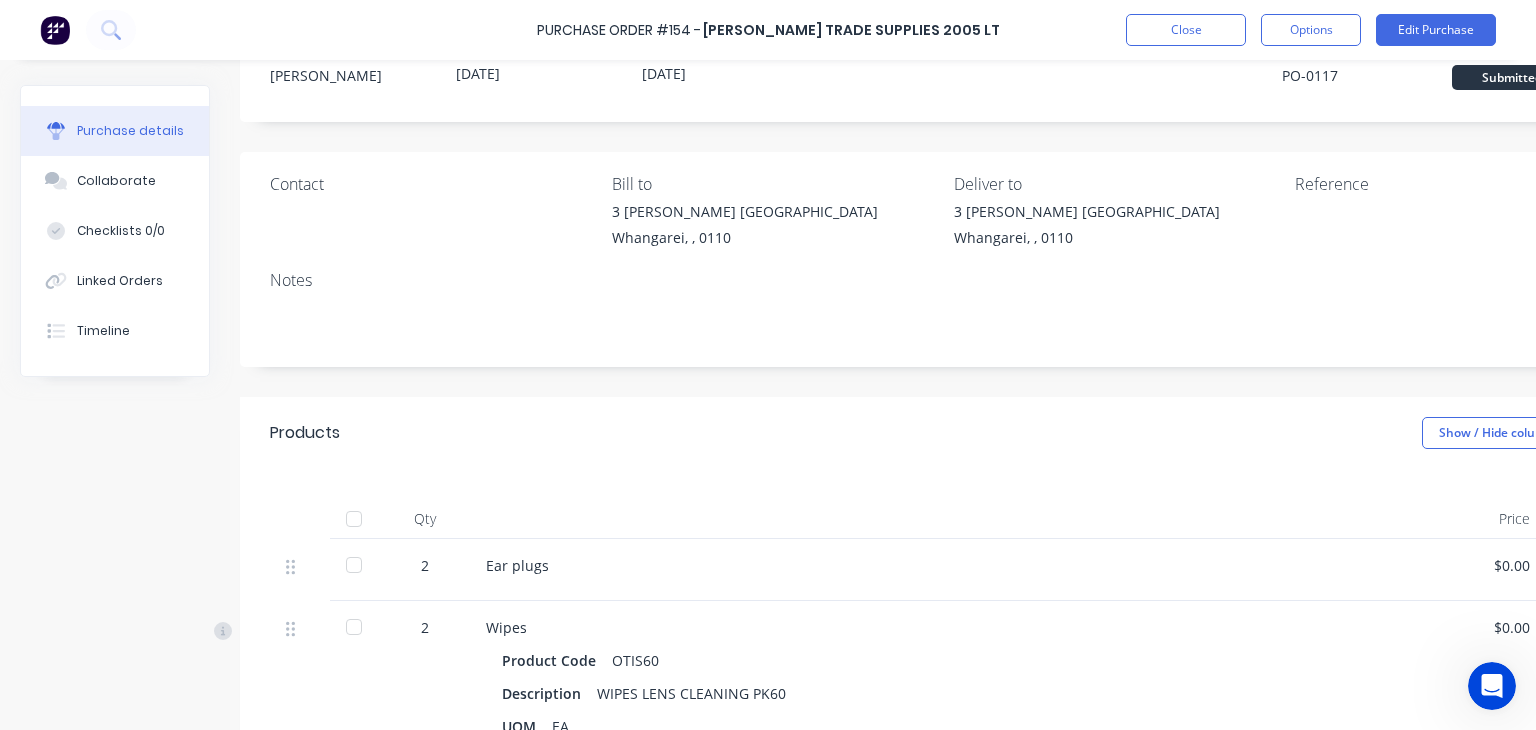 scroll, scrollTop: 400, scrollLeft: 0, axis: vertical 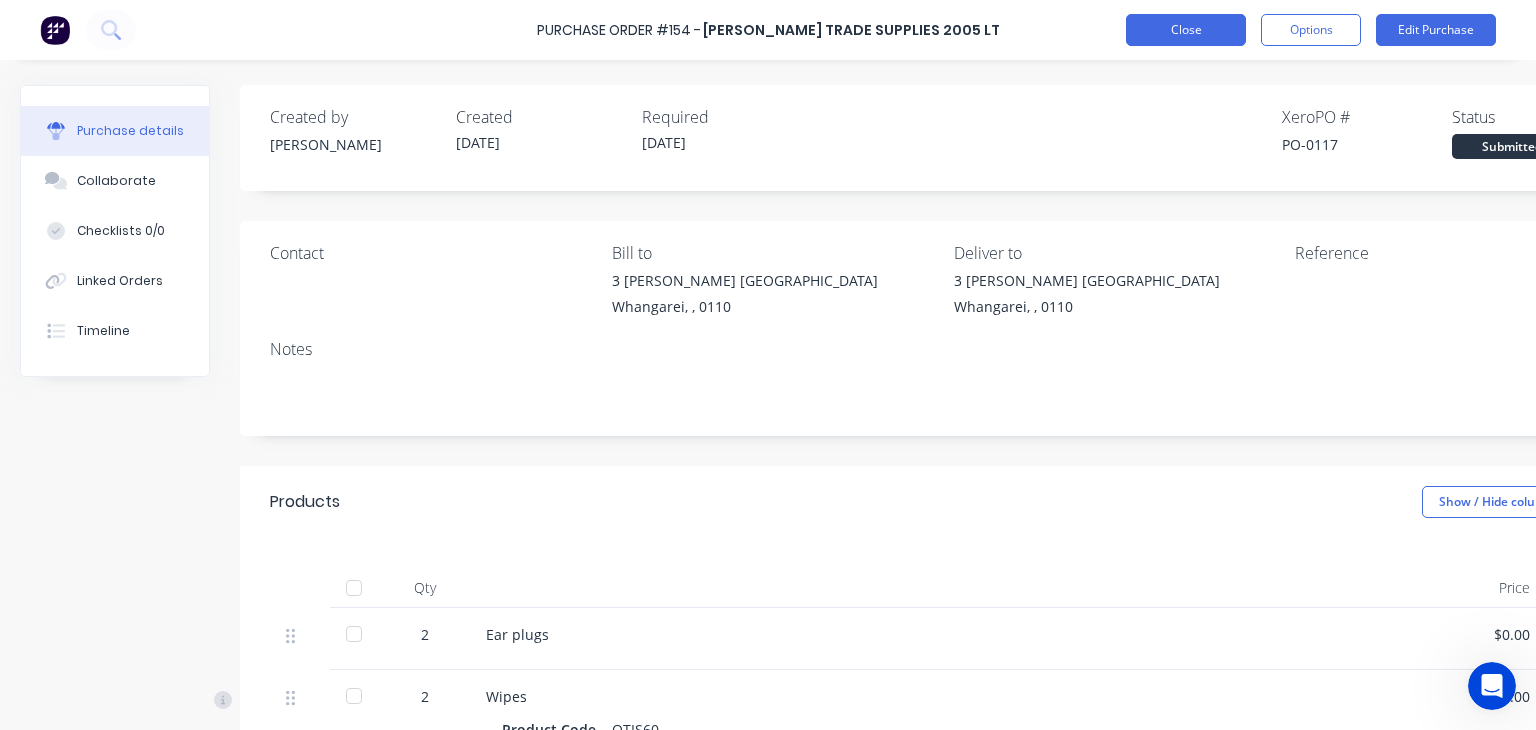 click on "Close" at bounding box center [1186, 30] 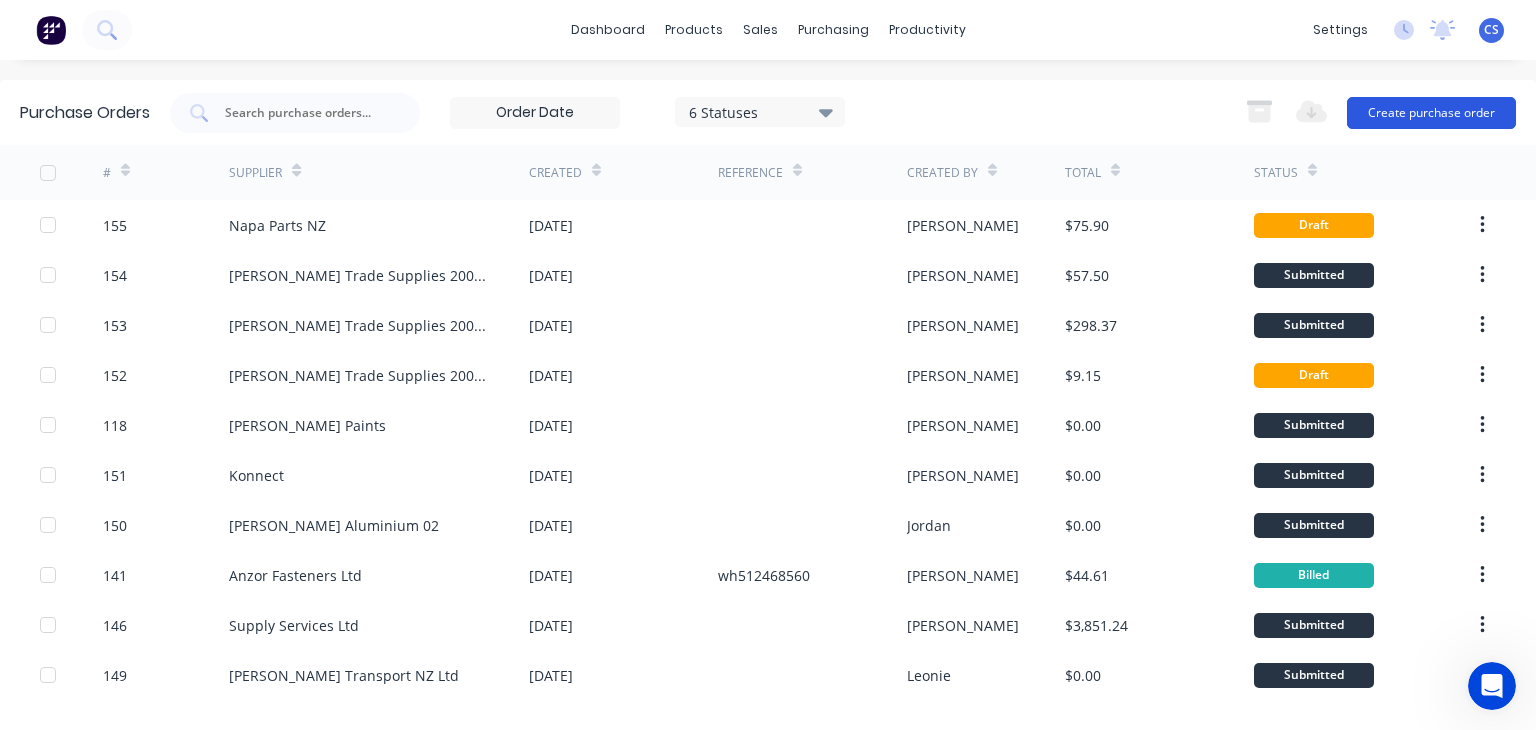 click on "Create purchase order" at bounding box center [1431, 113] 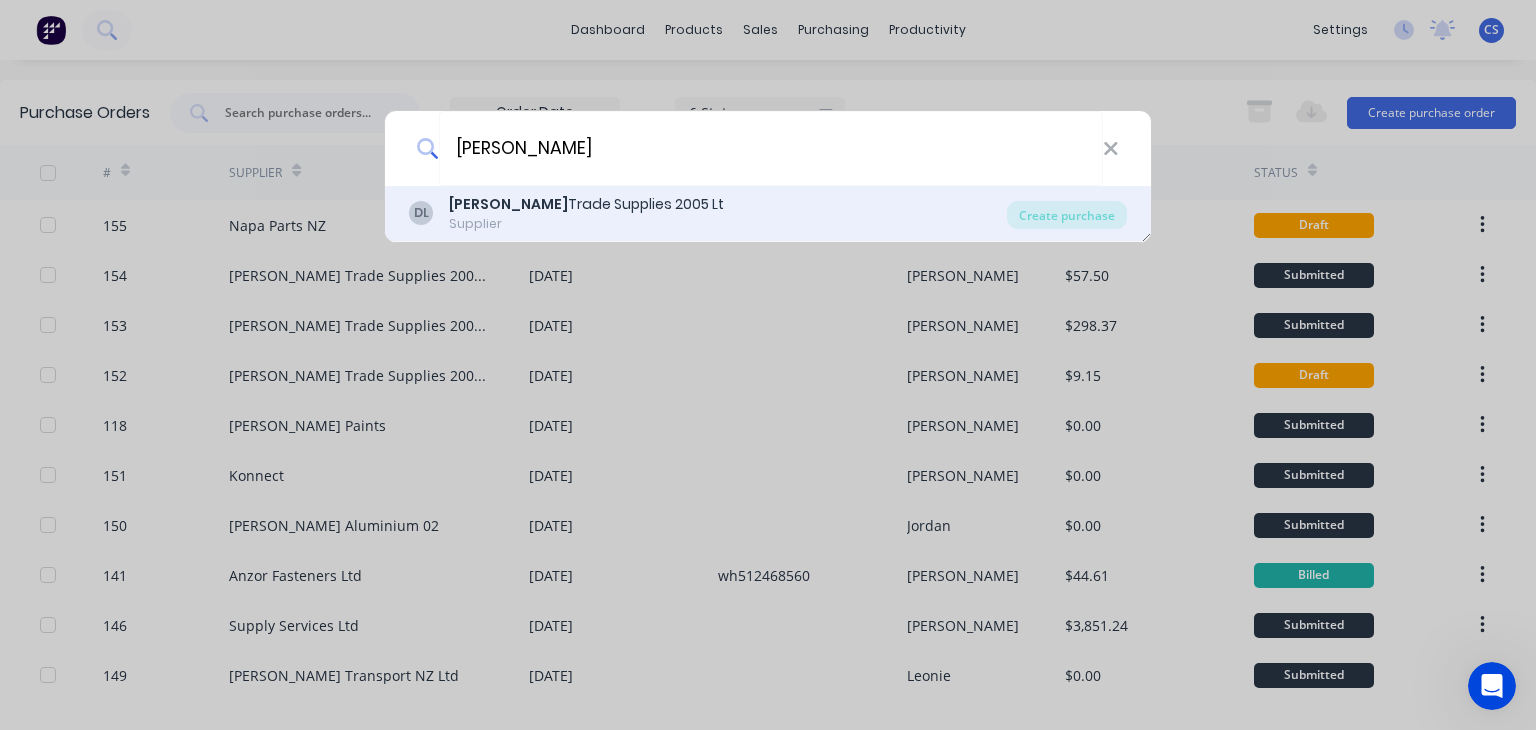 type on "[PERSON_NAME]" 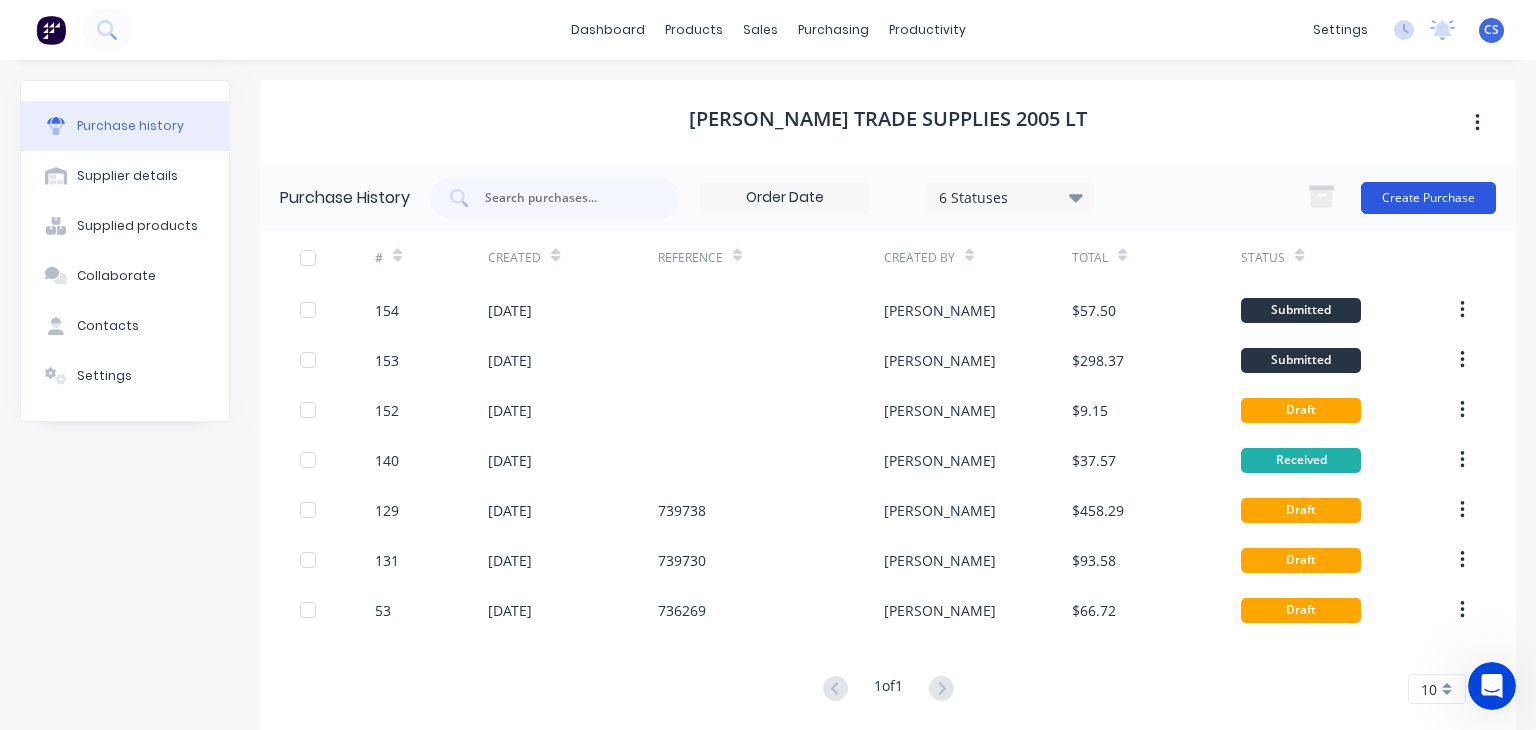 click on "Create Purchase" at bounding box center [1428, 198] 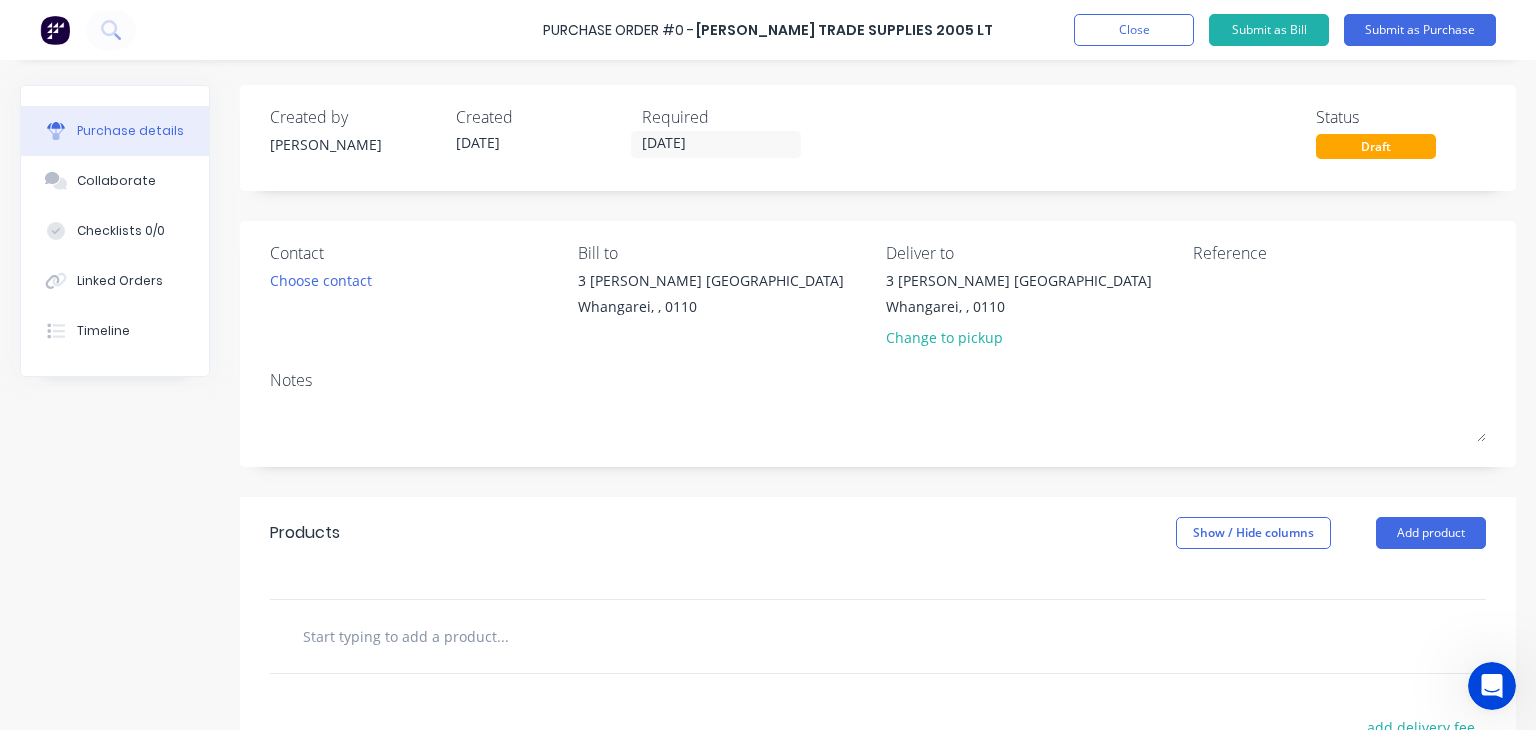 click at bounding box center [502, 636] 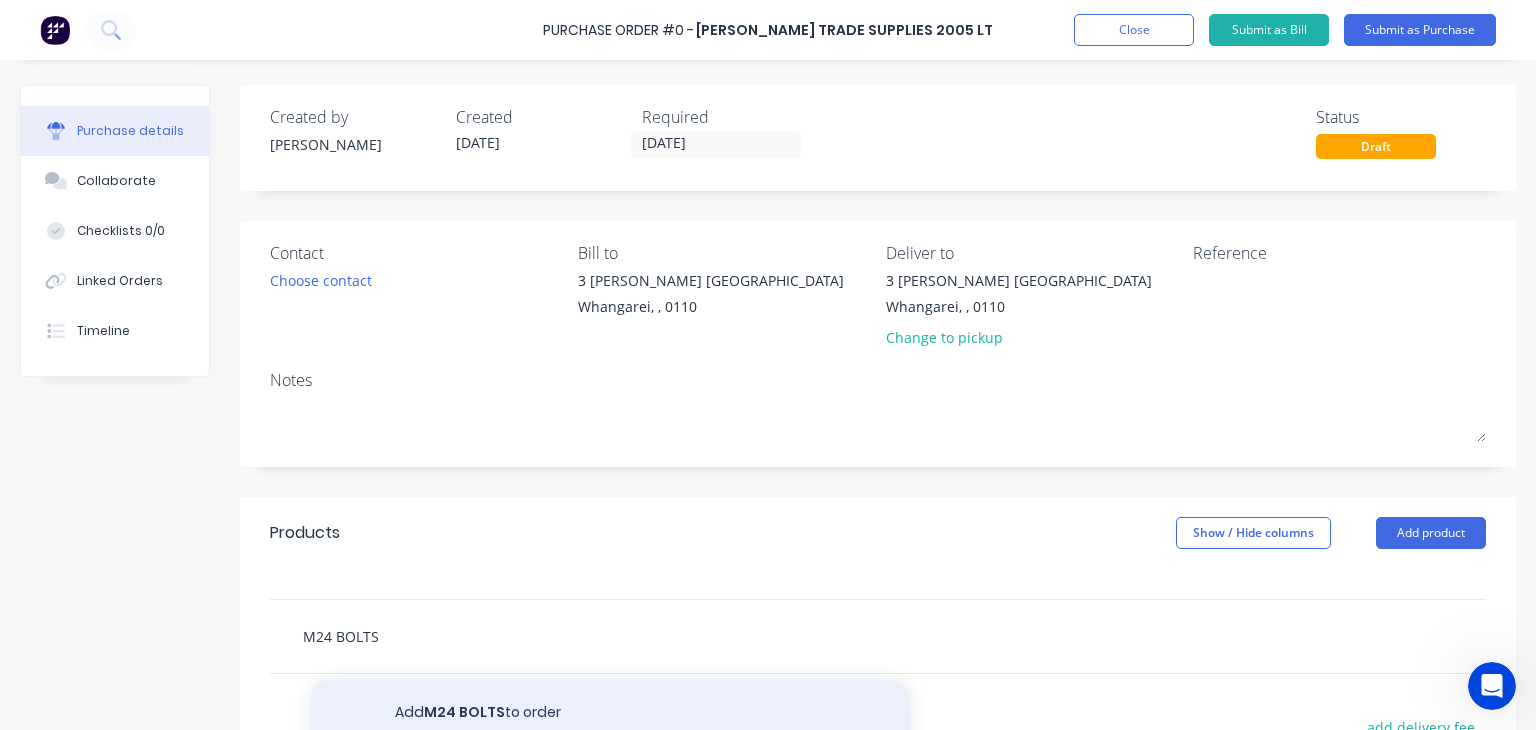 type on "M24 BOLTS" 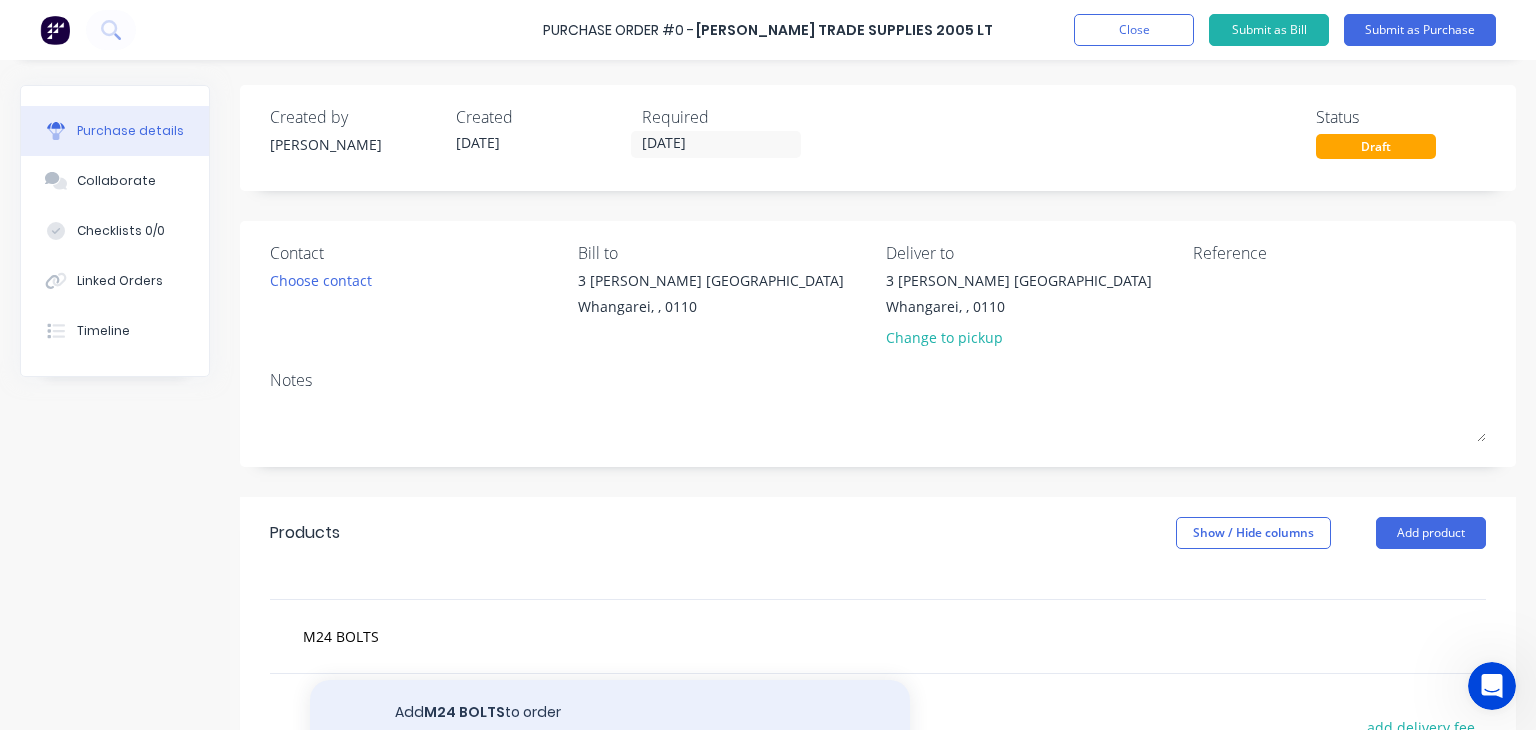 click on "Add  M24 BOLTS  to order" at bounding box center (610, 712) 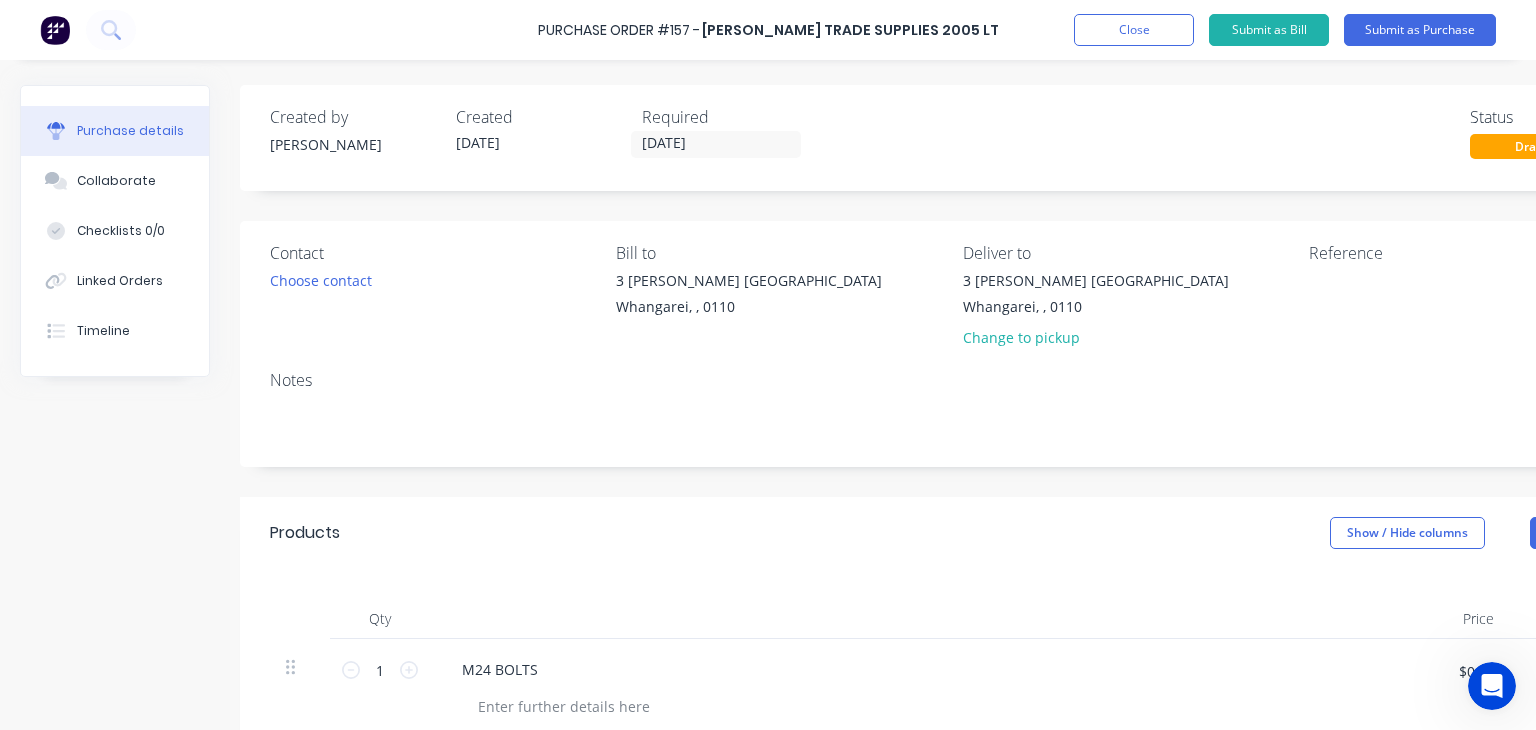 scroll, scrollTop: 200, scrollLeft: 0, axis: vertical 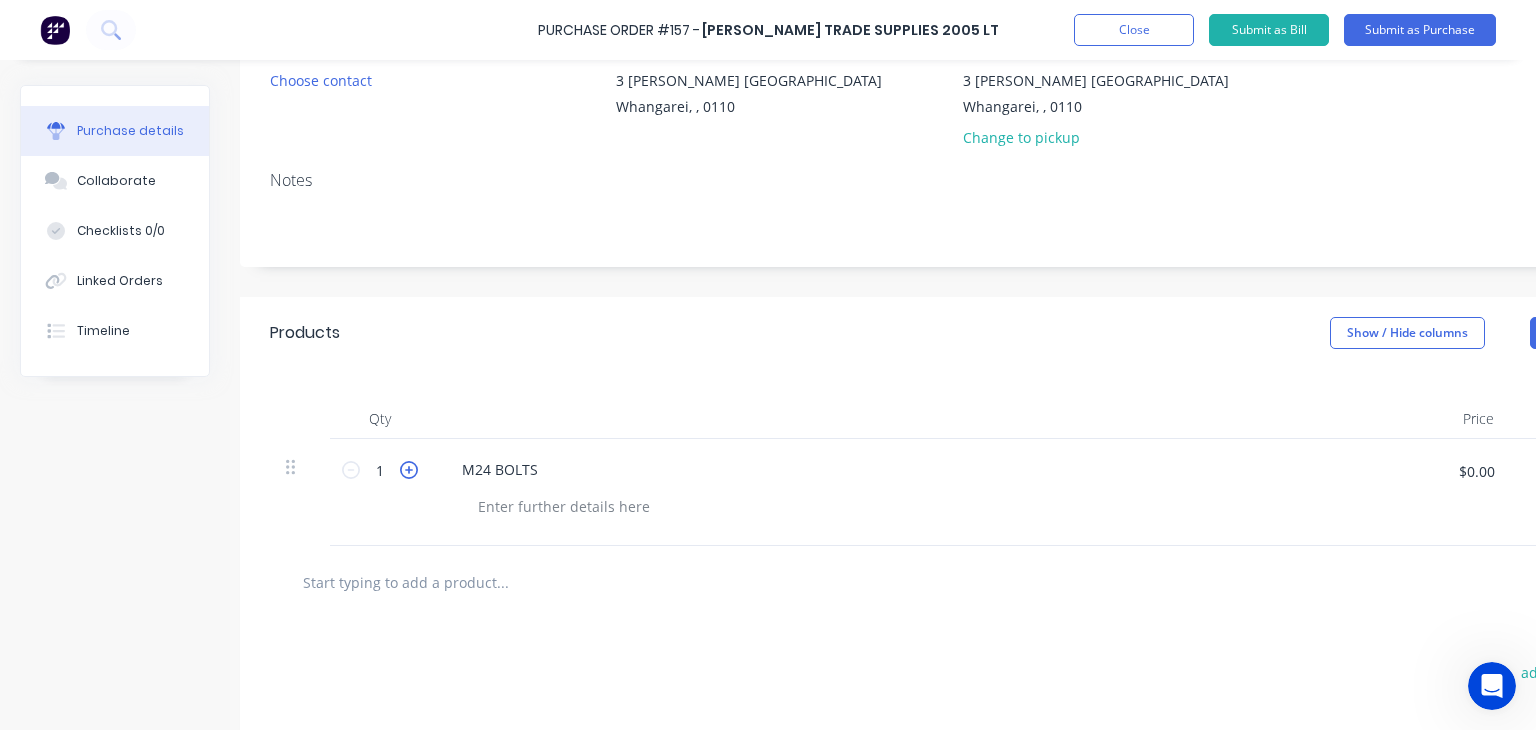 click 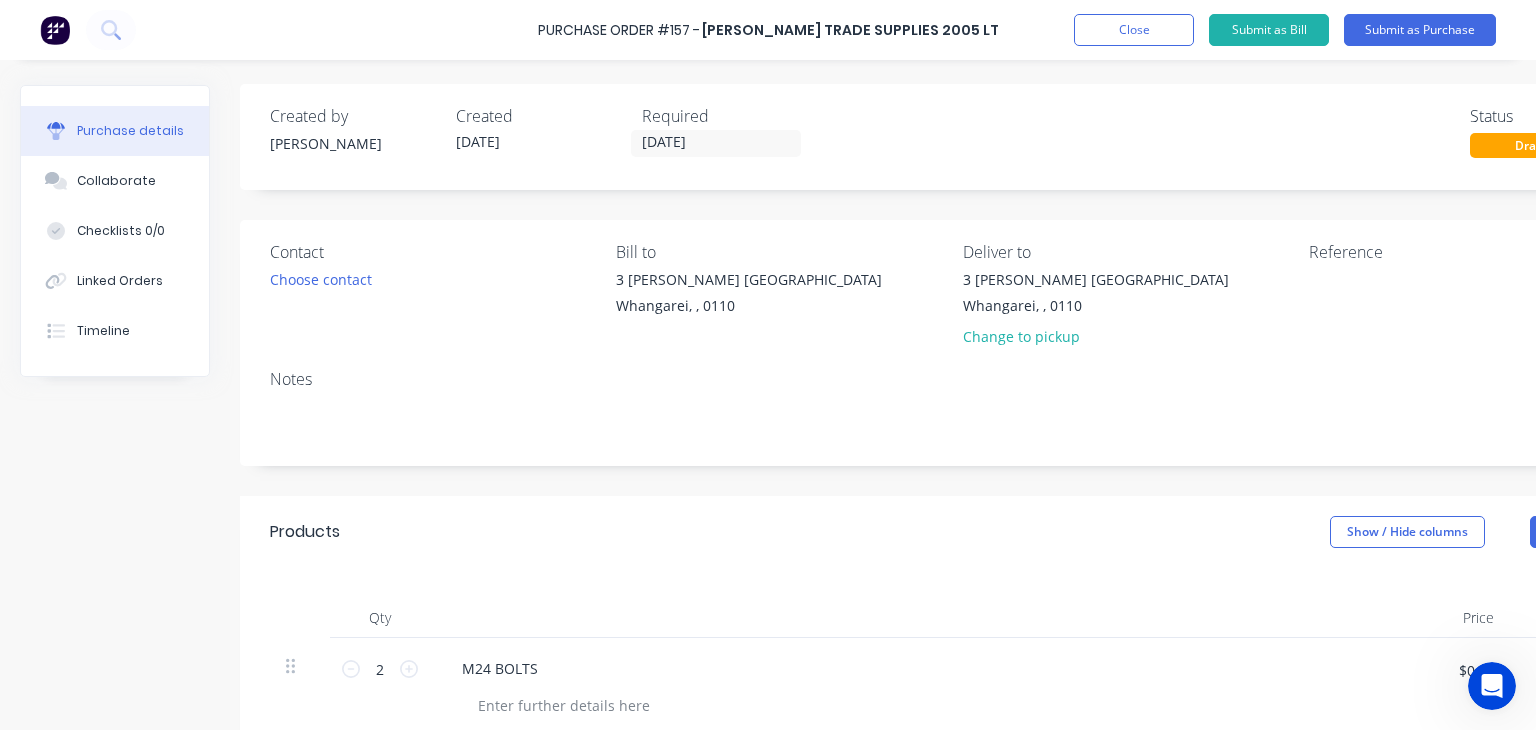 scroll, scrollTop: 0, scrollLeft: 0, axis: both 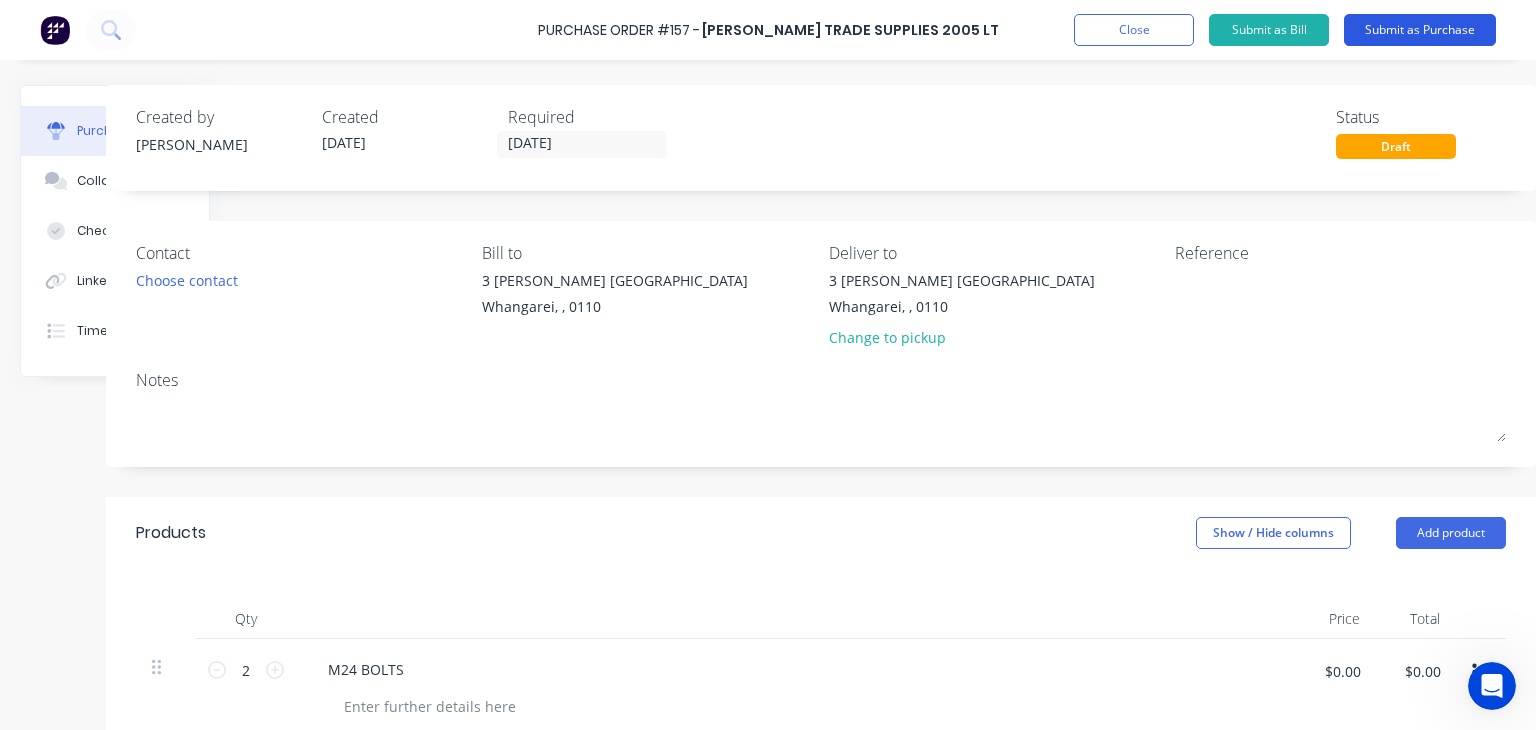 click on "Submit as Purchase" at bounding box center [1420, 30] 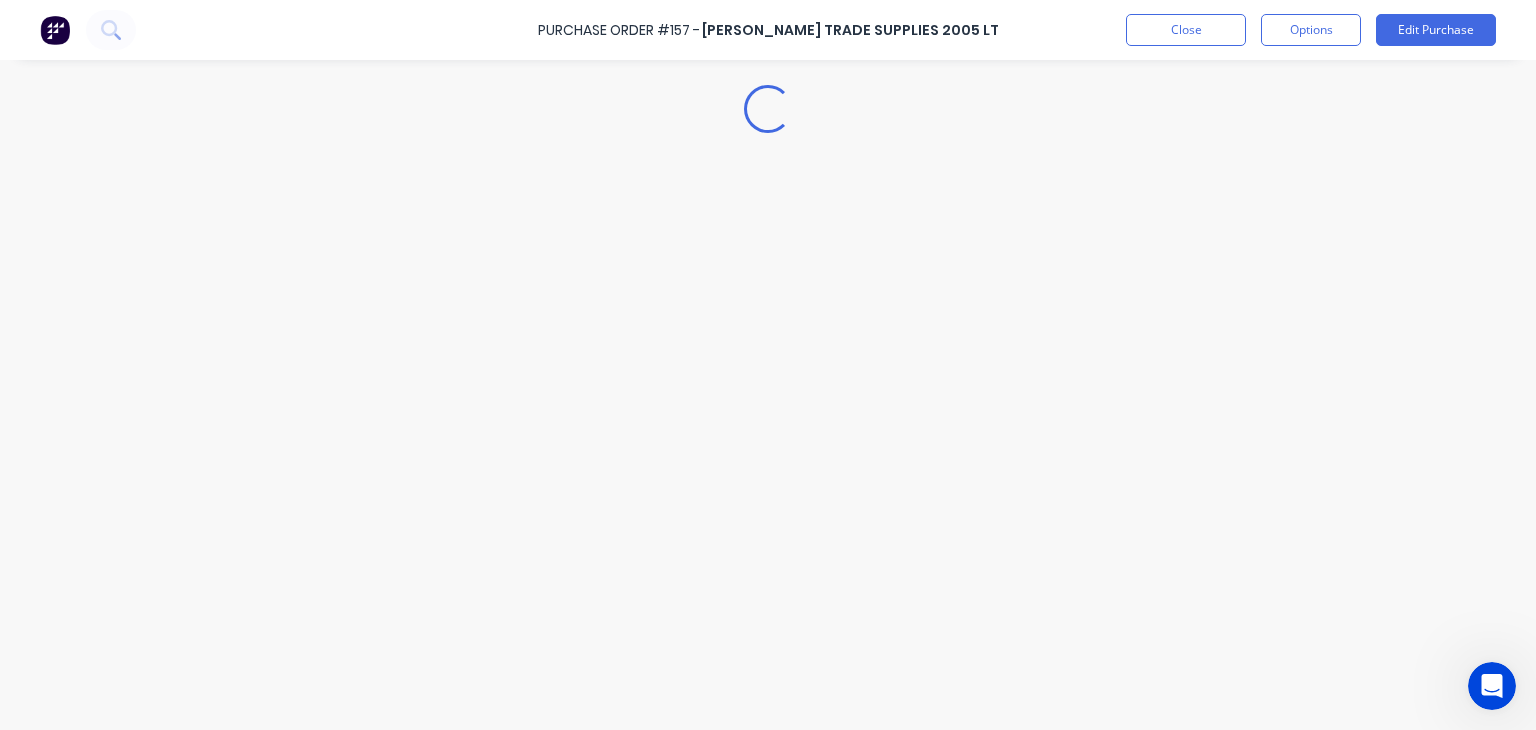 scroll, scrollTop: 0, scrollLeft: 0, axis: both 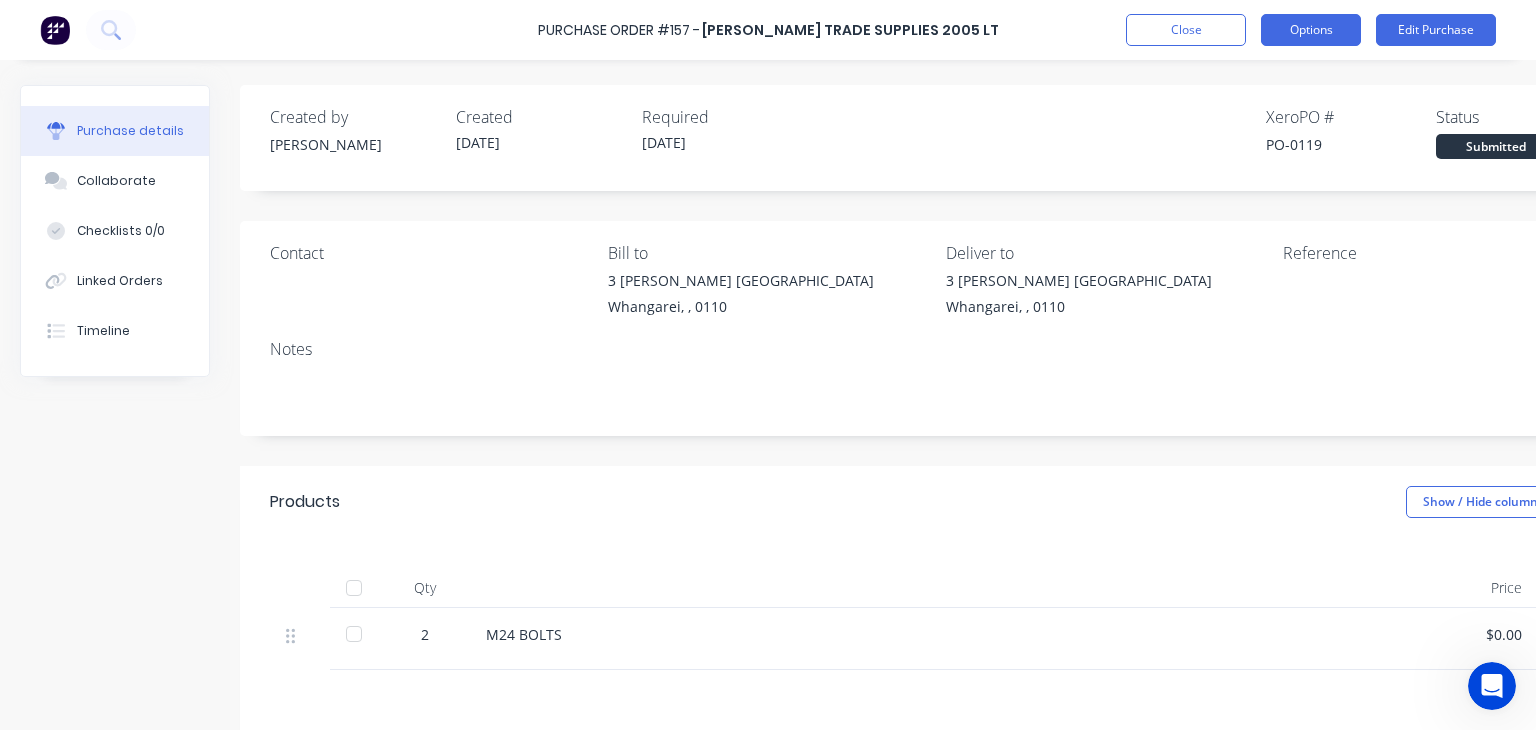 click on "Options" at bounding box center [1311, 30] 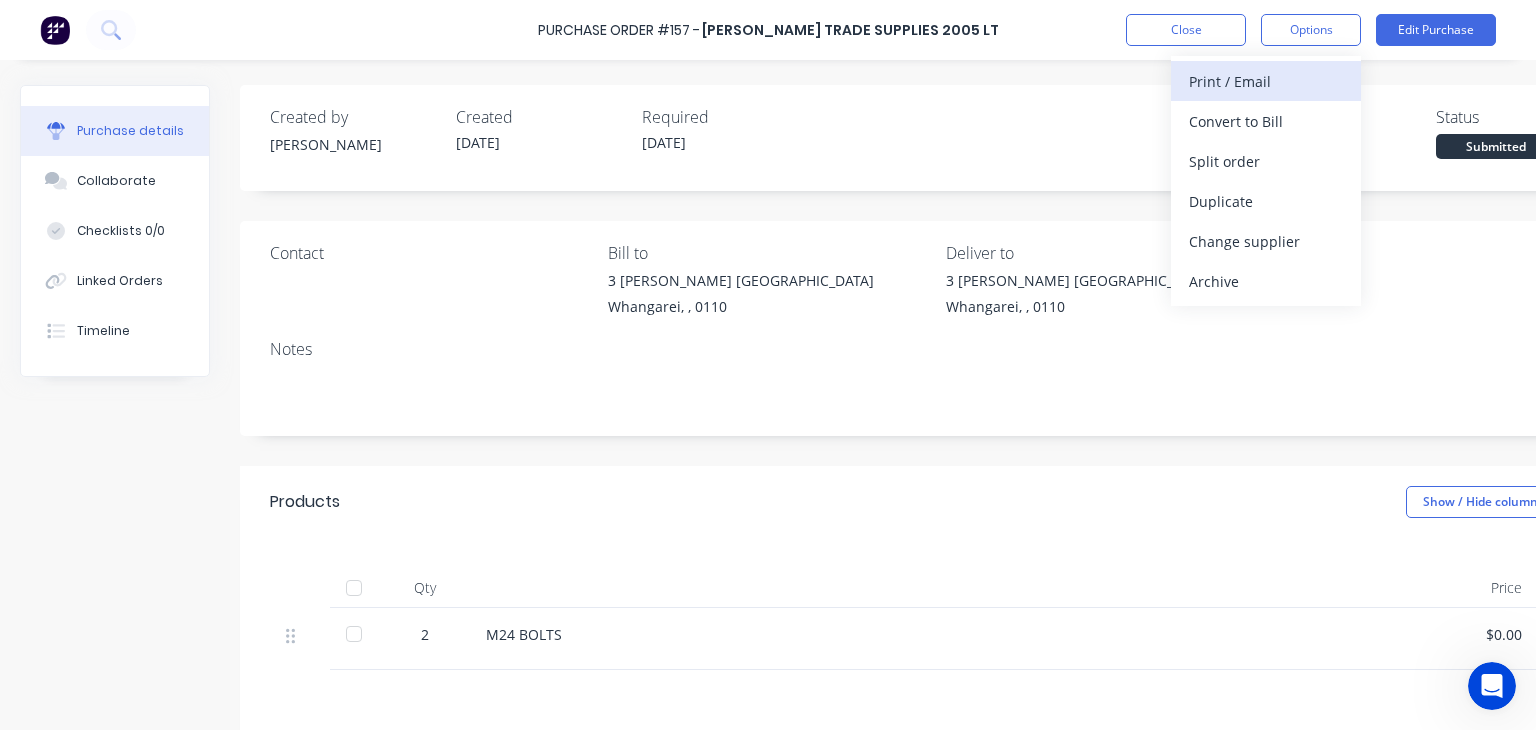 click on "Print / Email" at bounding box center [1266, 81] 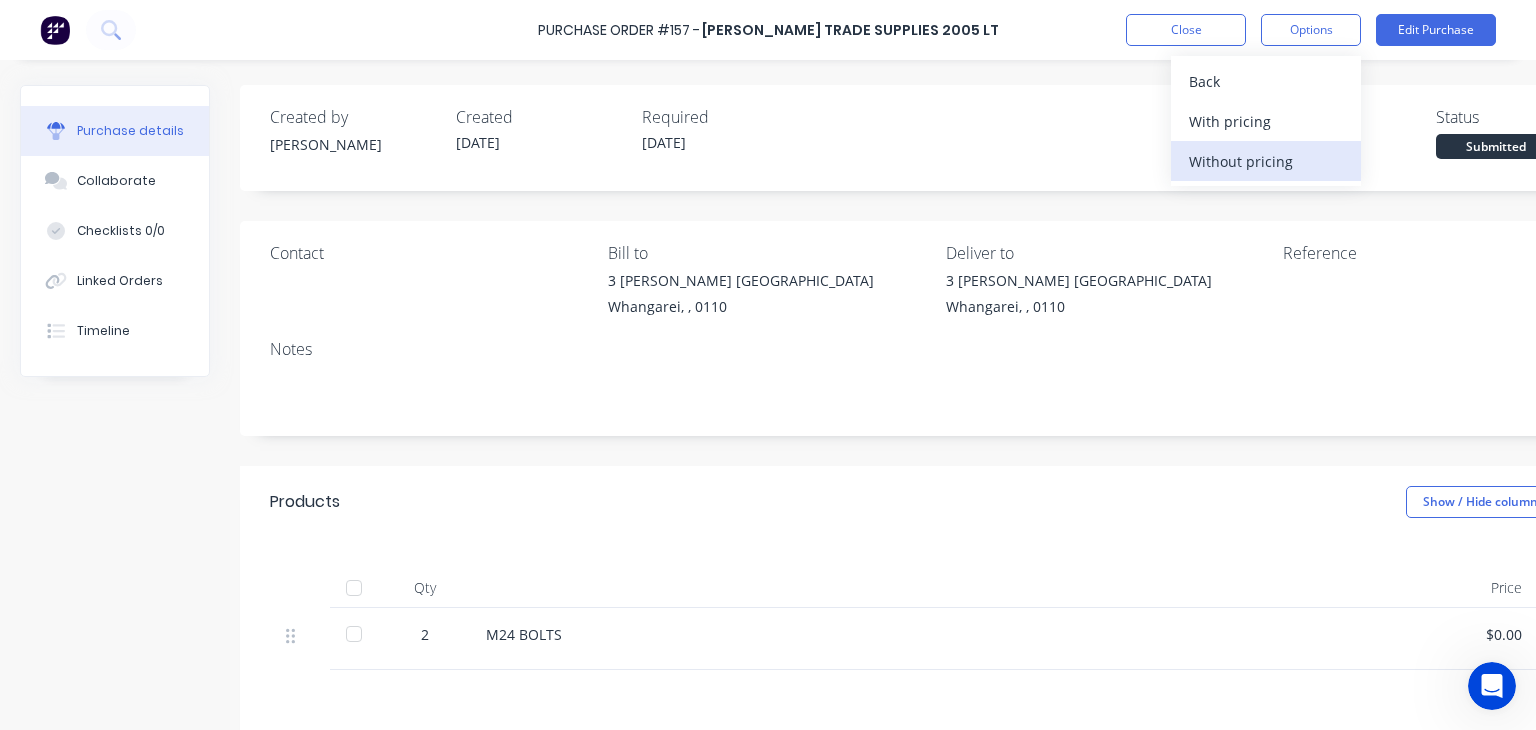 click on "Without pricing" at bounding box center (1266, 161) 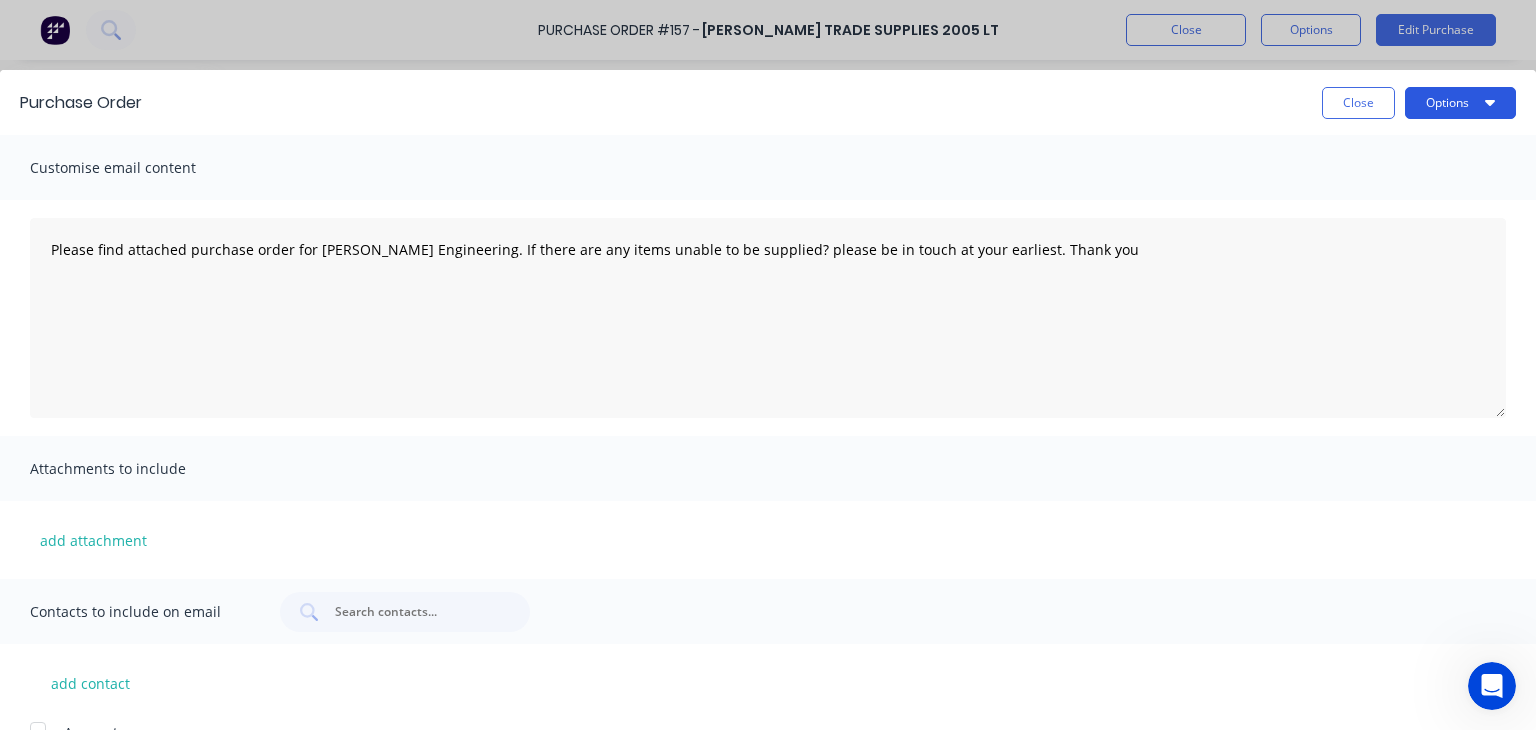 click 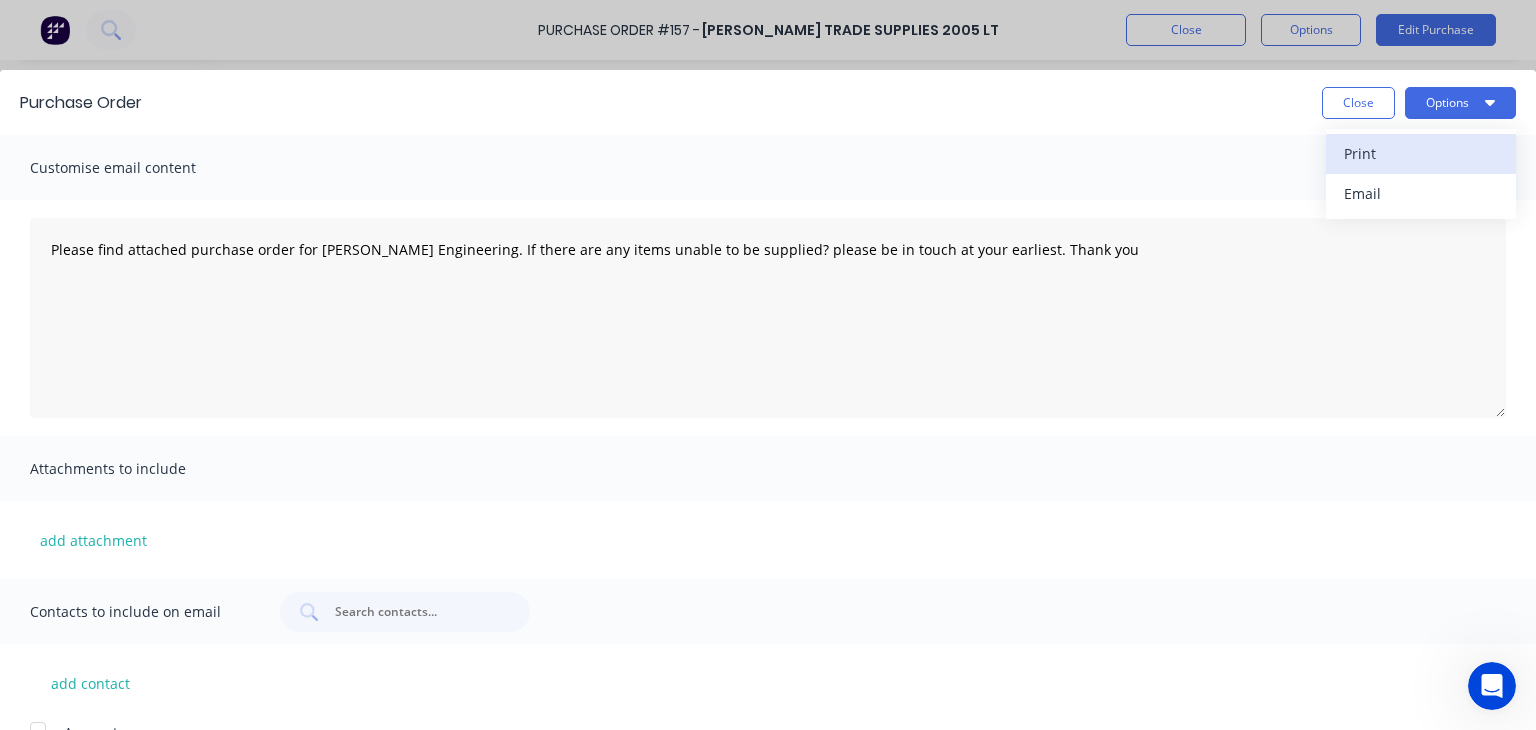 click on "Print" at bounding box center (1421, 153) 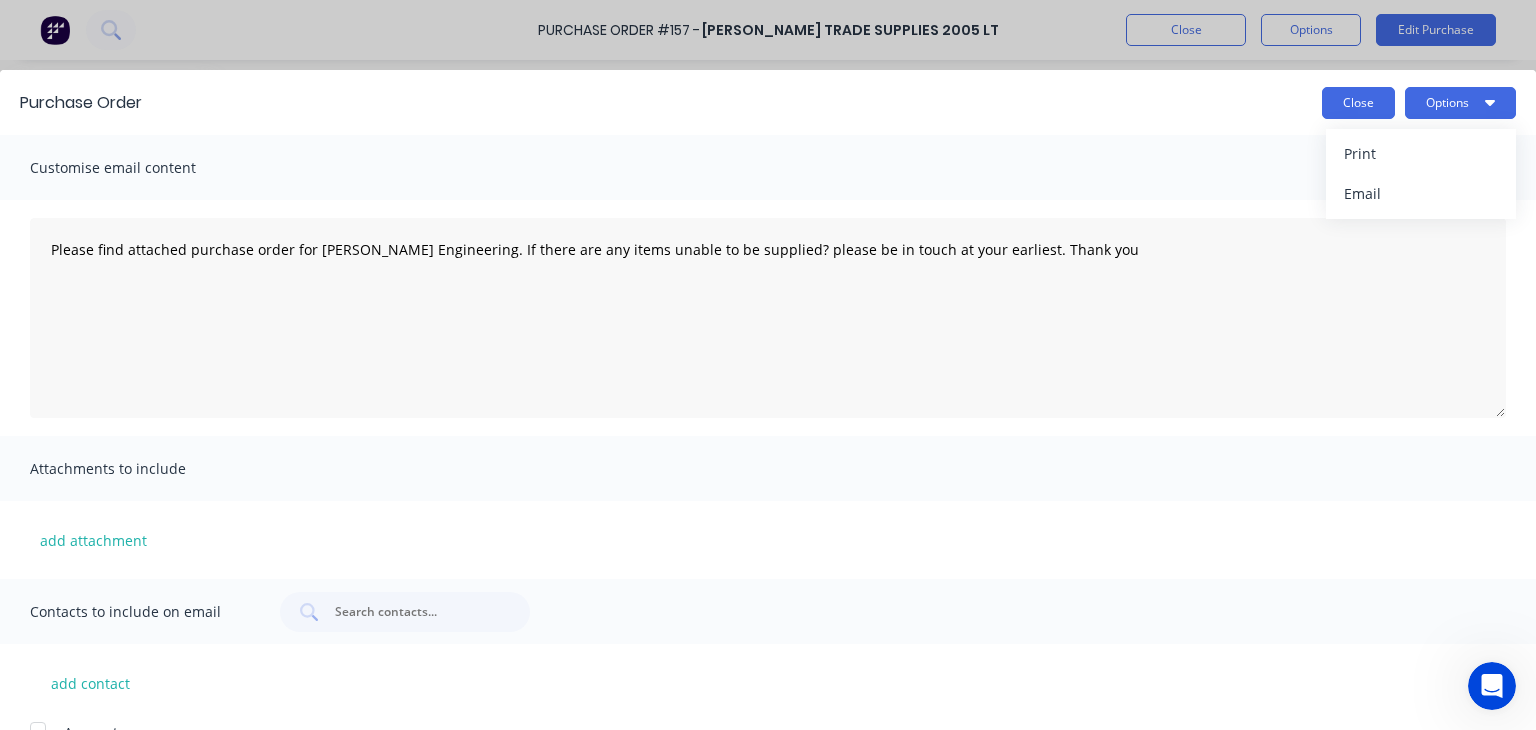 click on "Close" at bounding box center [1358, 103] 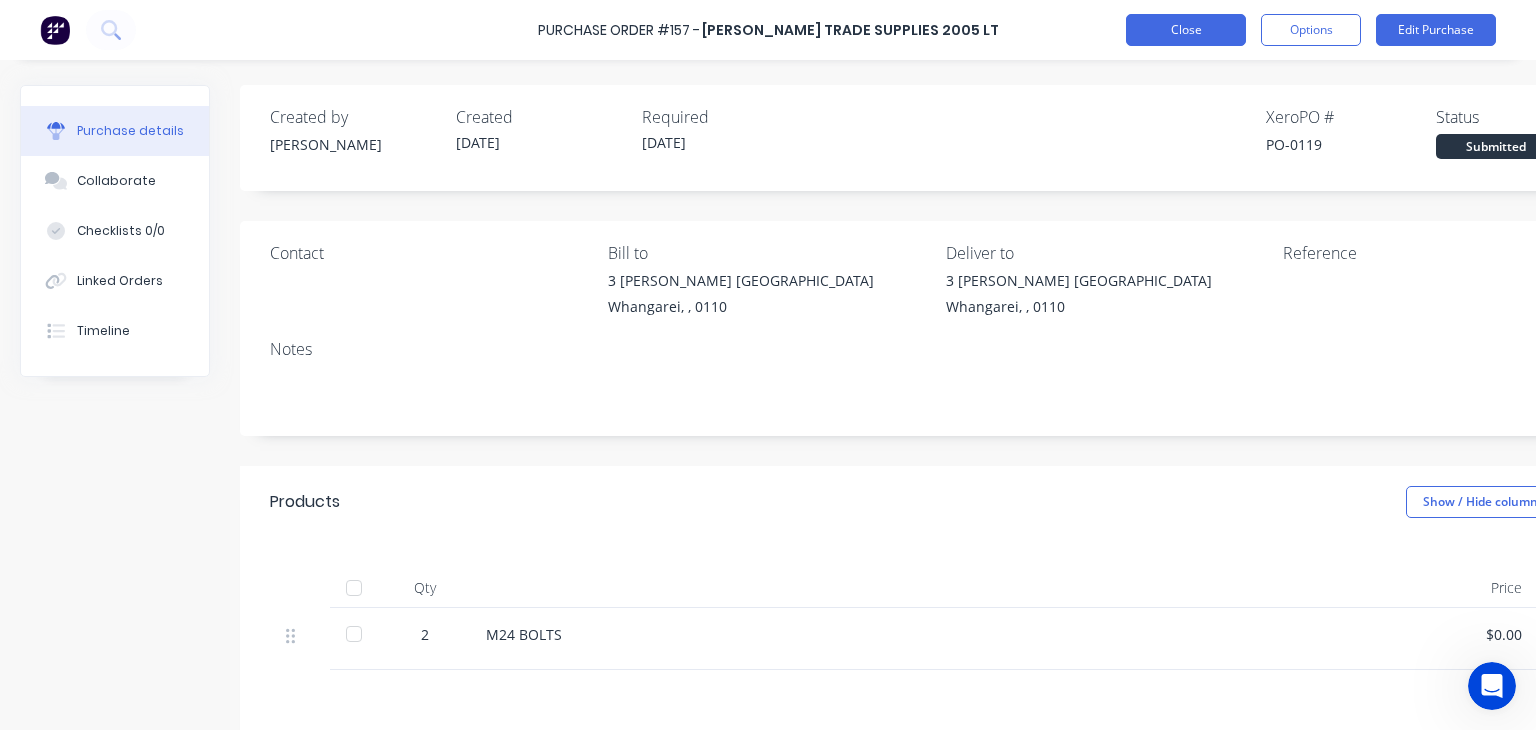 click on "Close" at bounding box center (1186, 30) 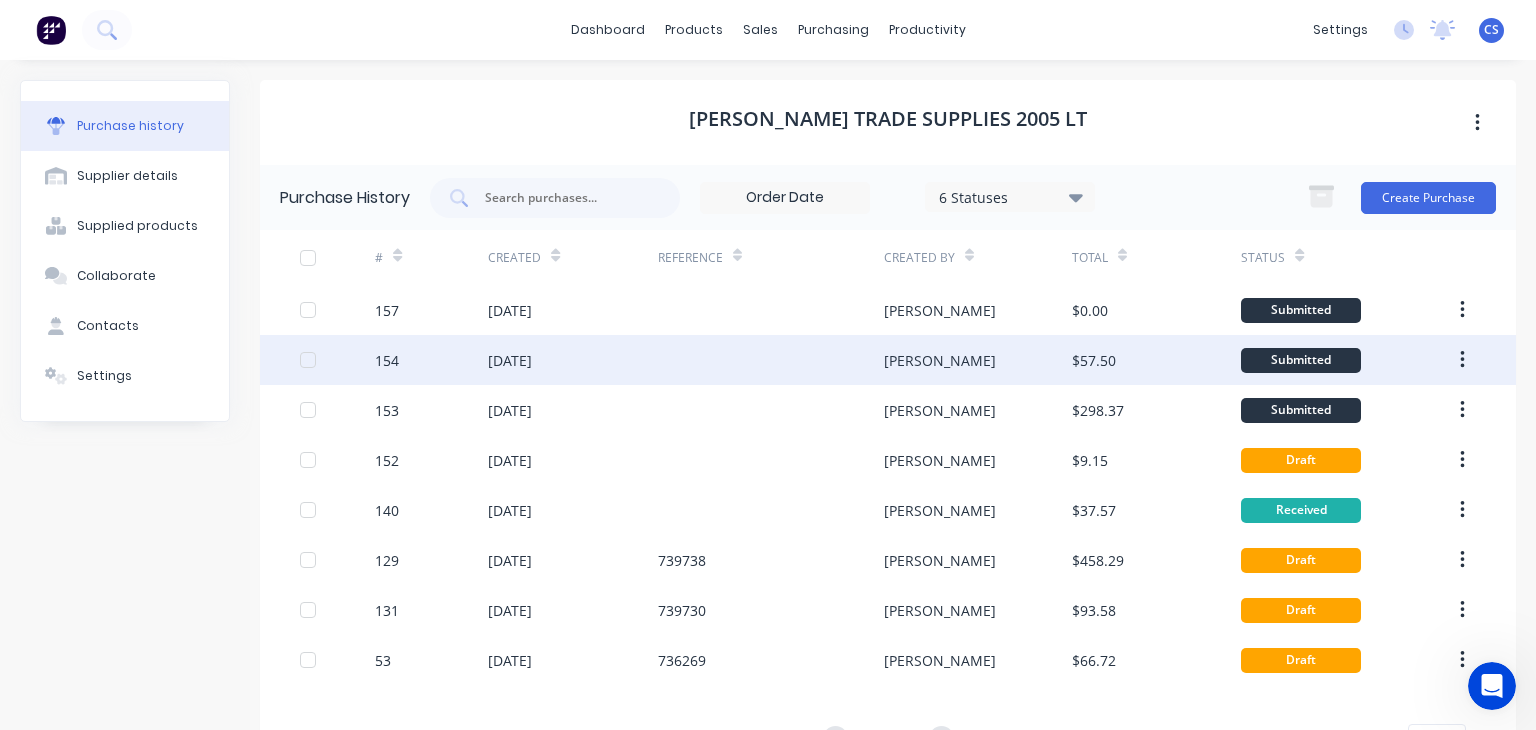 click on "[DATE]" at bounding box center [572, 360] 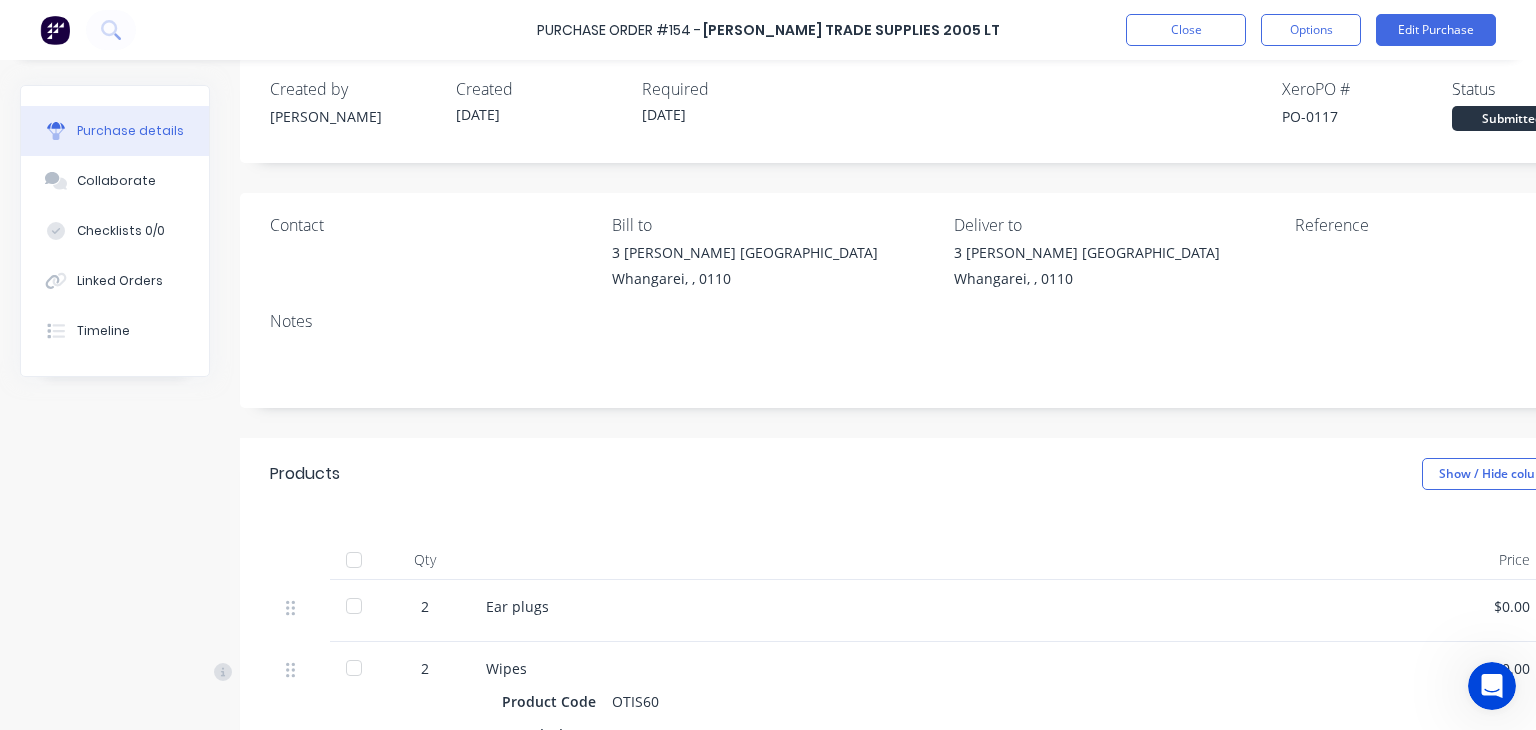 scroll, scrollTop: 0, scrollLeft: 0, axis: both 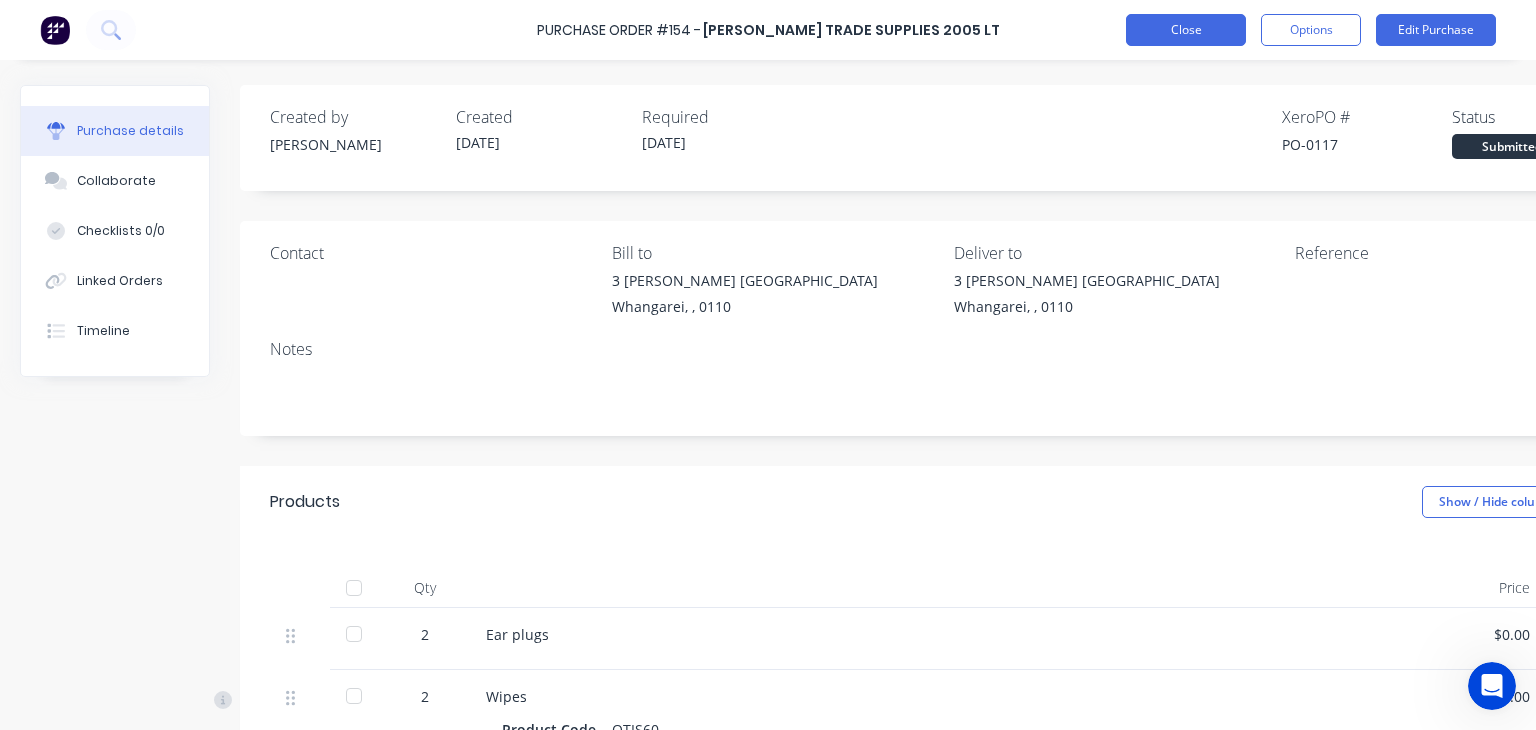 click on "Close" at bounding box center (1186, 30) 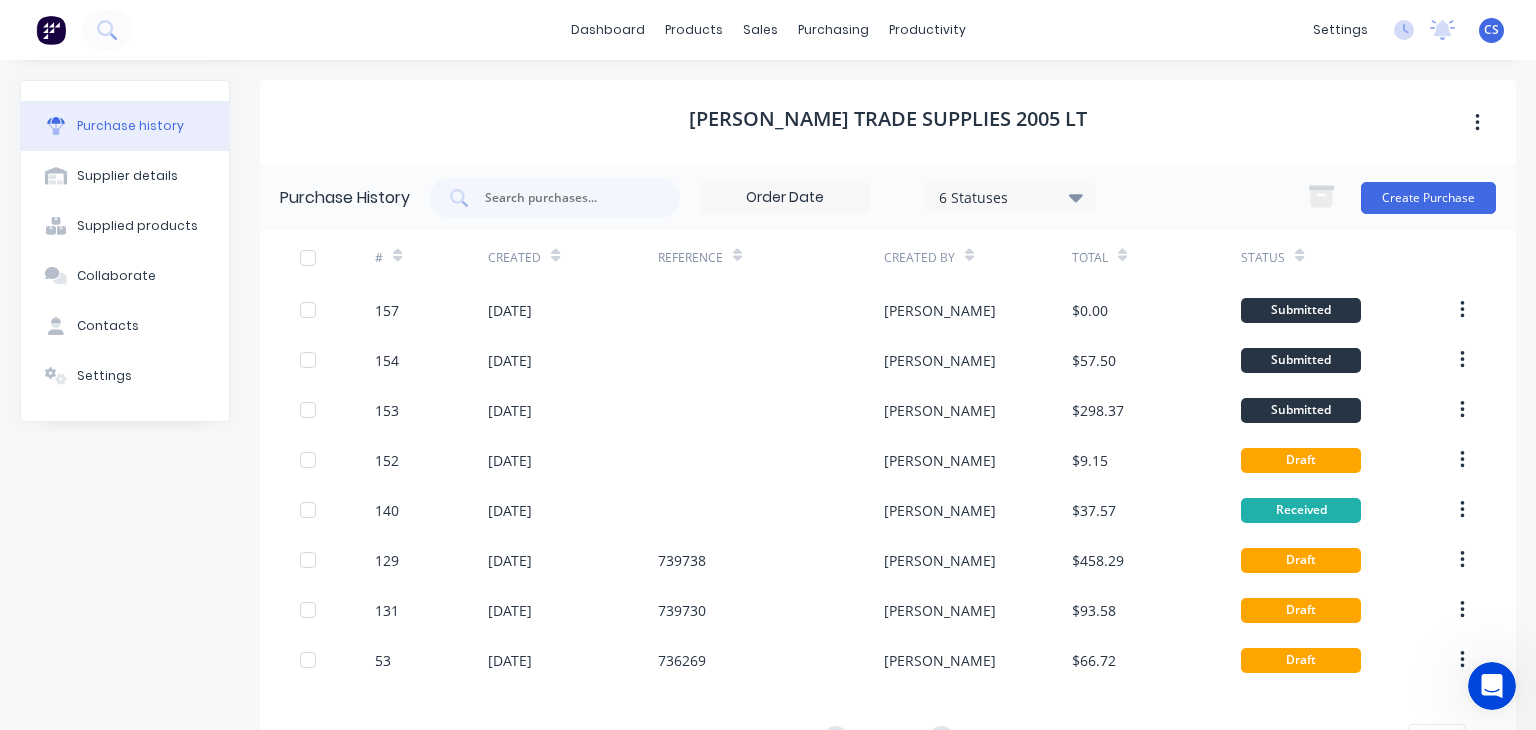 click 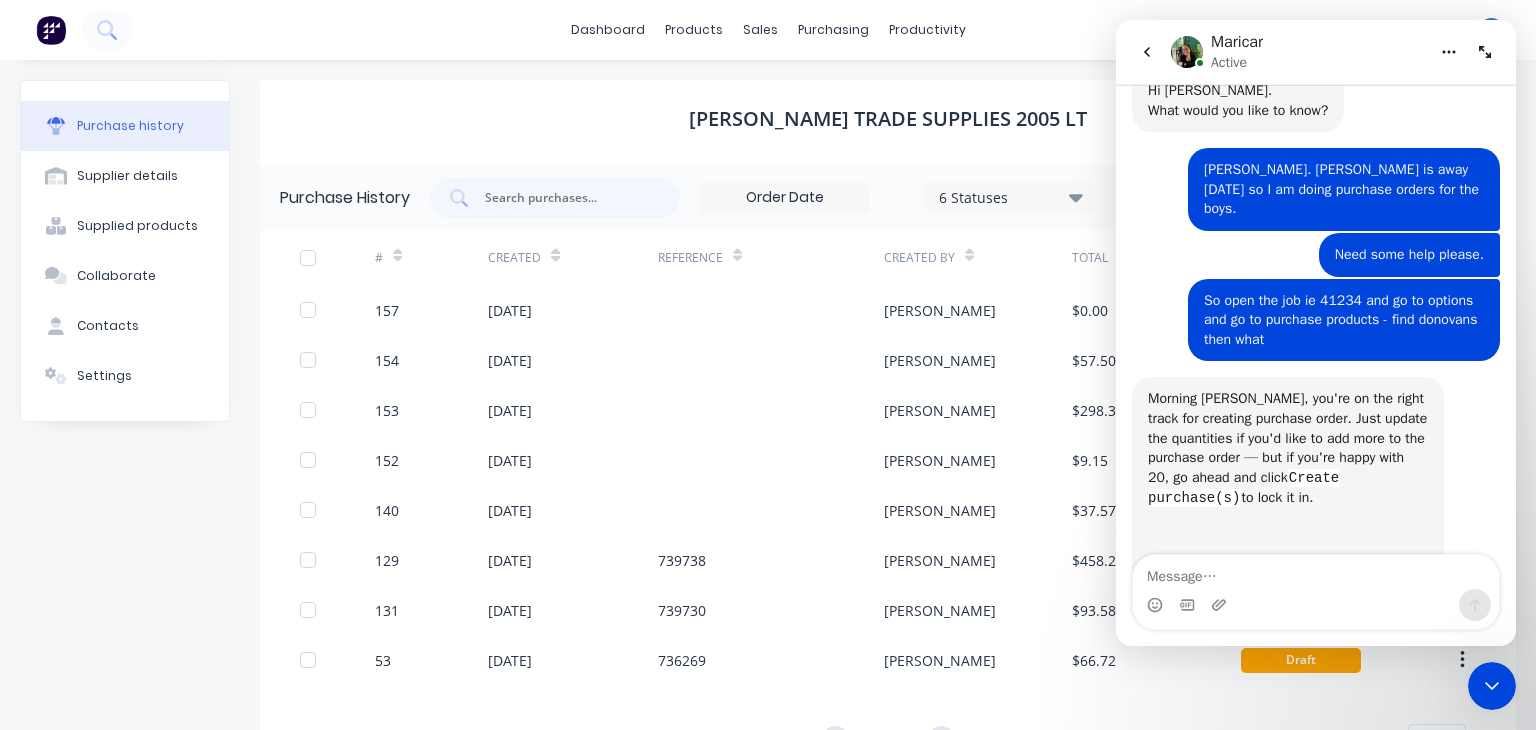 scroll, scrollTop: 153, scrollLeft: 0, axis: vertical 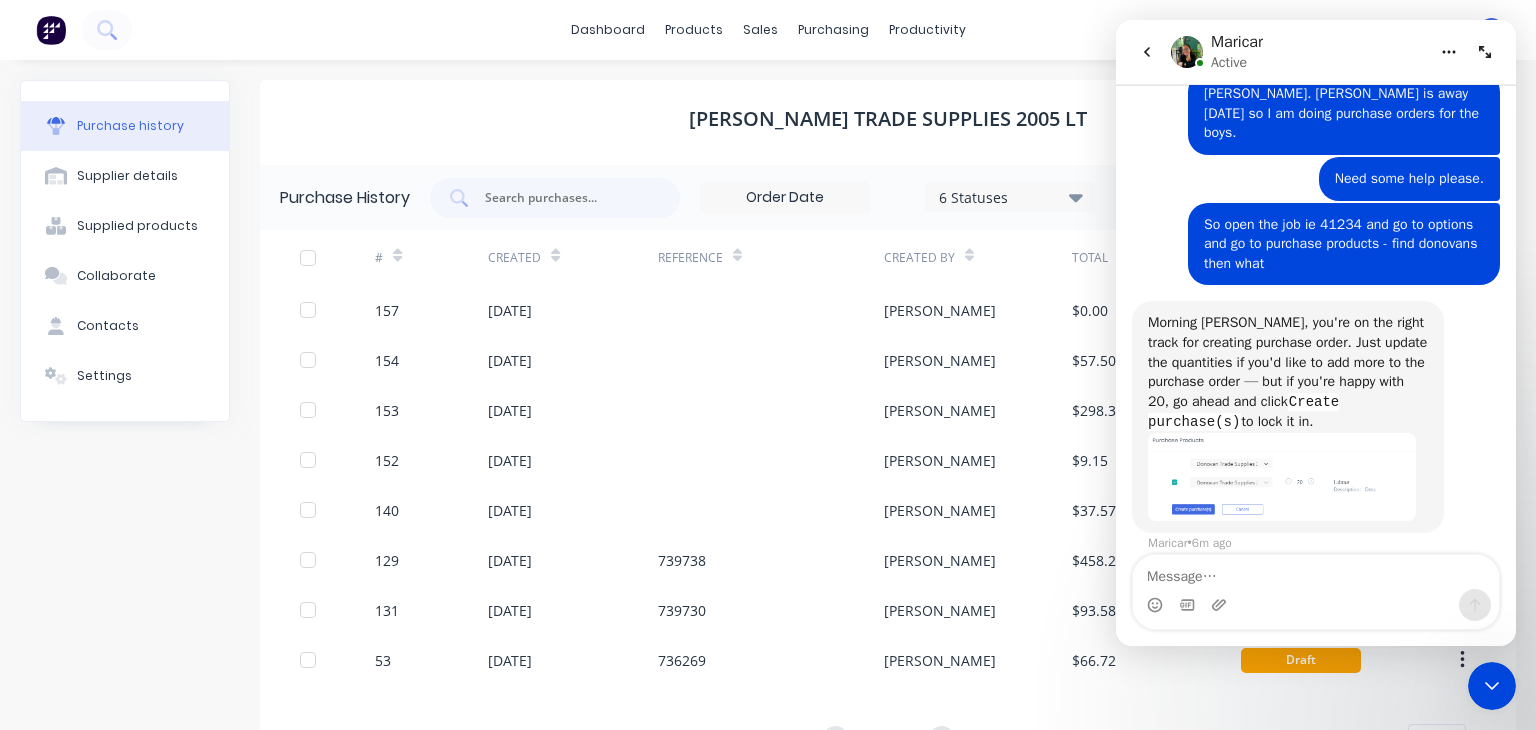 click on "Morning [PERSON_NAME], you're on the right track for creating purchase order. Just update the quantities if you'd like to add more to the purchase order — but if you're happy with 20, go ahead and click  Create purchase(s)  to lock it in." at bounding box center [1288, 373] 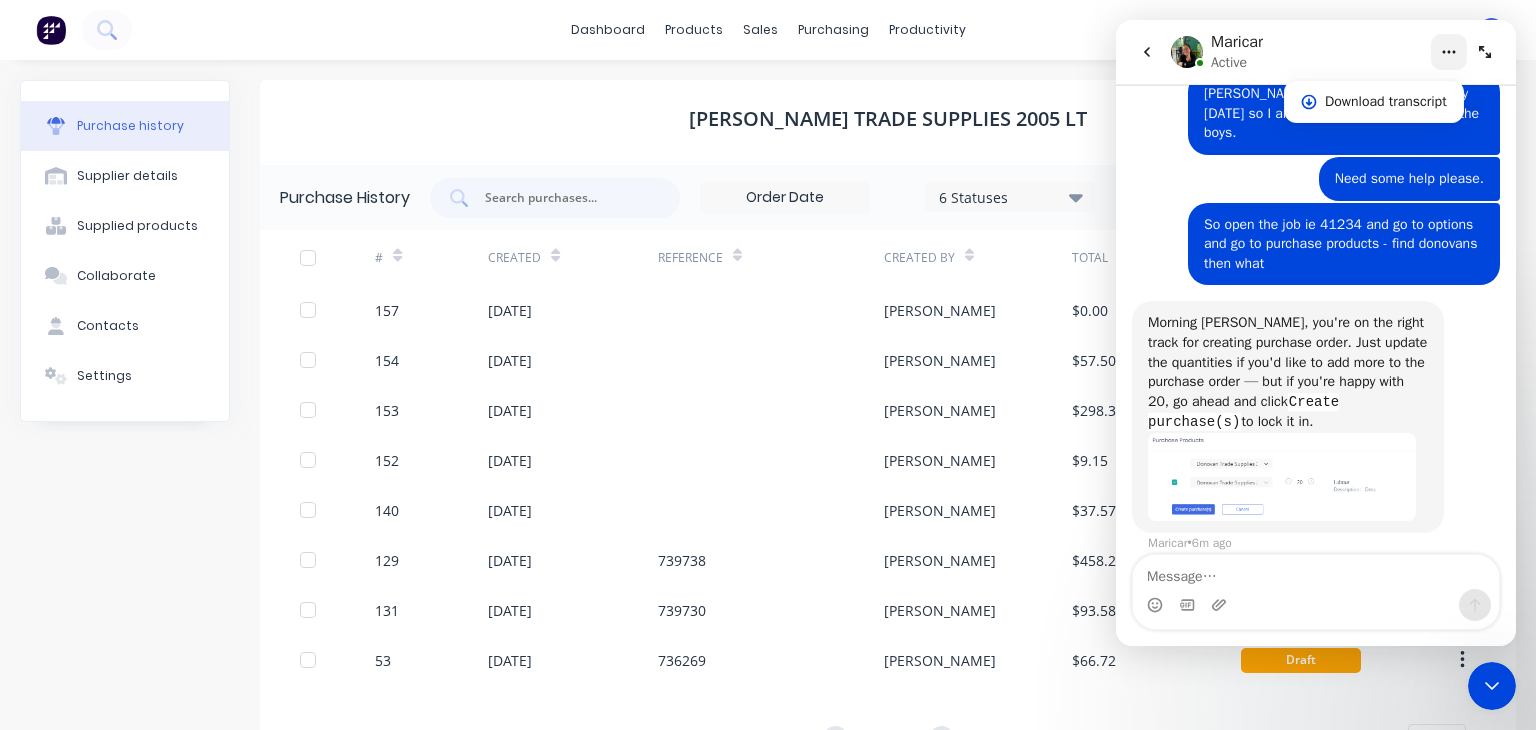 click 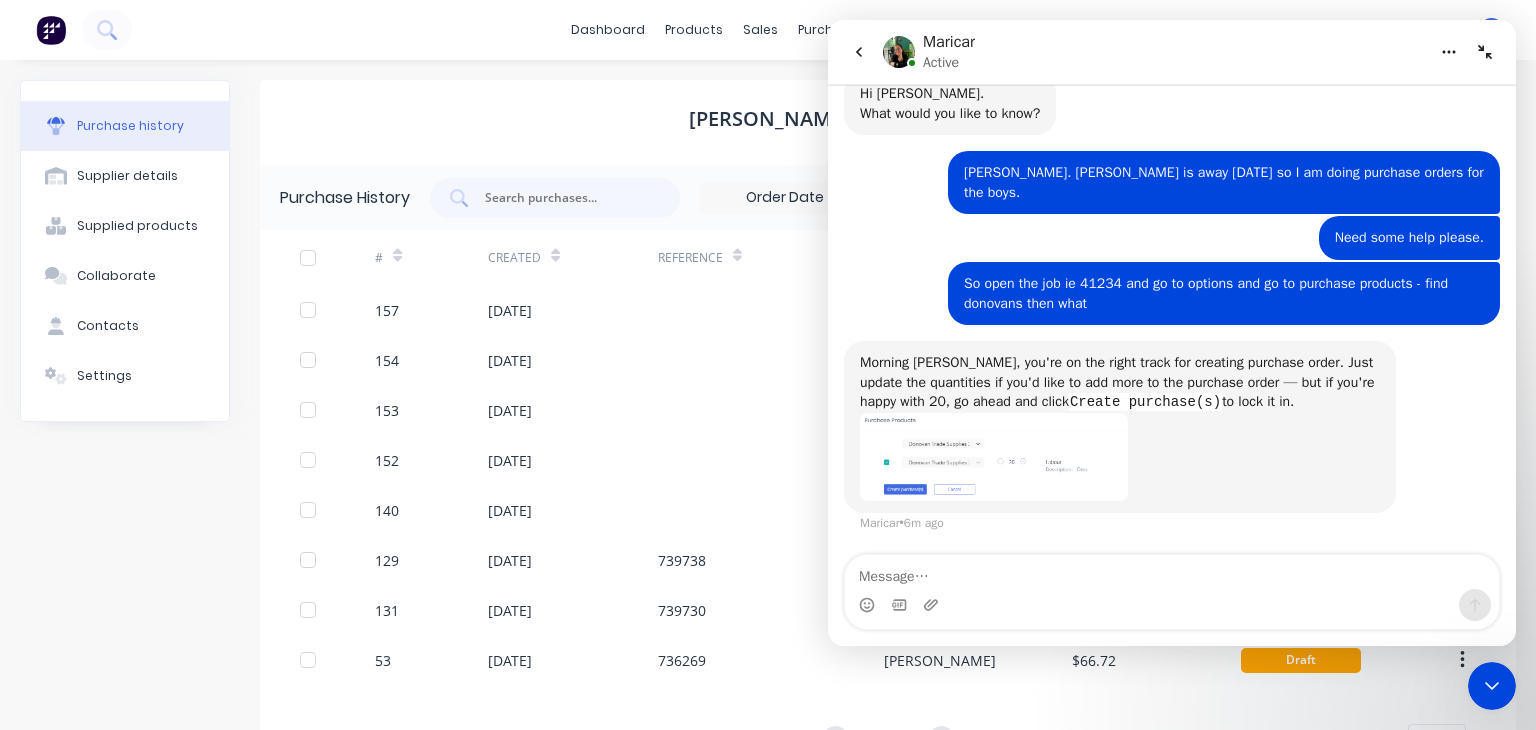 scroll, scrollTop: 54, scrollLeft: 0, axis: vertical 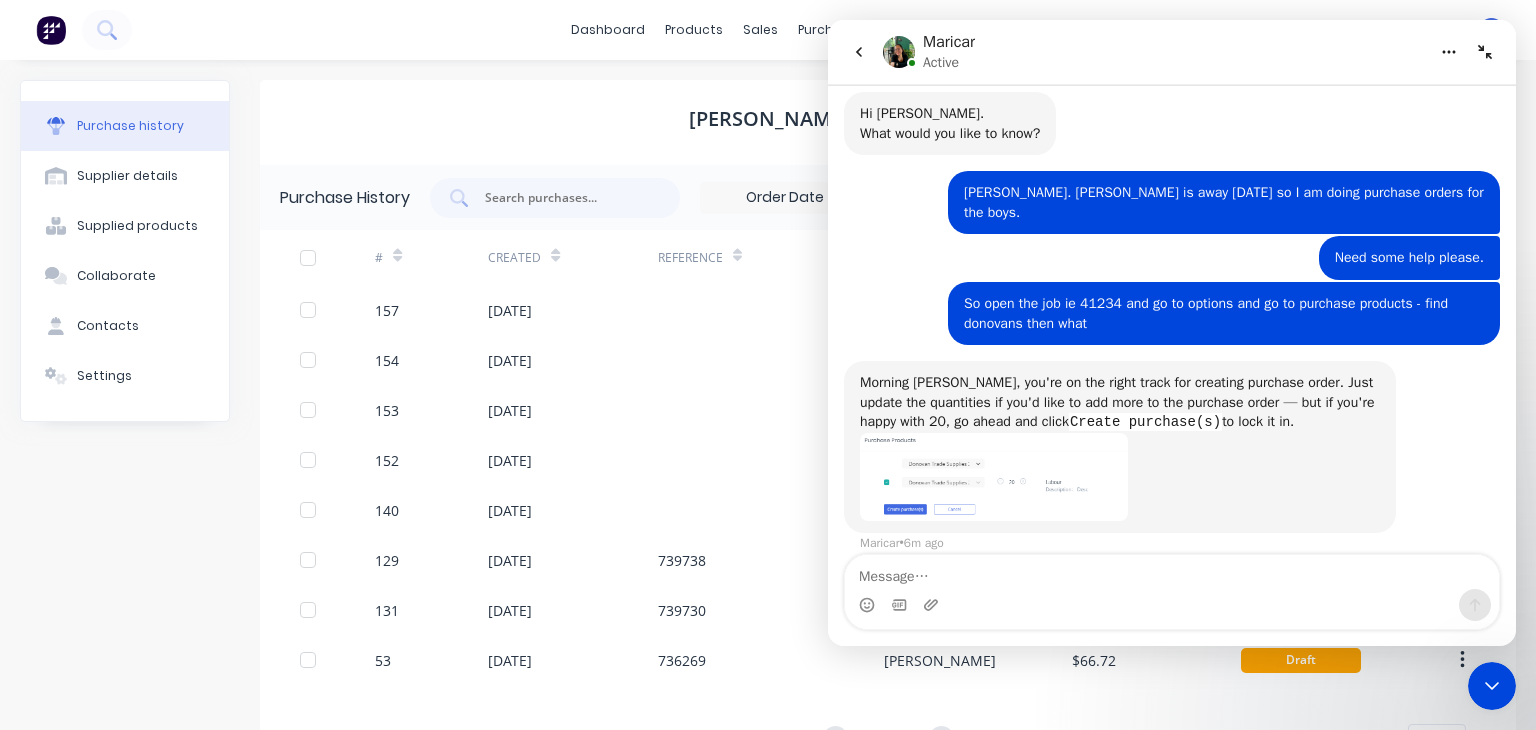 click at bounding box center [1120, 477] 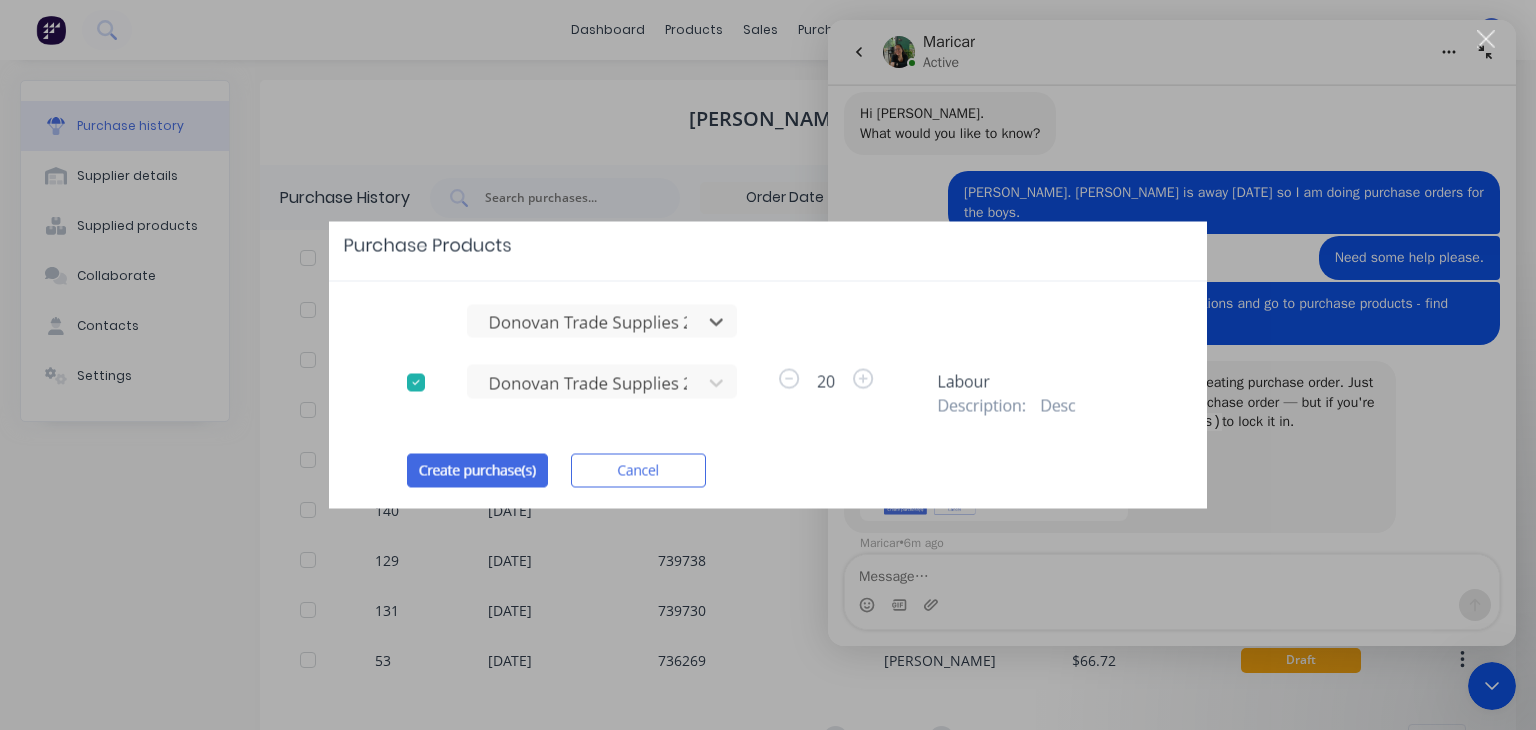 scroll, scrollTop: 0, scrollLeft: 0, axis: both 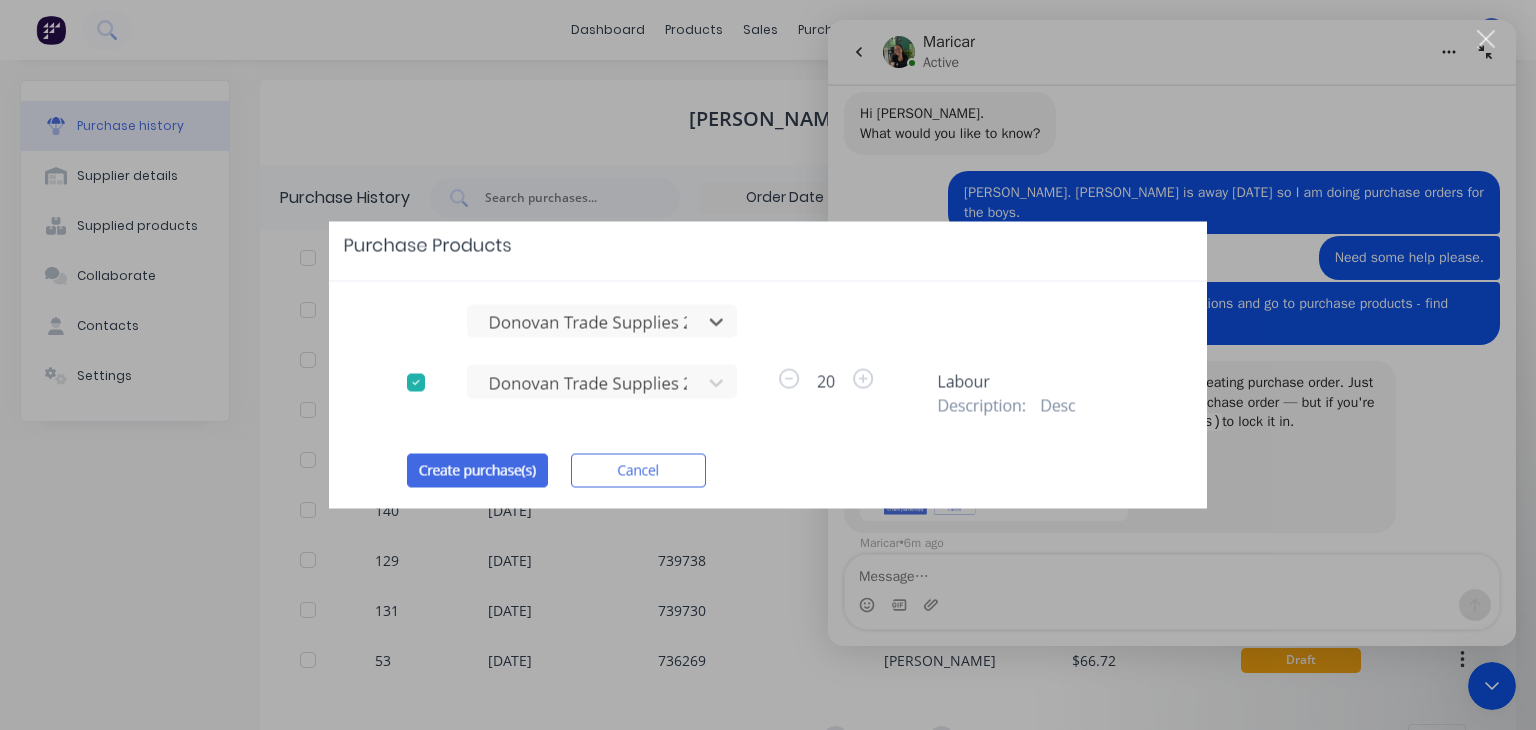 click at bounding box center [768, 365] 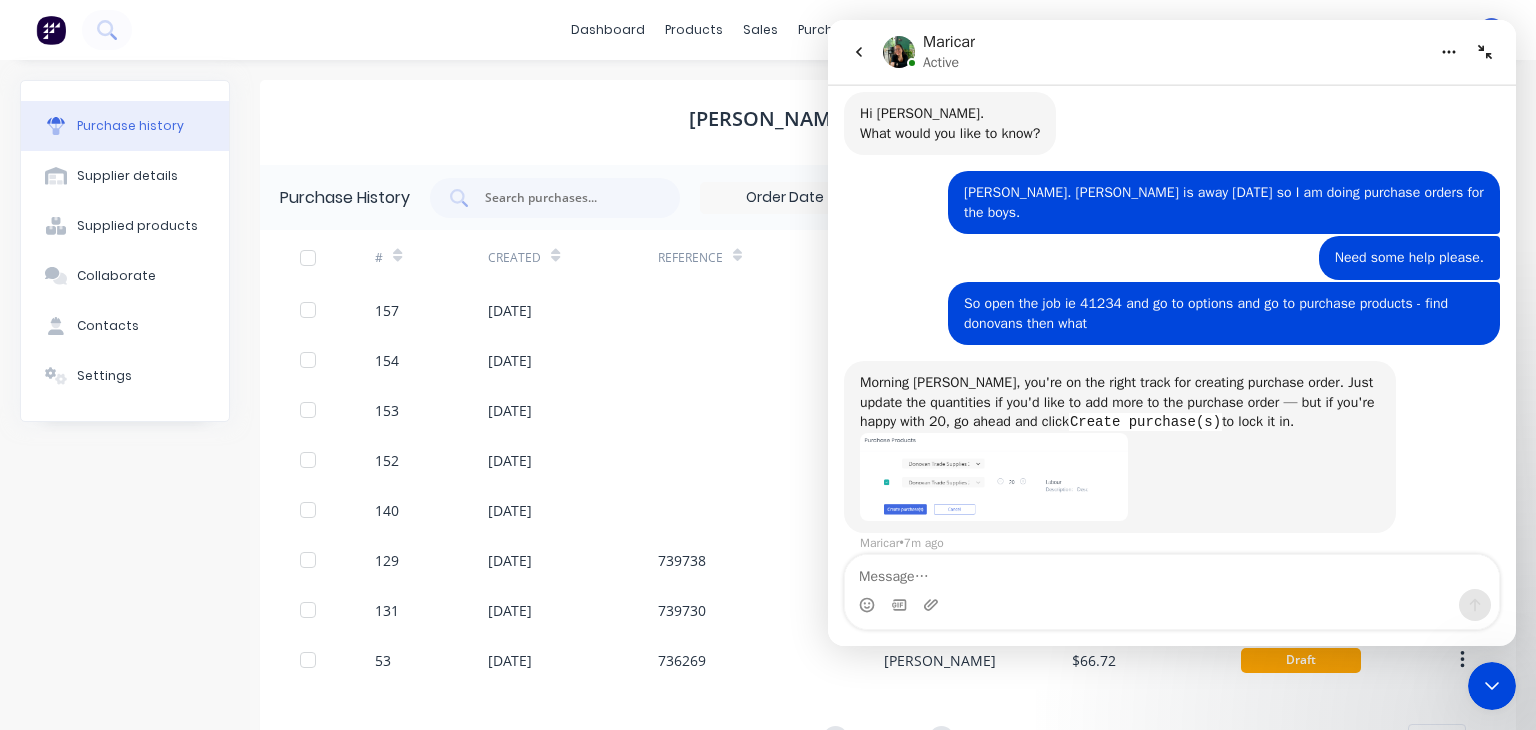 click 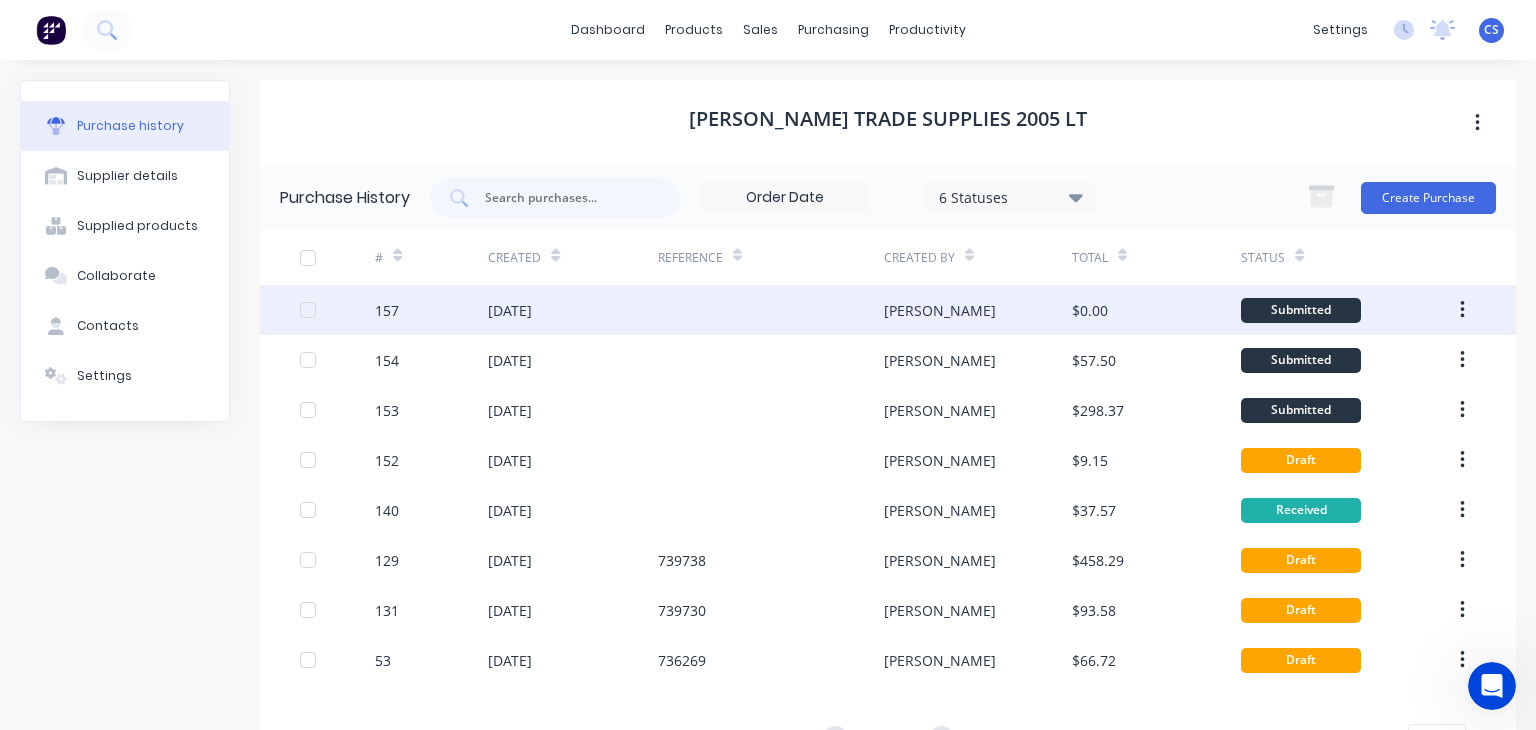 click on "[DATE]" at bounding box center (572, 310) 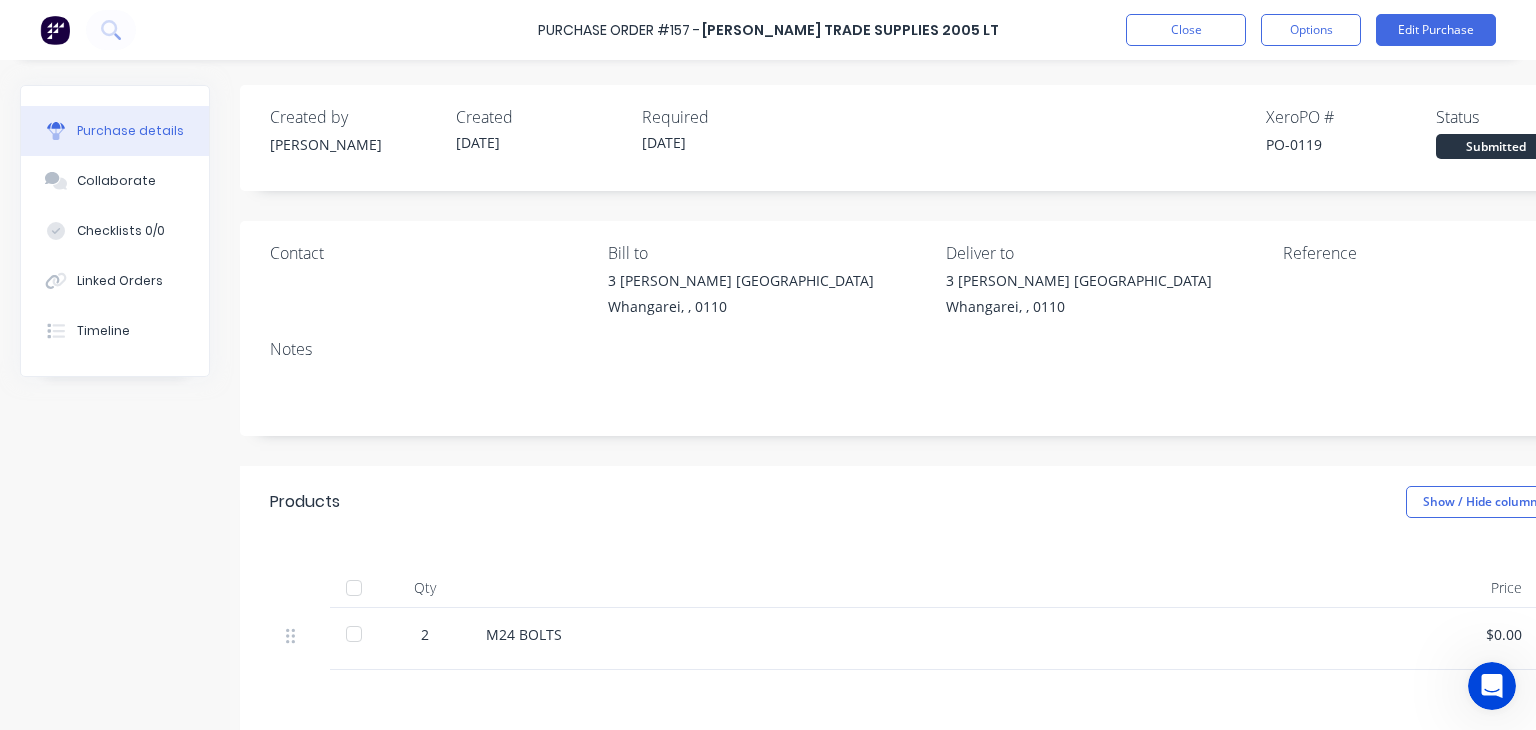 click at bounding box center (1492, 686) 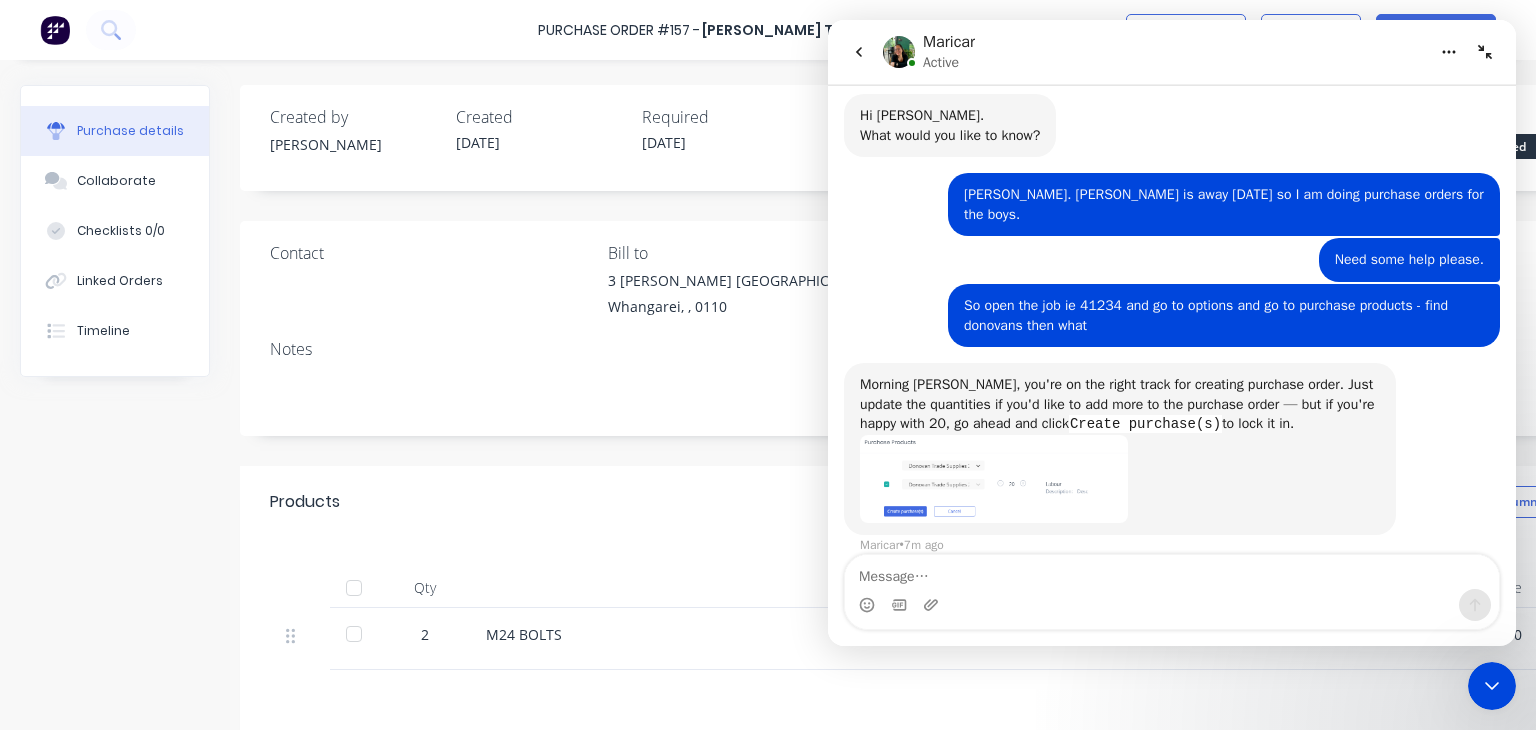 scroll, scrollTop: 54, scrollLeft: 0, axis: vertical 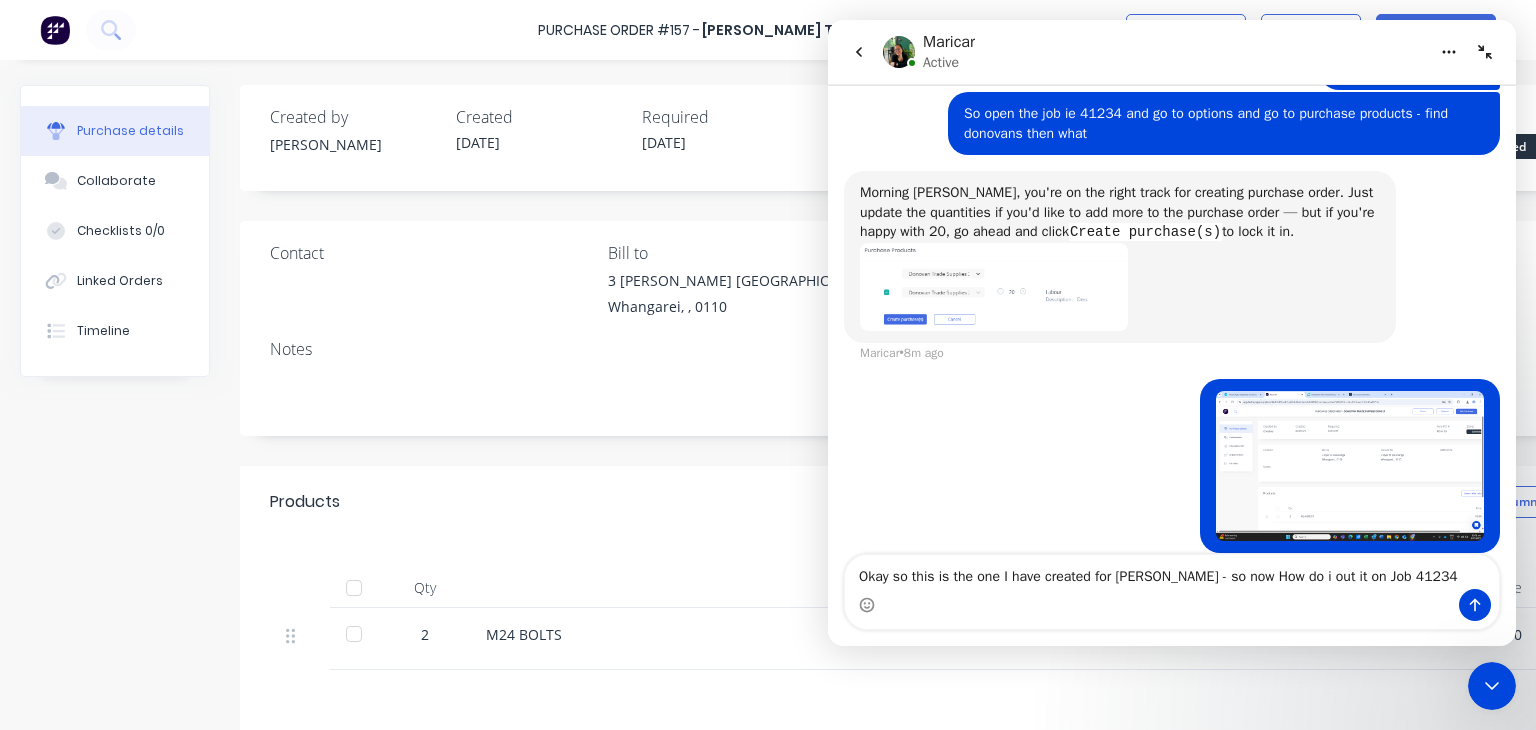 click on "Okay so this is the one I have created for [PERSON_NAME] - so now How do i out it on Job 41234" at bounding box center (1172, 572) 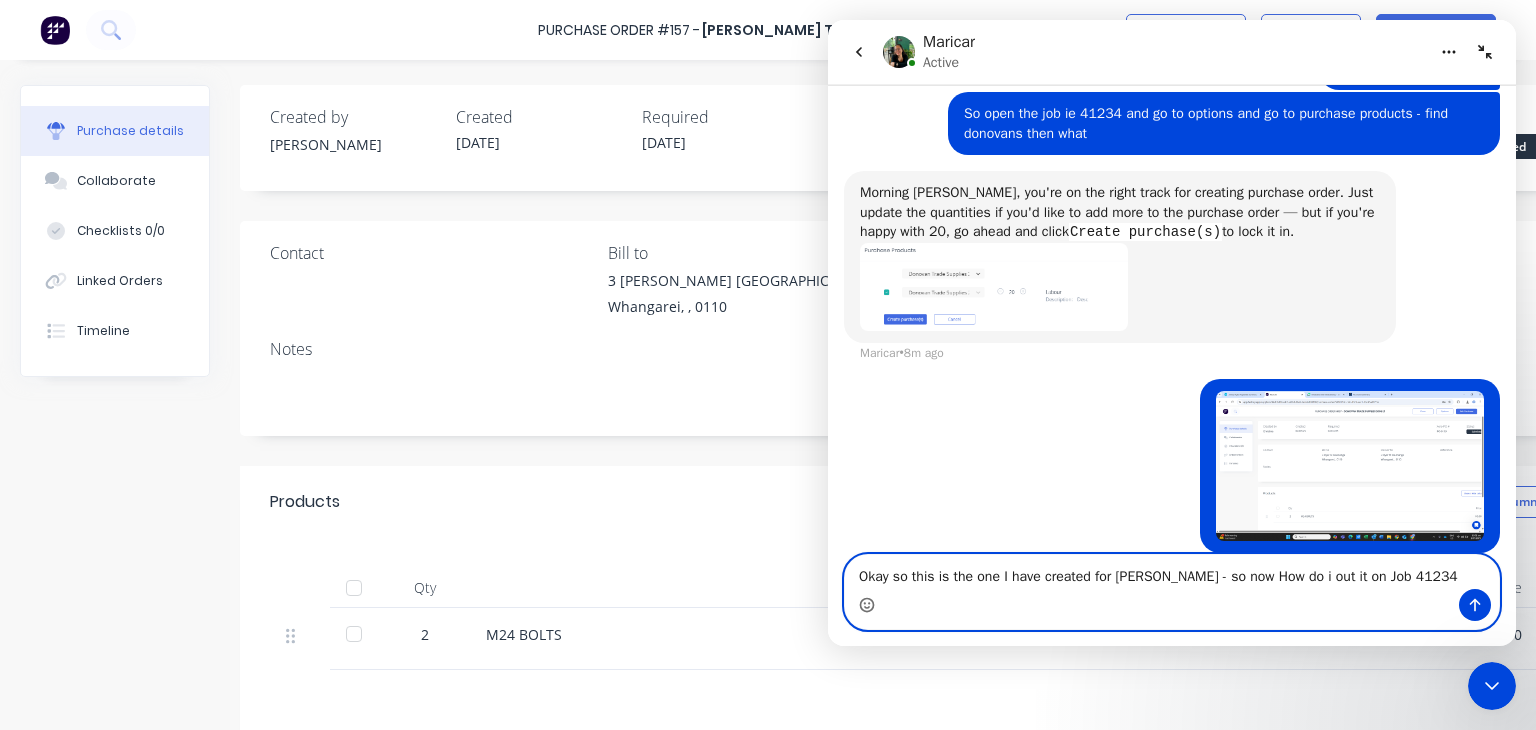 click 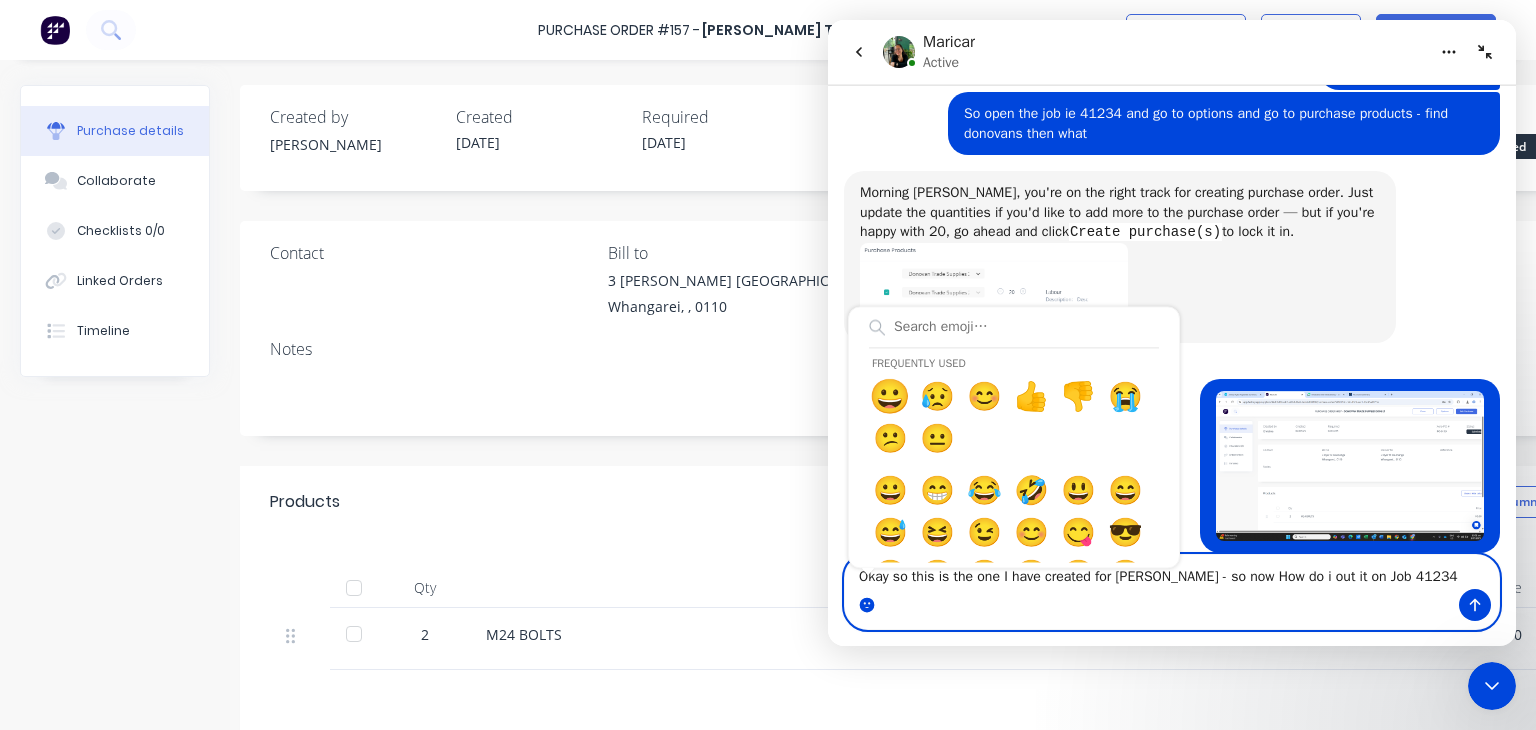 type on "Okay so this is the one I have created for [PERSON_NAME] - so now How do i out it on Job 41234😀" 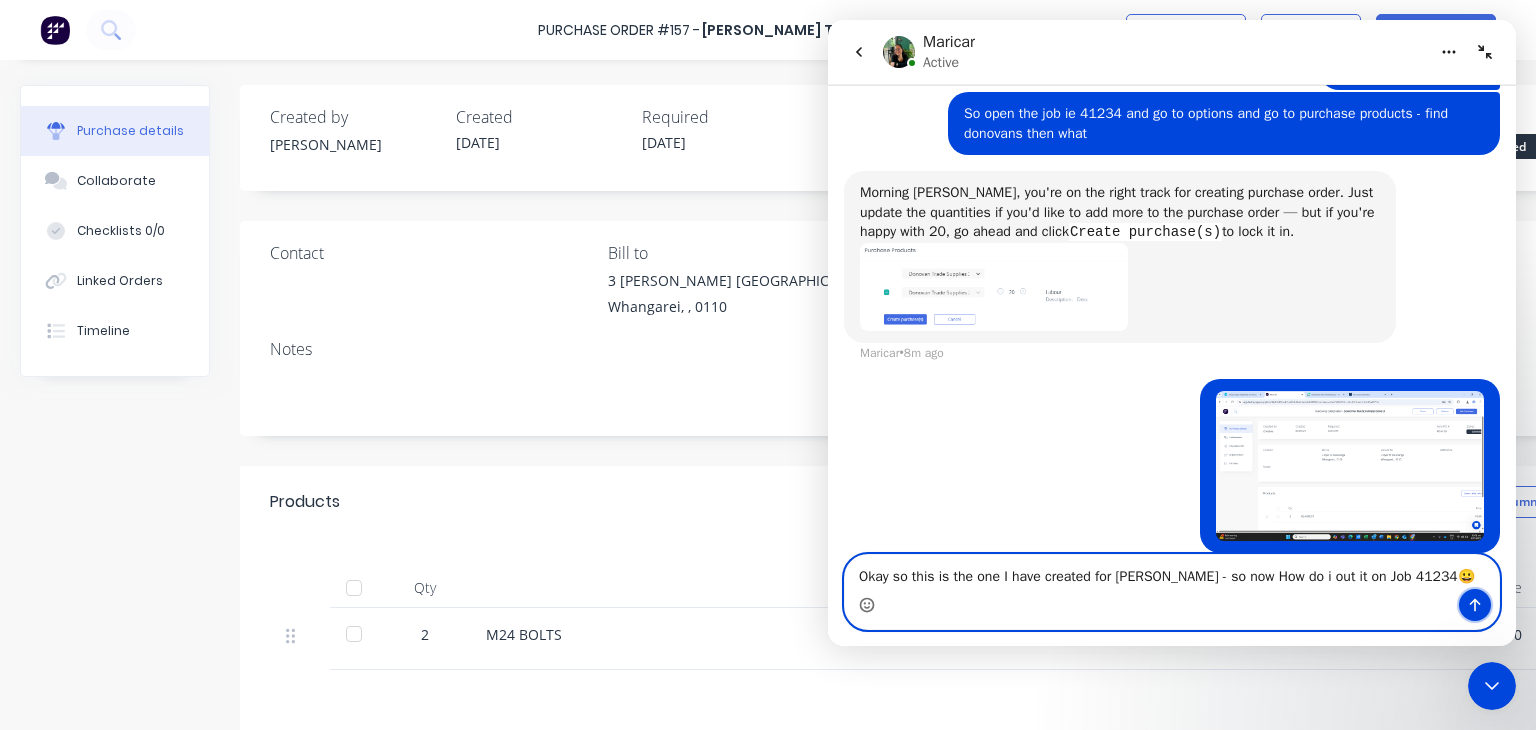 click 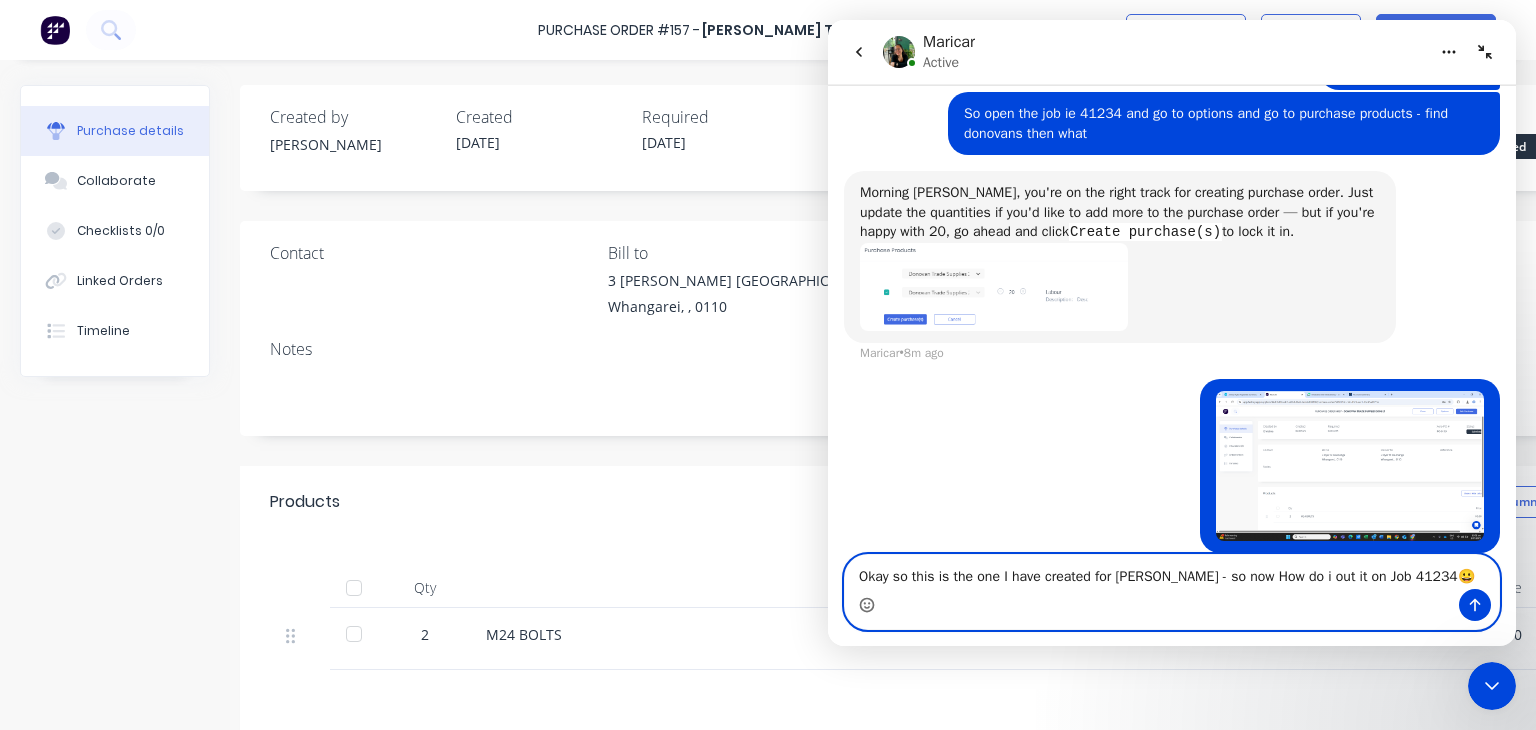 type 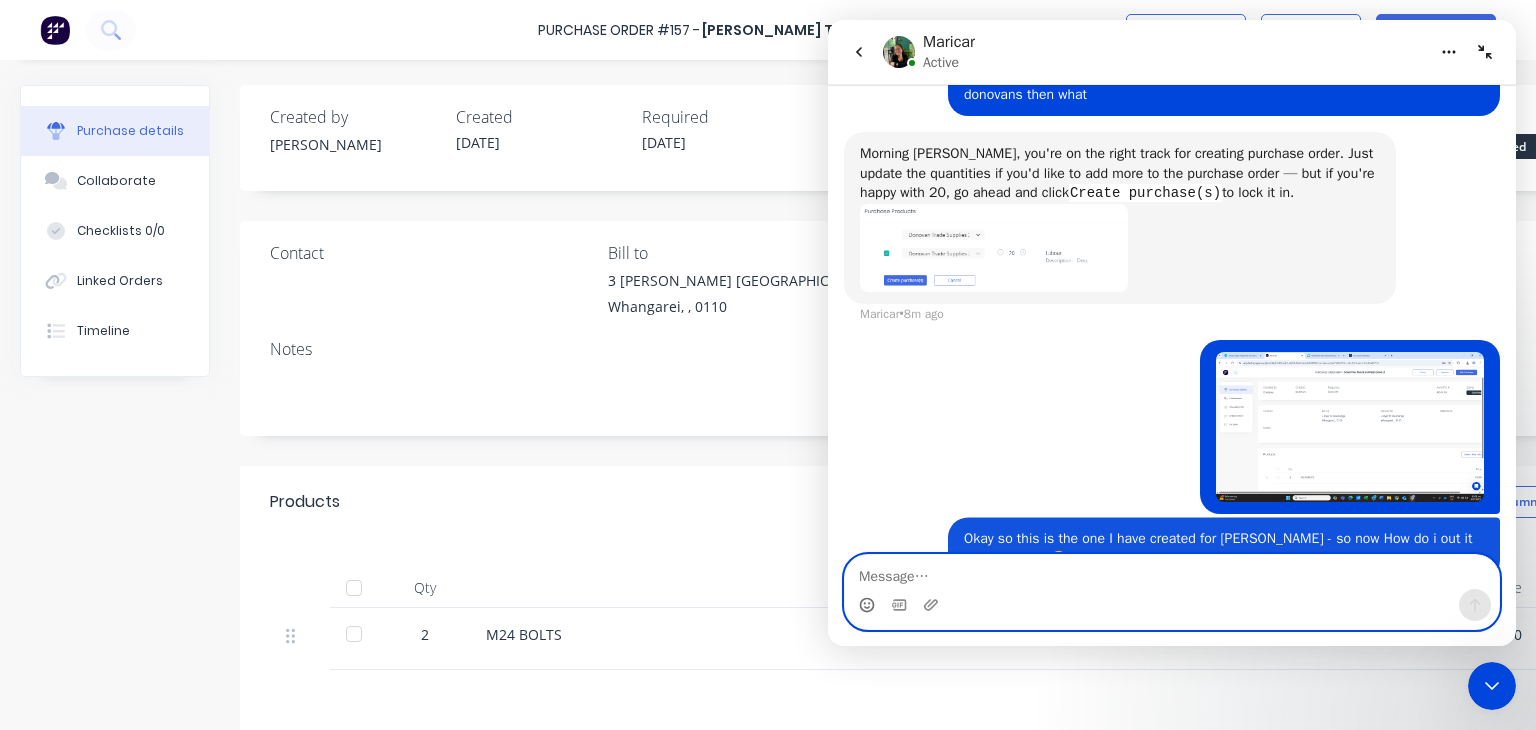 scroll, scrollTop: 309, scrollLeft: 0, axis: vertical 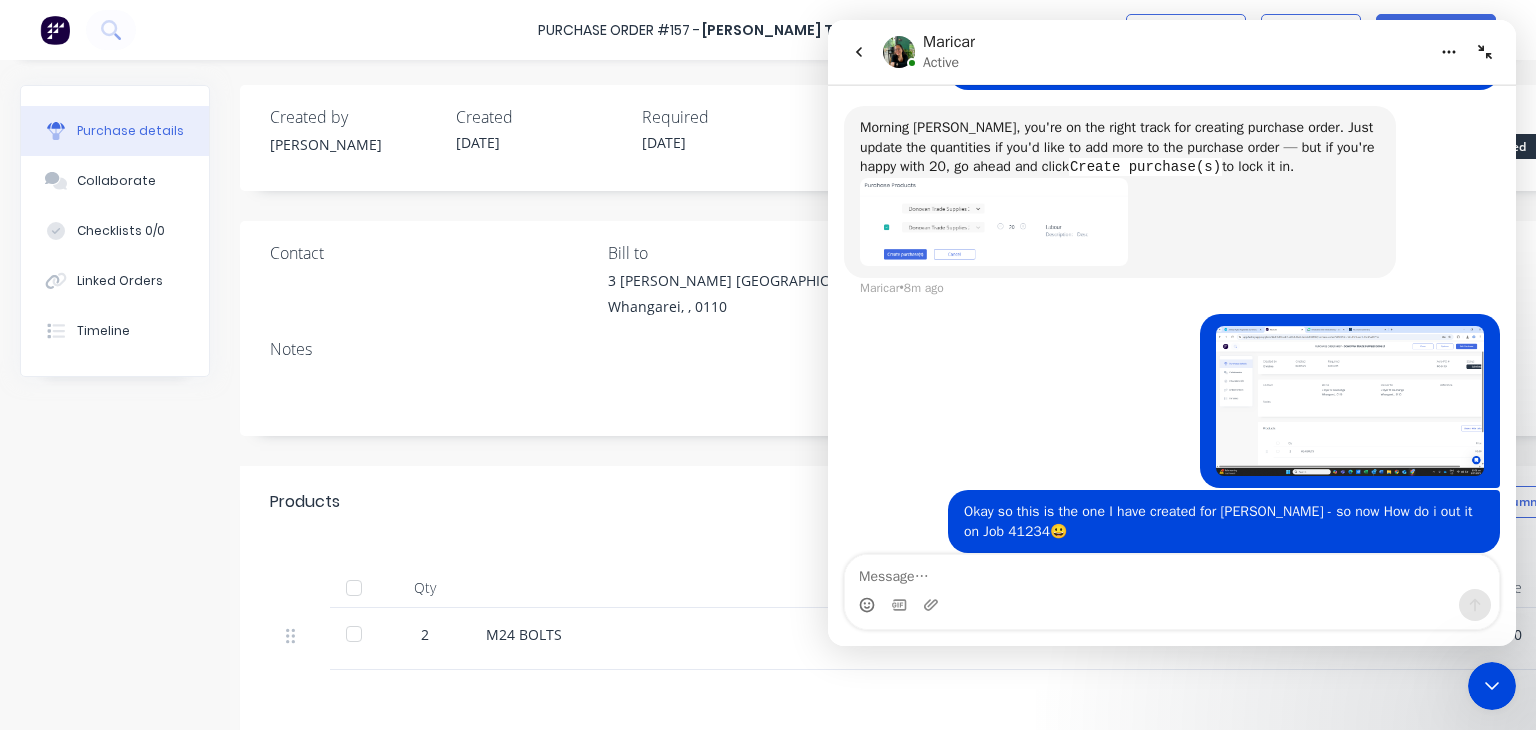 click on "Notes" at bounding box center [938, 349] 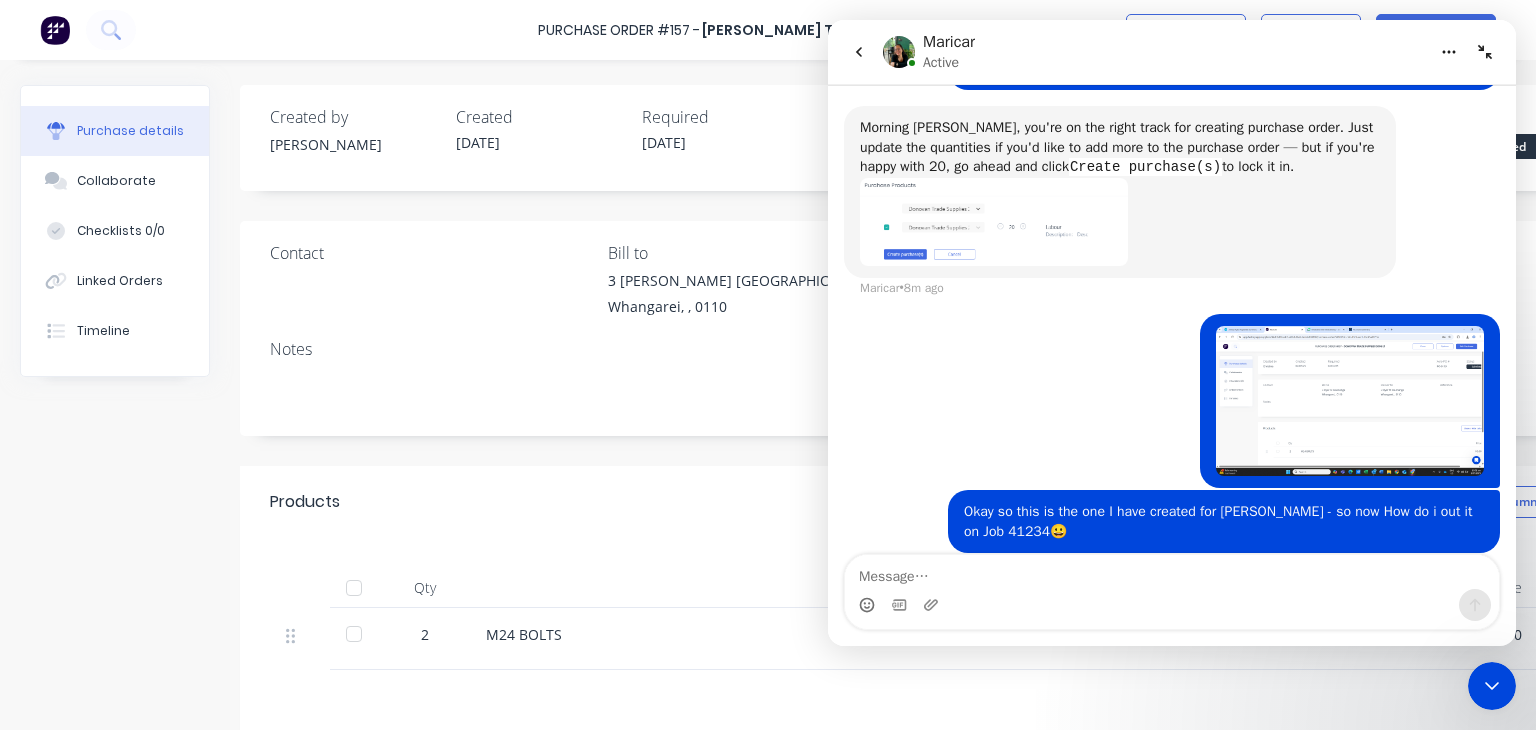 click at bounding box center [1350, 401] 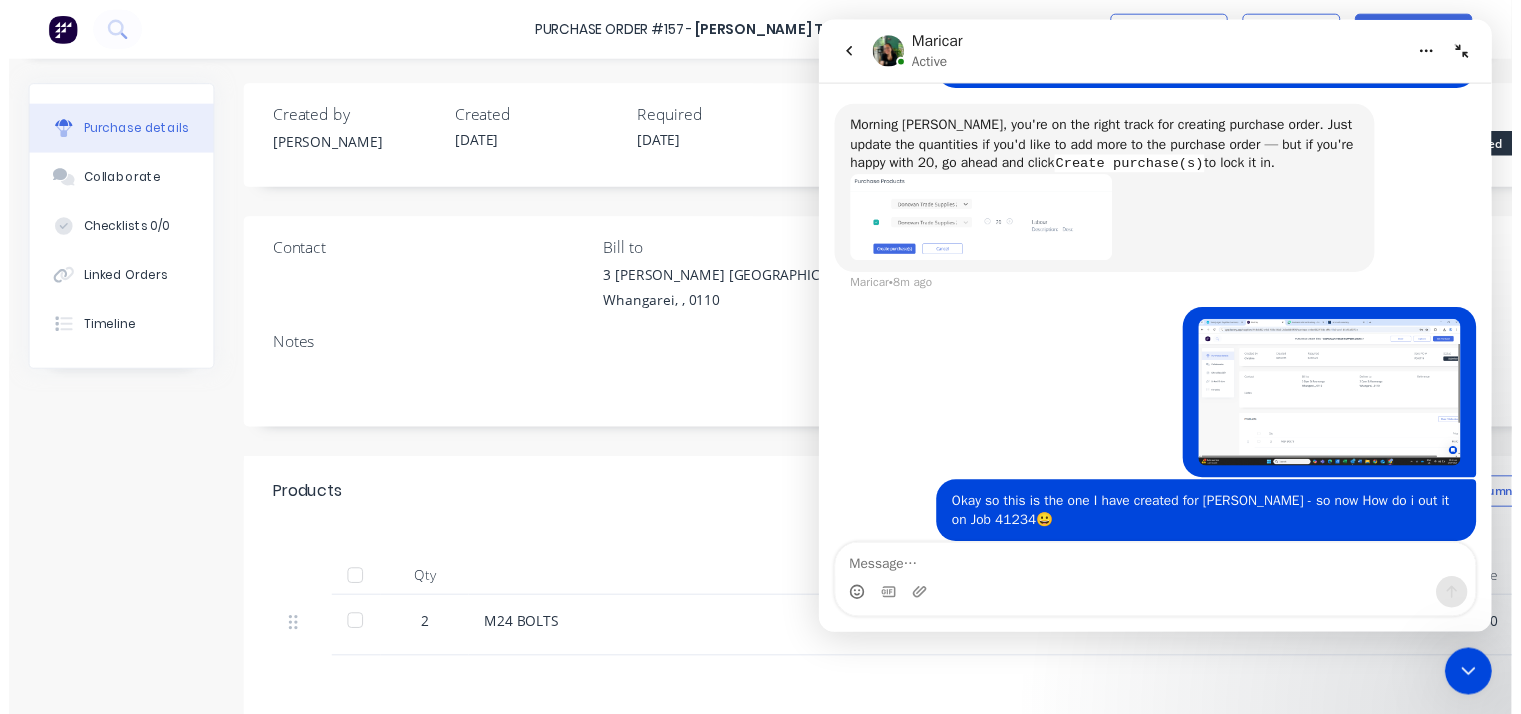 scroll, scrollTop: 0, scrollLeft: 0, axis: both 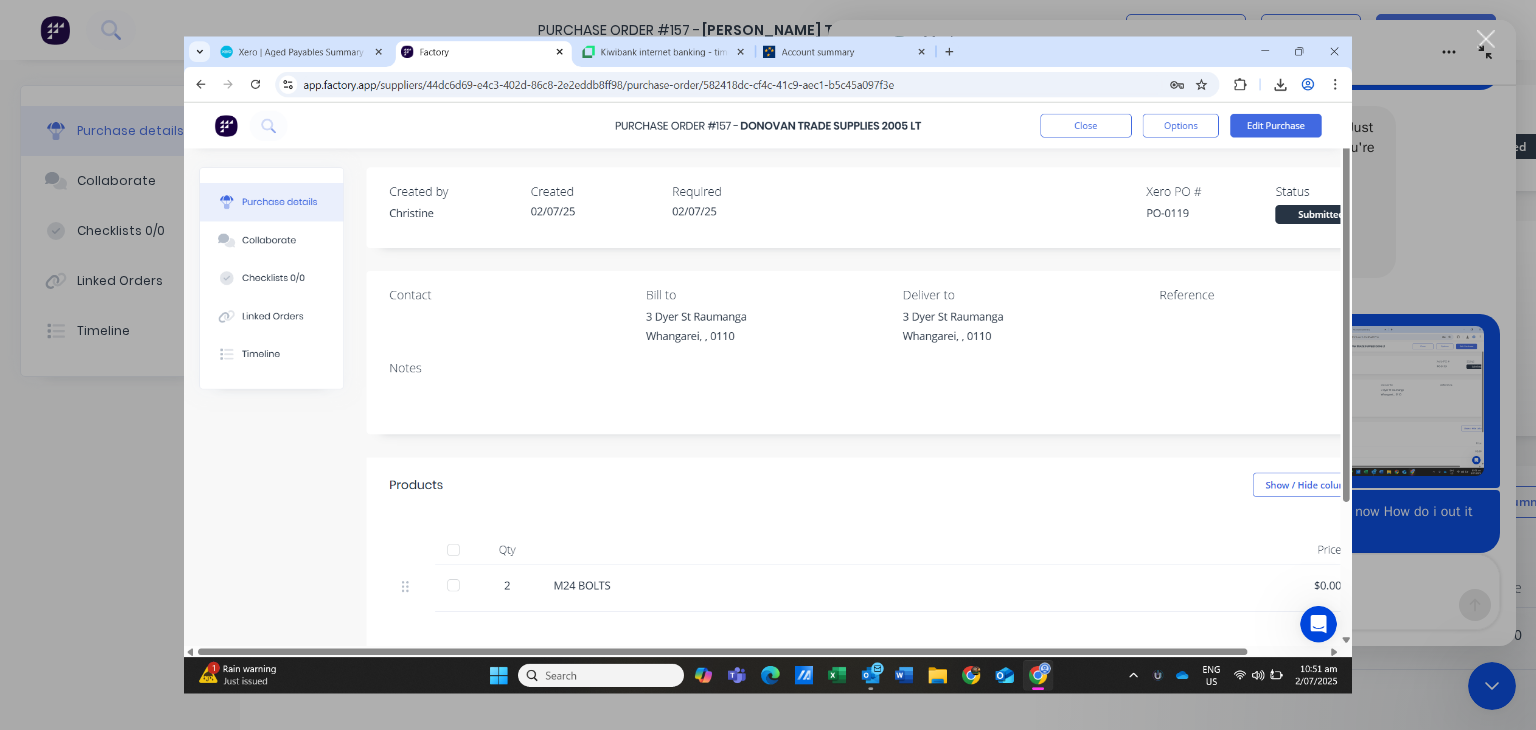 click at bounding box center (768, 365) 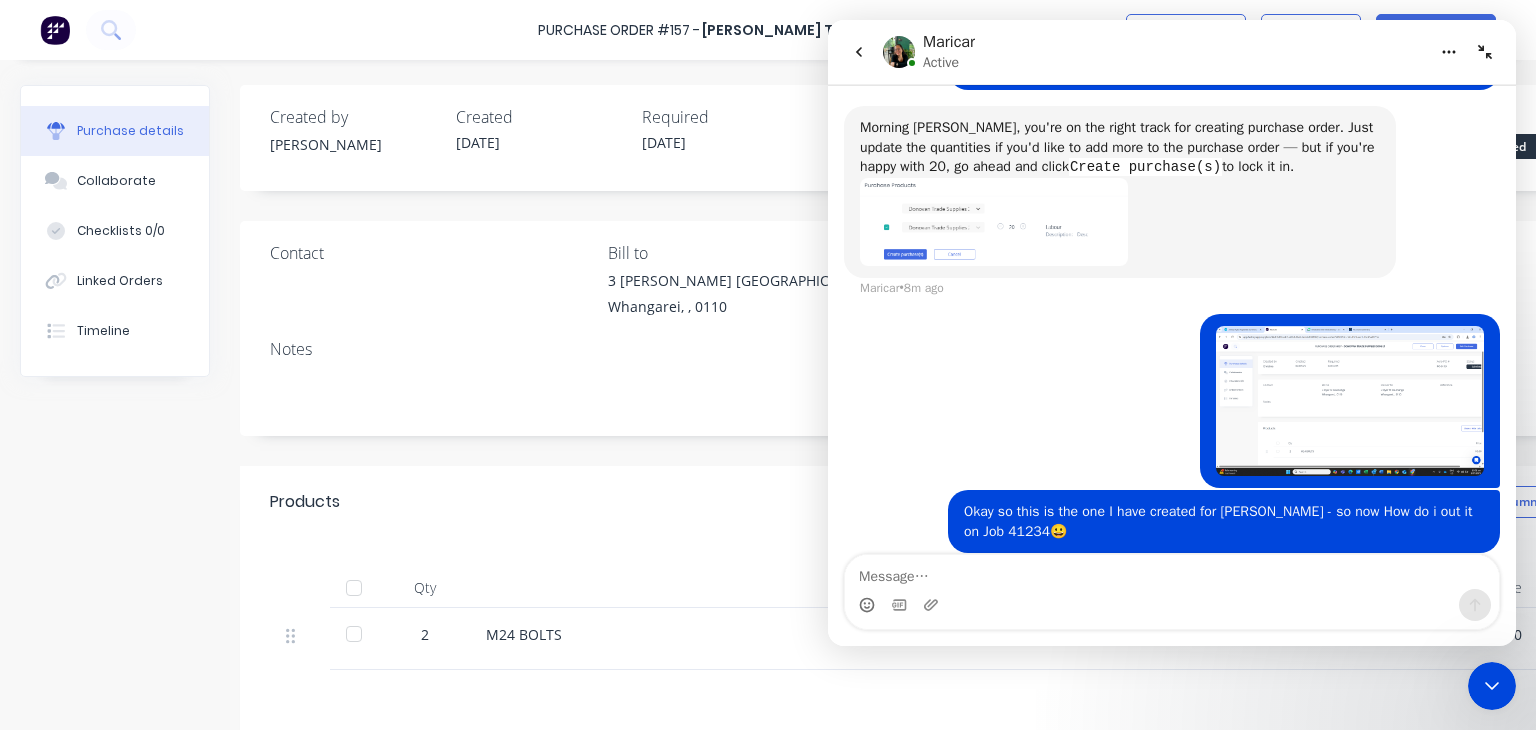 click 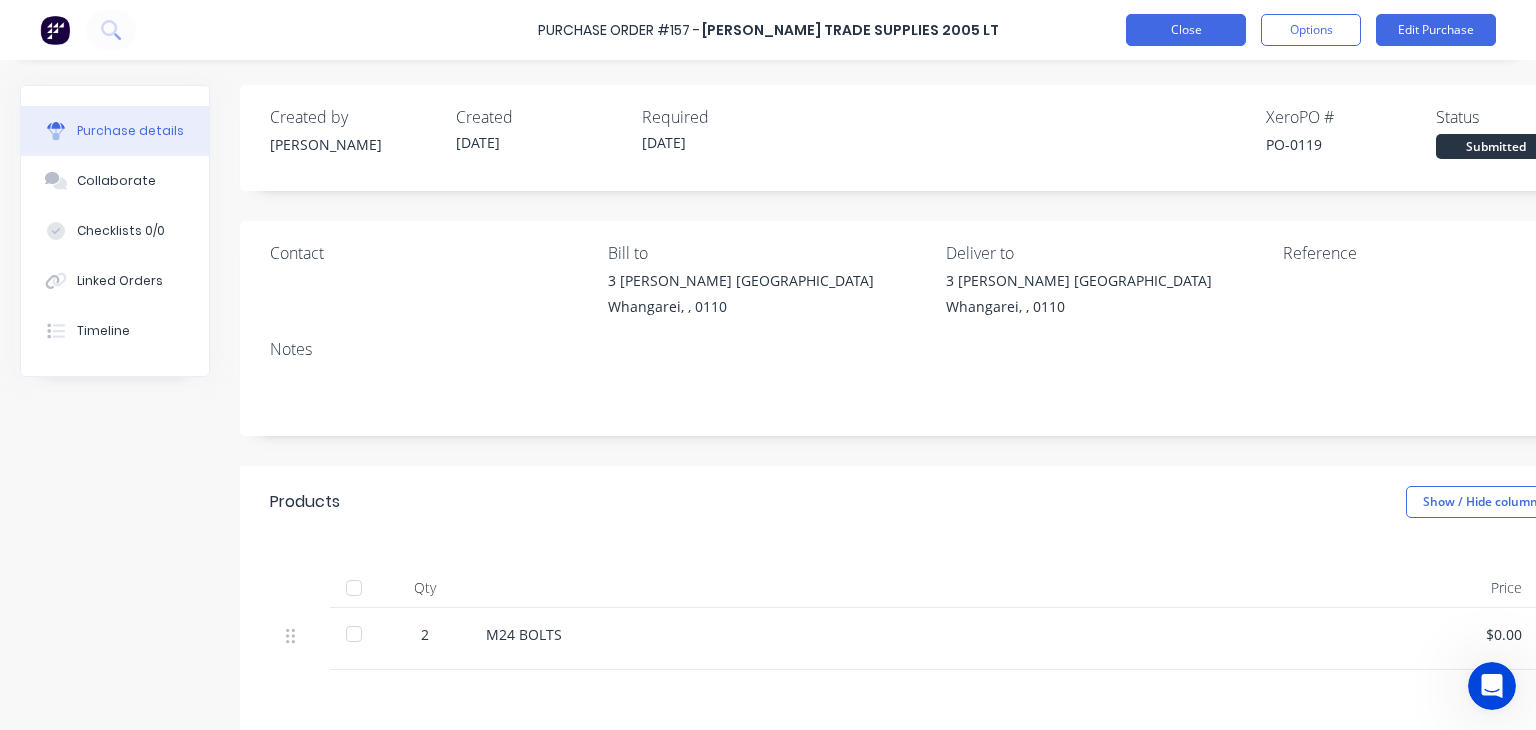 click on "Close" at bounding box center (1186, 30) 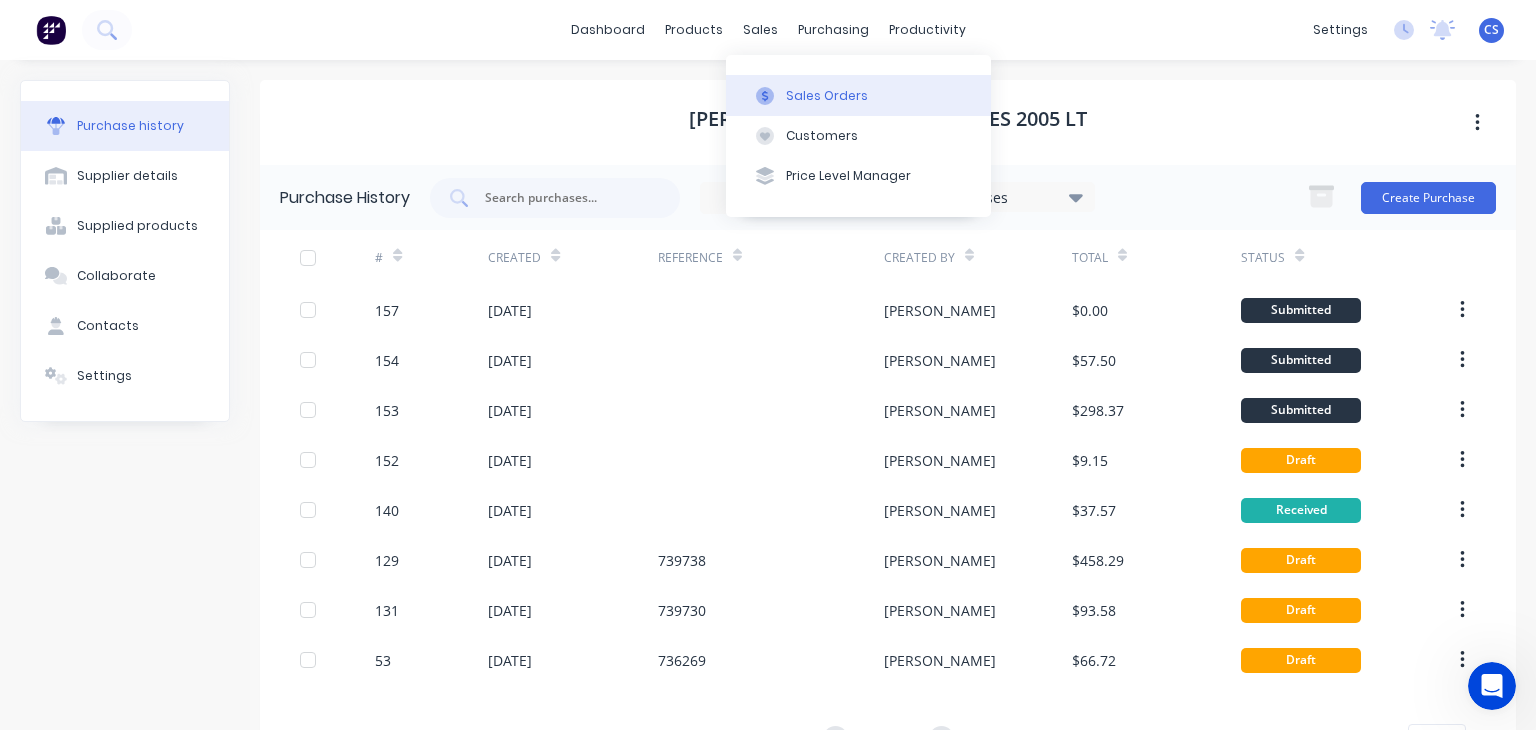 click on "Sales Orders" at bounding box center [858, 95] 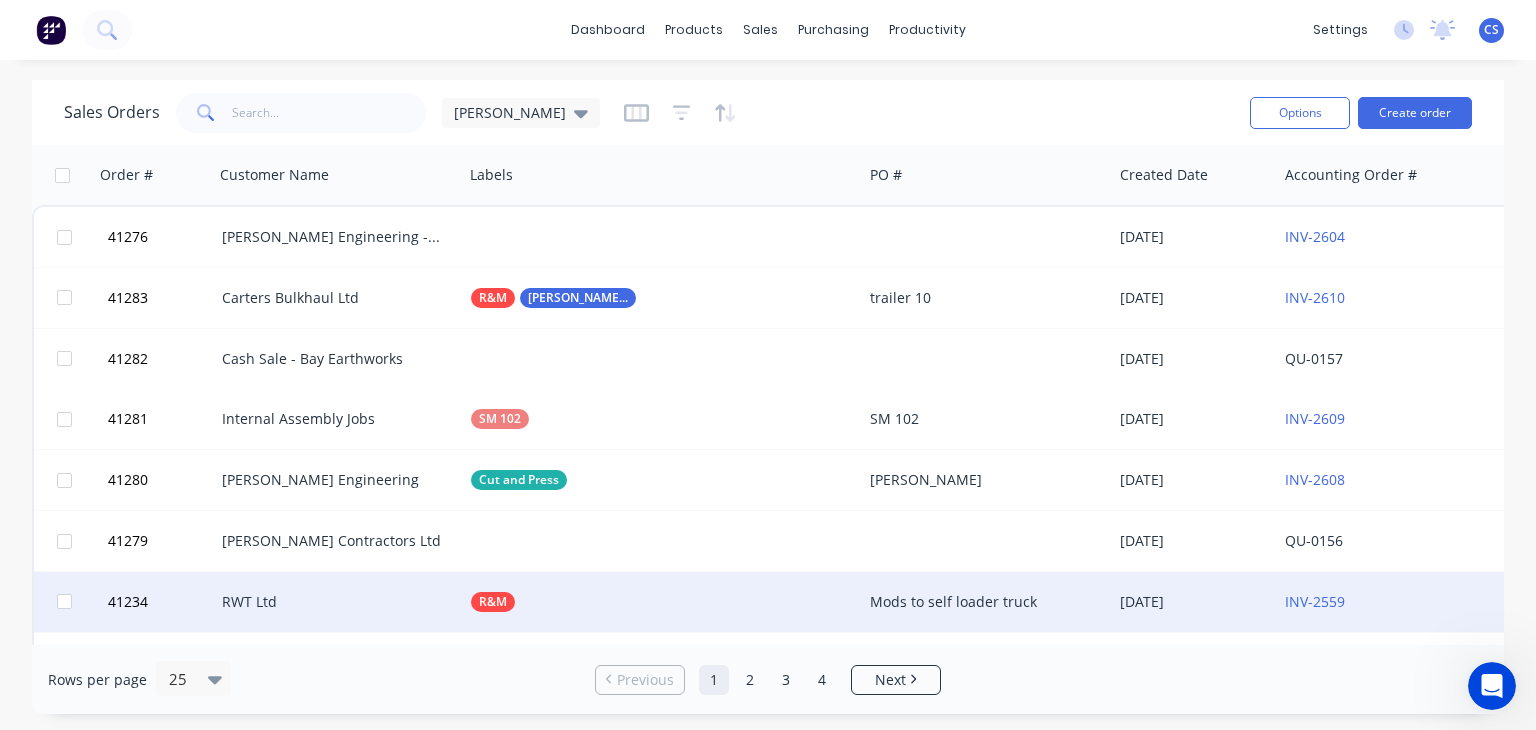 click on "RWT Ltd" at bounding box center (333, 602) 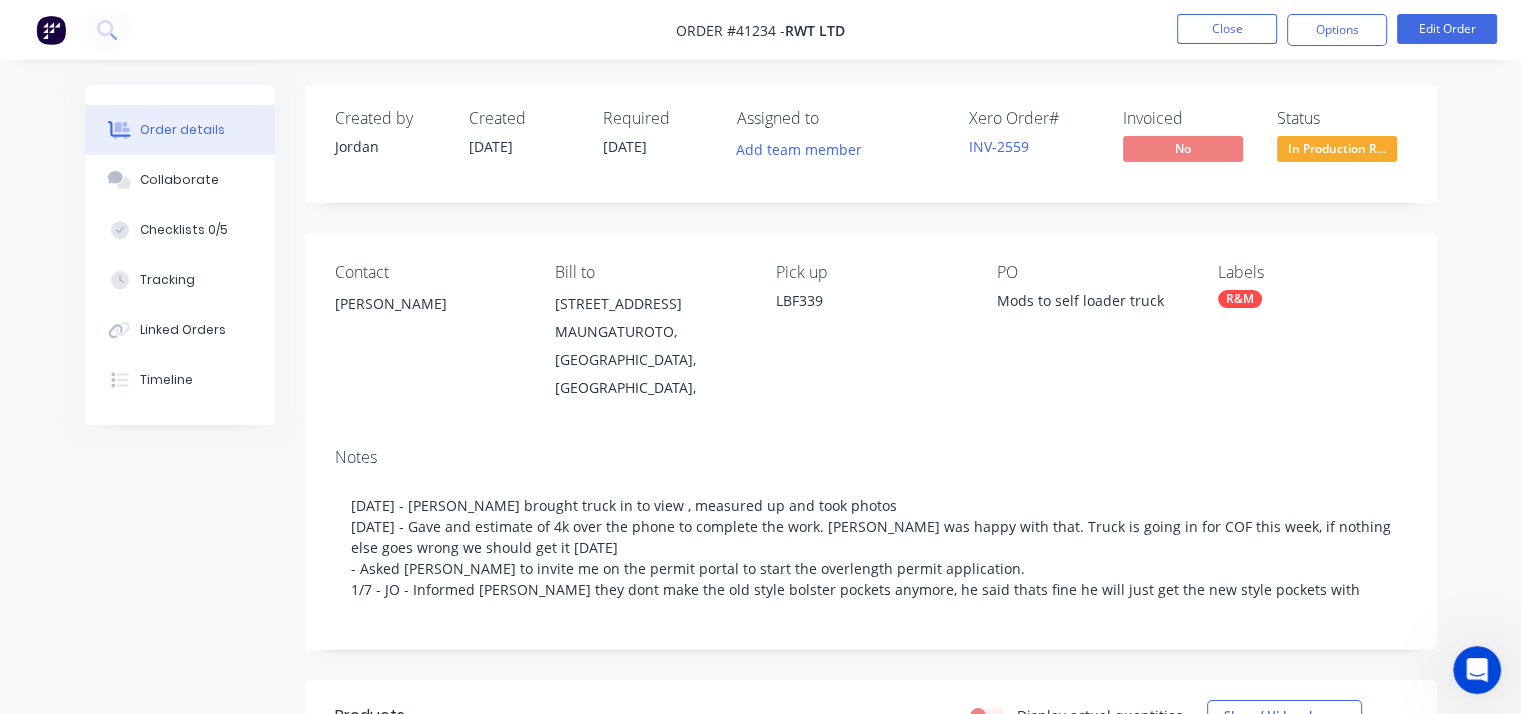 scroll, scrollTop: 324, scrollLeft: 0, axis: vertical 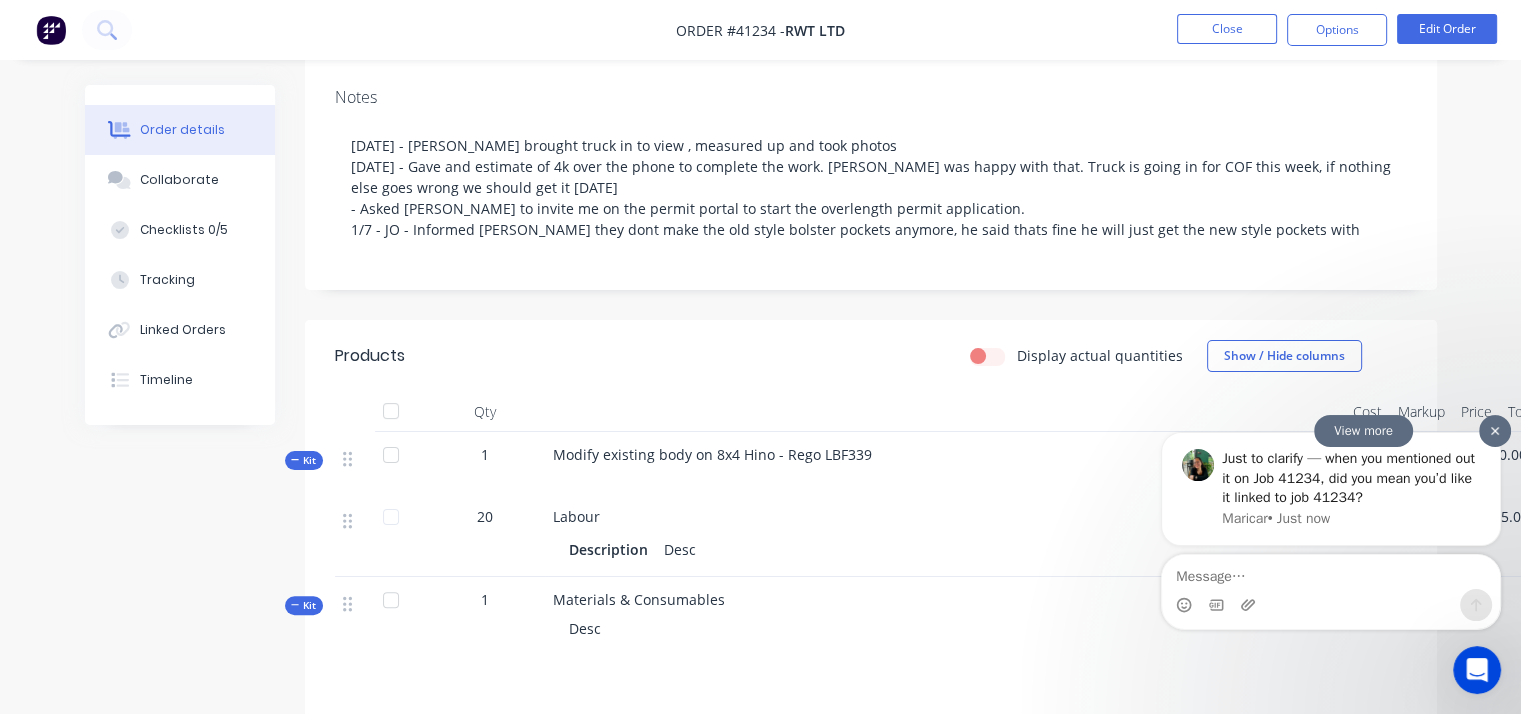 click on "Maricar  • Just now" at bounding box center (1351, 517) 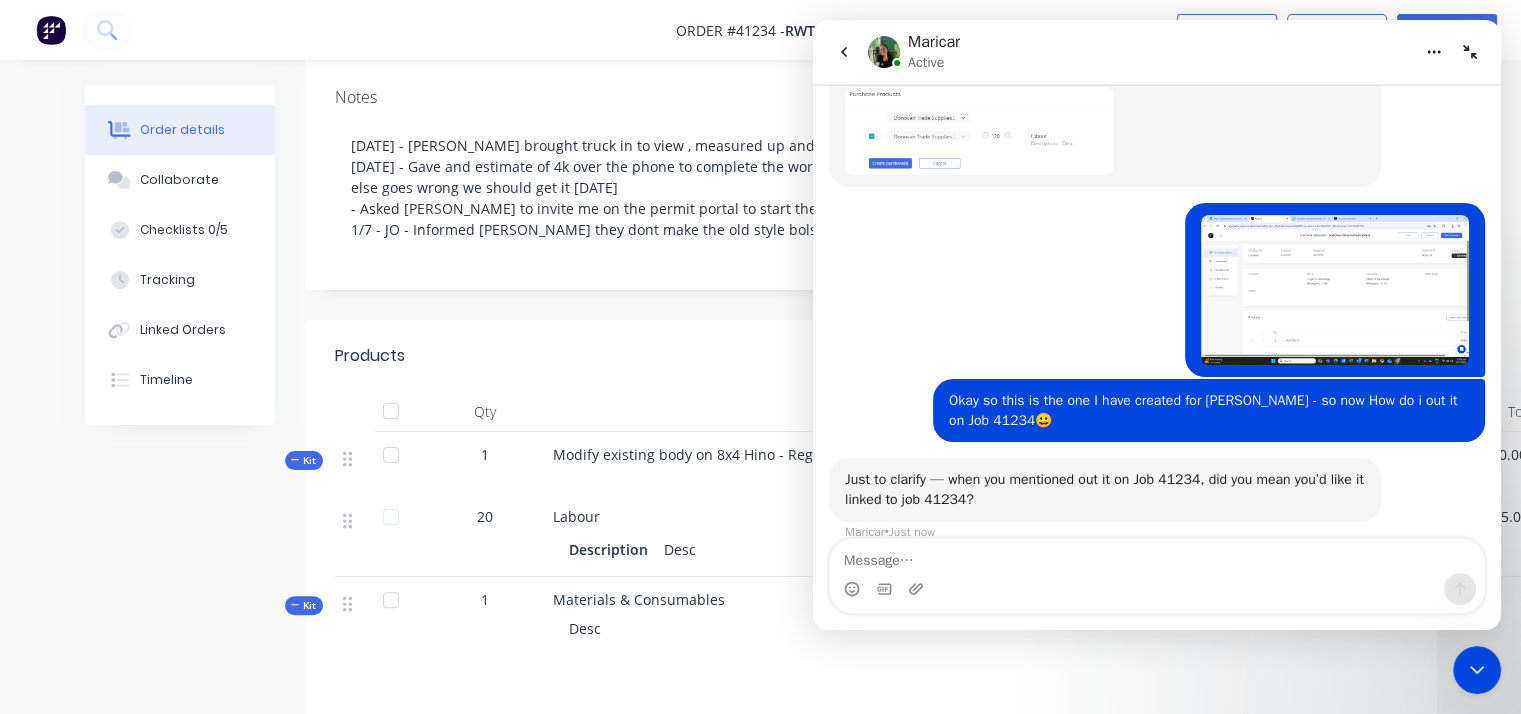 scroll, scrollTop: 404, scrollLeft: 0, axis: vertical 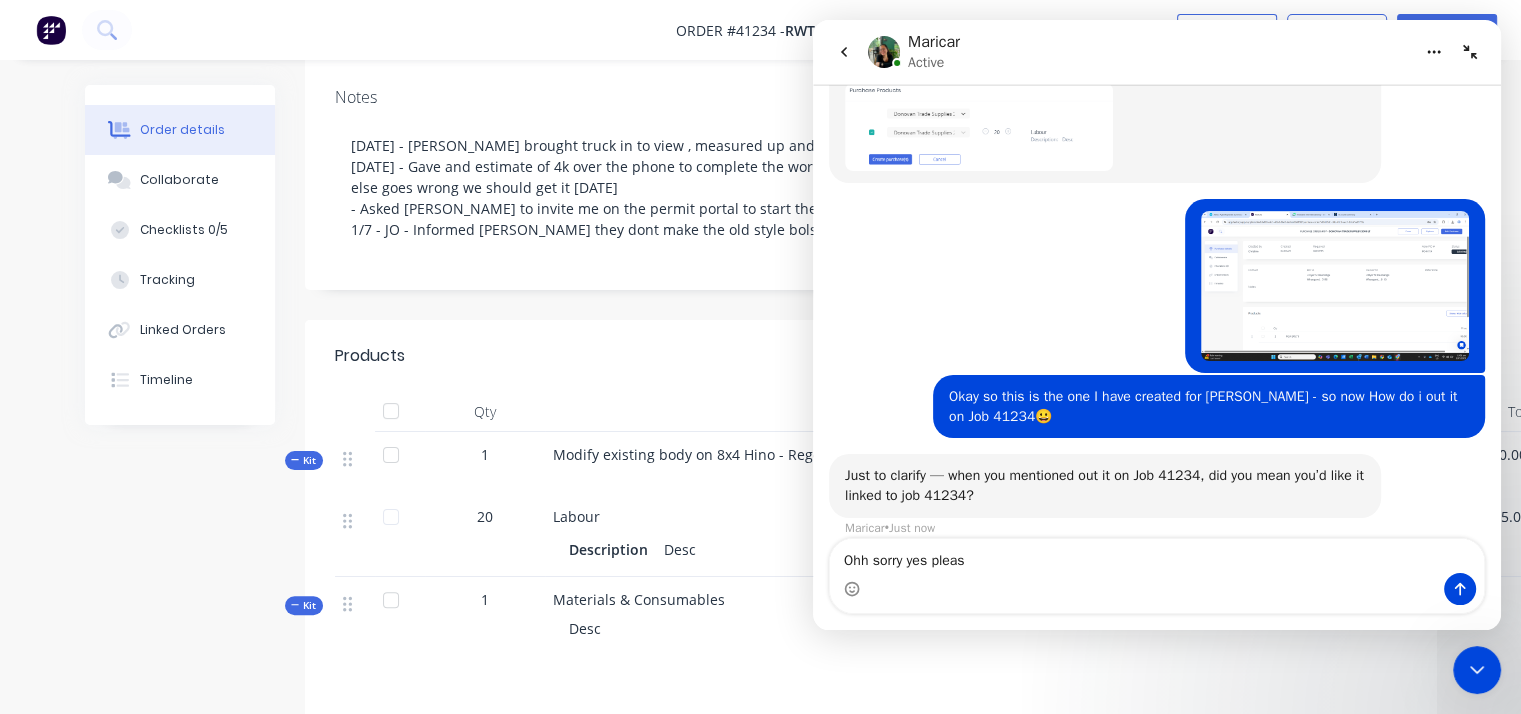 type on "Ohh sorry yes please" 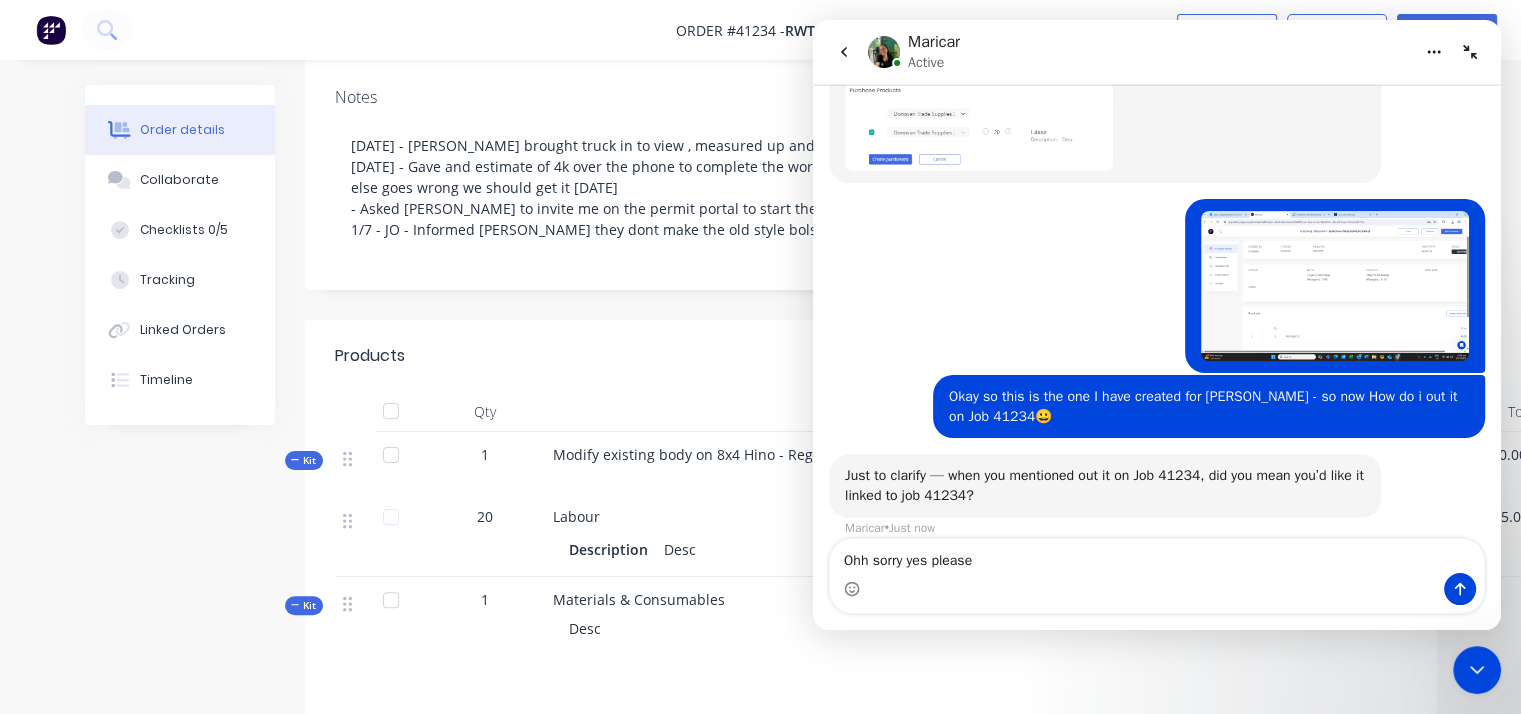 type 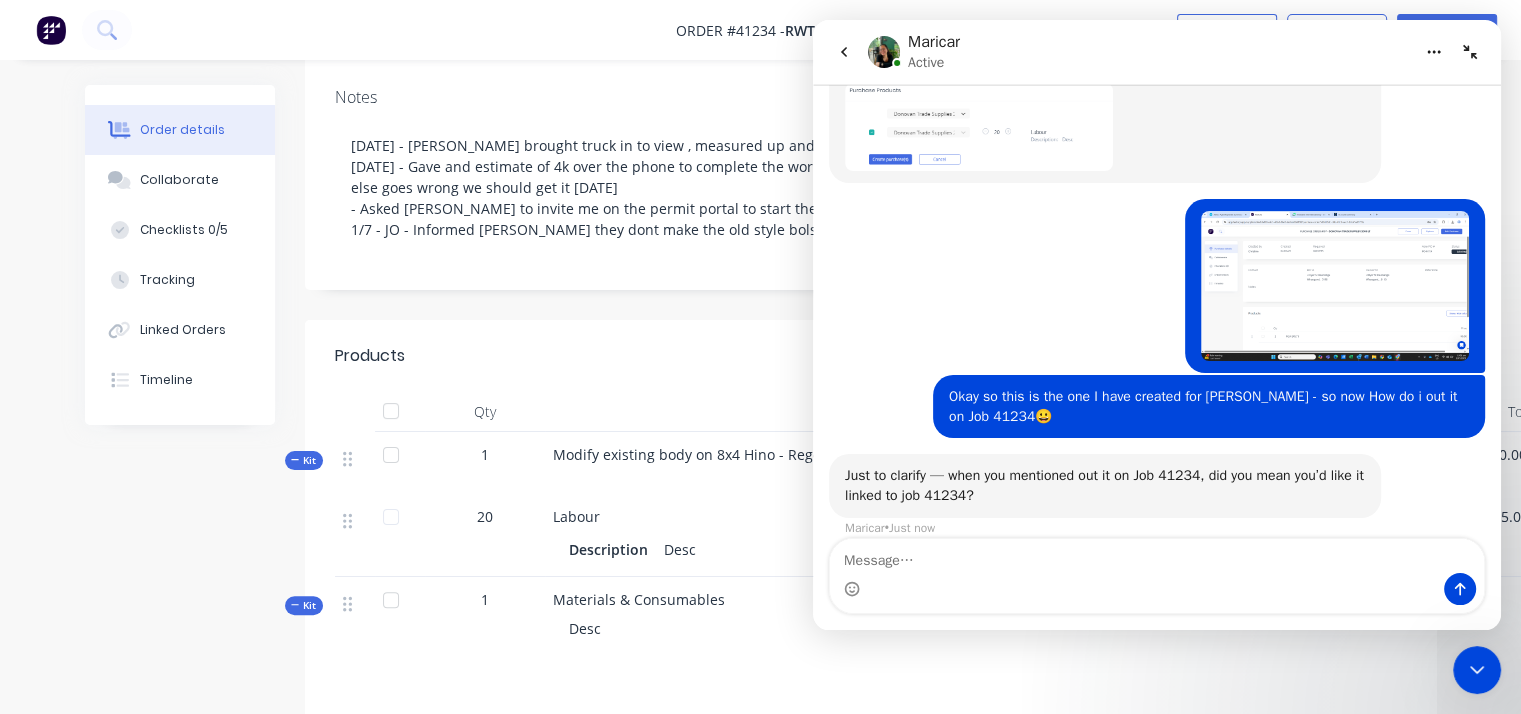 scroll, scrollTop: 464, scrollLeft: 0, axis: vertical 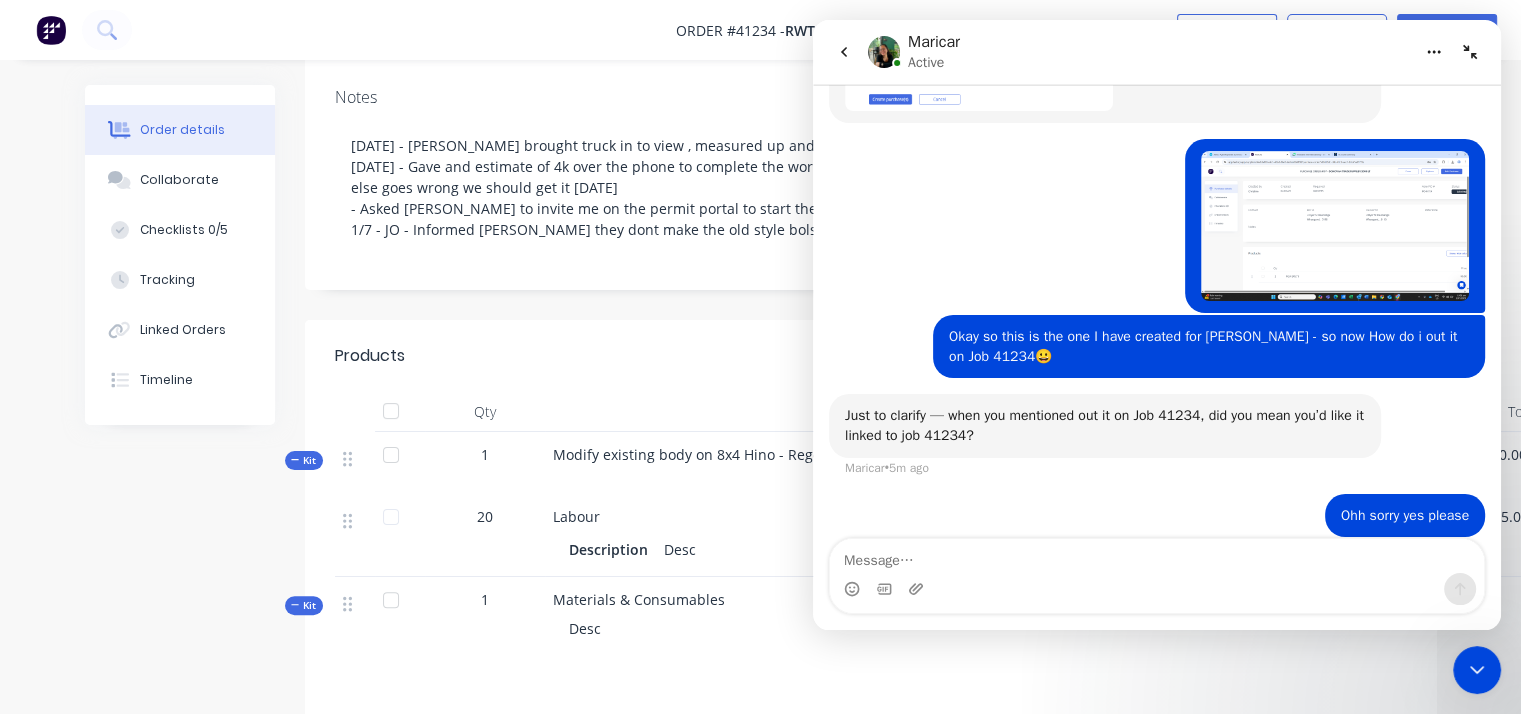 drag, startPoint x: 1471, startPoint y: 667, endPoint x: 2614, endPoint y: 1190, distance: 1256.9718 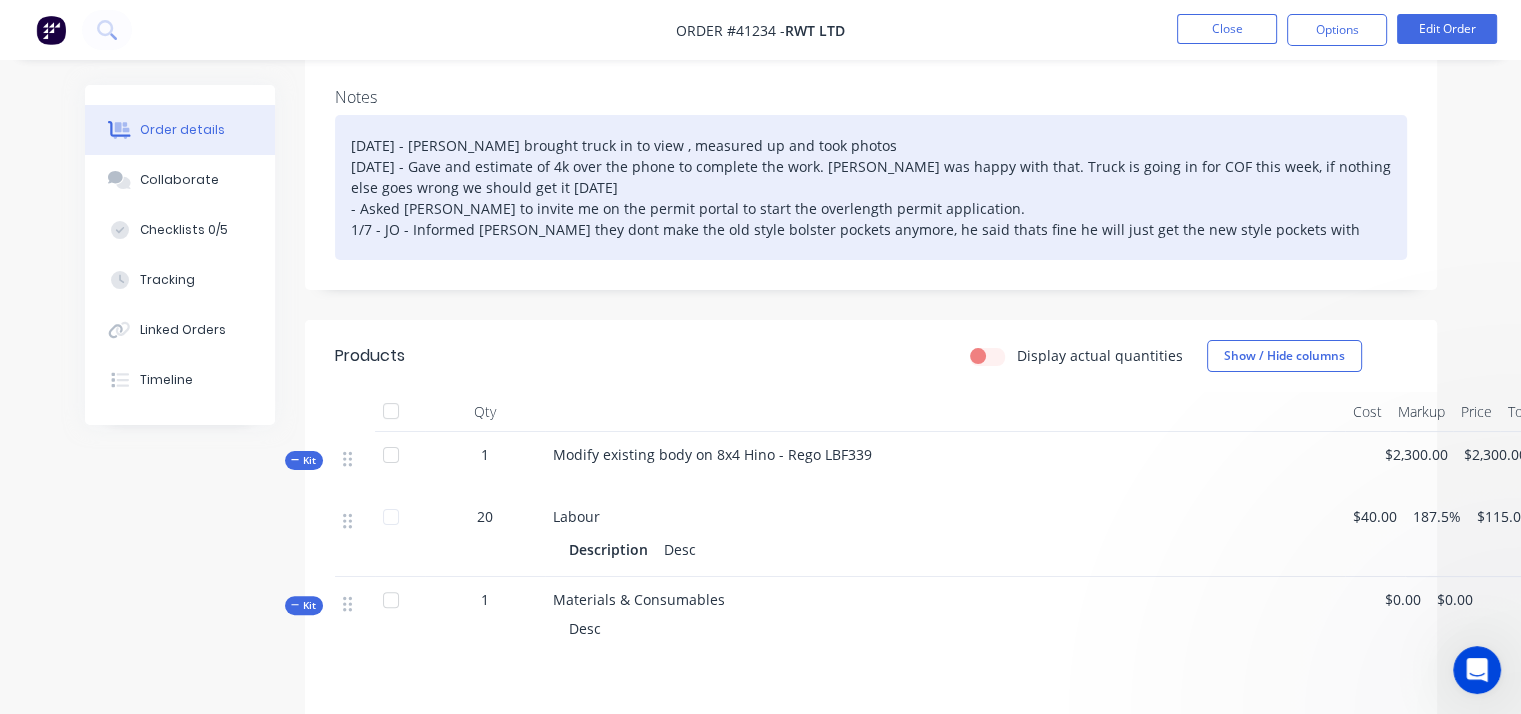 scroll, scrollTop: 540, scrollLeft: 0, axis: vertical 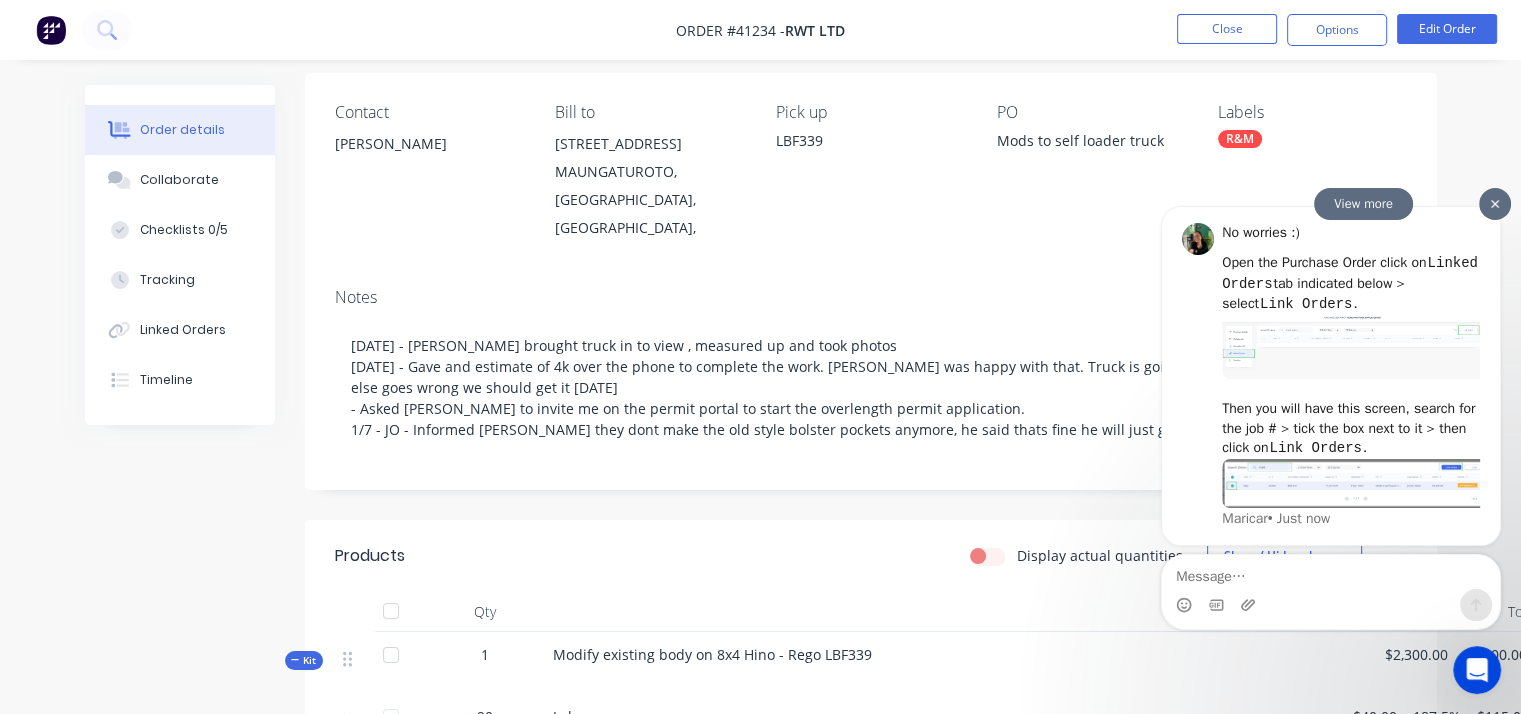 click on "View more" at bounding box center [1363, 203] 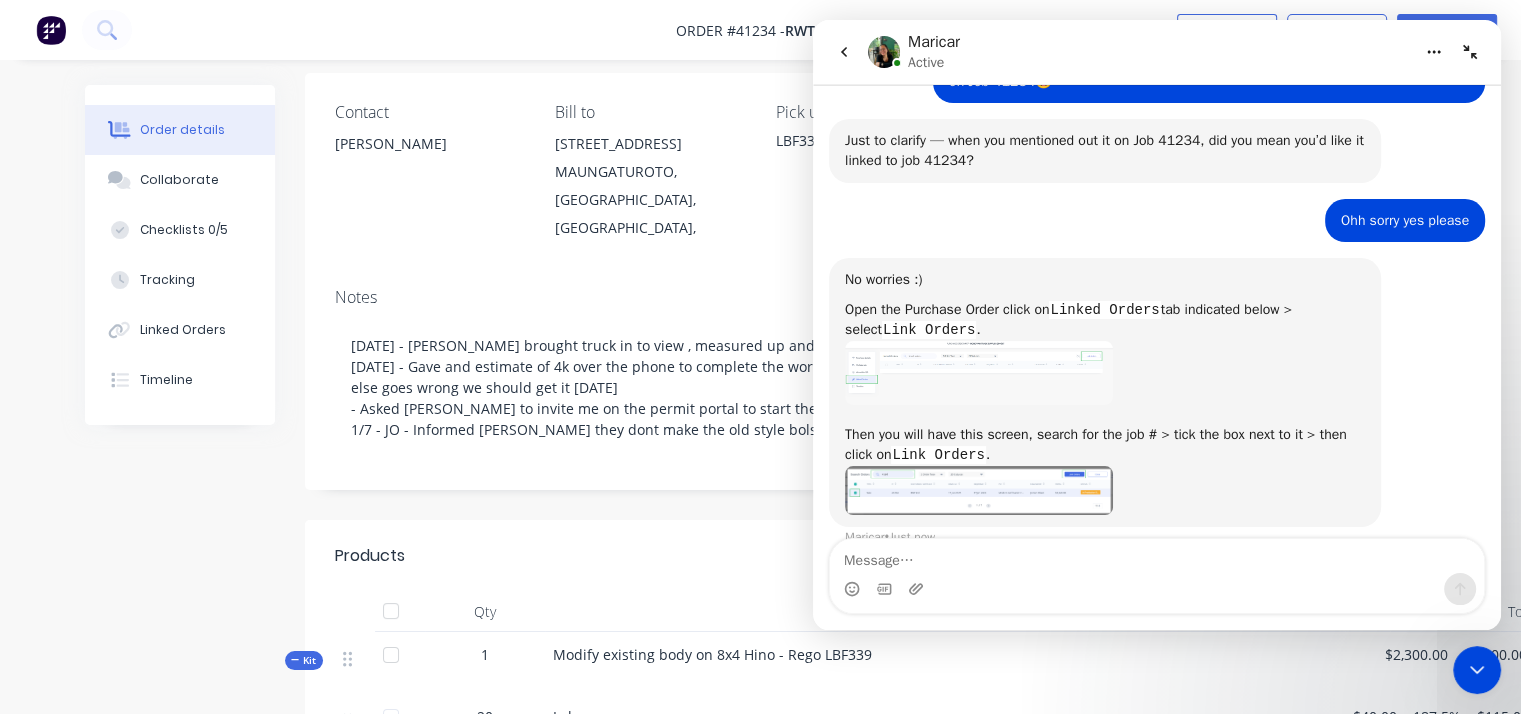 scroll, scrollTop: 750, scrollLeft: 0, axis: vertical 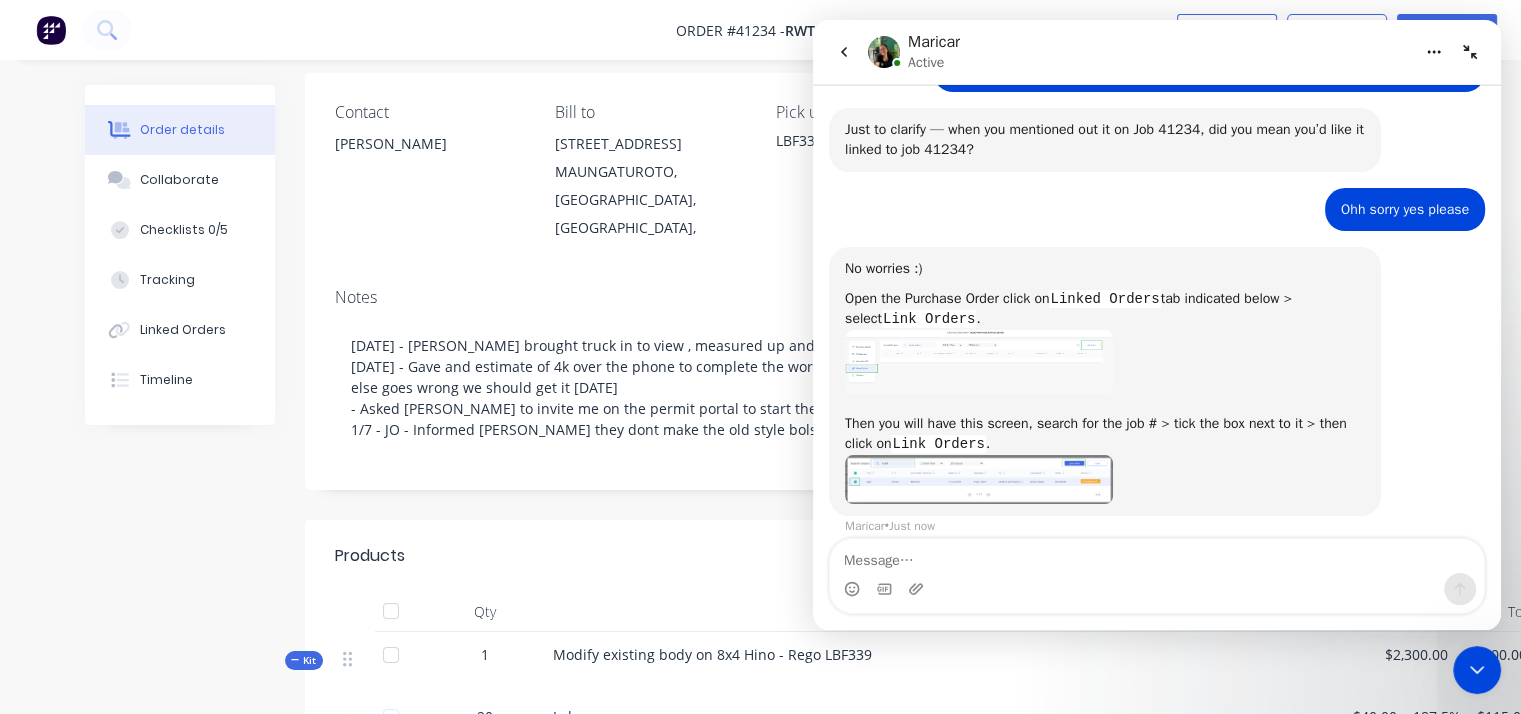 click on "Open the Purchase Order click on  Linked Orders  tab indicated below > select  Link Orders ." at bounding box center [1105, 309] 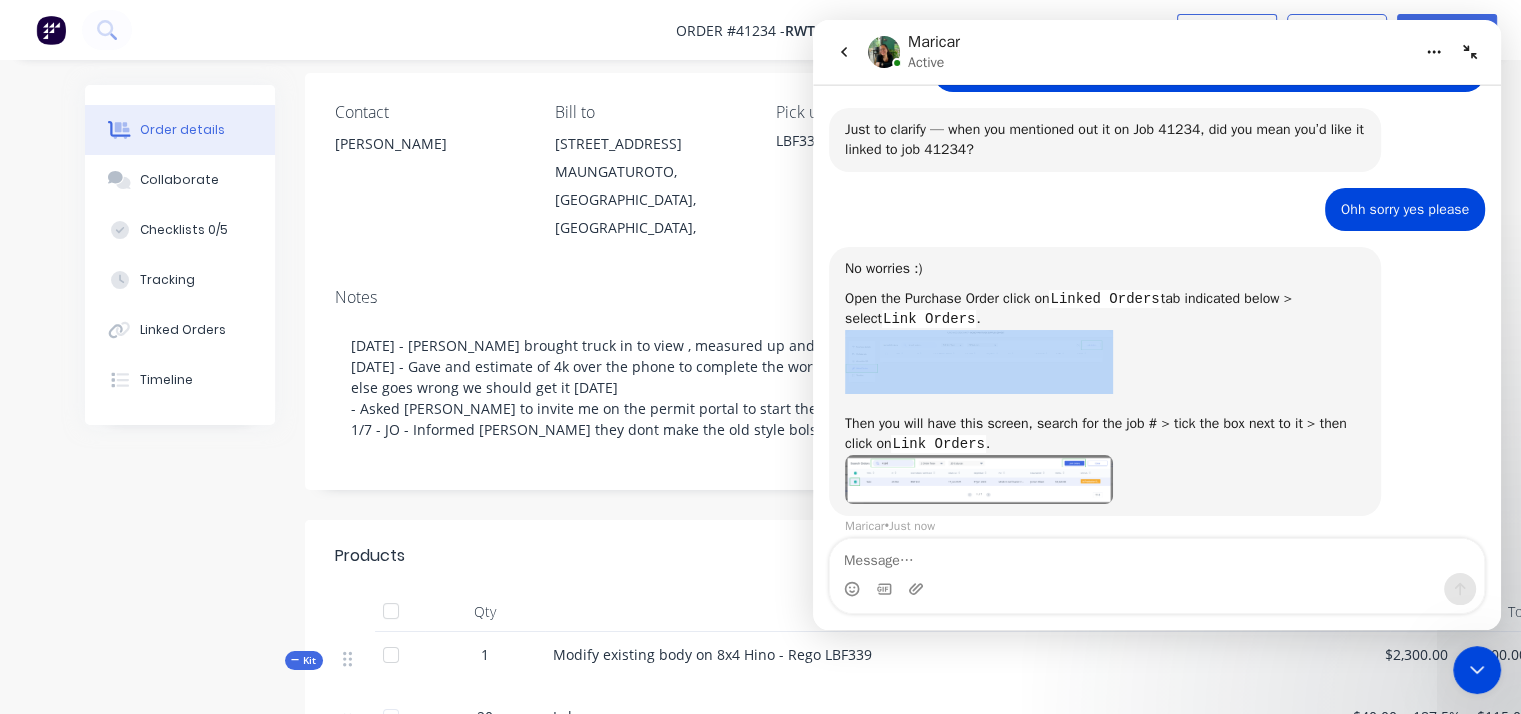click on "Open the Purchase Order click on  Linked Orders  tab indicated below > select  Link Orders ." at bounding box center (1105, 309) 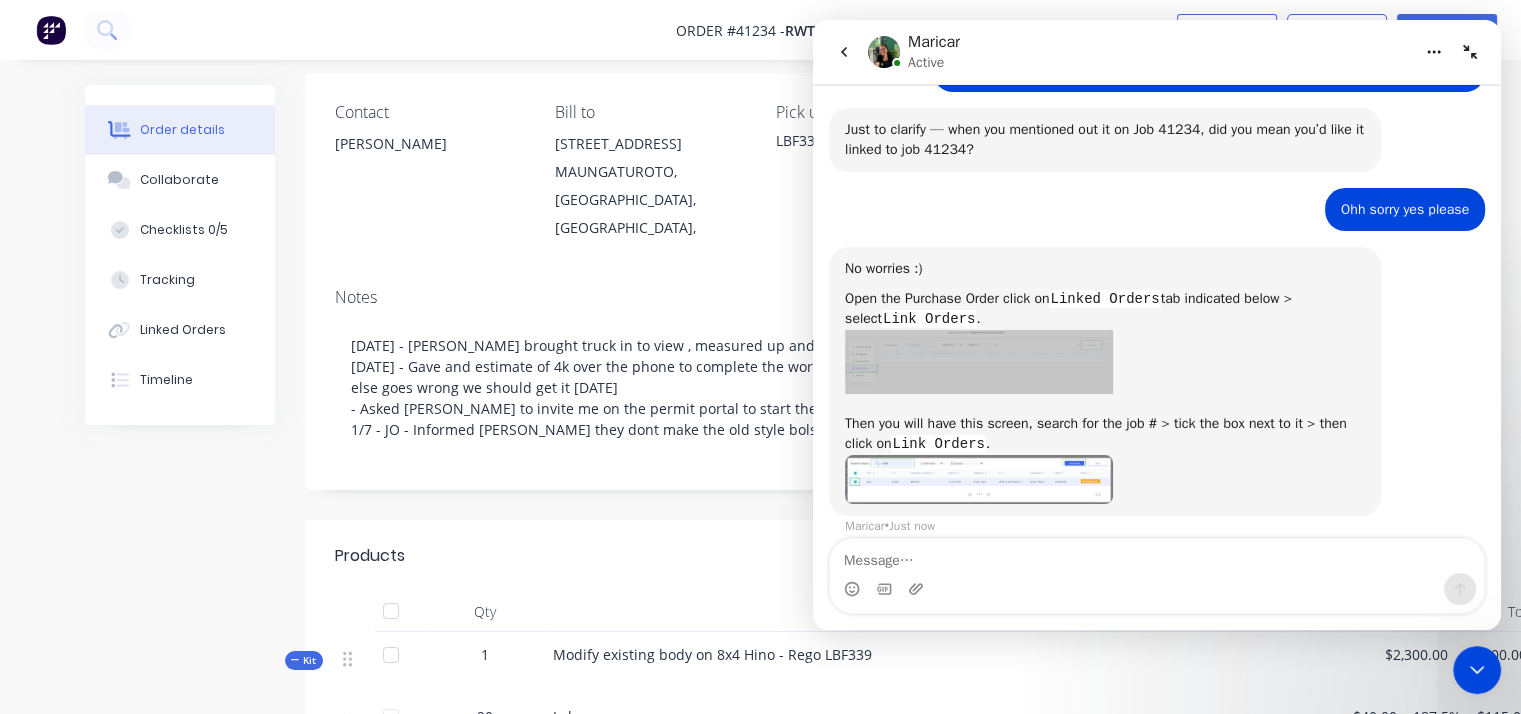 scroll, scrollTop: 750, scrollLeft: 0, axis: vertical 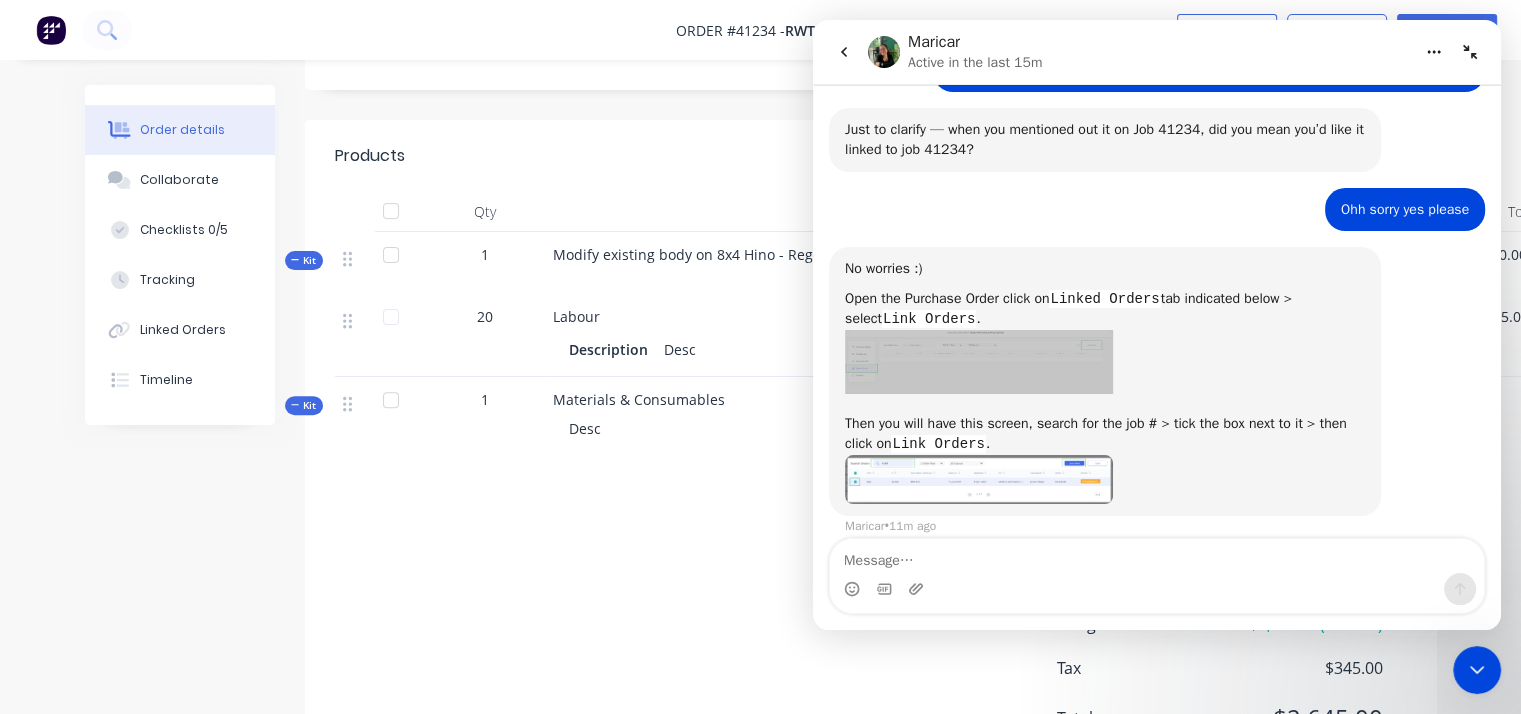 click 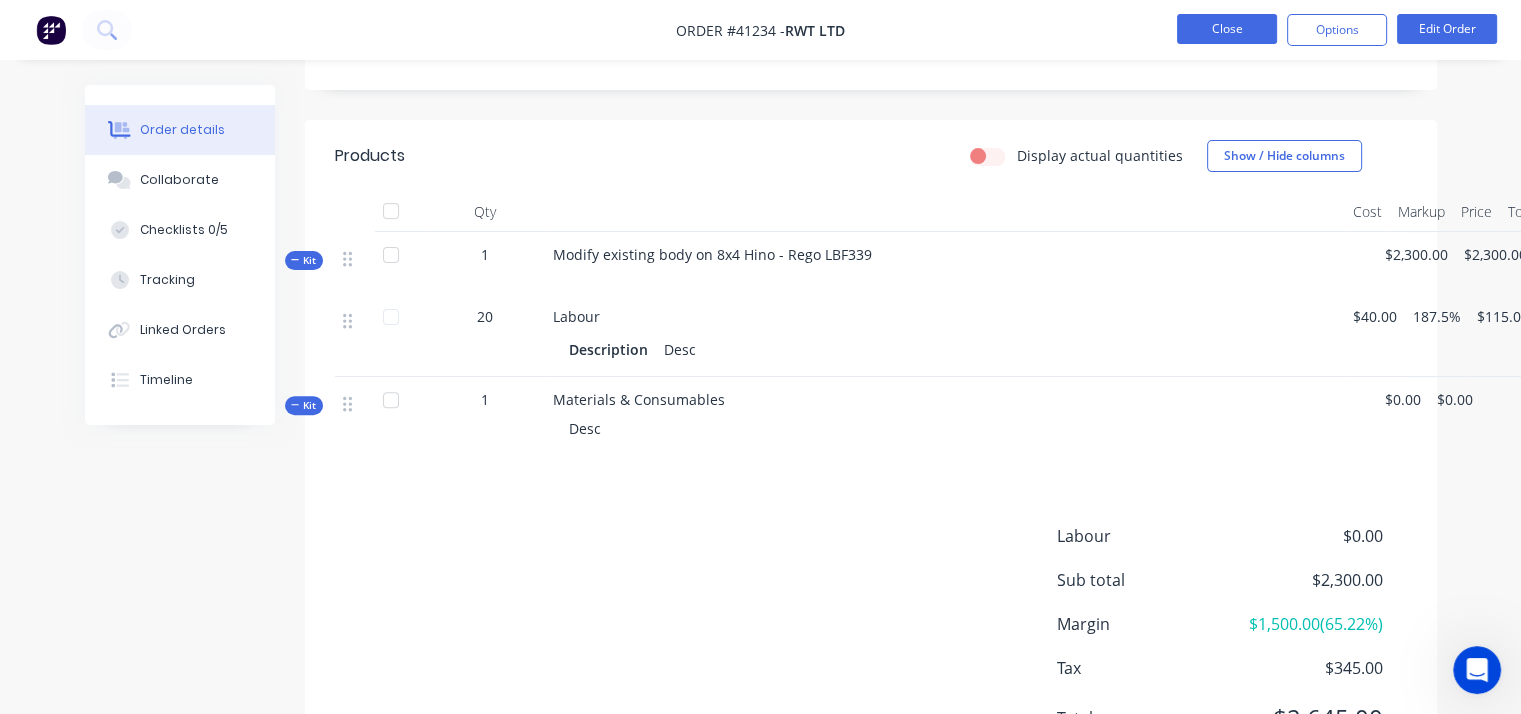 click on "Close" at bounding box center [1227, 29] 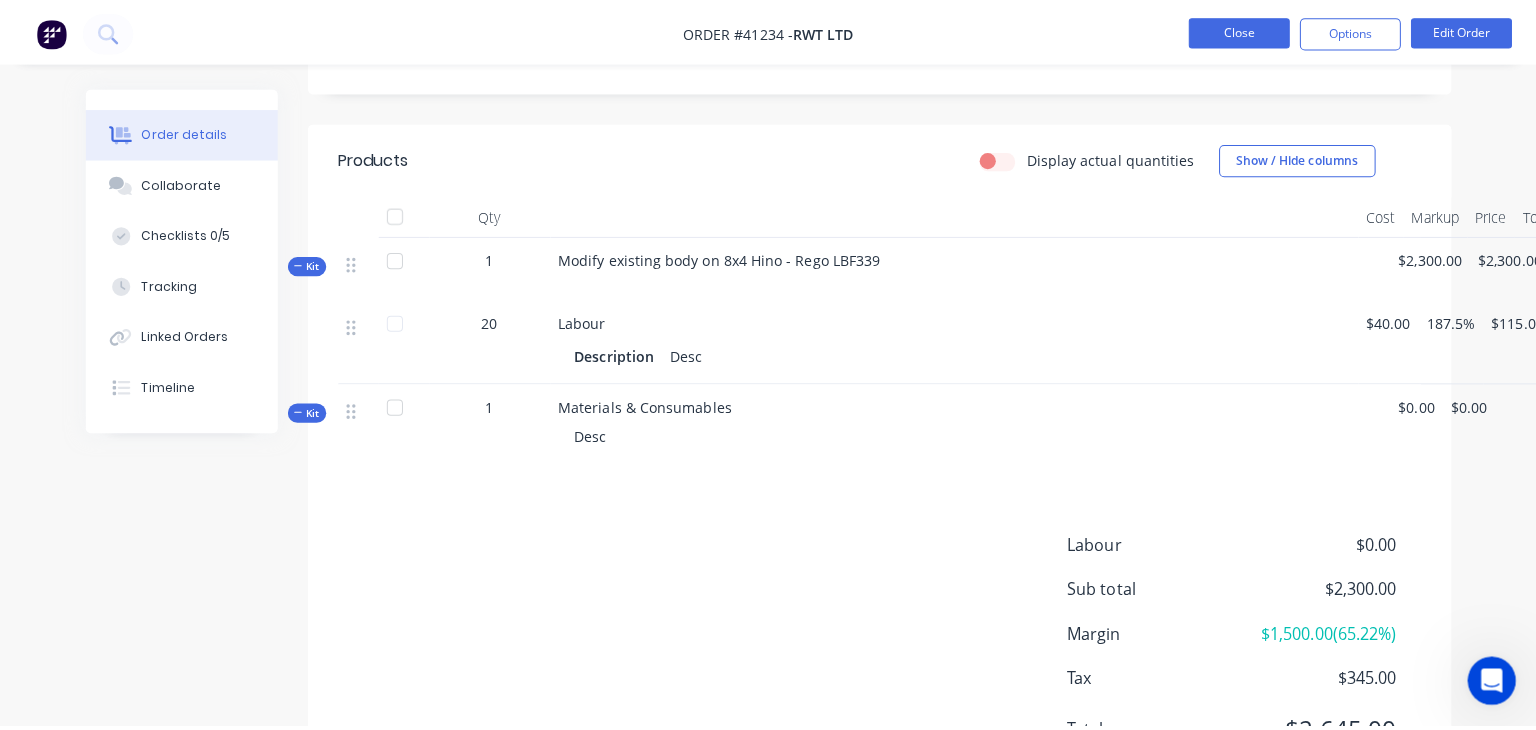 scroll, scrollTop: 0, scrollLeft: 0, axis: both 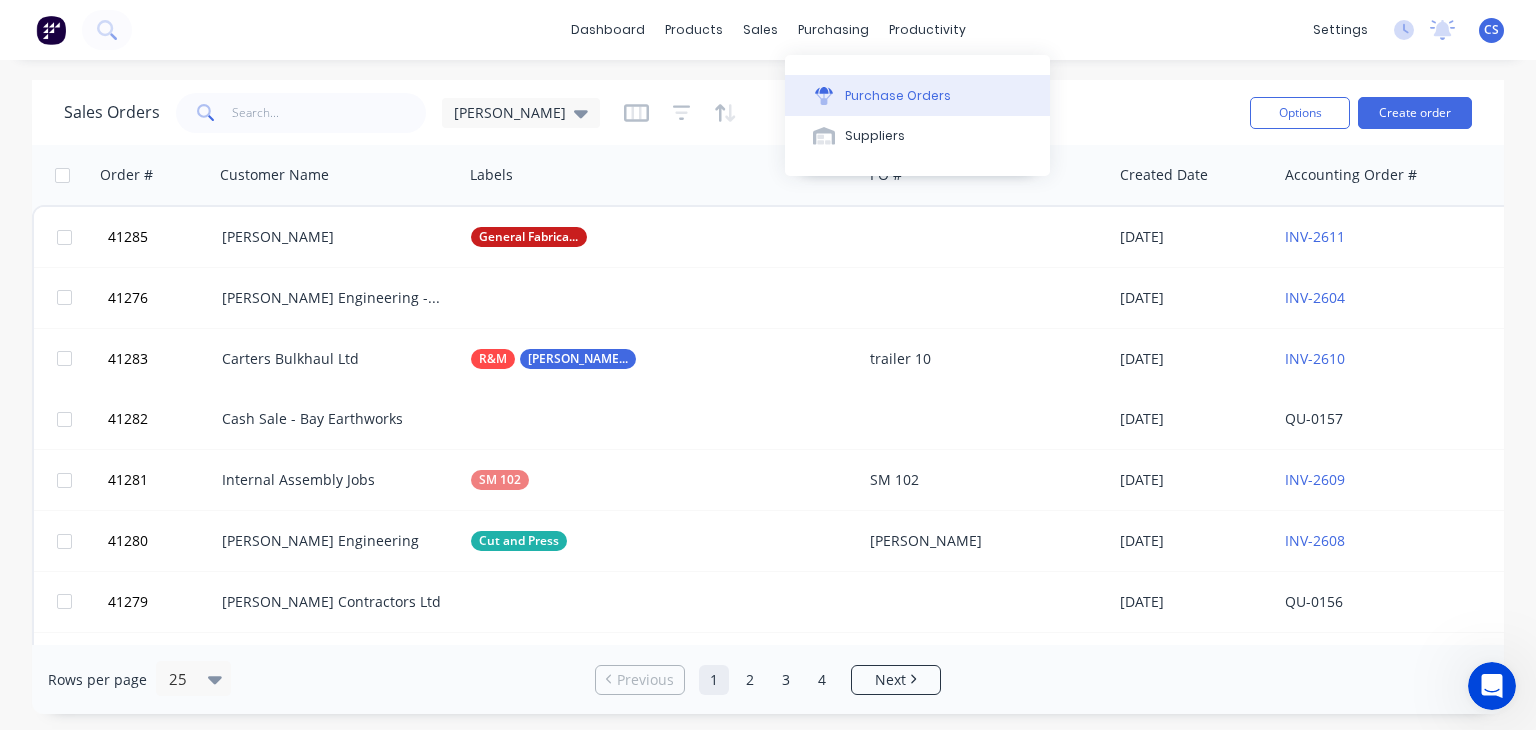 click on "Purchase Orders" at bounding box center (898, 96) 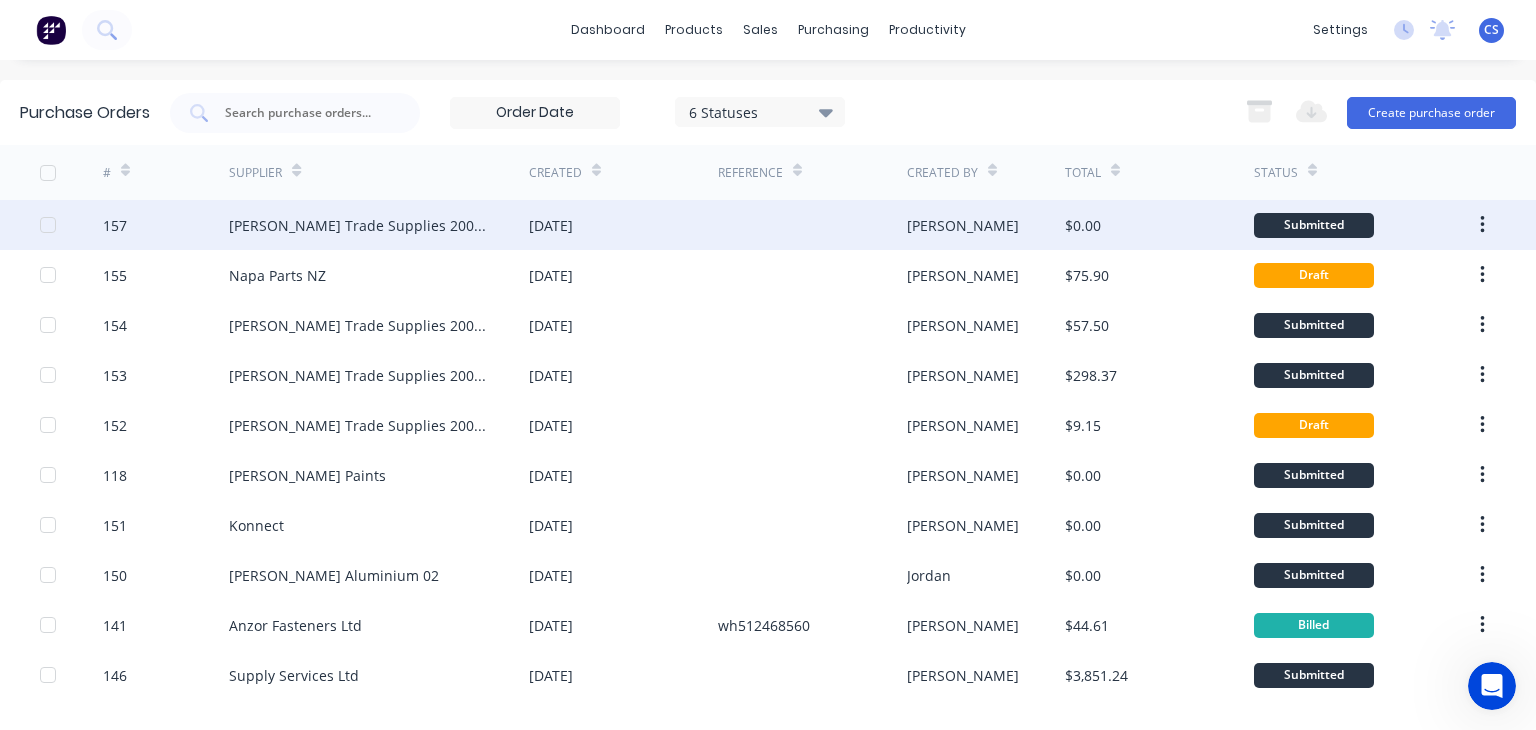 click on "[PERSON_NAME] Trade Supplies 2005 Lt" at bounding box center [359, 225] 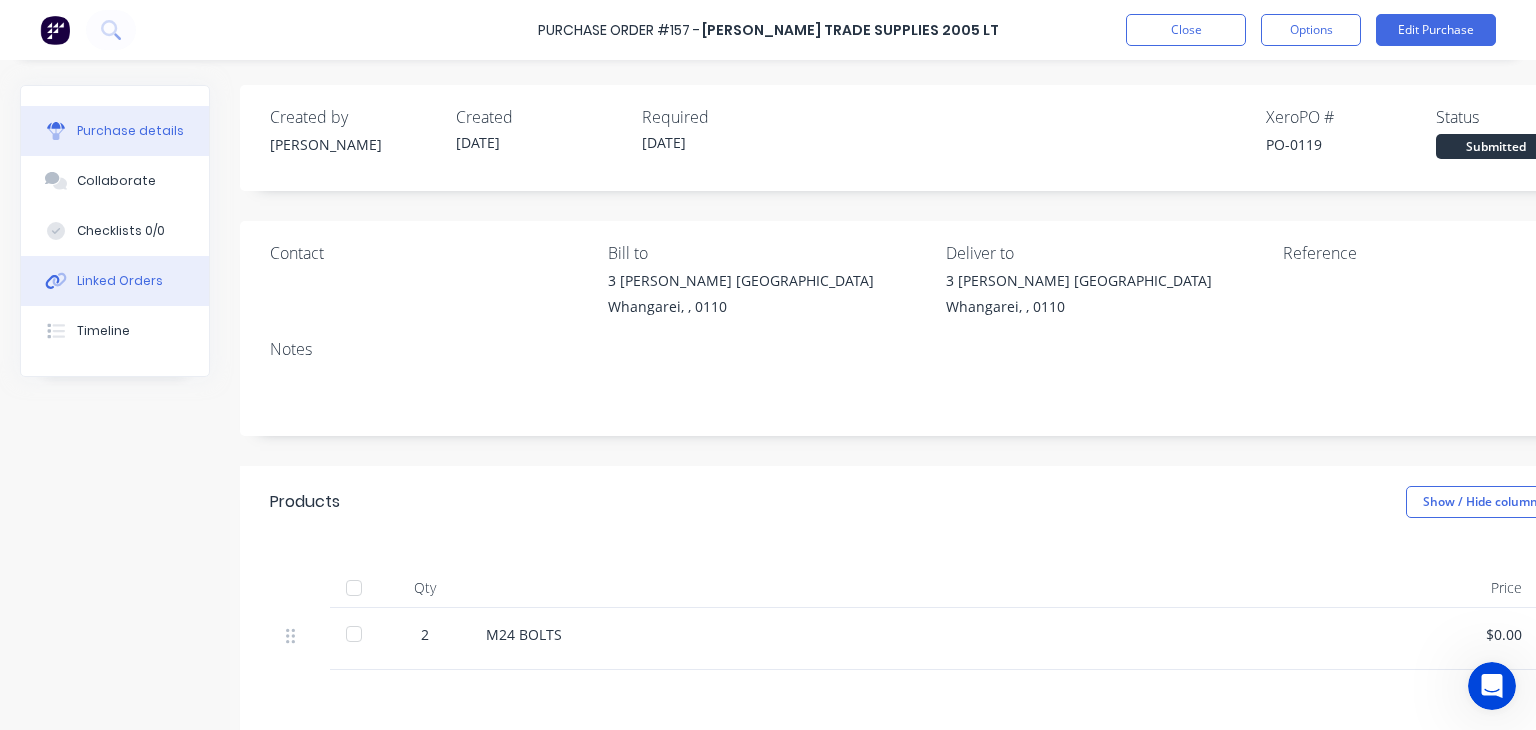 click on "Linked Orders" at bounding box center (120, 281) 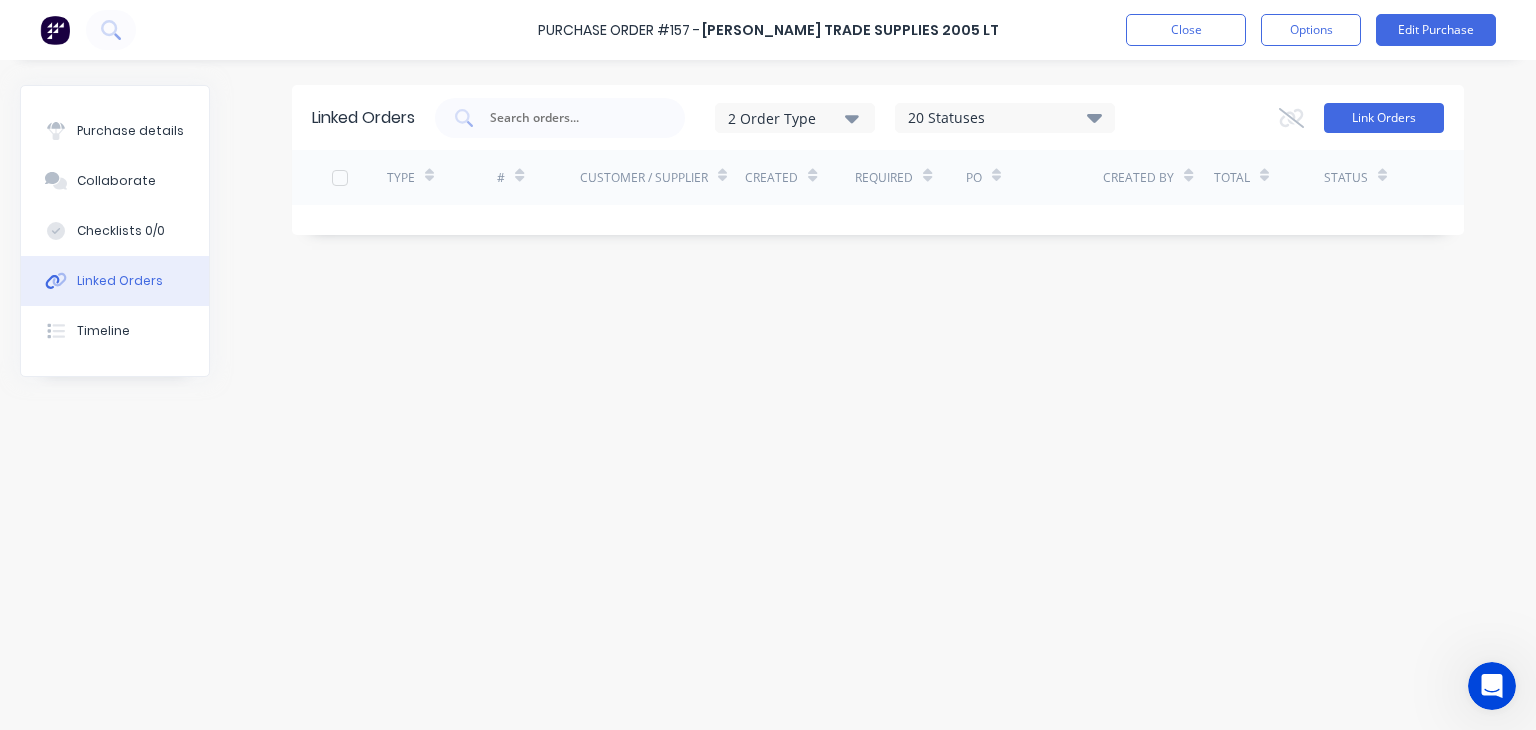 click on "Link Orders" at bounding box center (1384, 118) 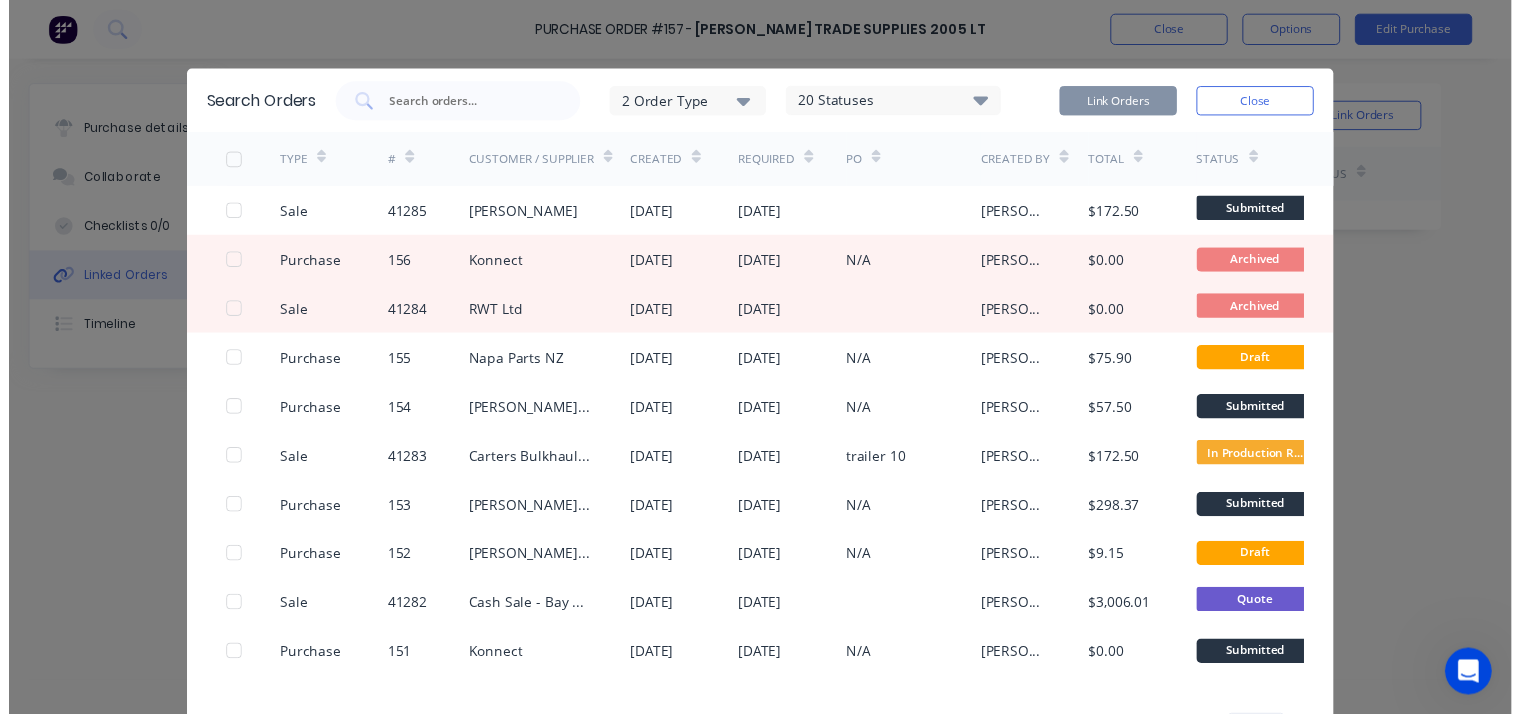 scroll, scrollTop: 0, scrollLeft: 0, axis: both 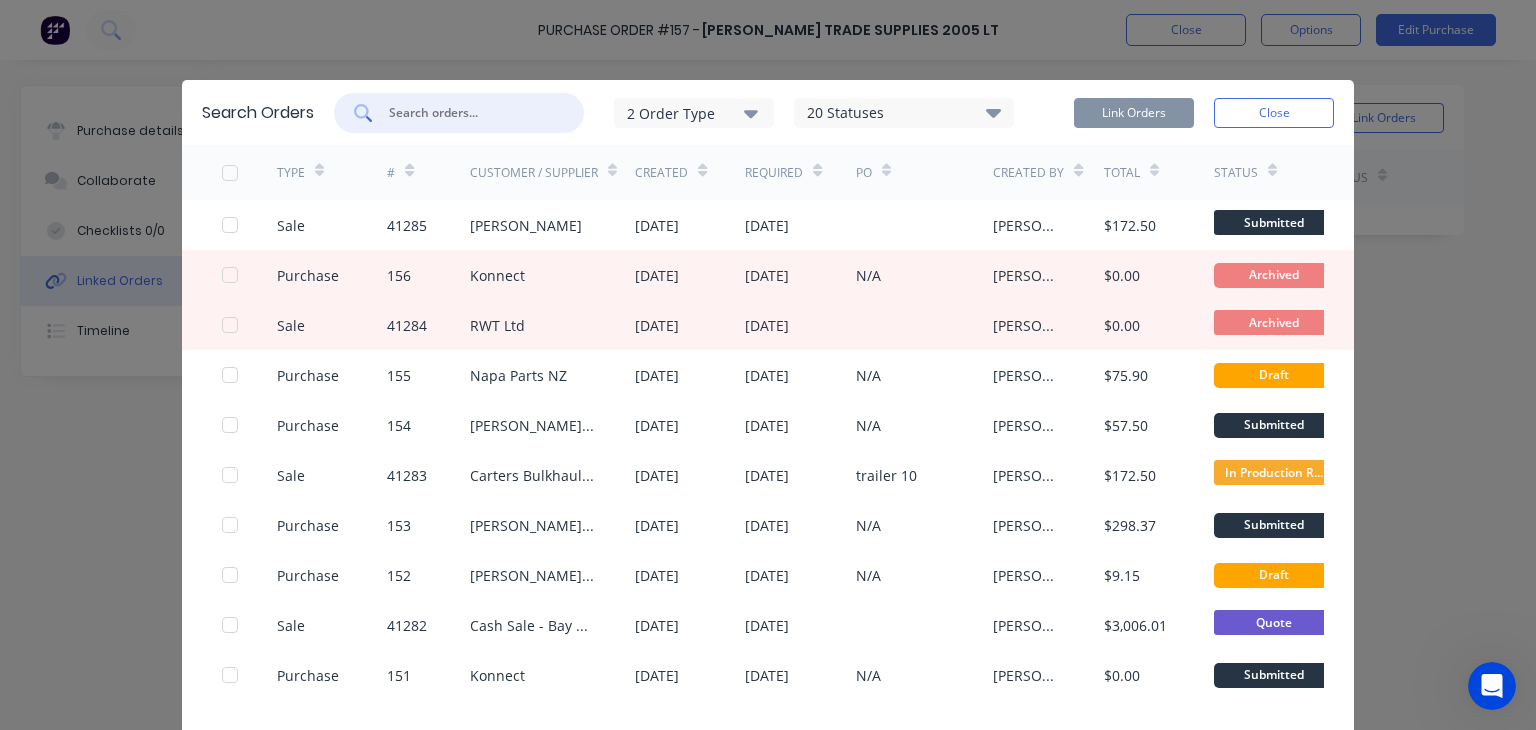 click at bounding box center [470, 113] 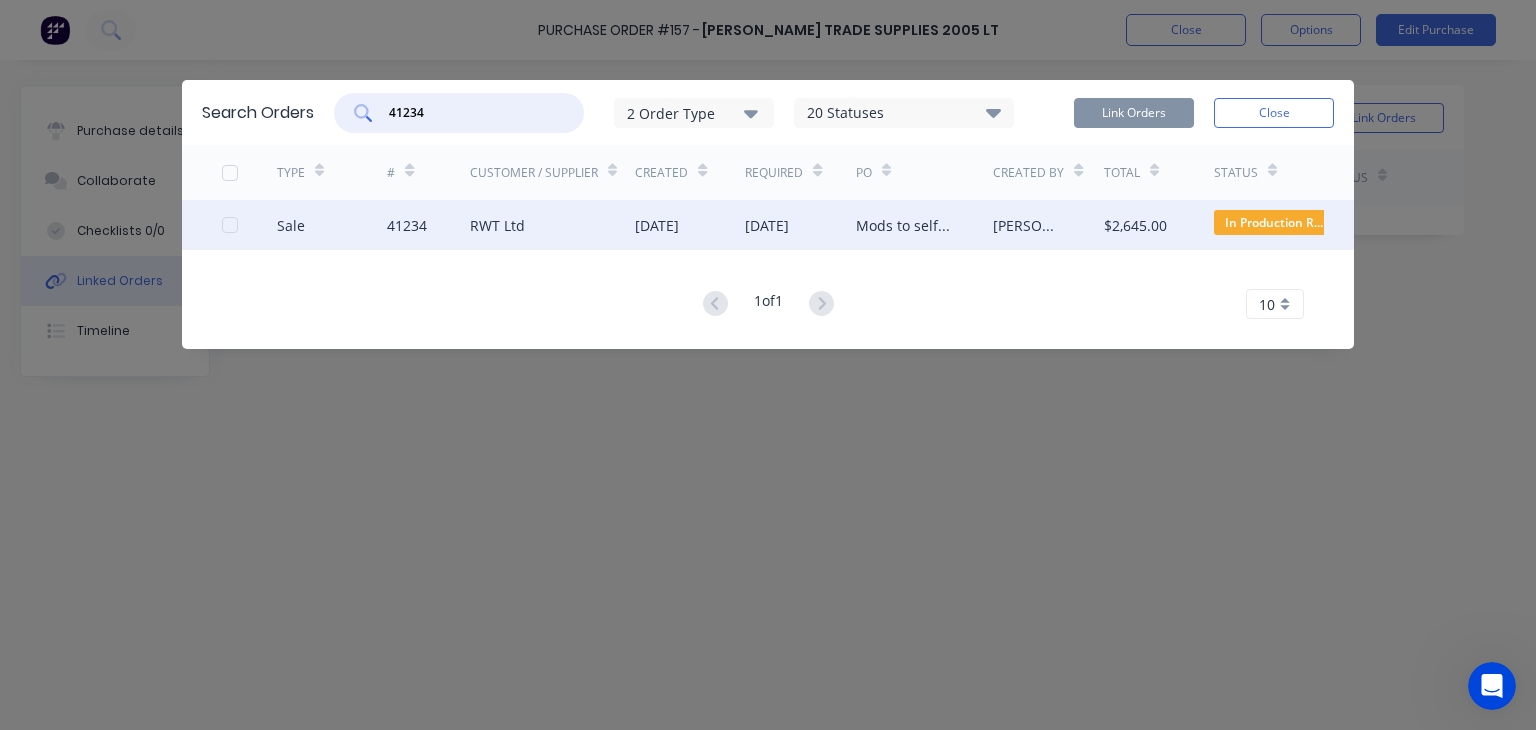 click at bounding box center [230, 225] 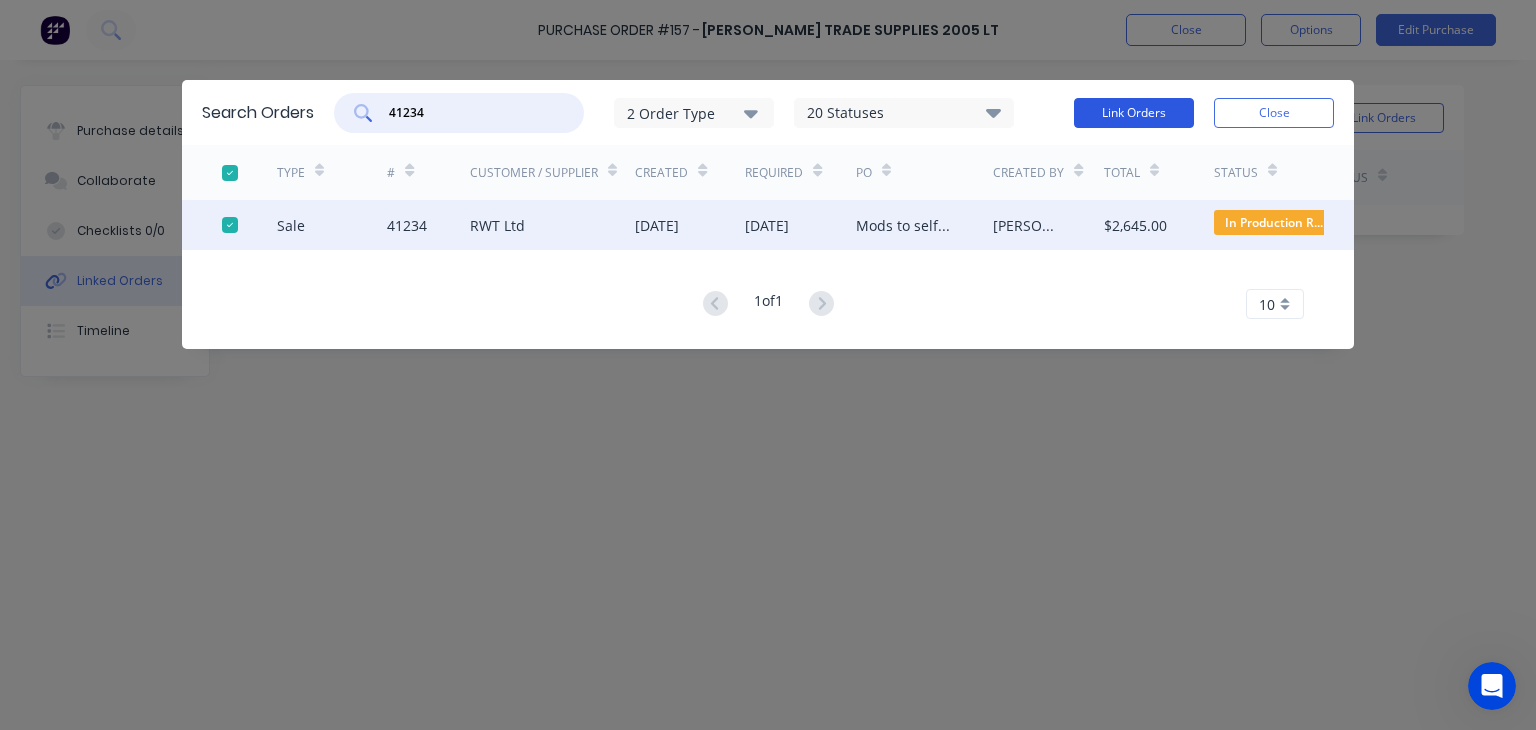 type on "41234" 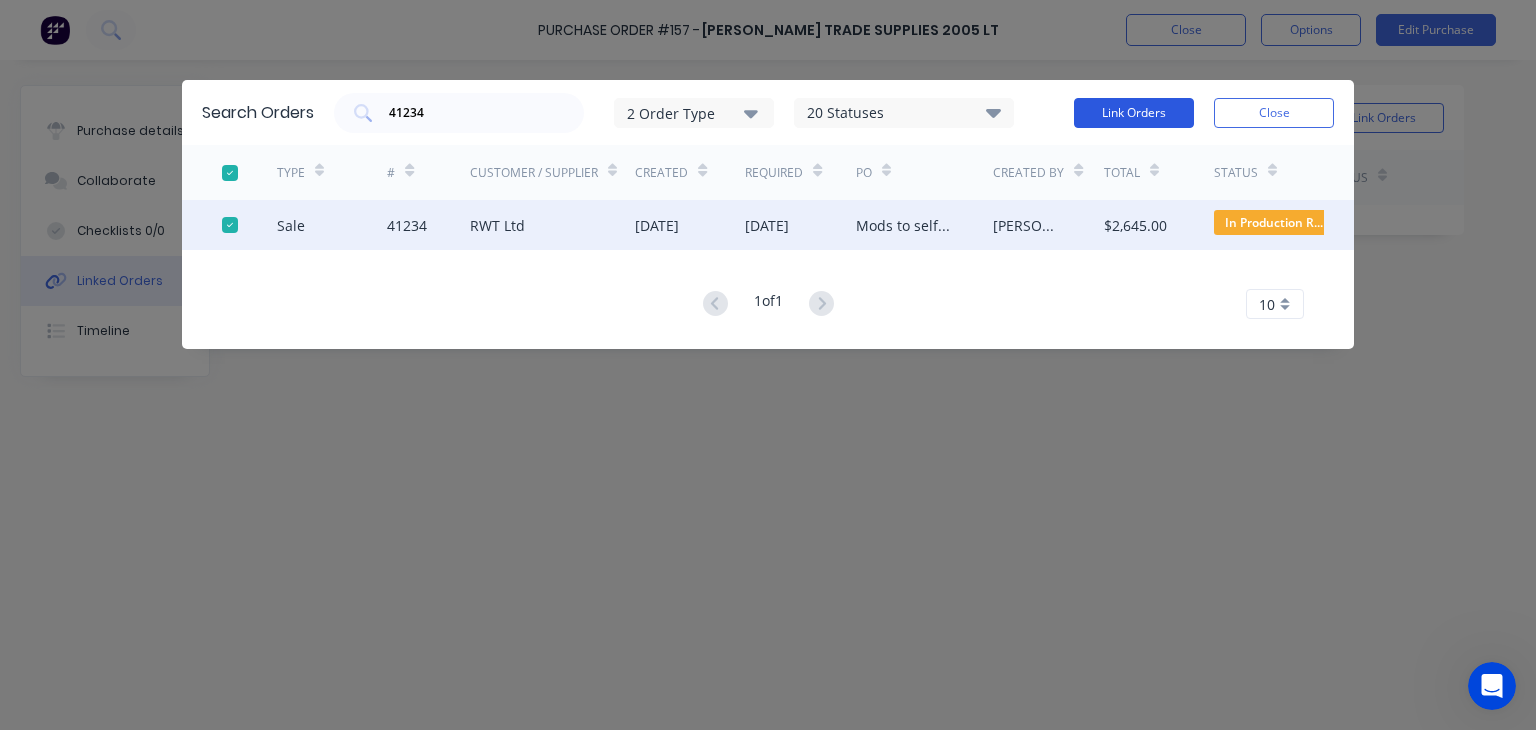 click on "Link Orders" at bounding box center [1134, 113] 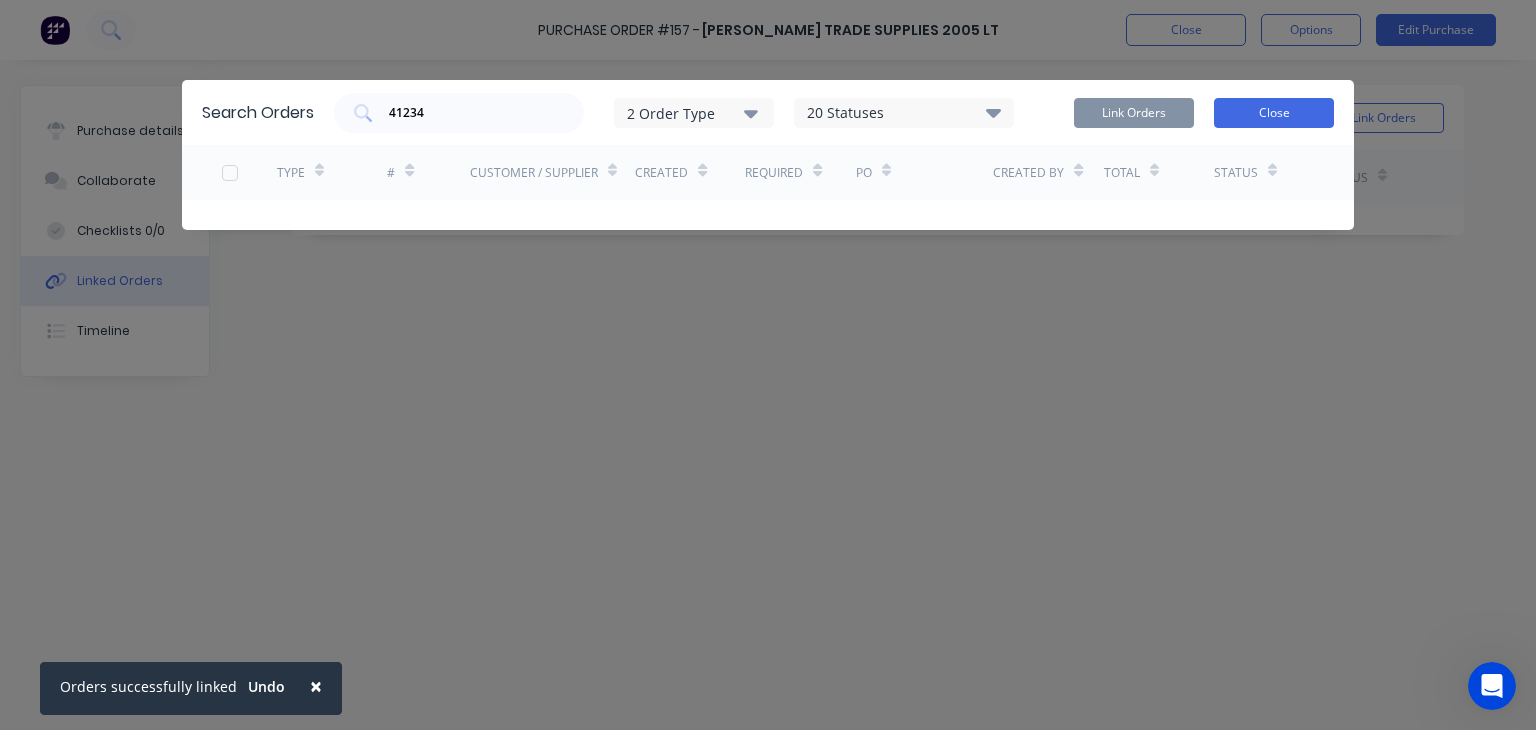 click on "Close" at bounding box center [1274, 113] 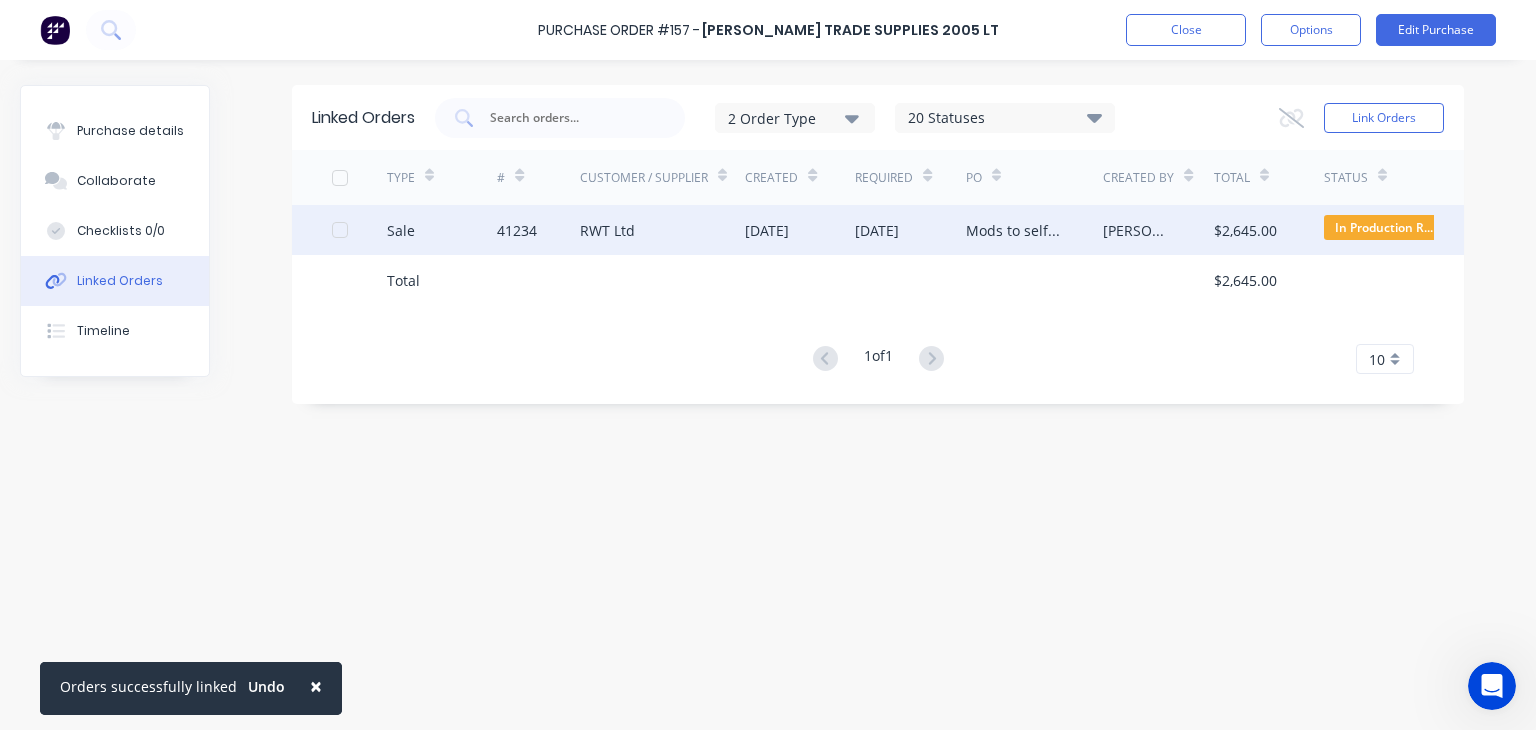 click on "RWT Ltd" at bounding box center (662, 230) 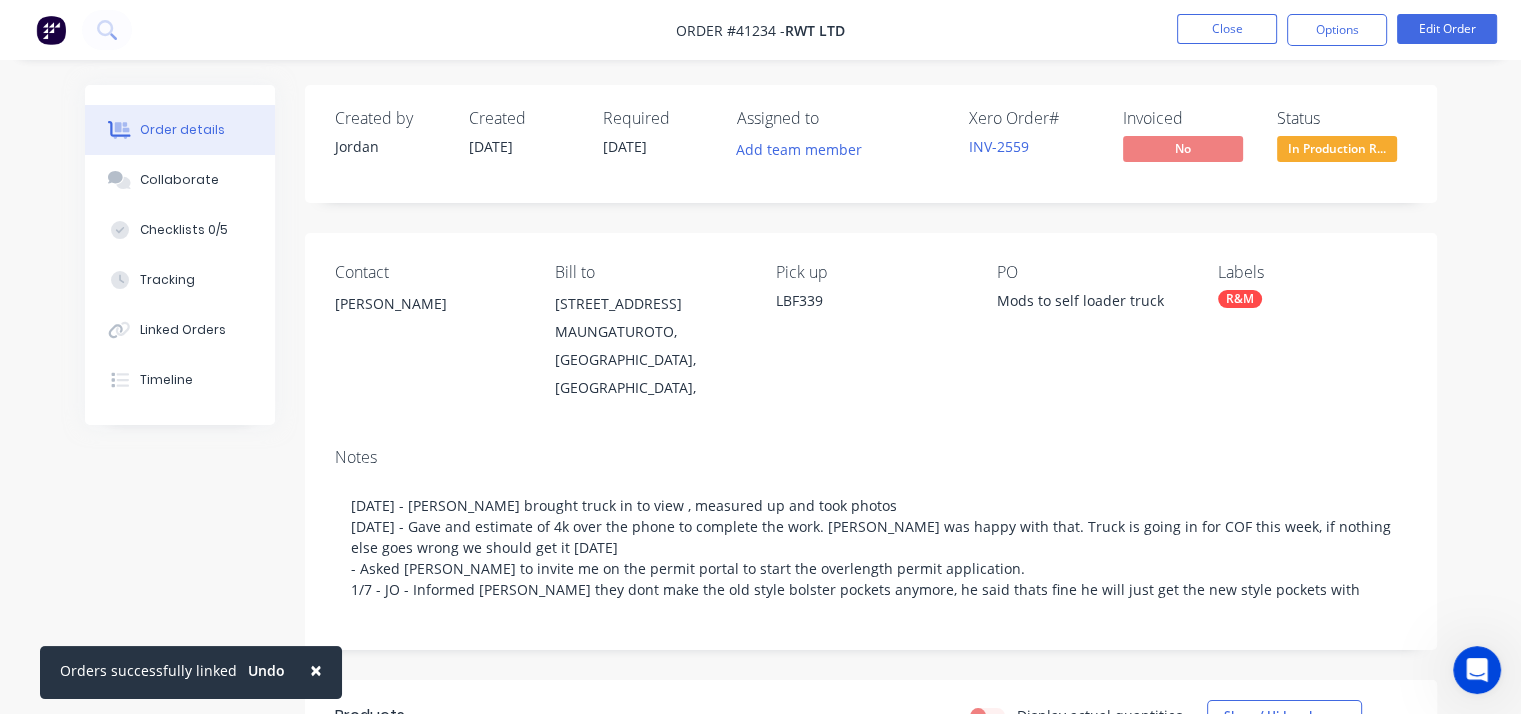 scroll, scrollTop: 750, scrollLeft: 0, axis: vertical 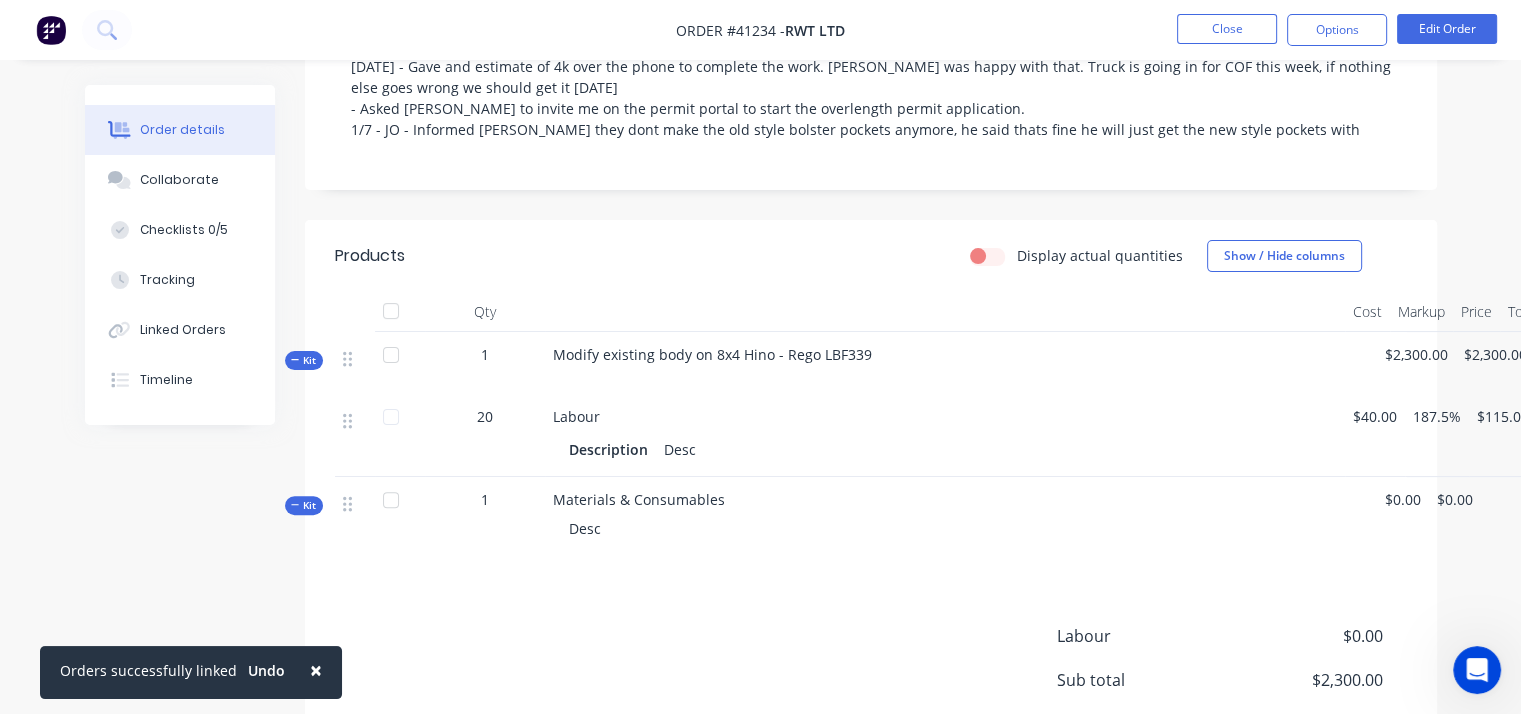 click on "Desc" at bounding box center [945, 528] 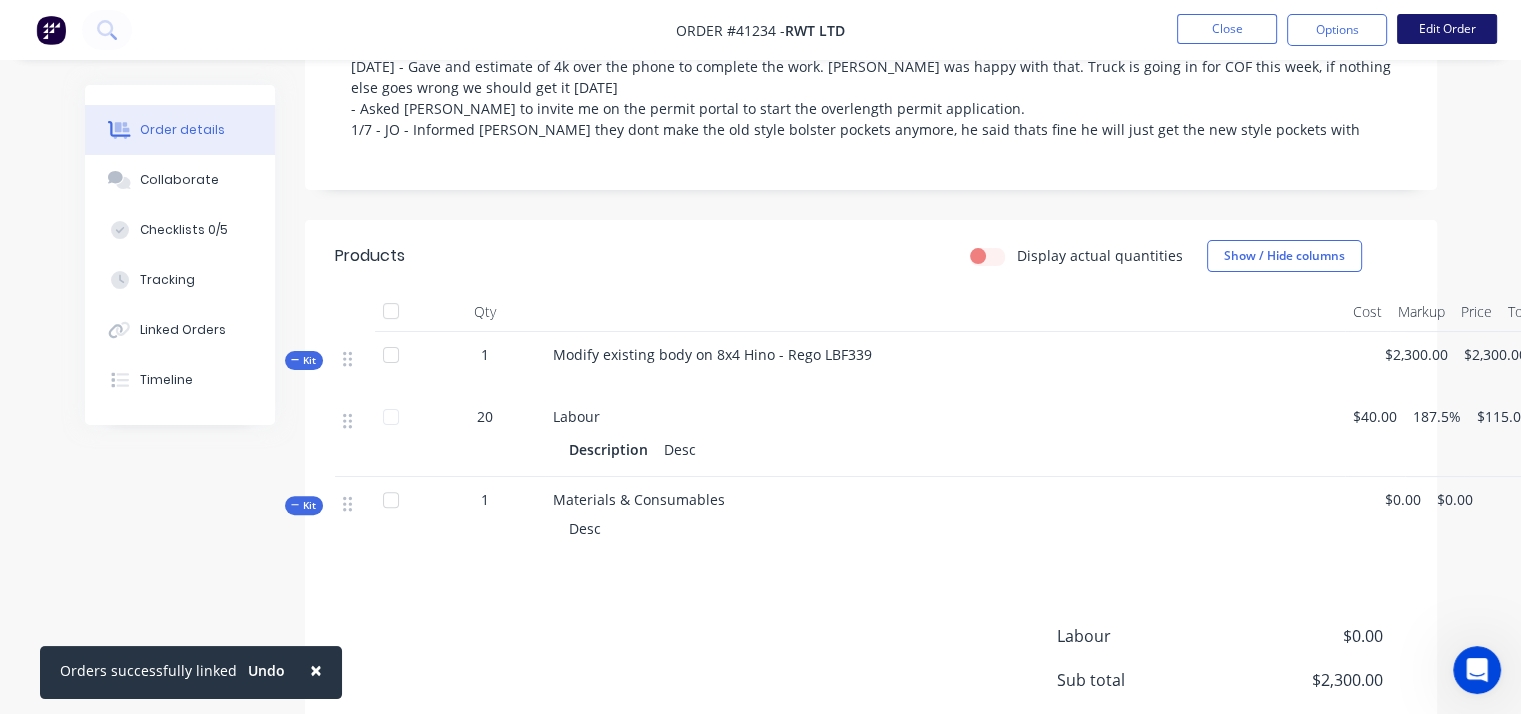 click on "Edit Order" at bounding box center [1447, 29] 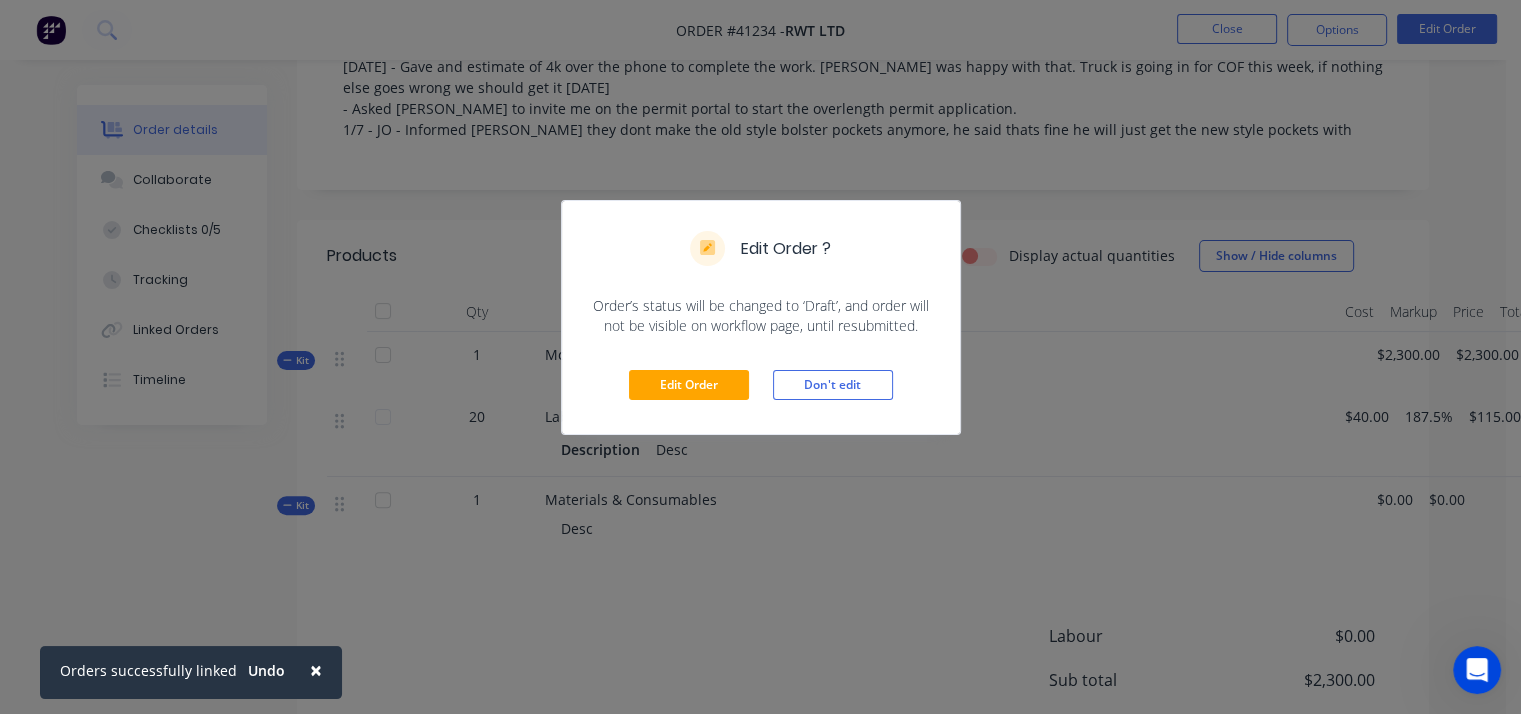 click on "Edit Order ? Order’s status will be changed to ‘Draft’, and order will not be visible on workflow page, until resubmitted. Edit Order Don't edit" at bounding box center [760, 357] 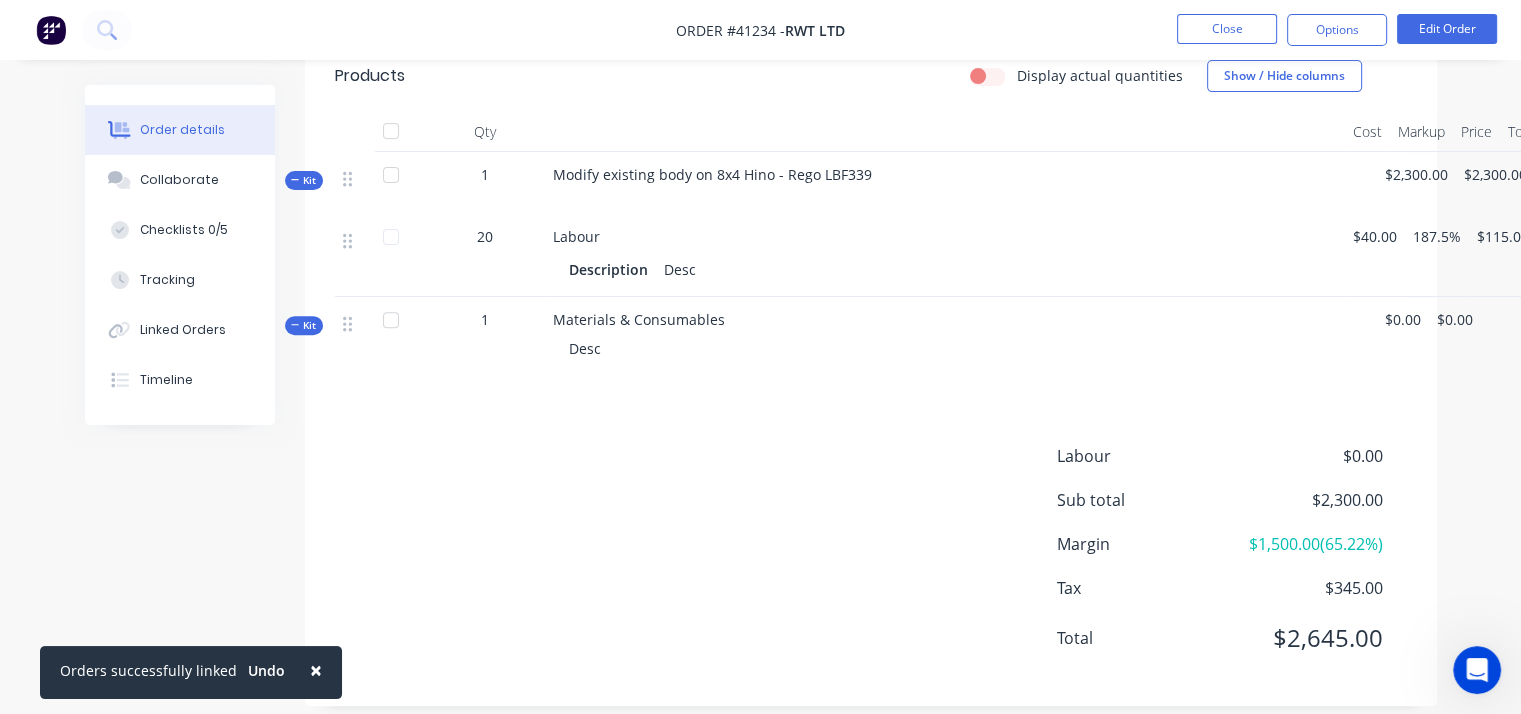 scroll, scrollTop: 660, scrollLeft: 0, axis: vertical 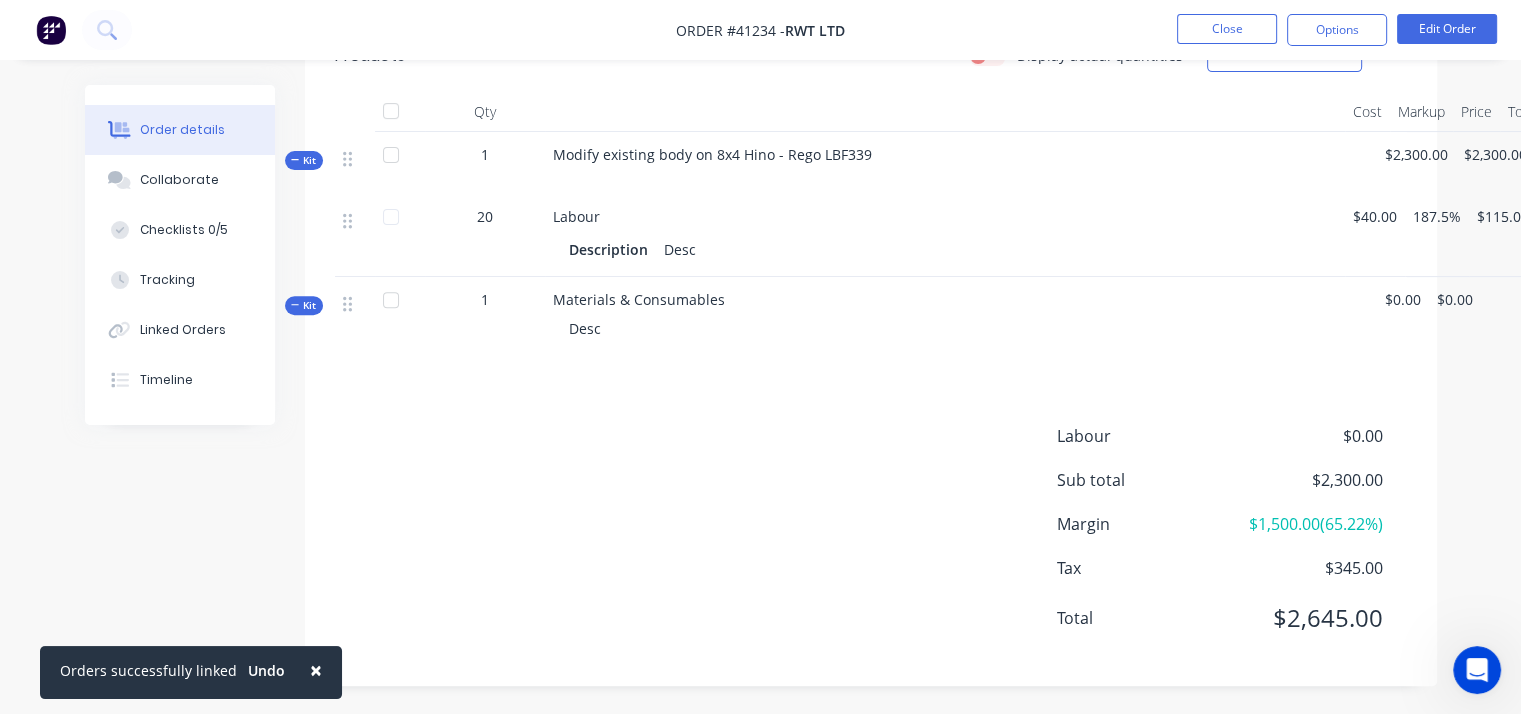 click on "Kit" at bounding box center (304, 305) 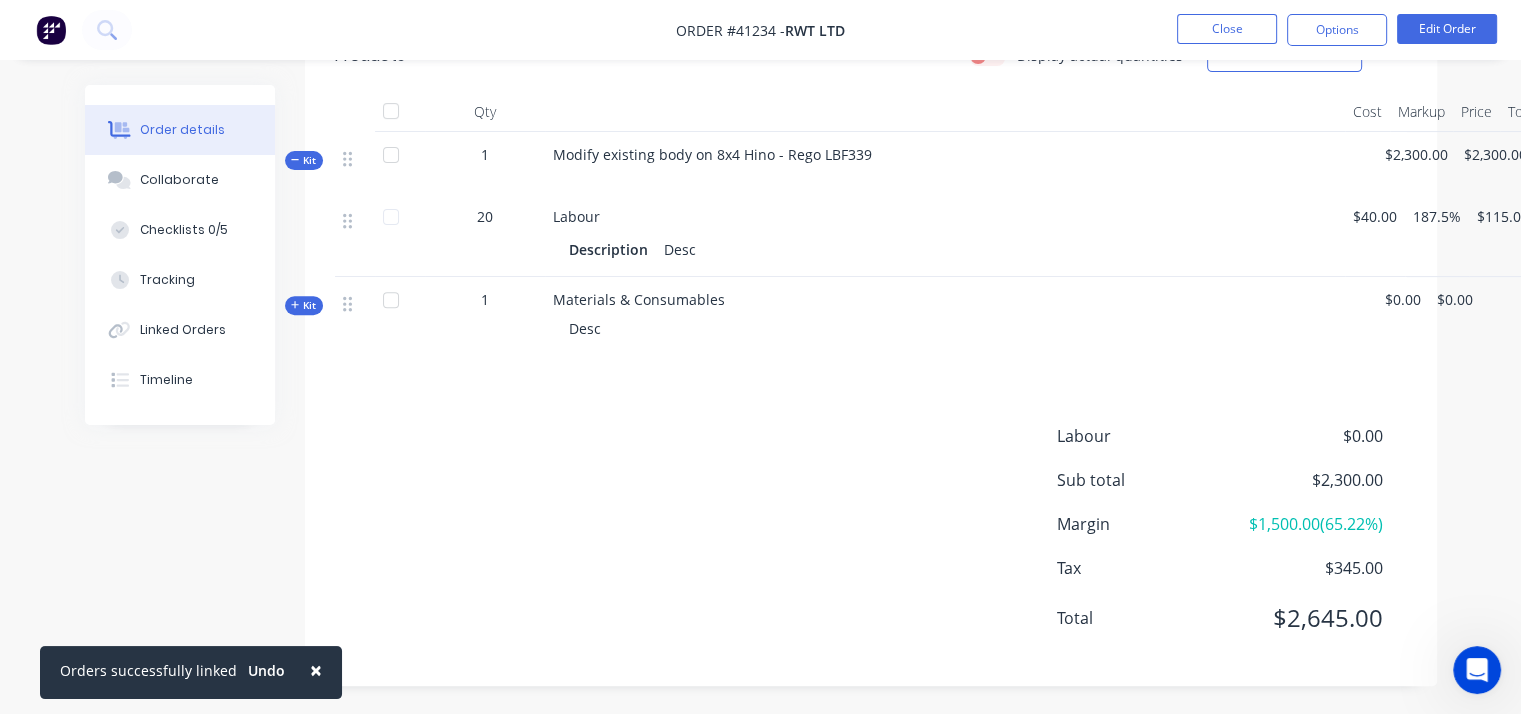 click on "Kit" at bounding box center (304, 305) 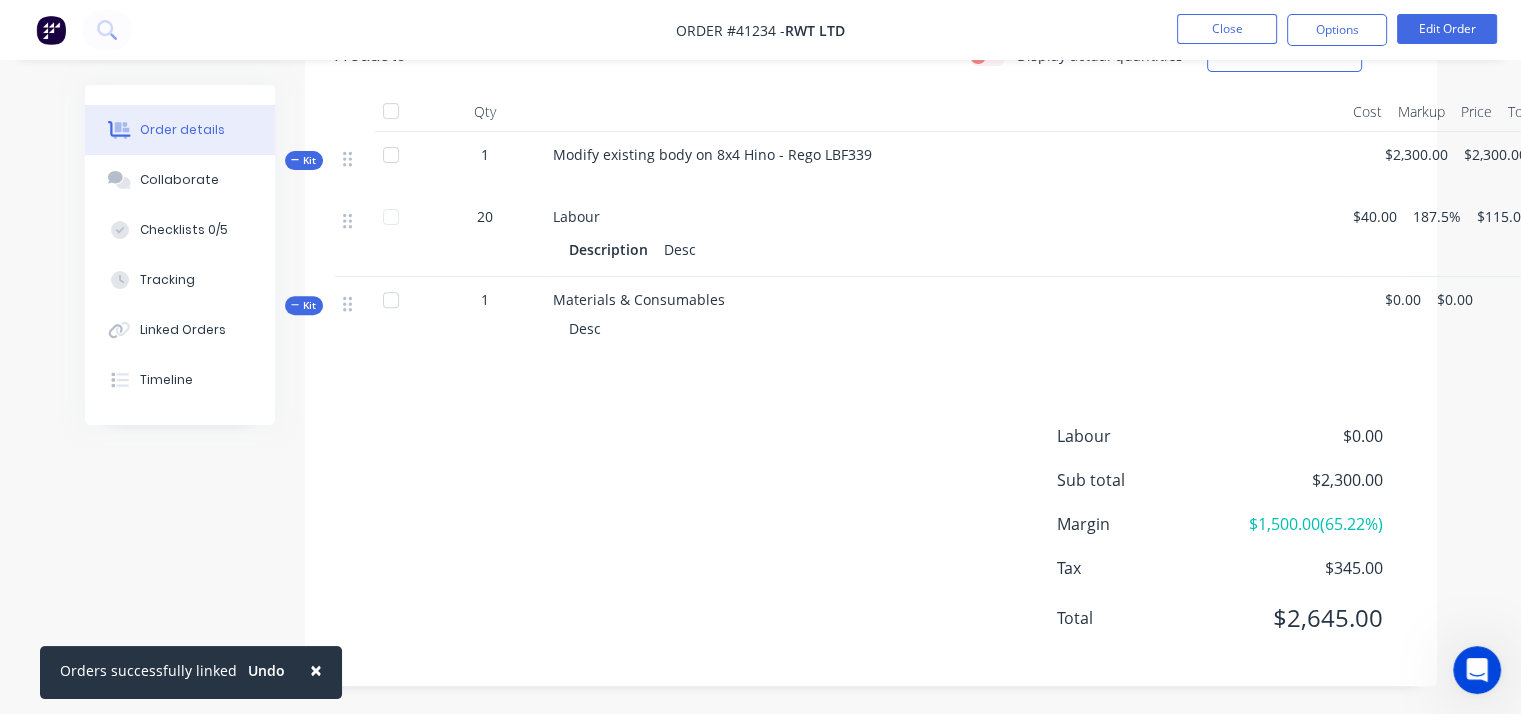 click 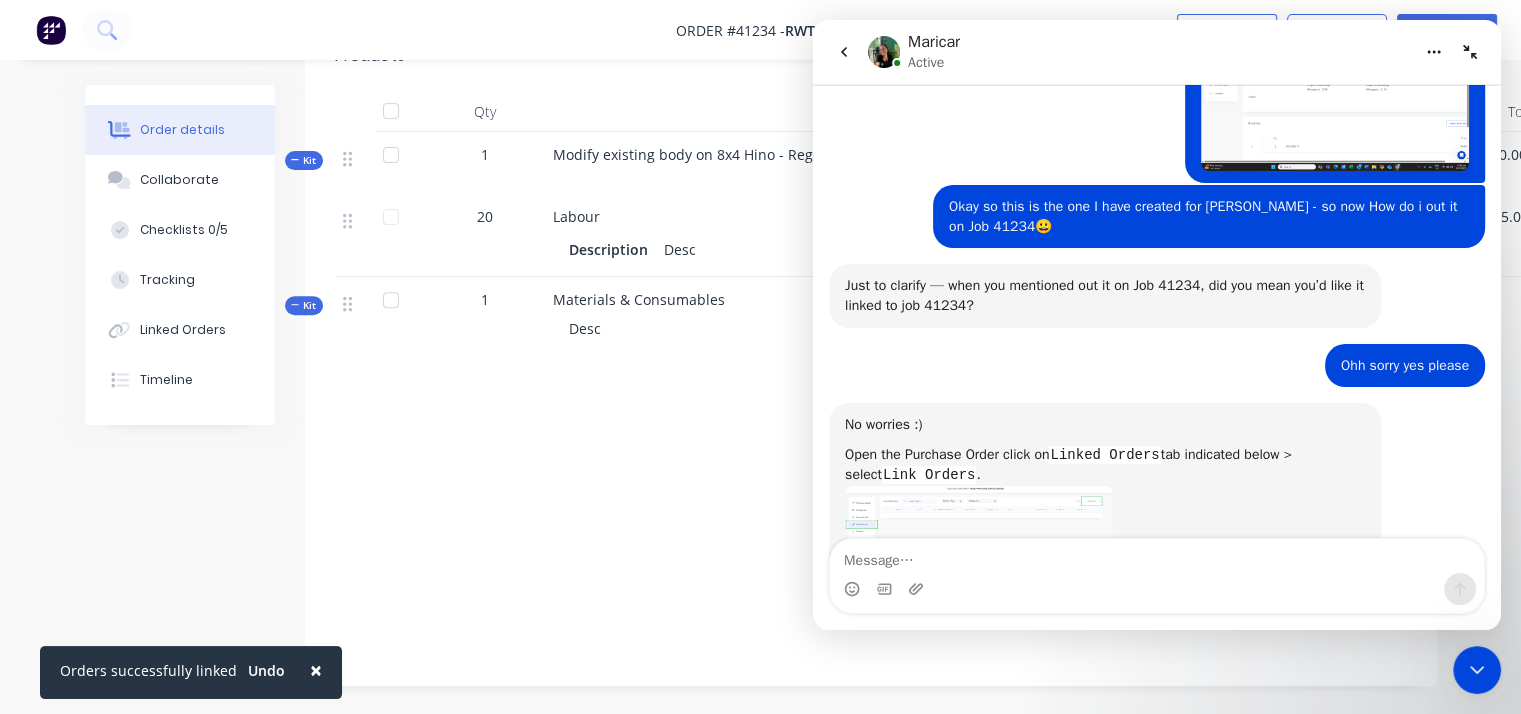 scroll, scrollTop: 750, scrollLeft: 0, axis: vertical 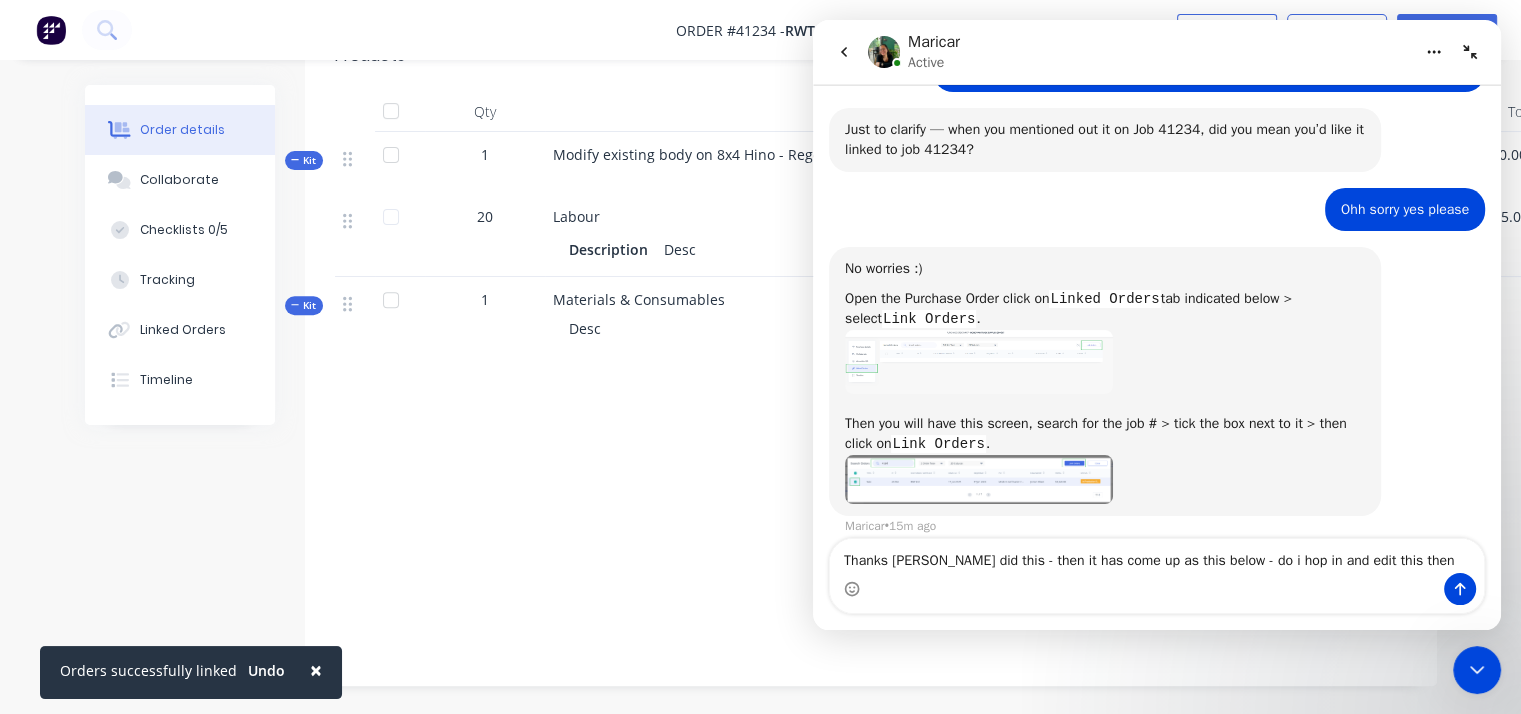 type on "Thanks [PERSON_NAME] did this - then it has come up as this below - do i hop in and edit this then" 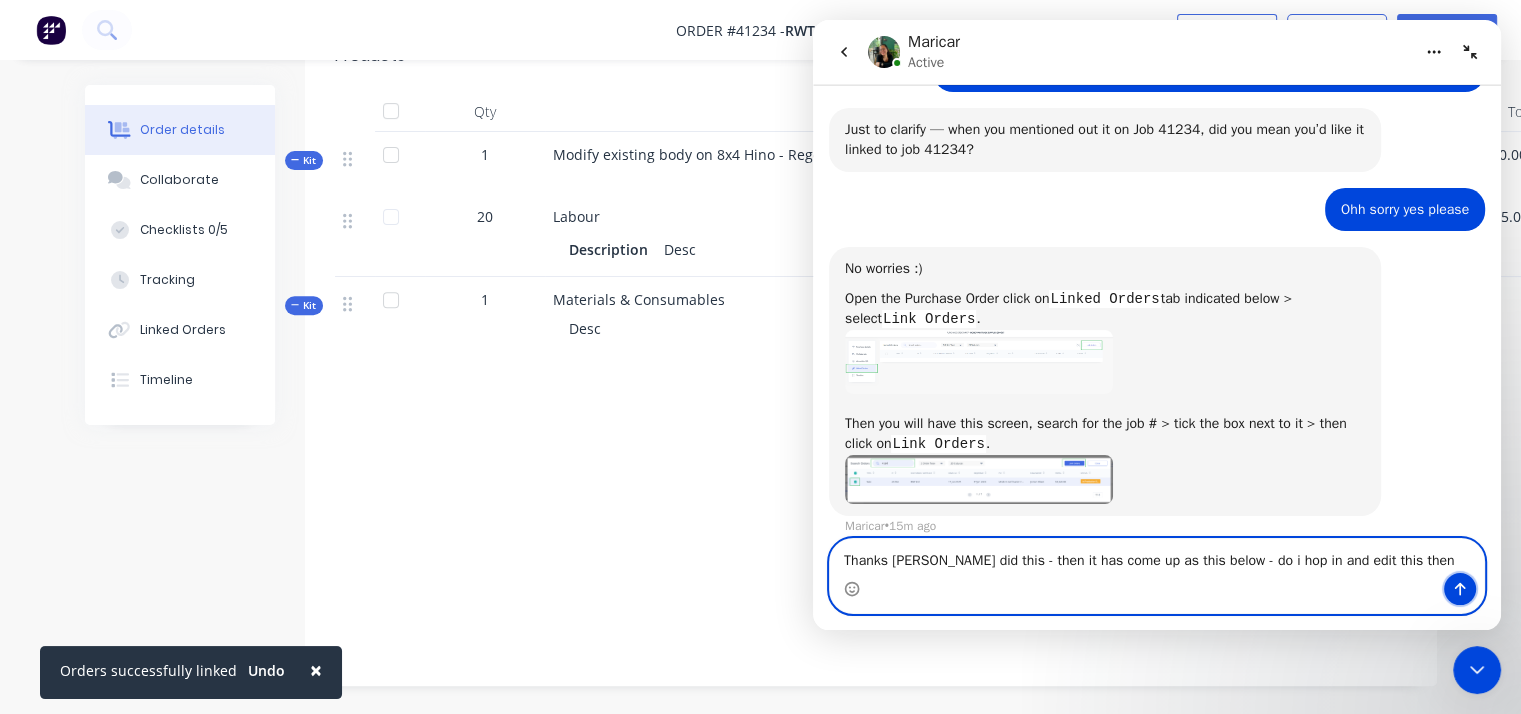 click 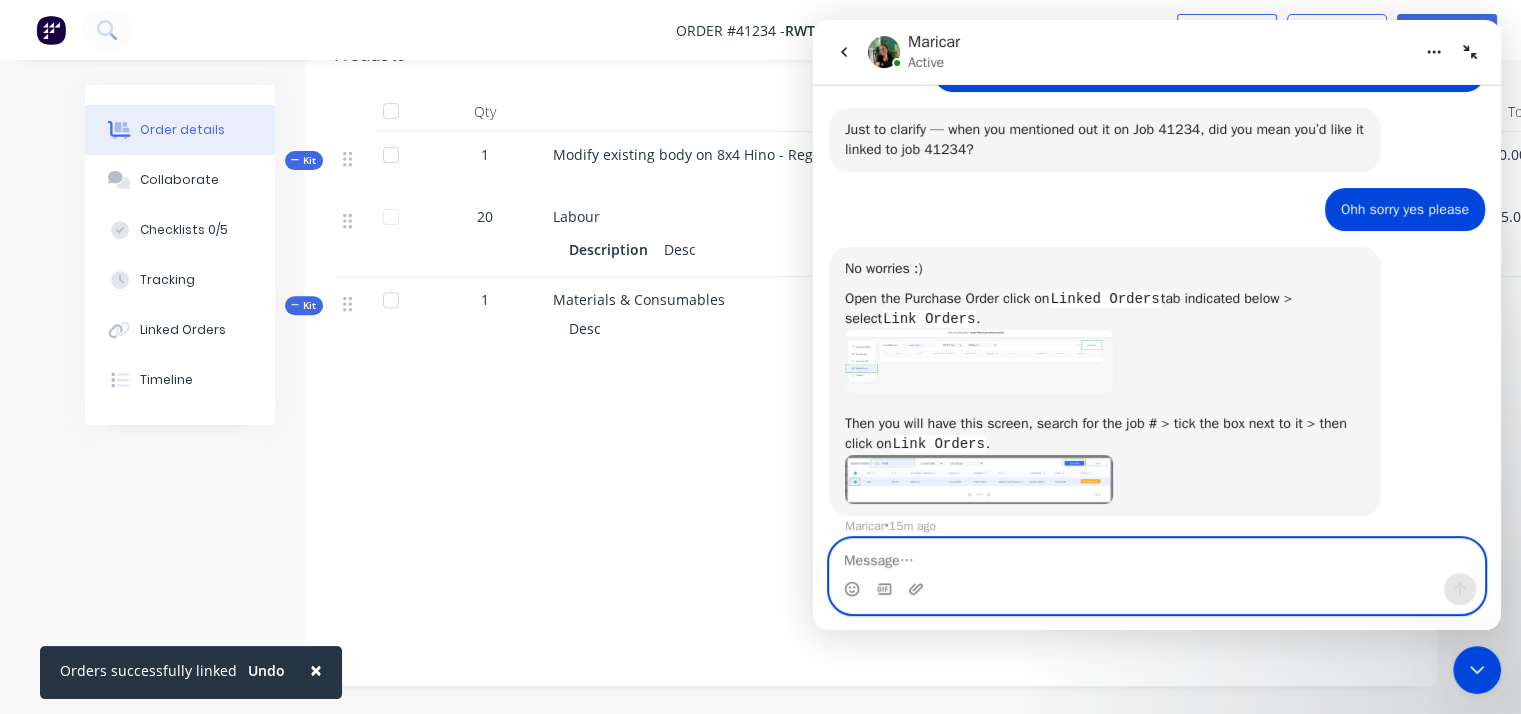 scroll, scrollTop: 829, scrollLeft: 0, axis: vertical 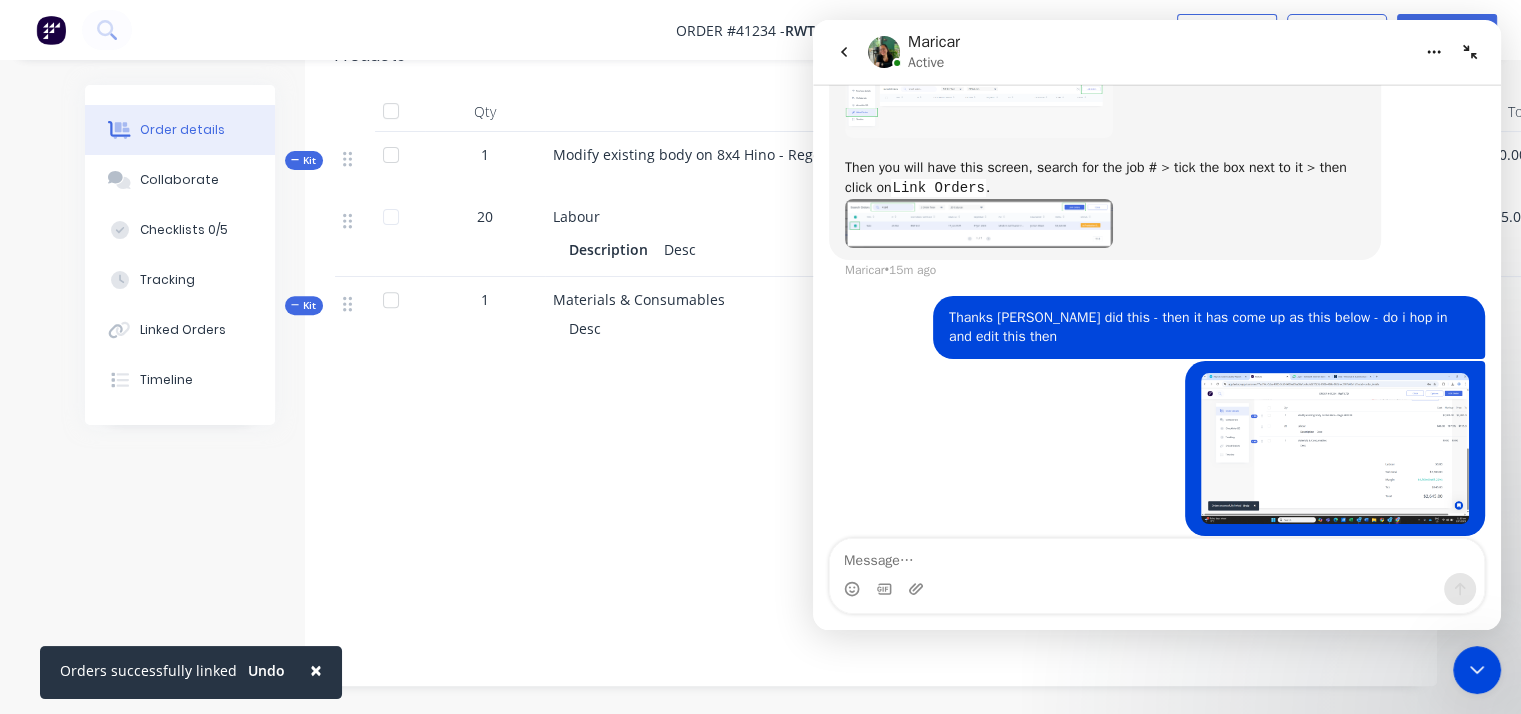 click on "Labour $0.00 Sub total $2,300.00 Margin $1,500.00  ( 65.22 %) Tax $345.00 Total $2,645.00" at bounding box center (871, 540) 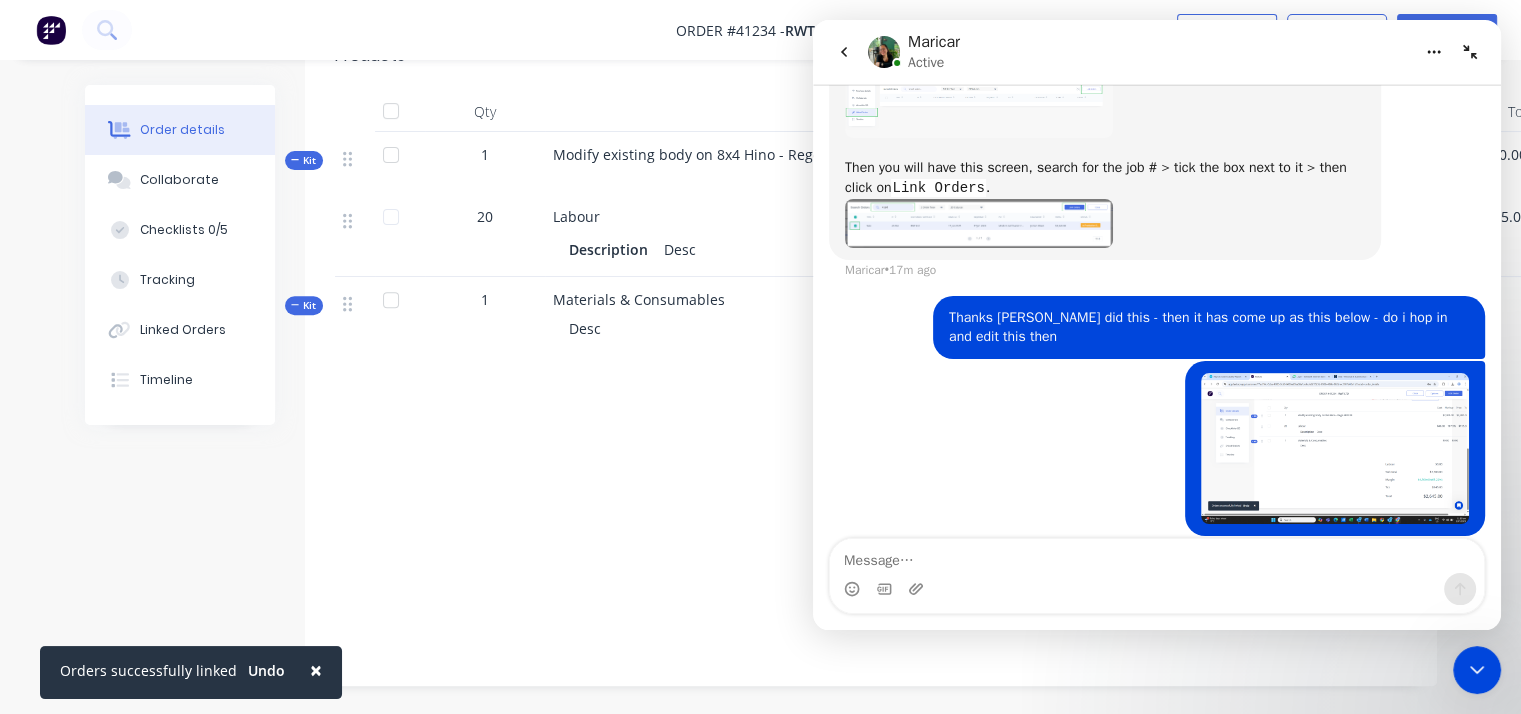 click at bounding box center [1335, 448] 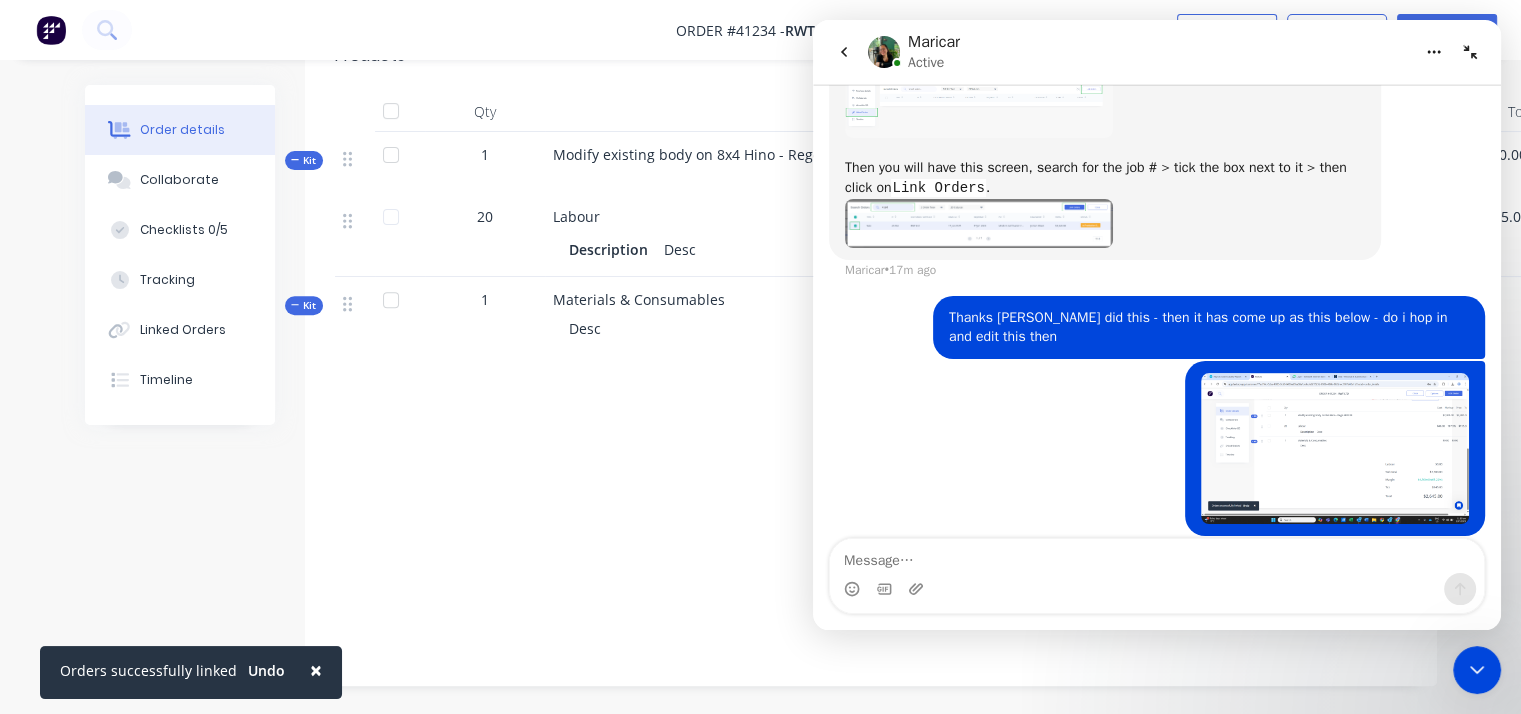 scroll, scrollTop: 0, scrollLeft: 0, axis: both 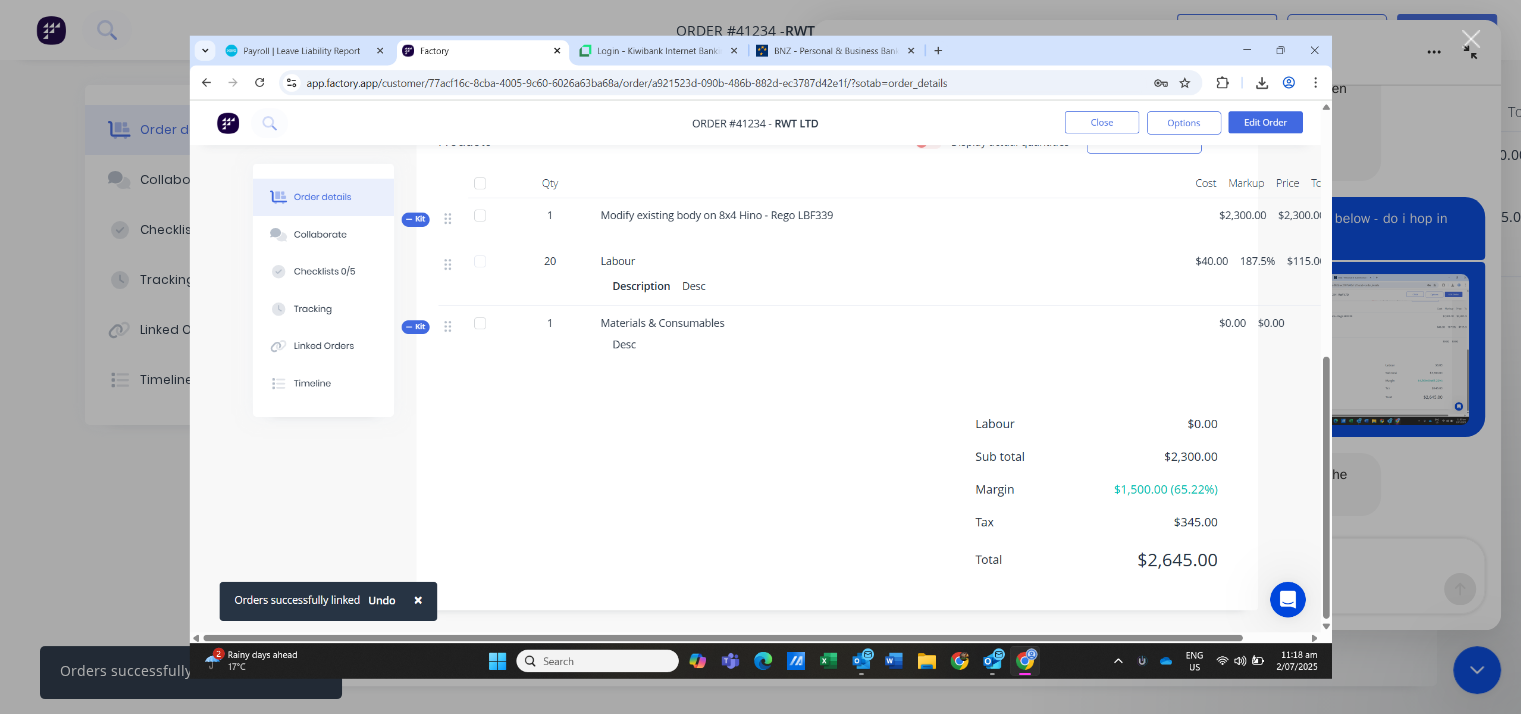 click at bounding box center [760, 357] 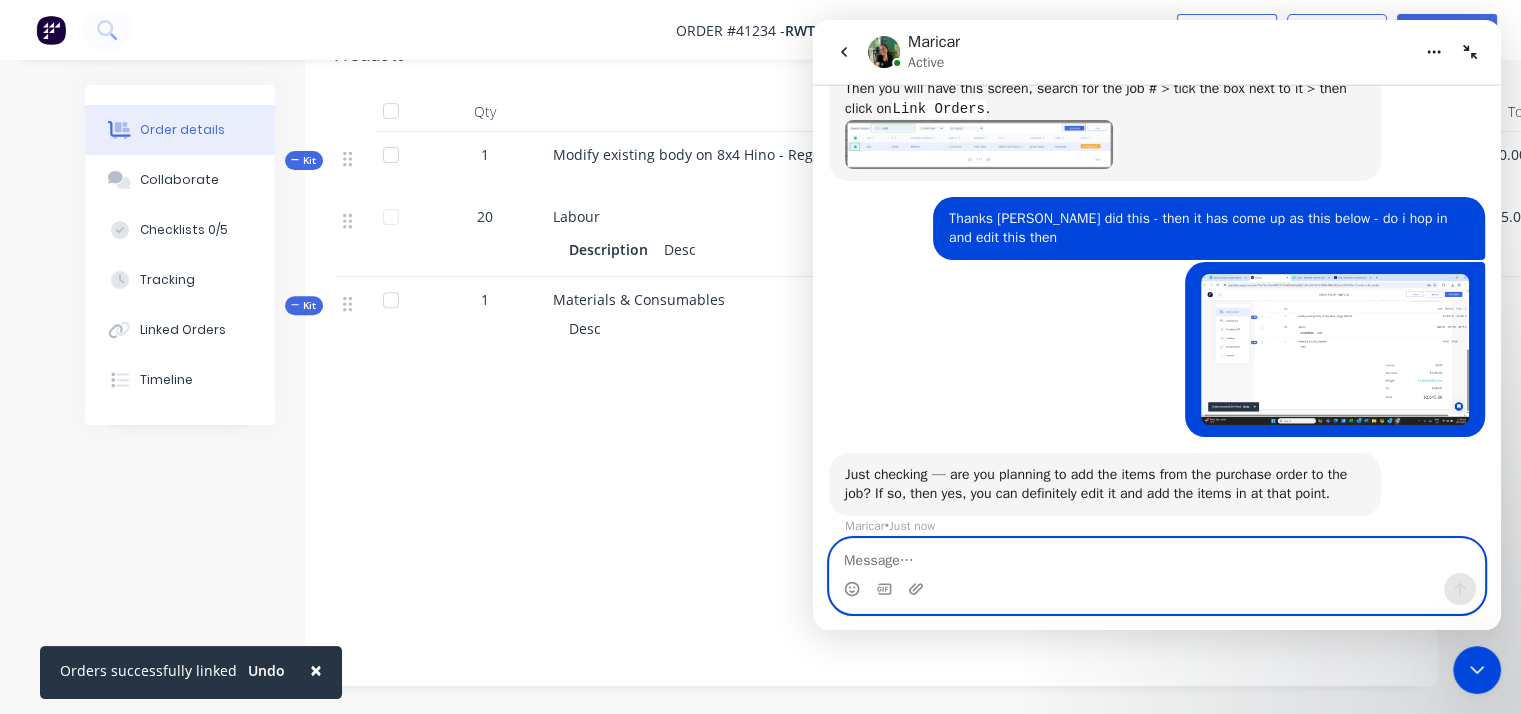 click at bounding box center [1157, 556] 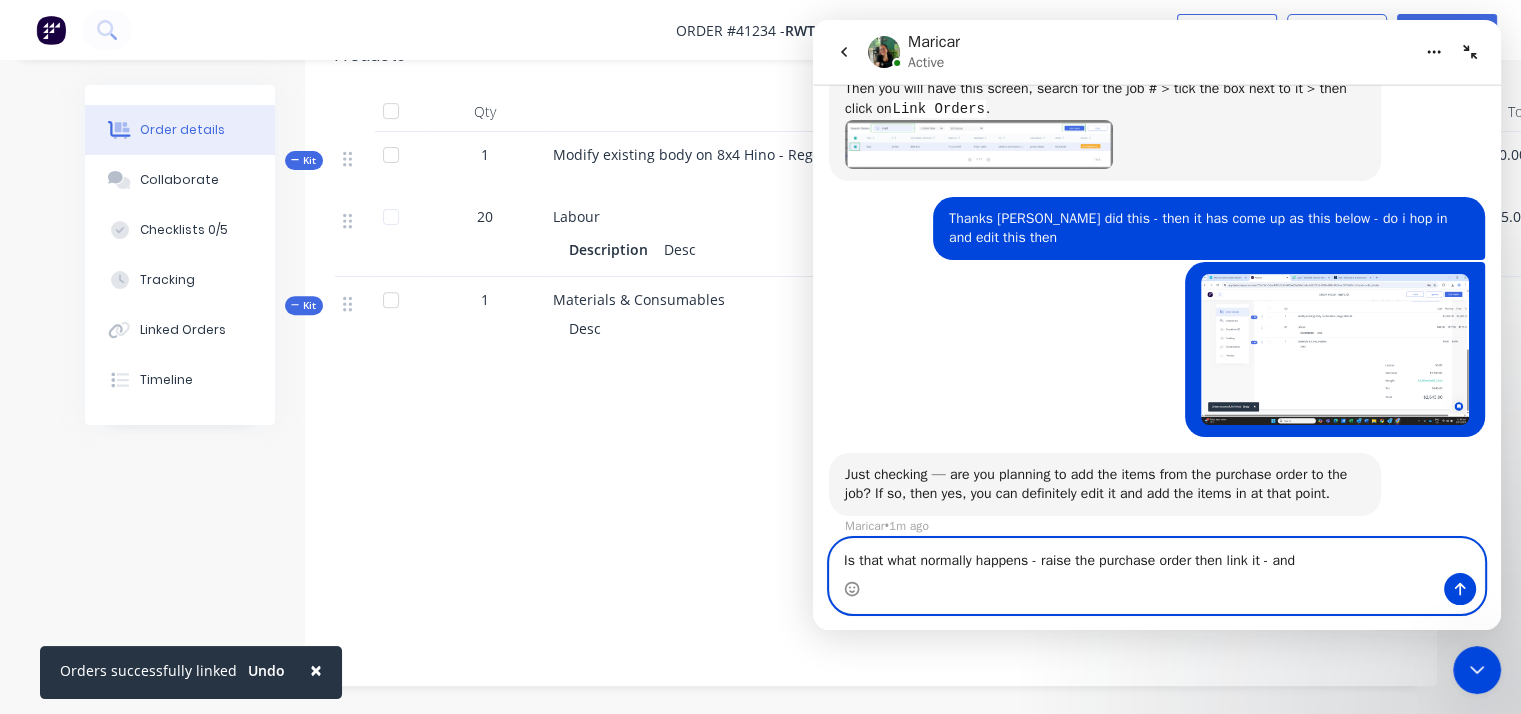 drag, startPoint x: 1275, startPoint y: 563, endPoint x: 1310, endPoint y: 561, distance: 35.057095 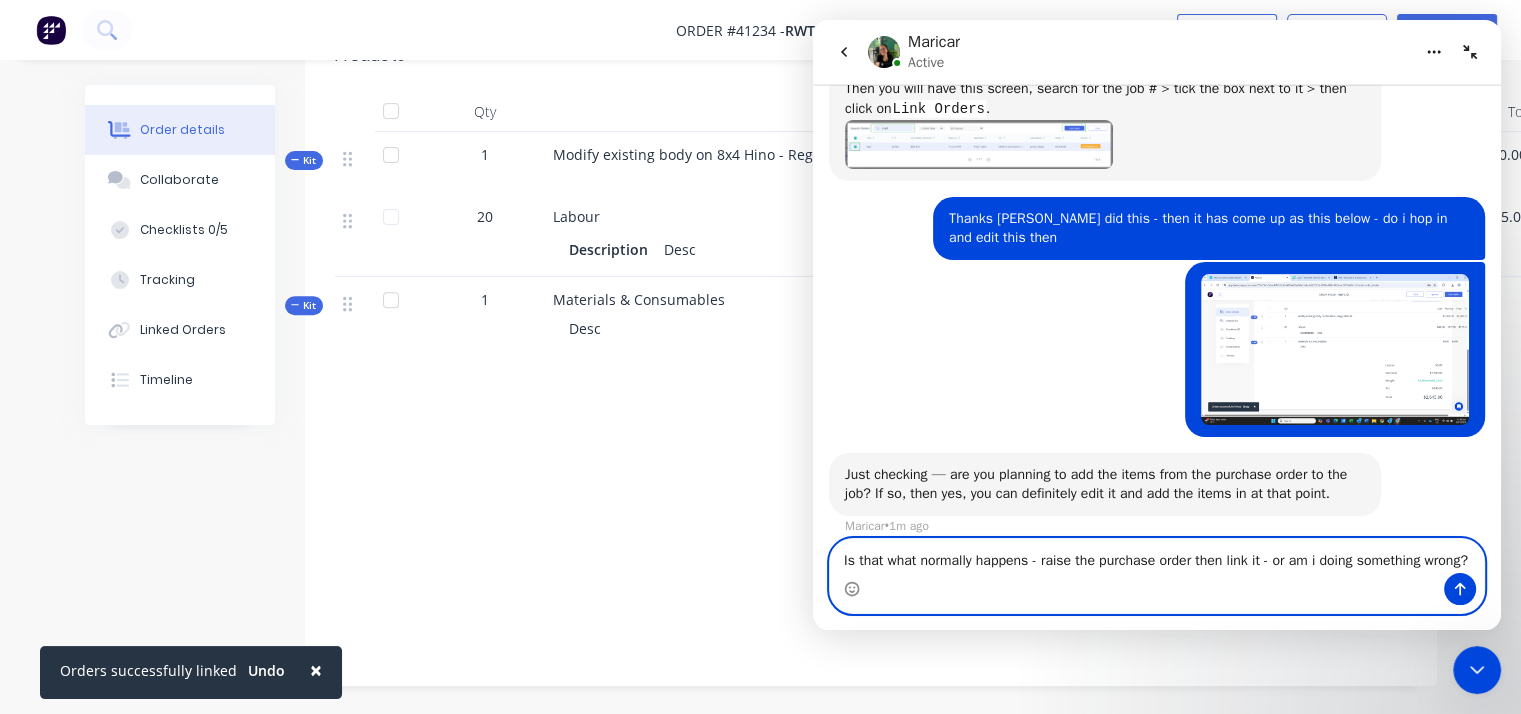 scroll, scrollTop: 1105, scrollLeft: 0, axis: vertical 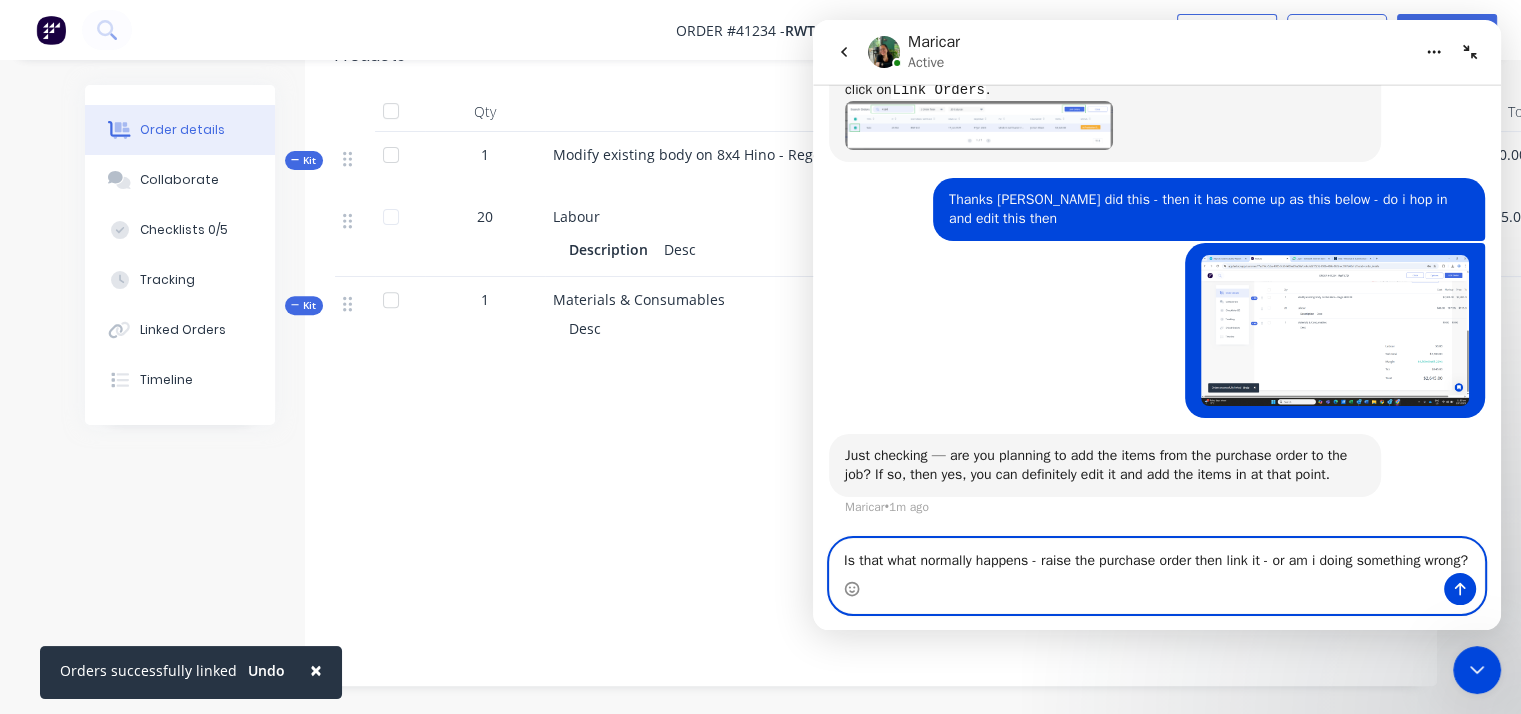 type on "Is that what normally happens - raise the purchase order then link it - or am i doing something wrong?" 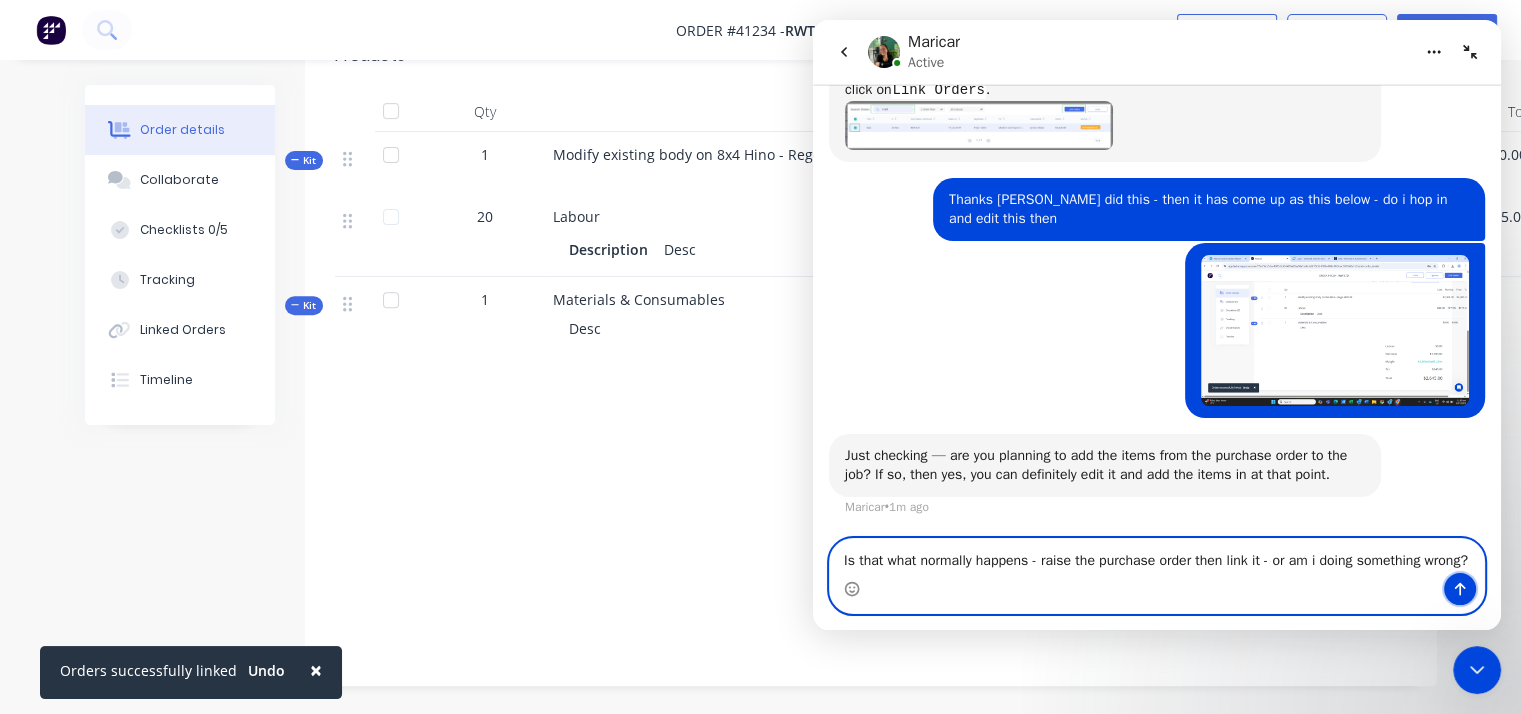 click 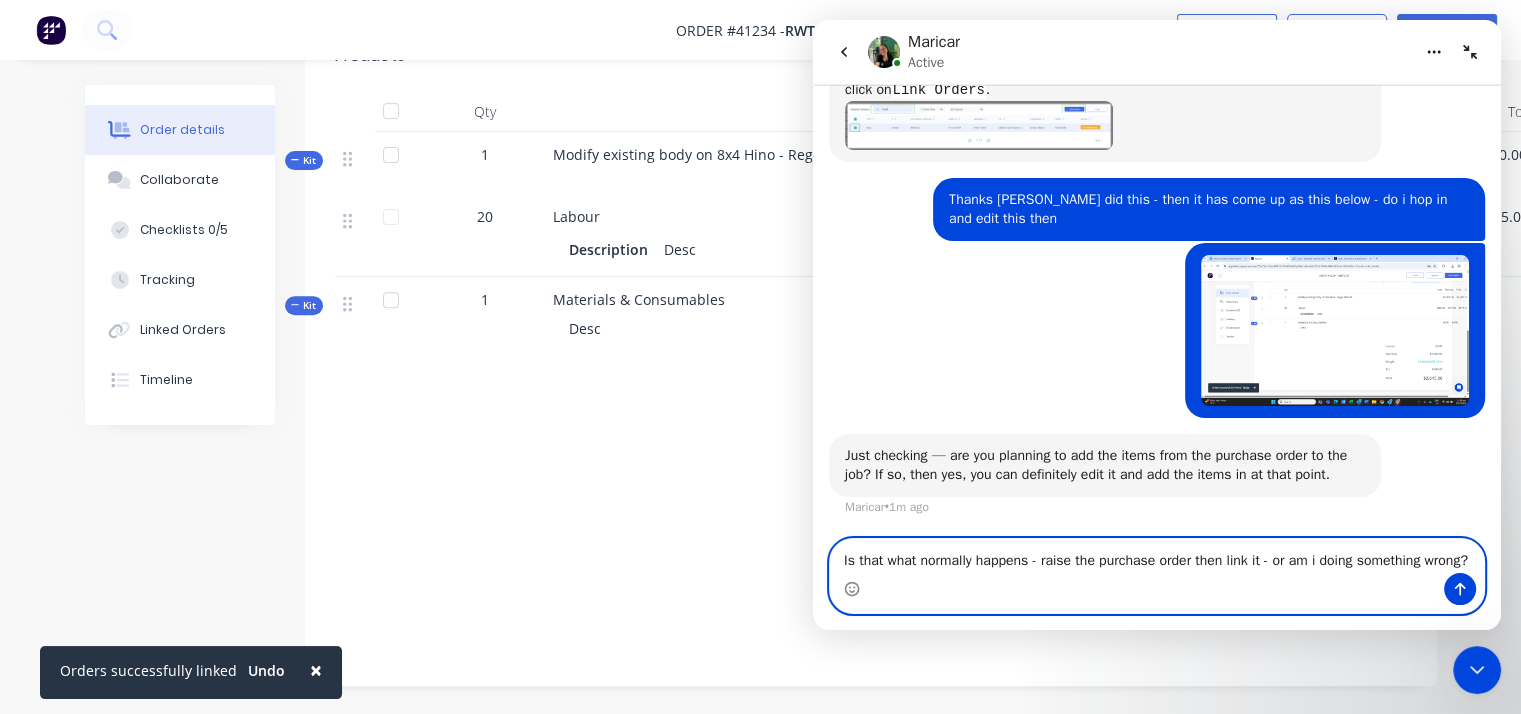 type 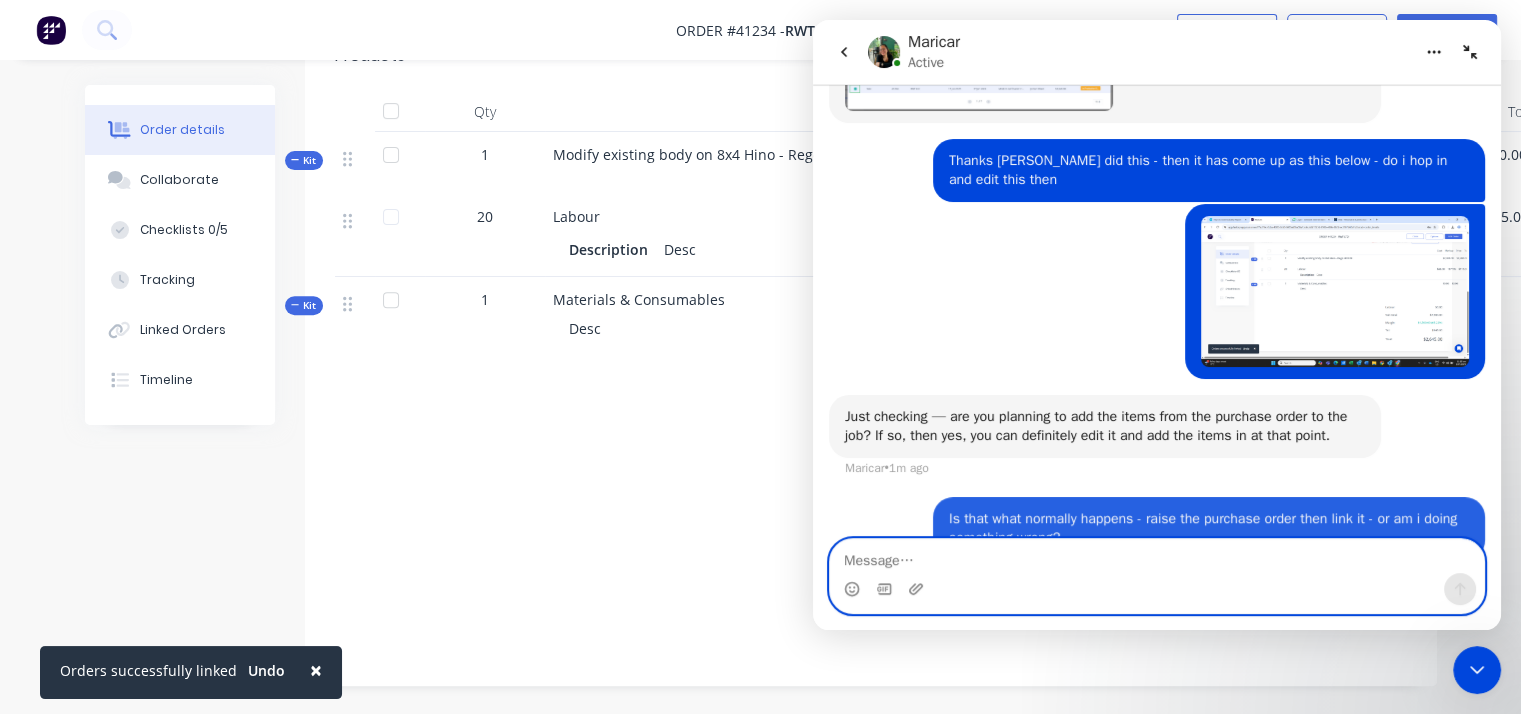 scroll, scrollTop: 1164, scrollLeft: 0, axis: vertical 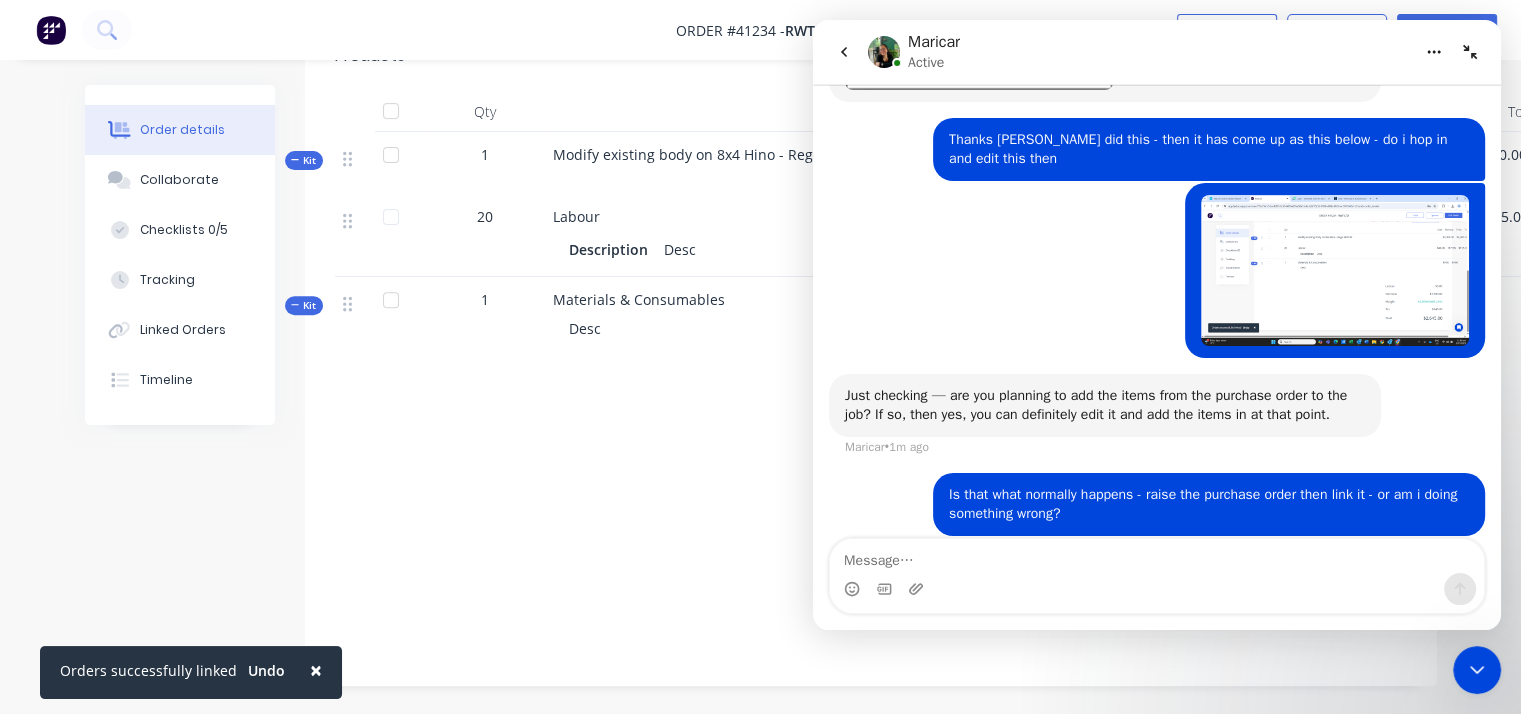 click on "Materials & Consumables Desc" at bounding box center (945, 318) 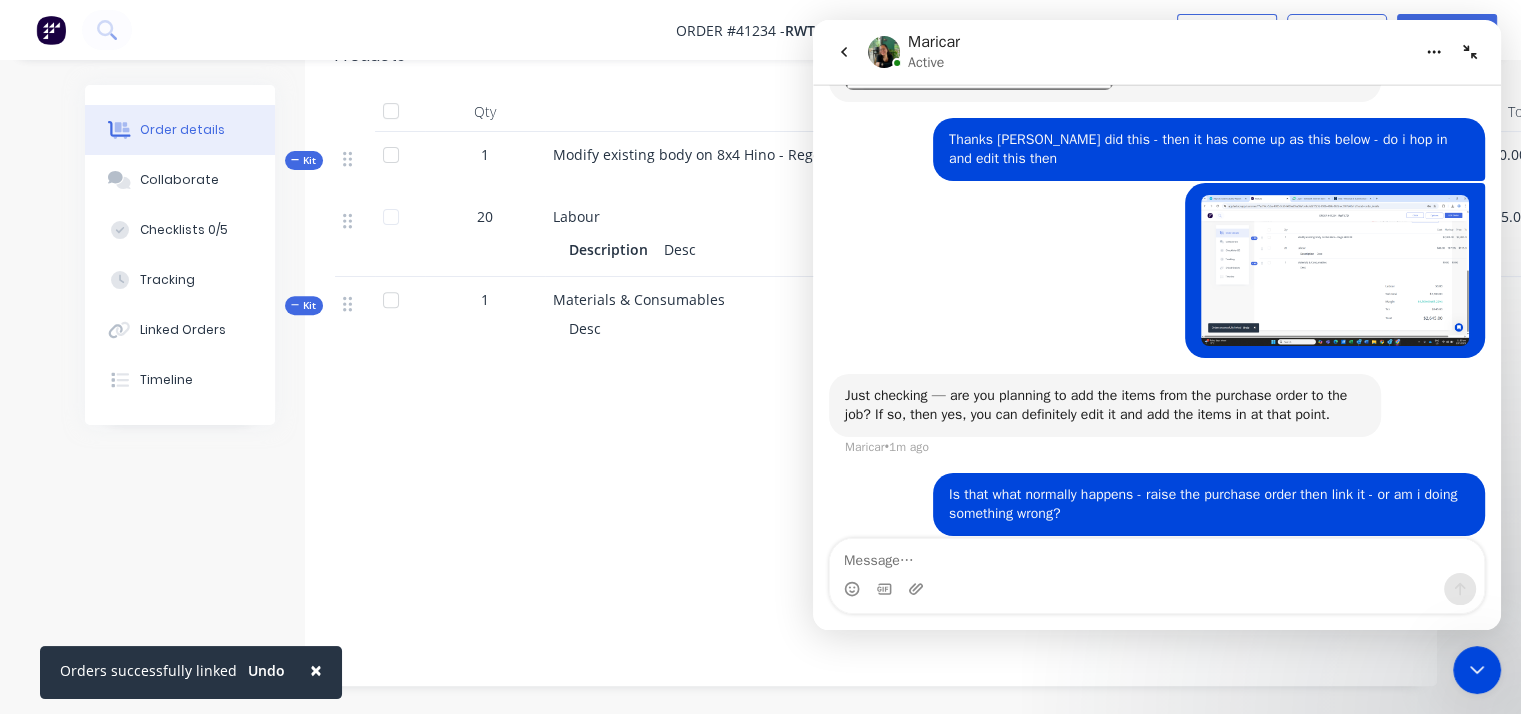 click 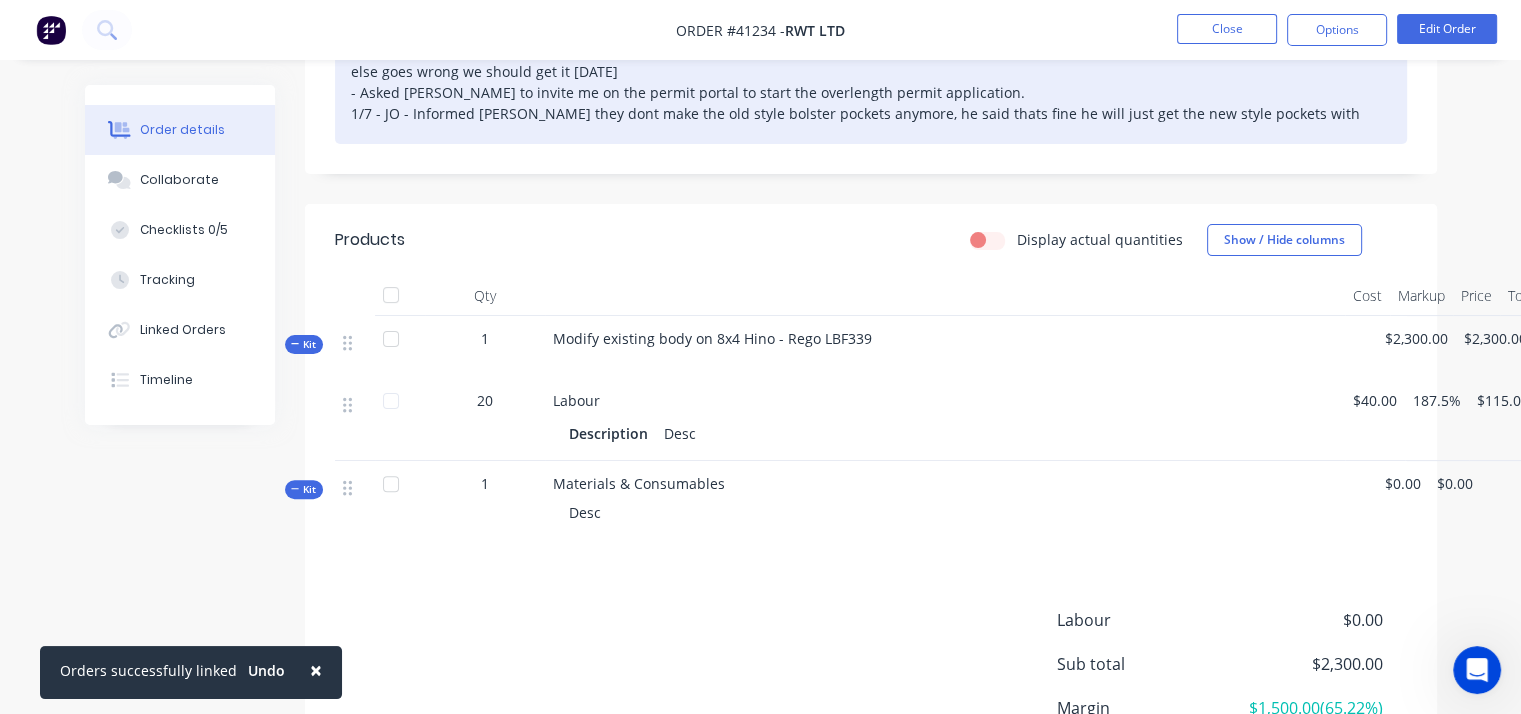 scroll, scrollTop: 460, scrollLeft: 0, axis: vertical 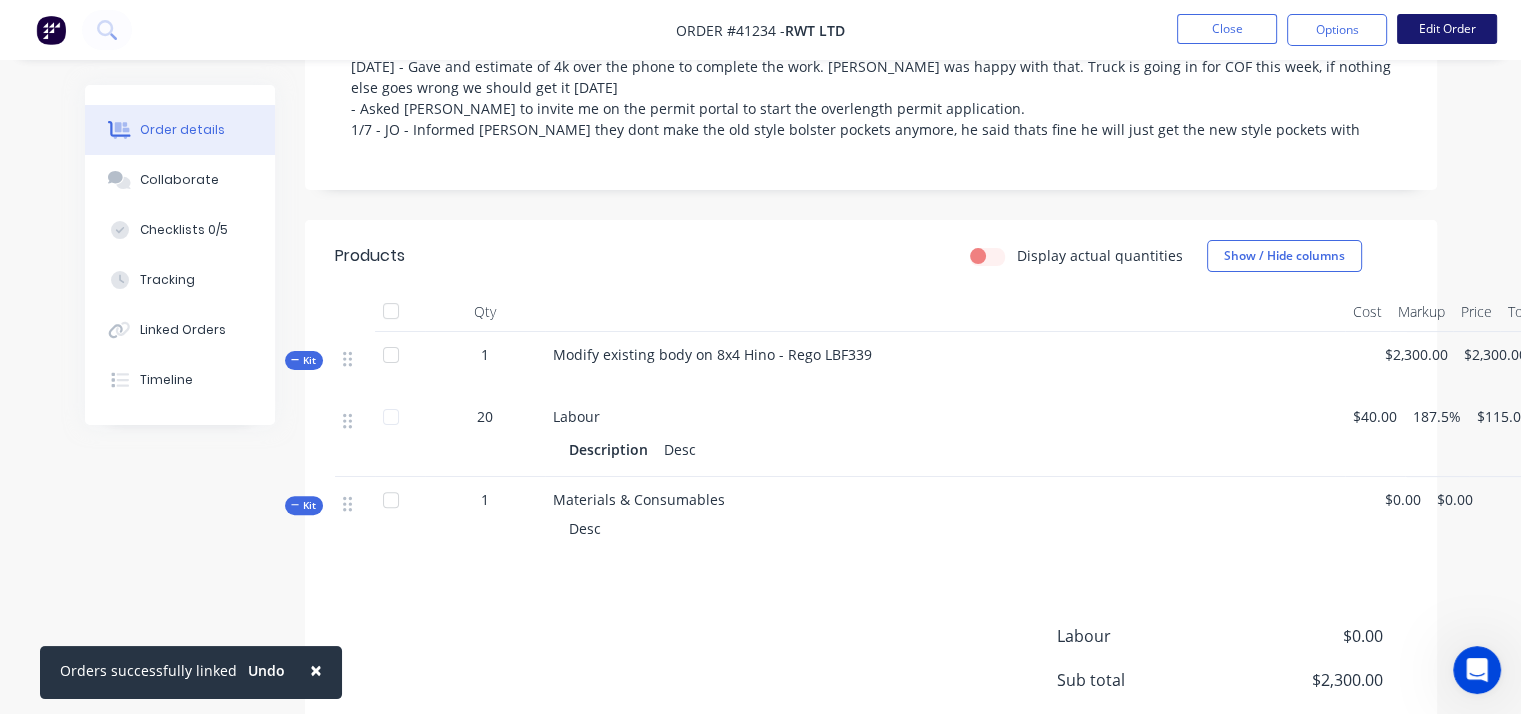 click on "Edit Order" at bounding box center (1447, 29) 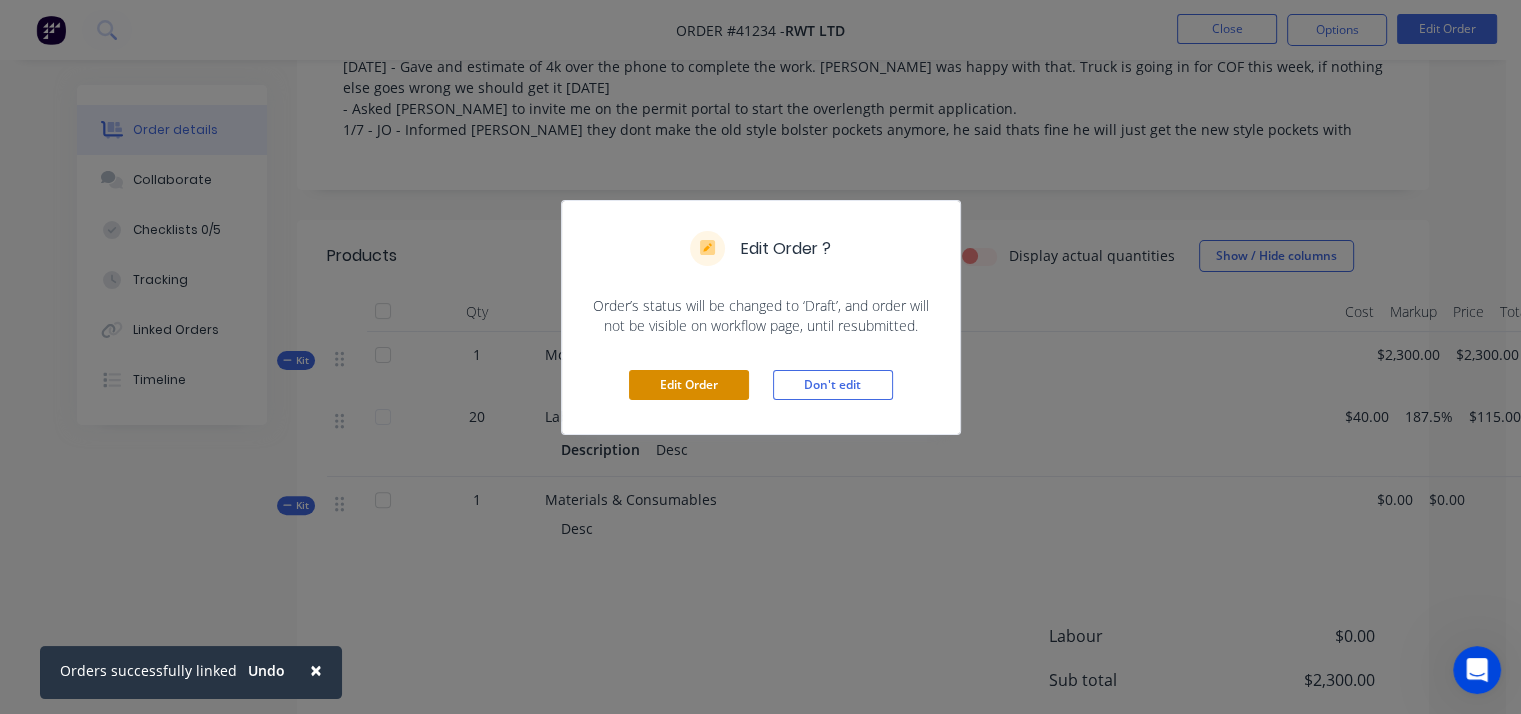 click on "Edit Order" at bounding box center (689, 385) 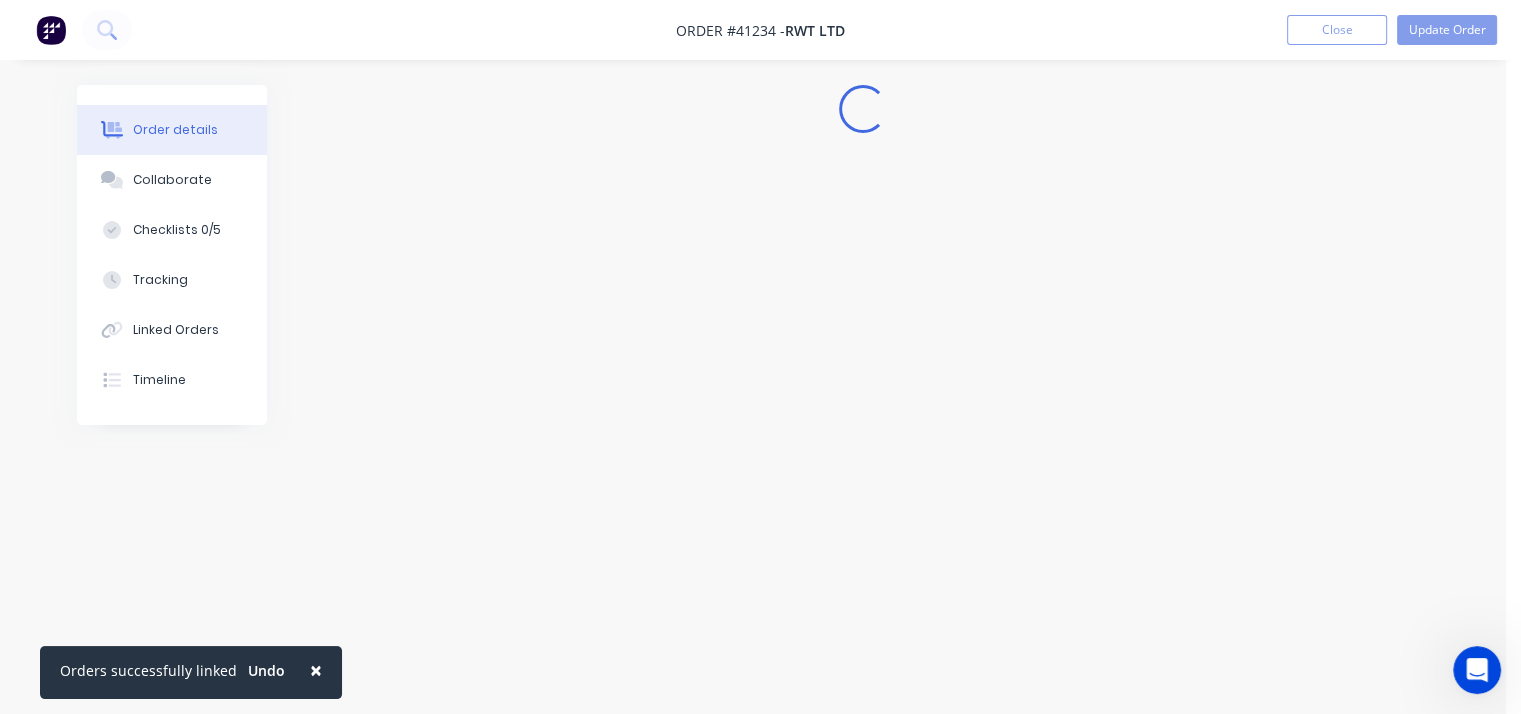 scroll, scrollTop: 1149, scrollLeft: 0, axis: vertical 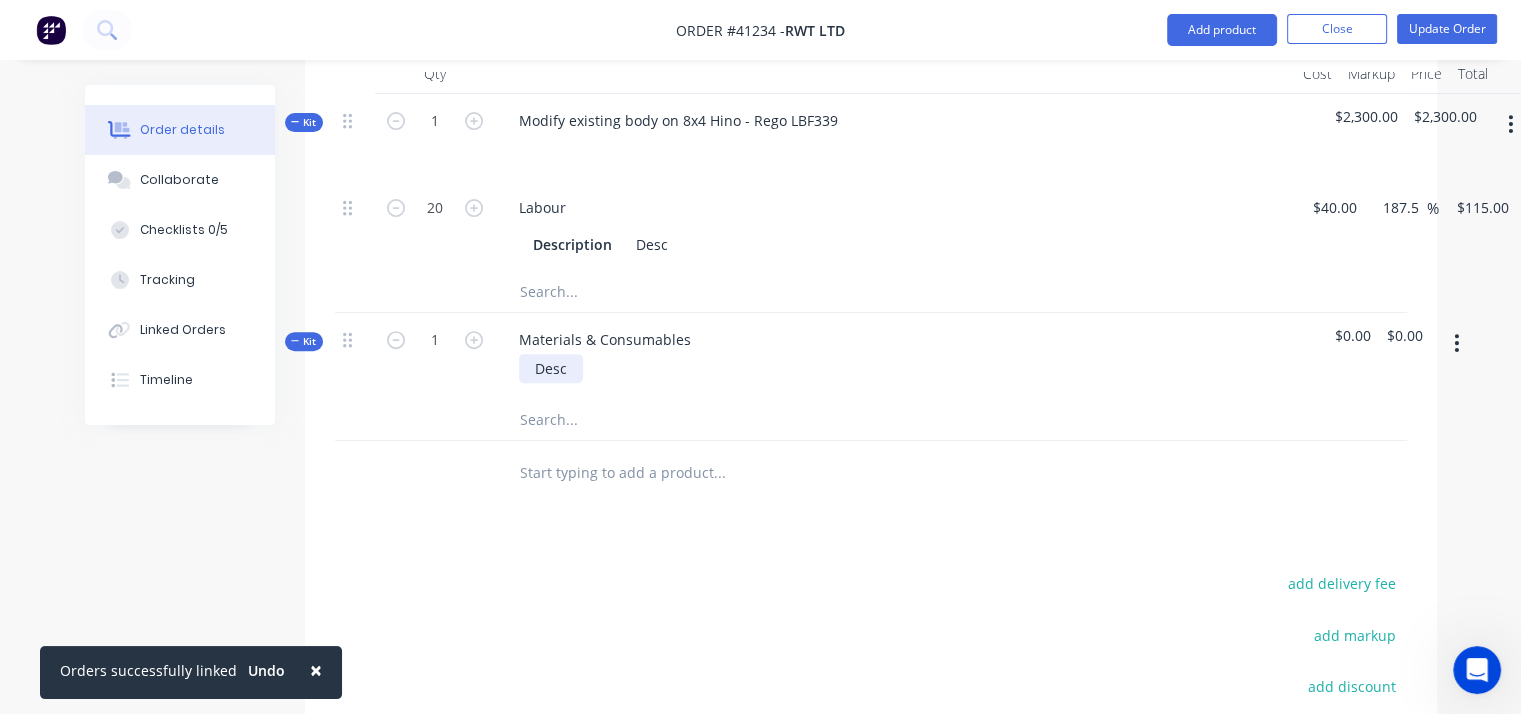 click on "Desc" at bounding box center (551, 368) 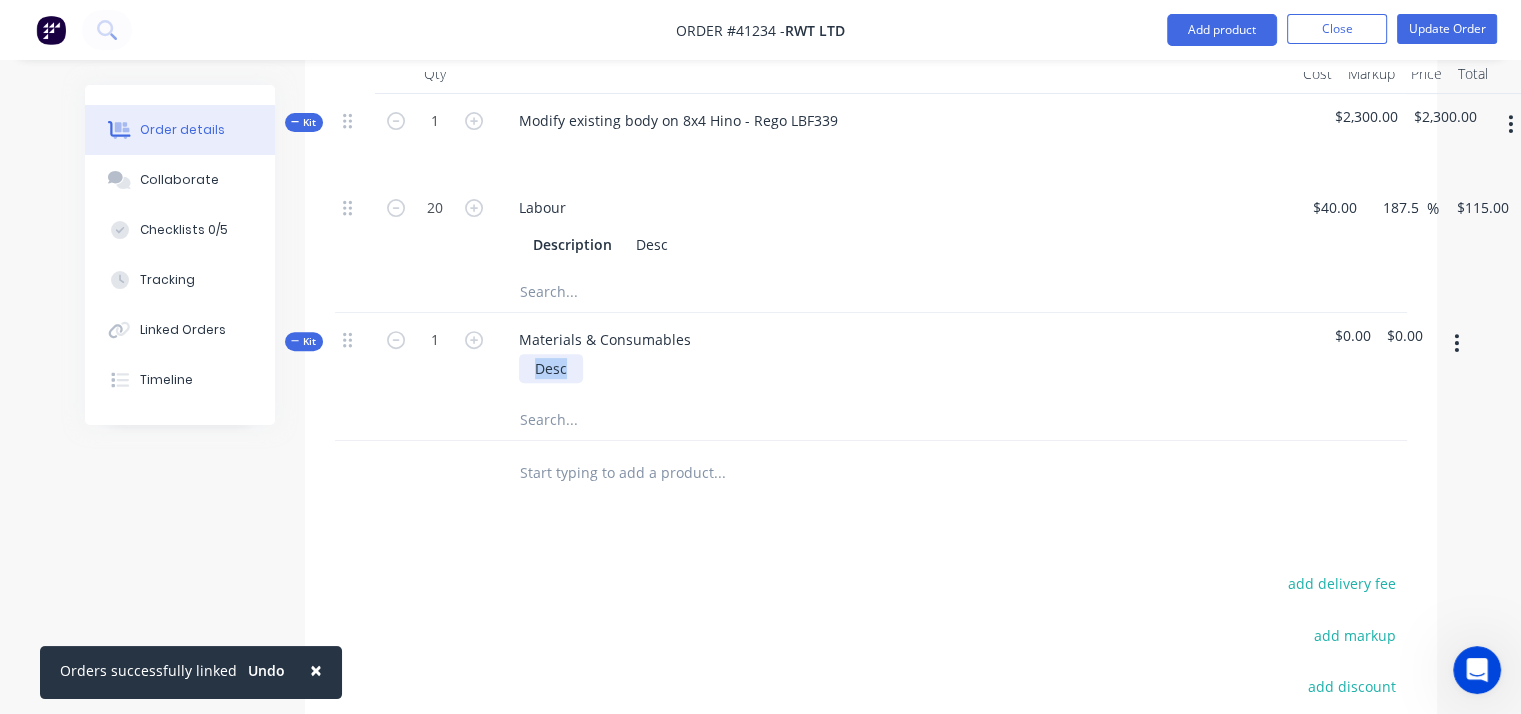 drag, startPoint x: 534, startPoint y: 365, endPoint x: 569, endPoint y: 368, distance: 35.128338 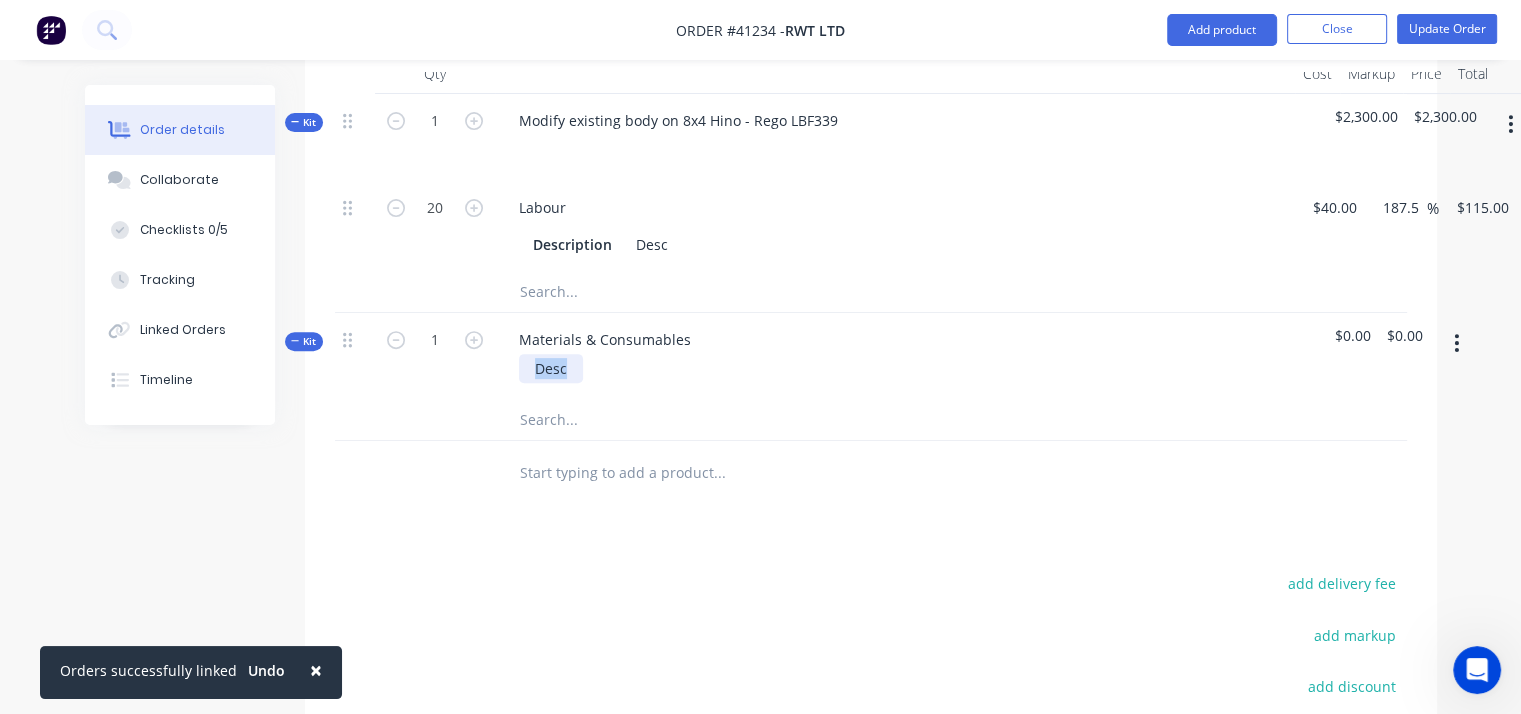 click on "Desc" at bounding box center [551, 368] 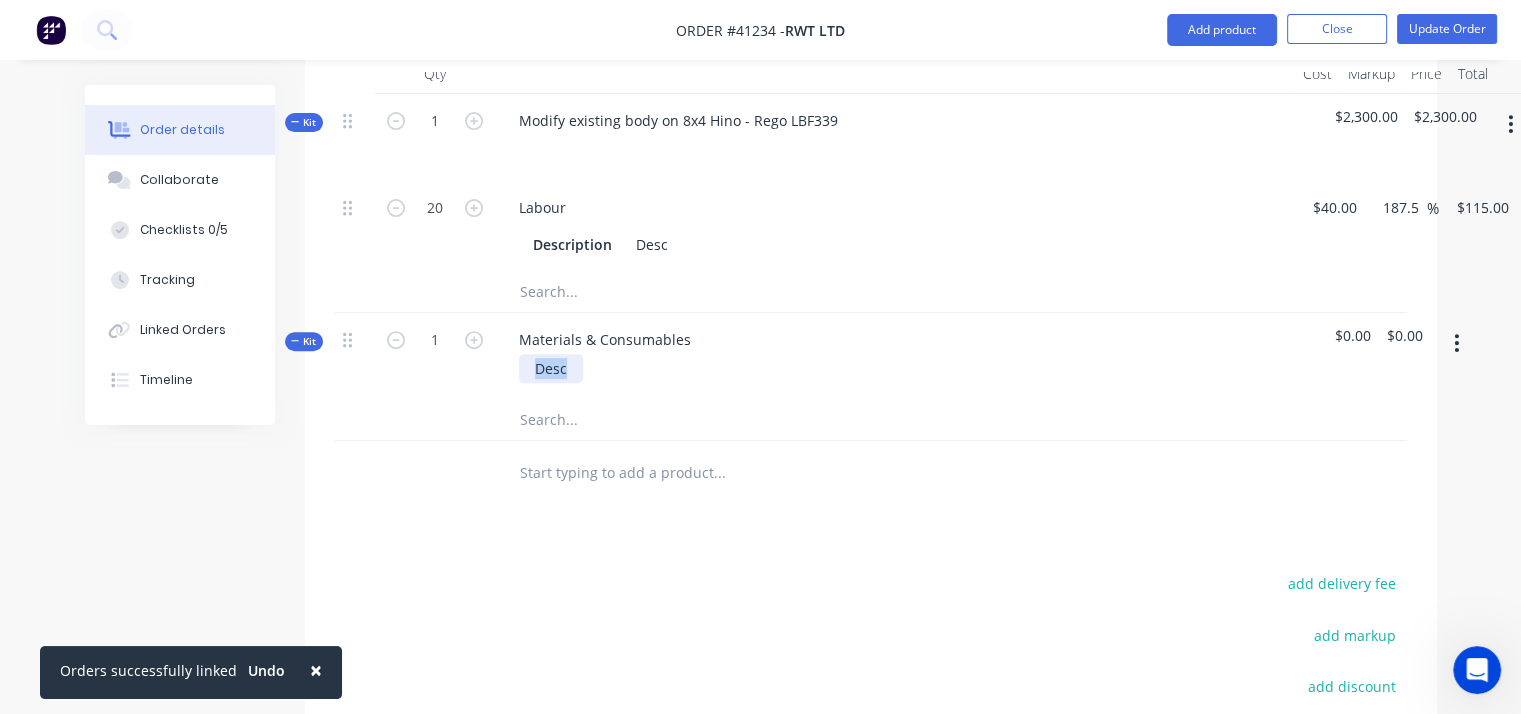 type 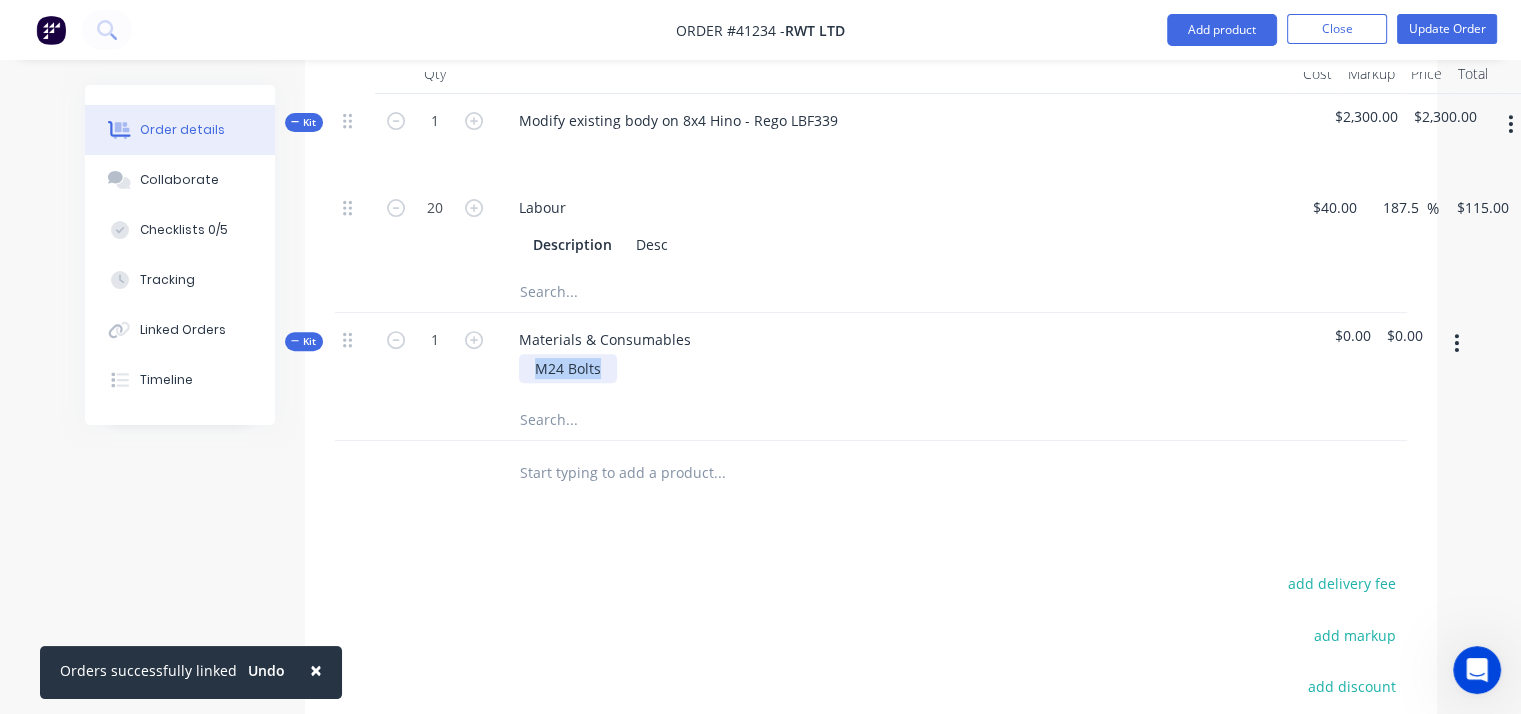 drag, startPoint x: 531, startPoint y: 363, endPoint x: 604, endPoint y: 368, distance: 73.171036 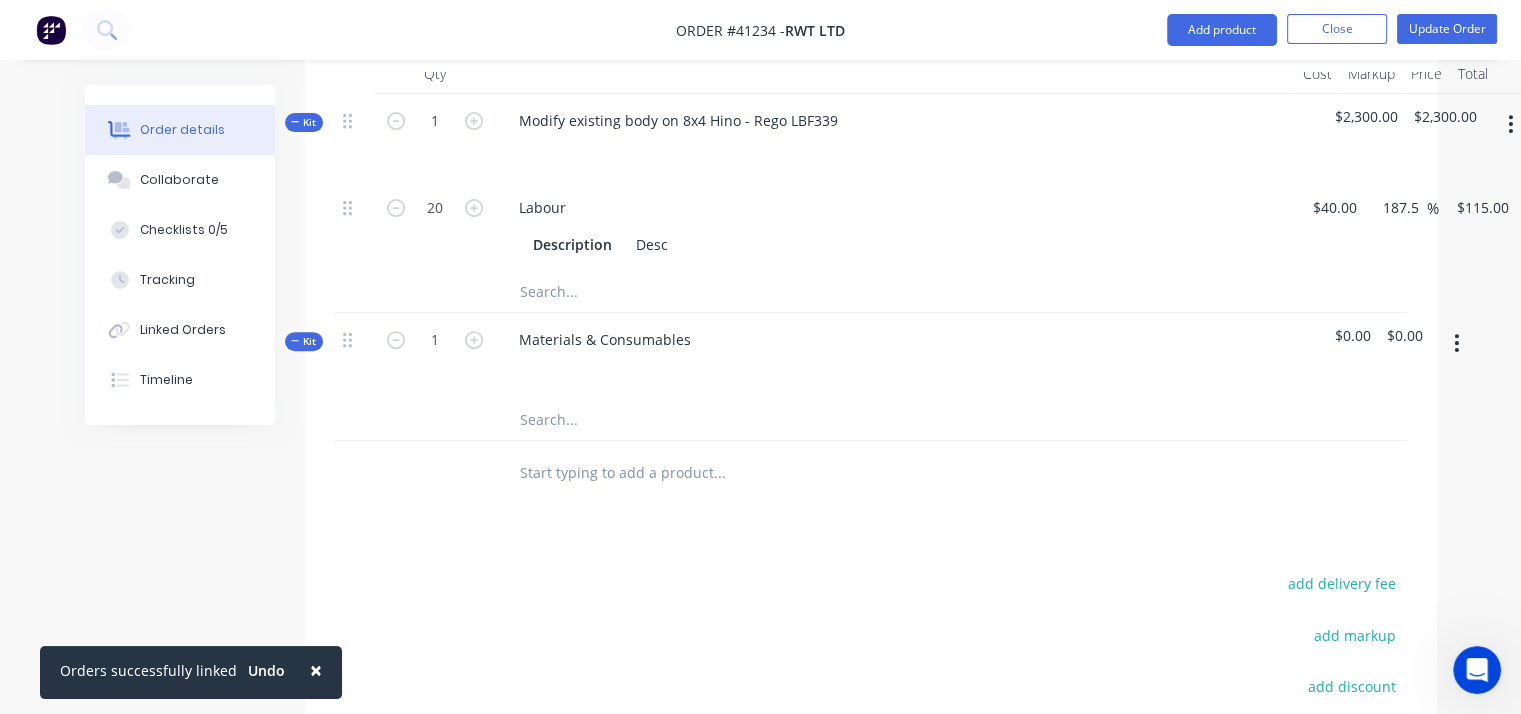 click at bounding box center (719, 420) 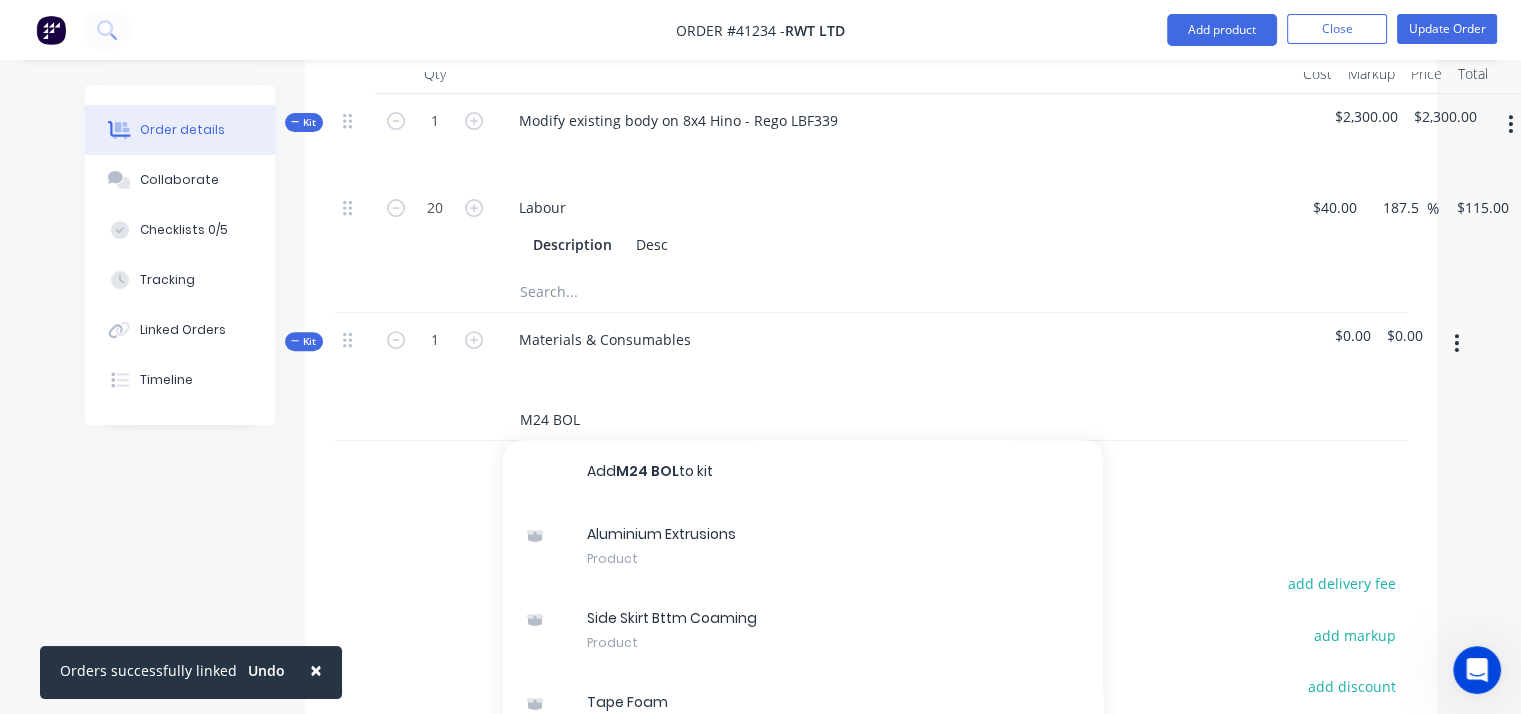 type on "M24 BOLT" 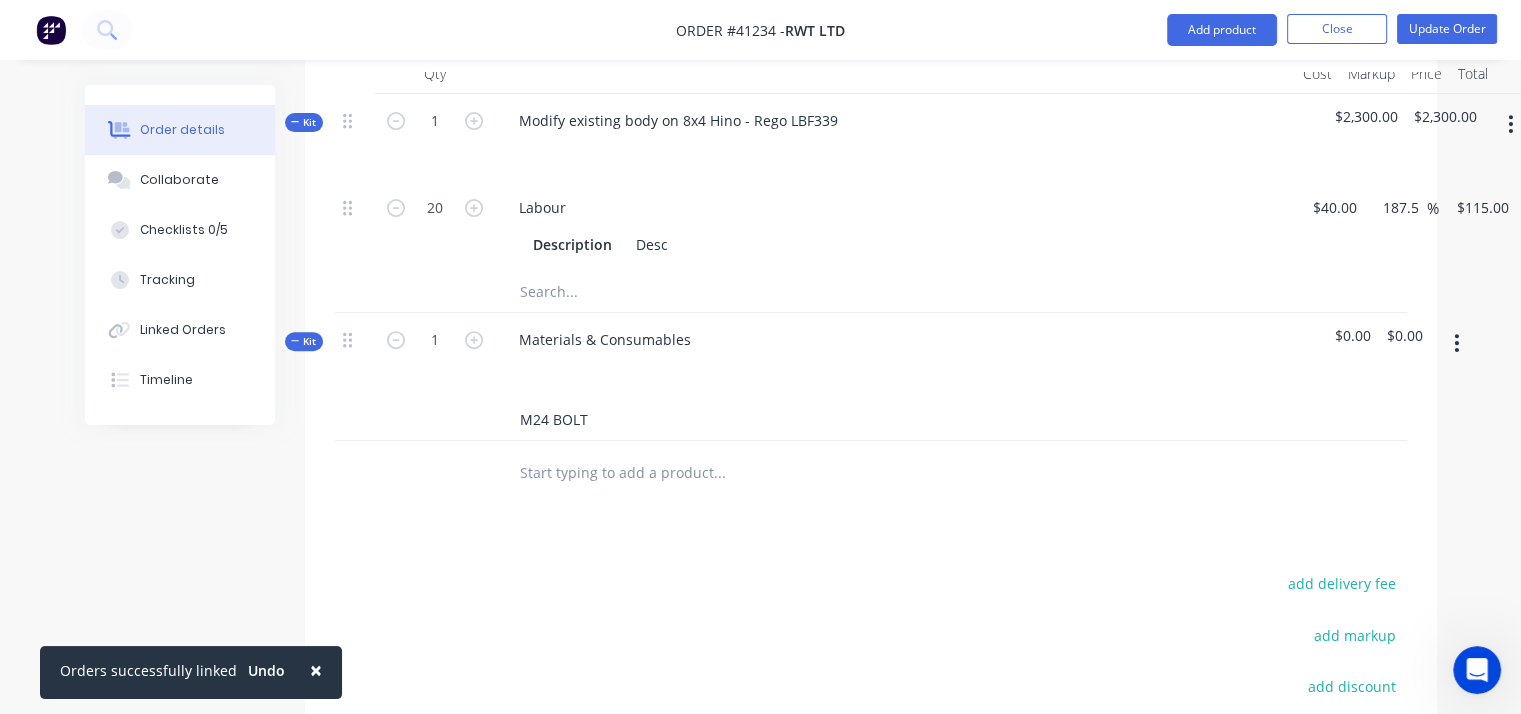 drag, startPoint x: 590, startPoint y: 418, endPoint x: 492, endPoint y: 434, distance: 99.29753 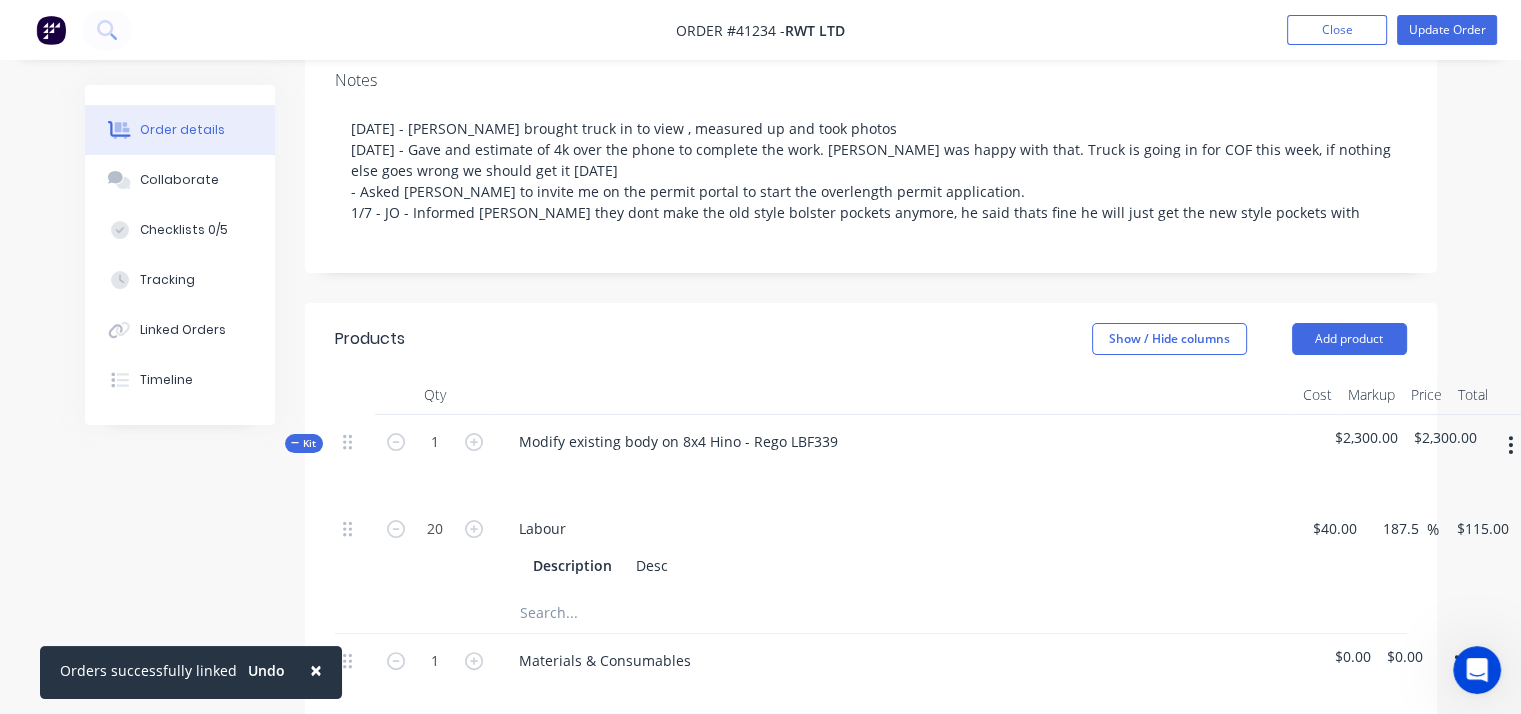 scroll, scrollTop: 700, scrollLeft: 0, axis: vertical 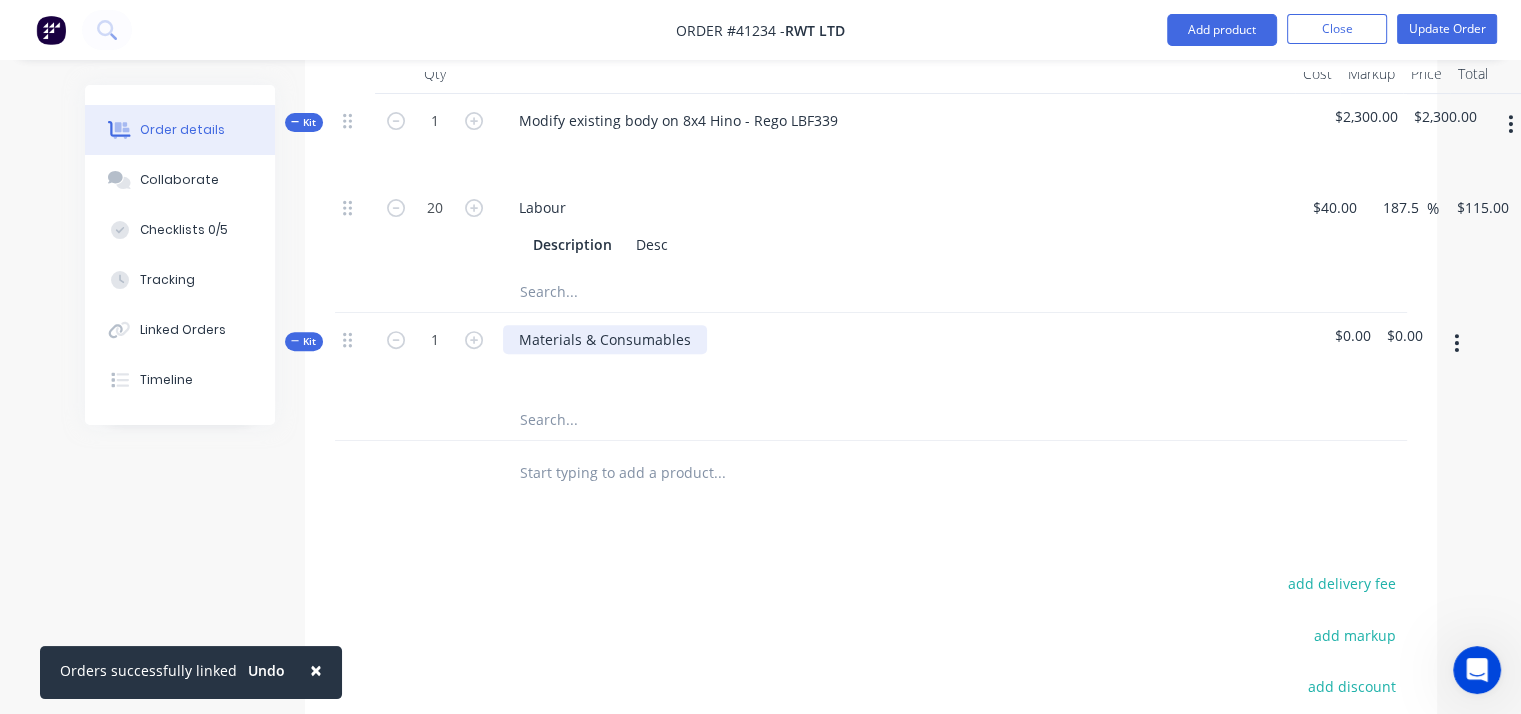 click on "Materials & Consumables" at bounding box center [605, 339] 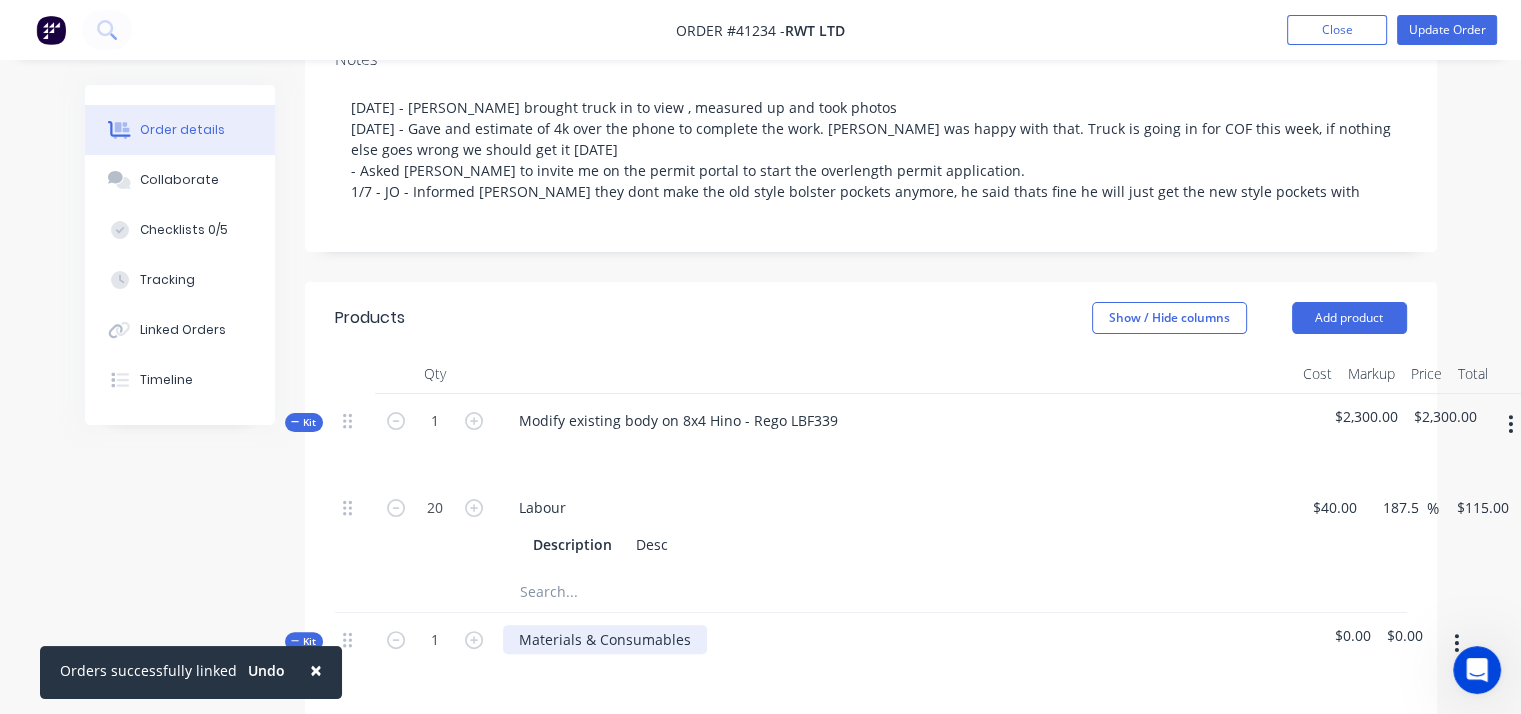 scroll, scrollTop: 100, scrollLeft: 0, axis: vertical 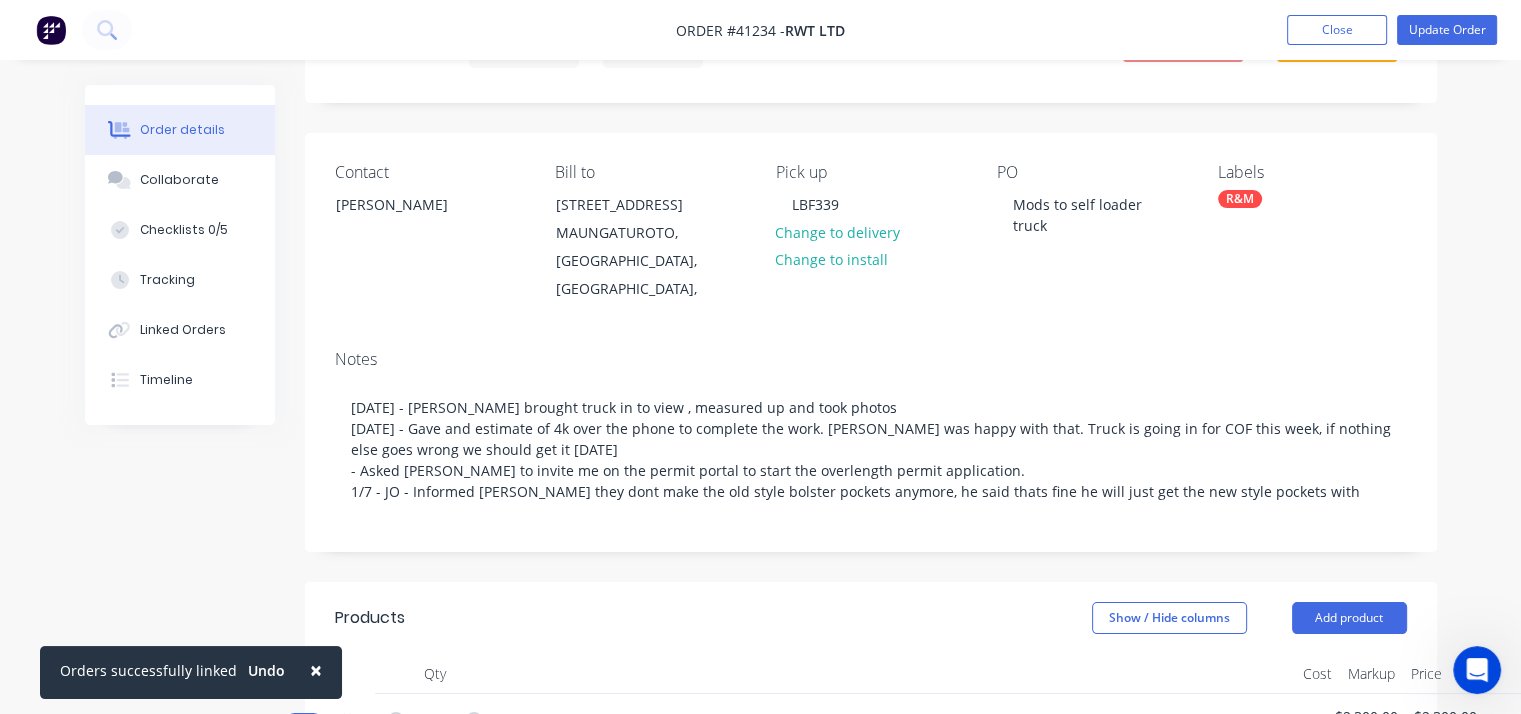 click 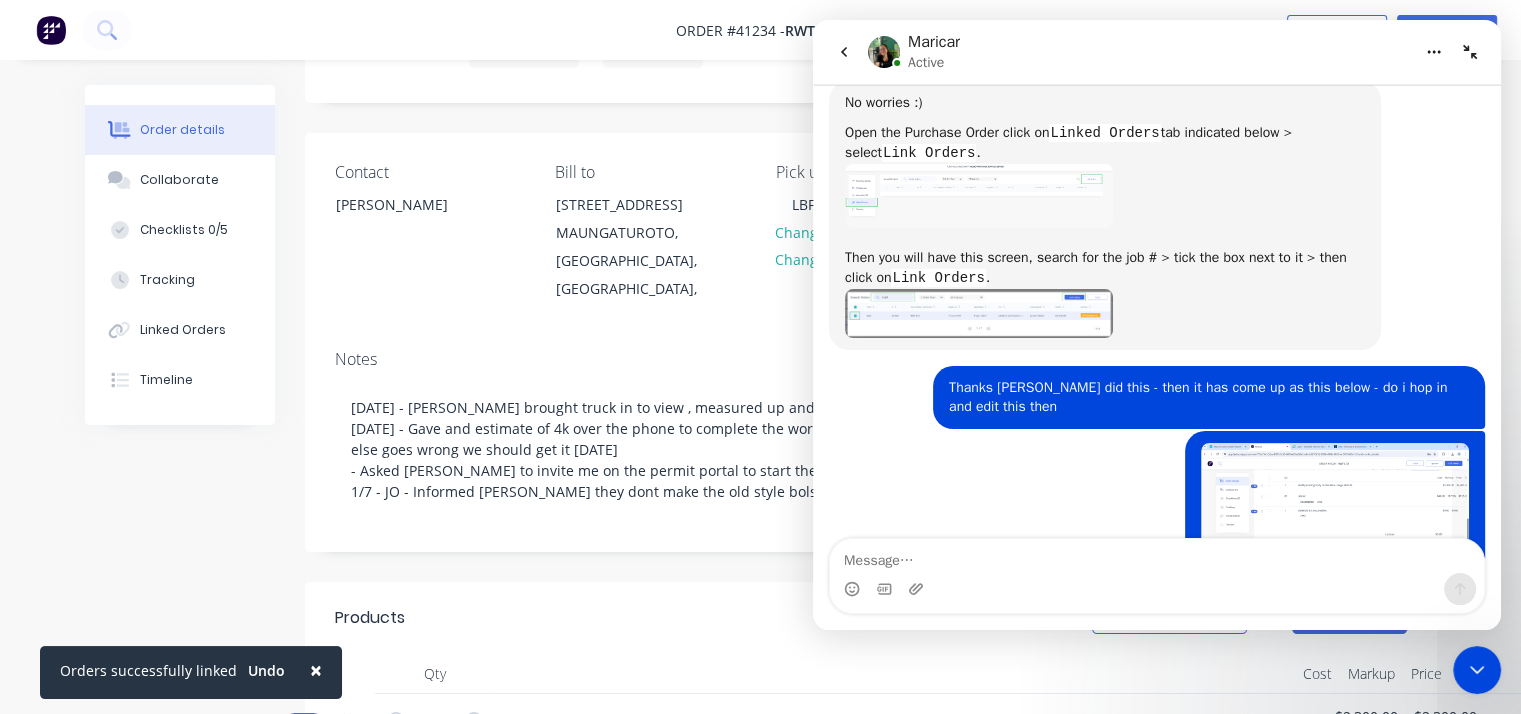 scroll, scrollTop: 1164, scrollLeft: 0, axis: vertical 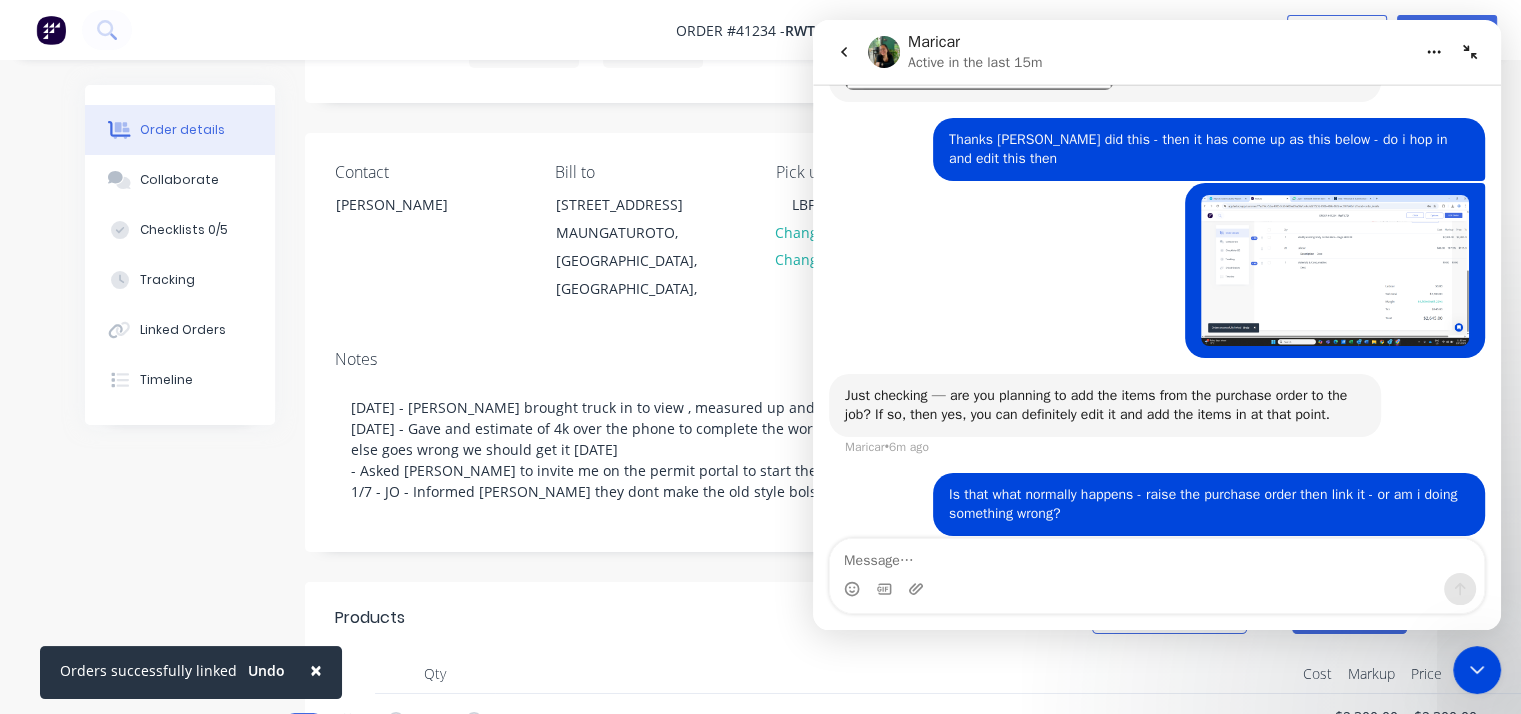 click 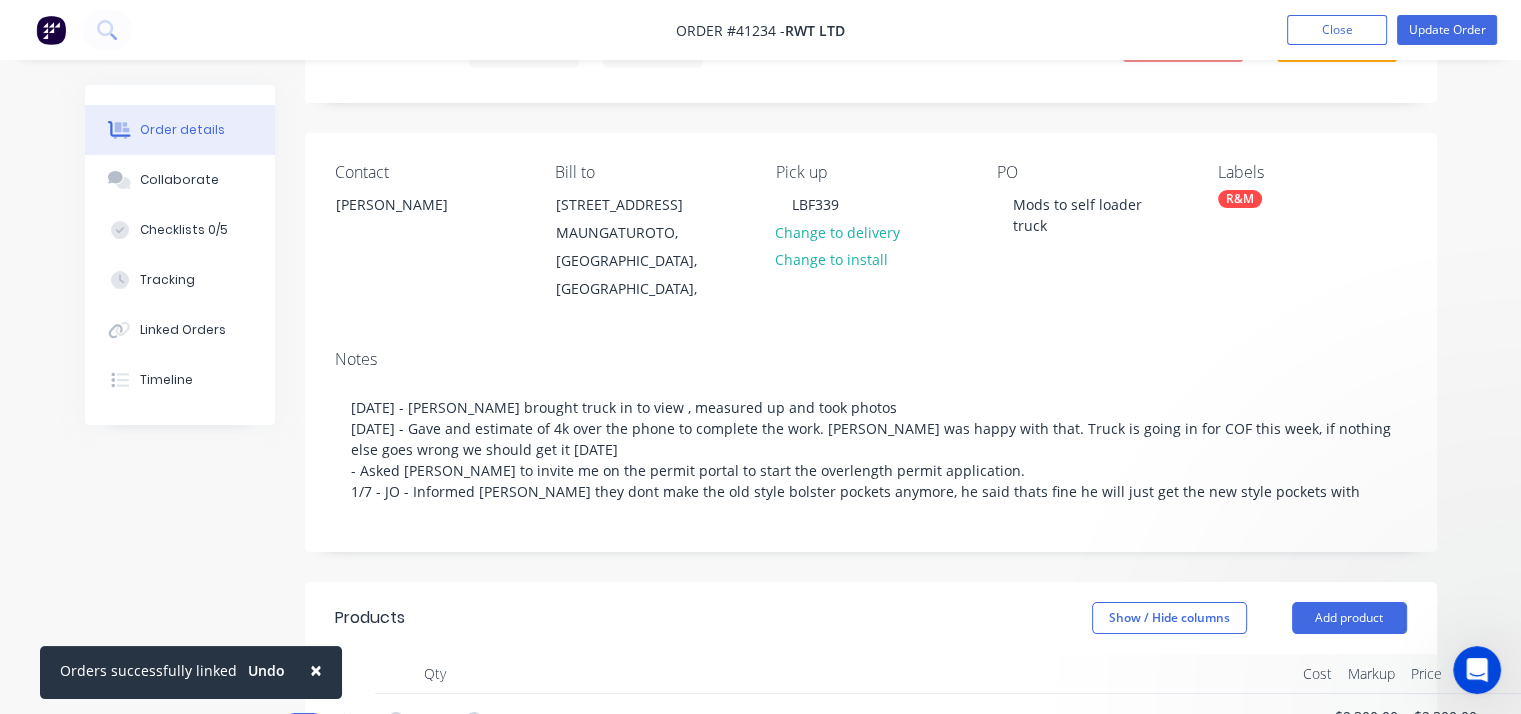 scroll, scrollTop: 79, scrollLeft: 0, axis: vertical 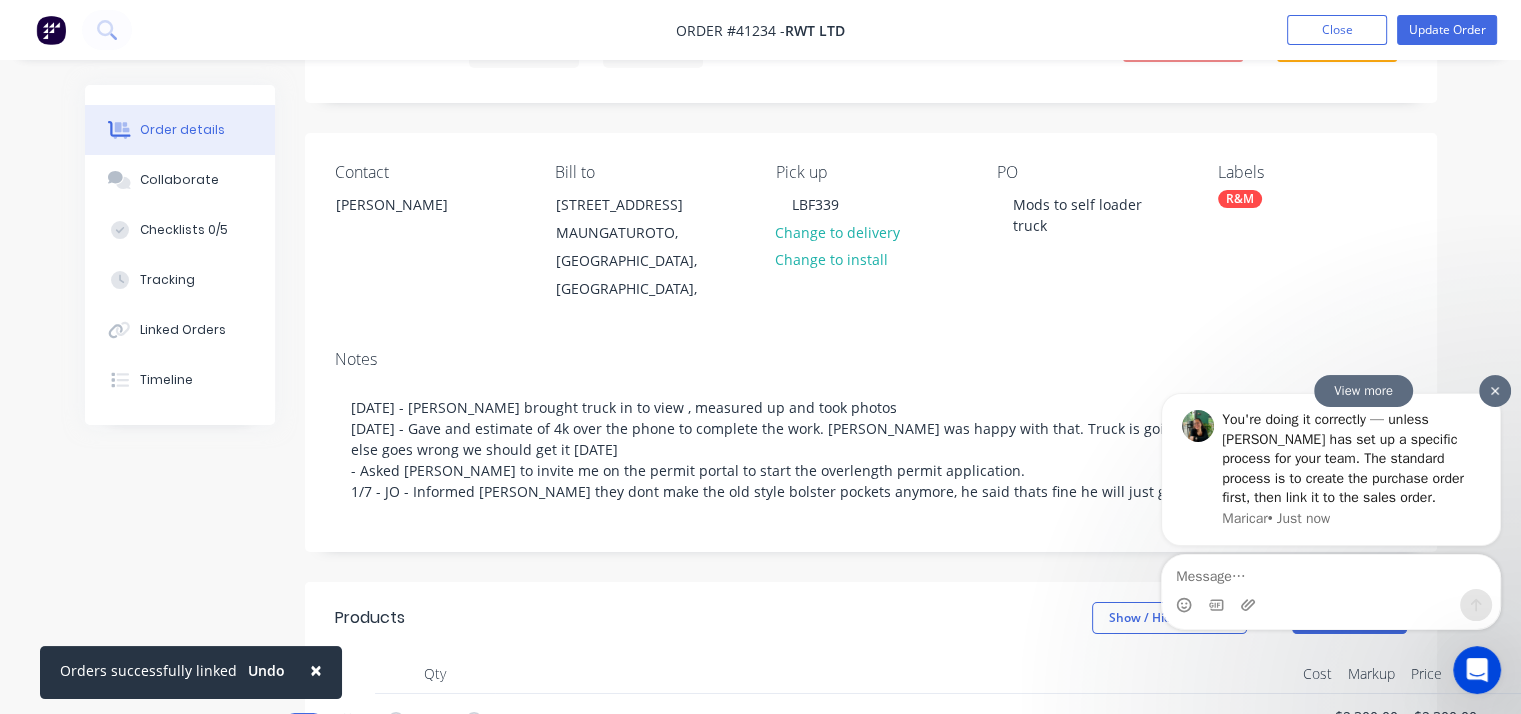 click on "View more" at bounding box center (1363, 391) 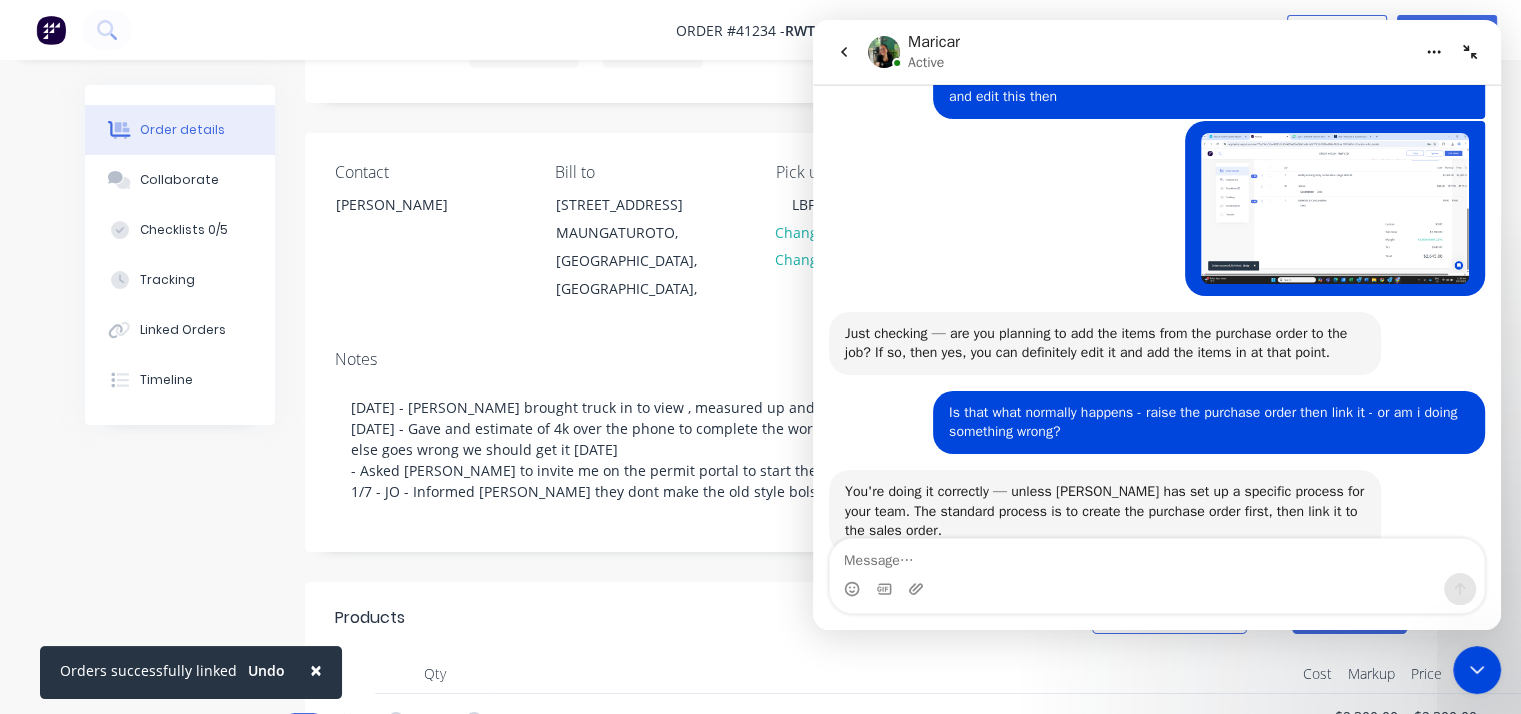 scroll, scrollTop: 1263, scrollLeft: 0, axis: vertical 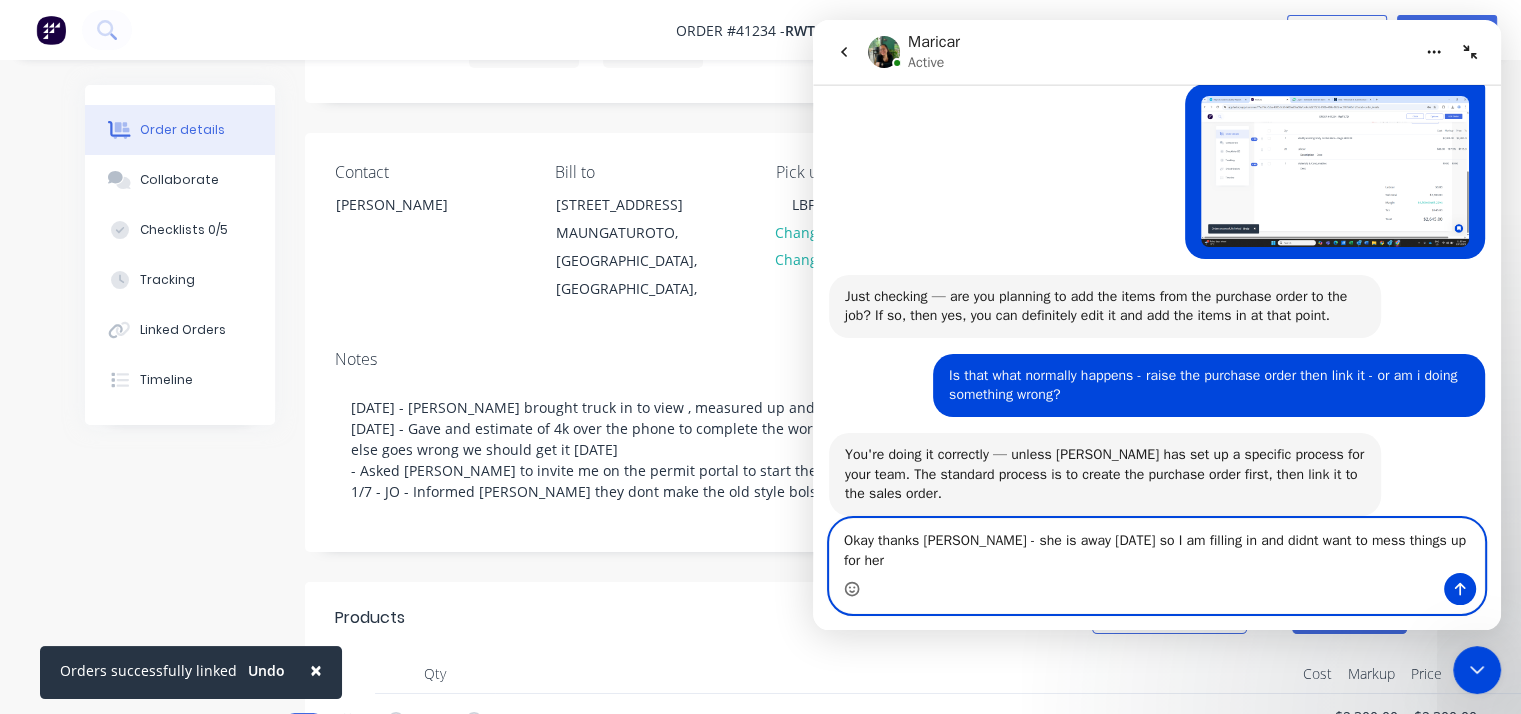 click 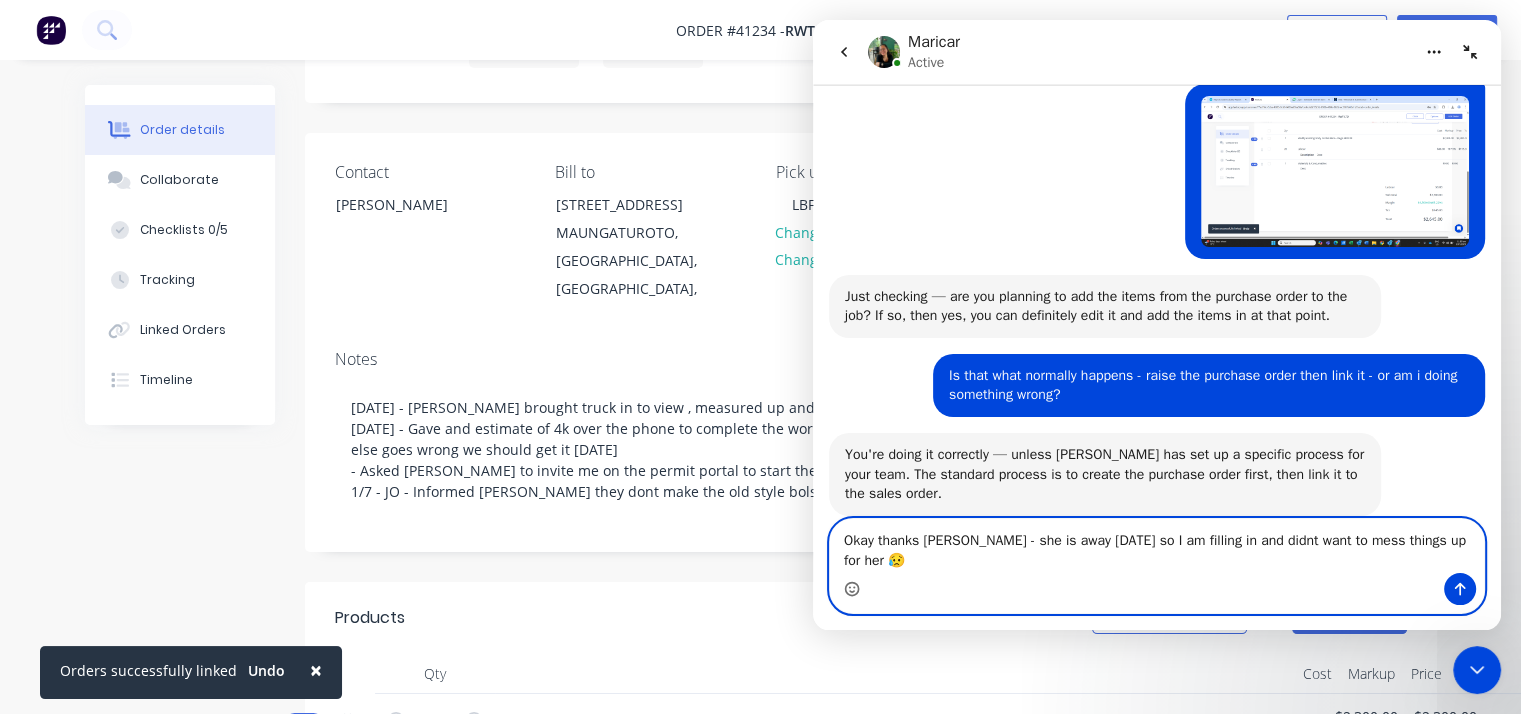click 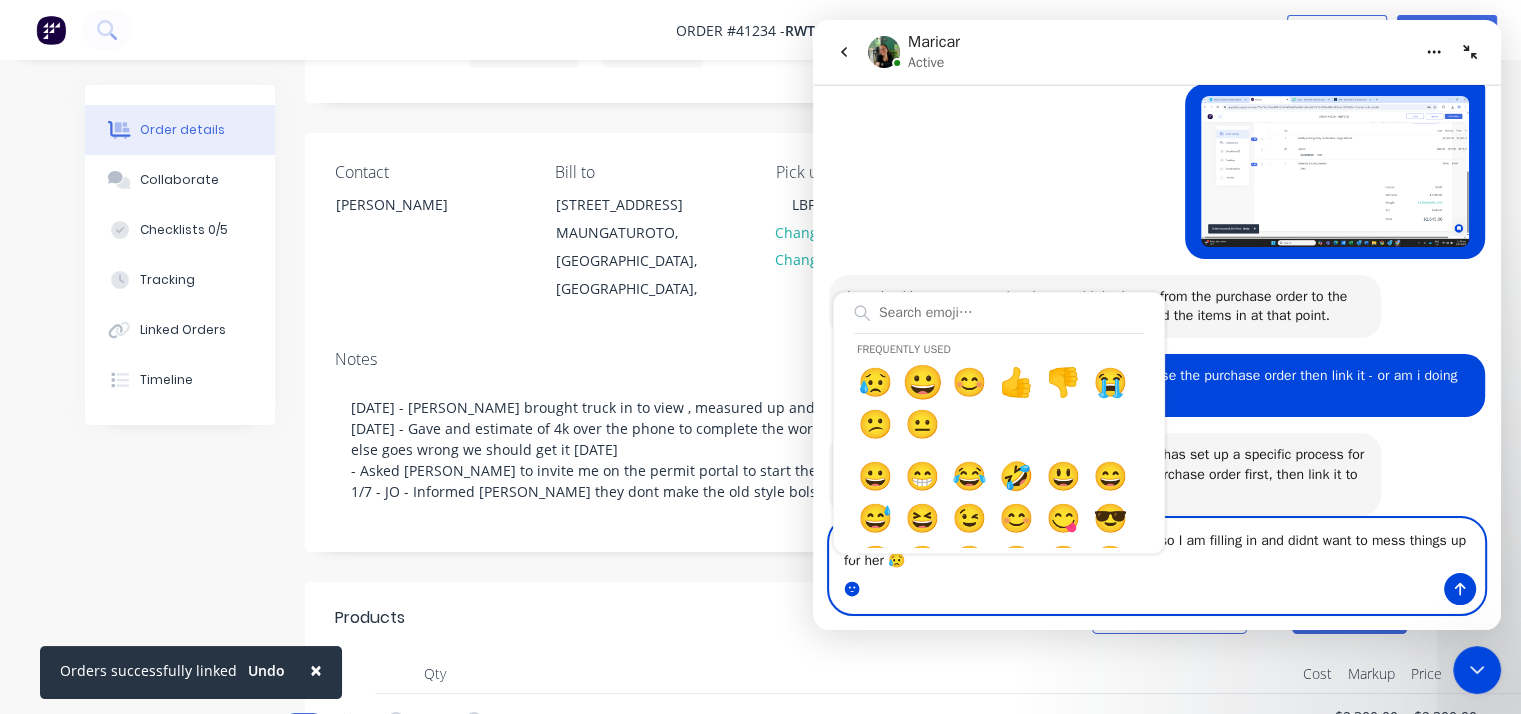type on "Okay thanks [PERSON_NAME] - she is away [DATE] so I am filling in and didnt want to mess things up for her 😥😀" 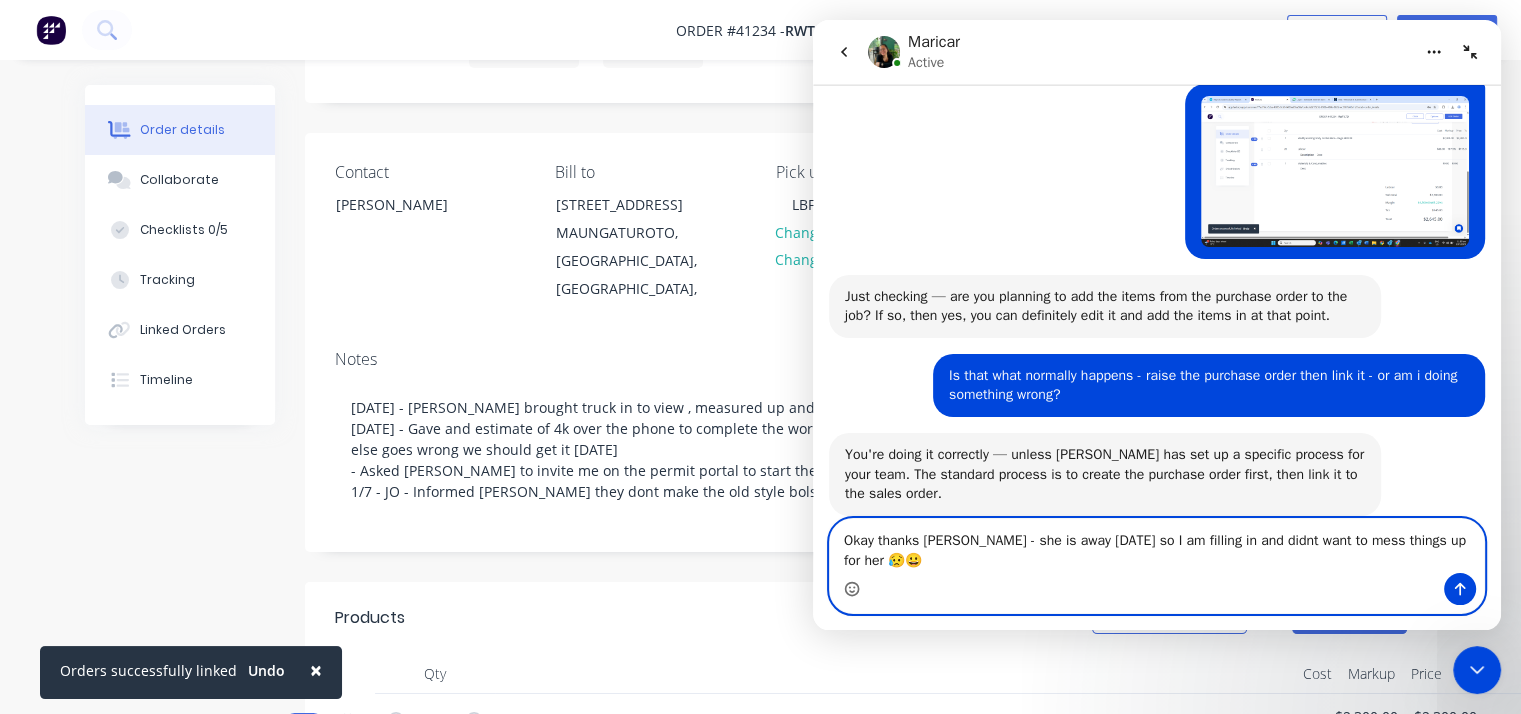 scroll, scrollTop: 1283, scrollLeft: 0, axis: vertical 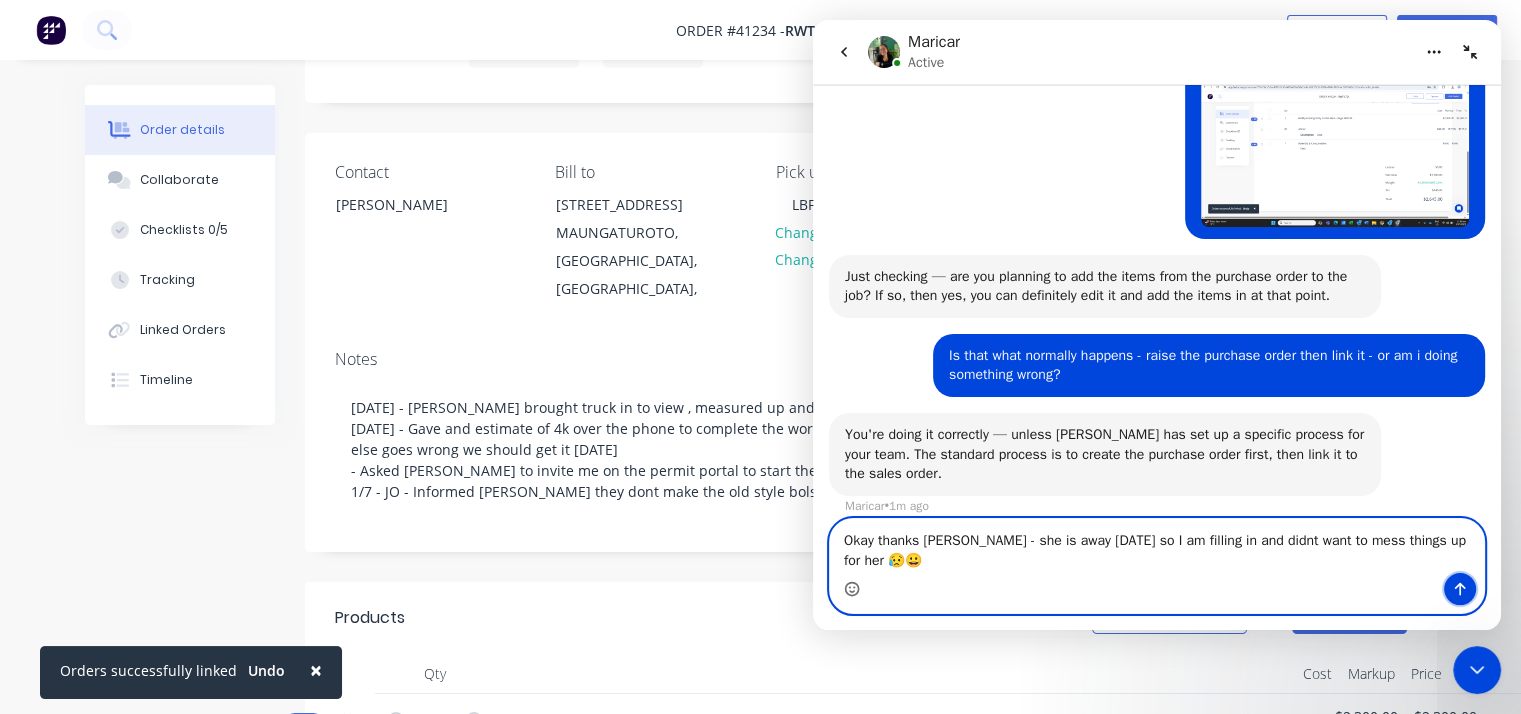click 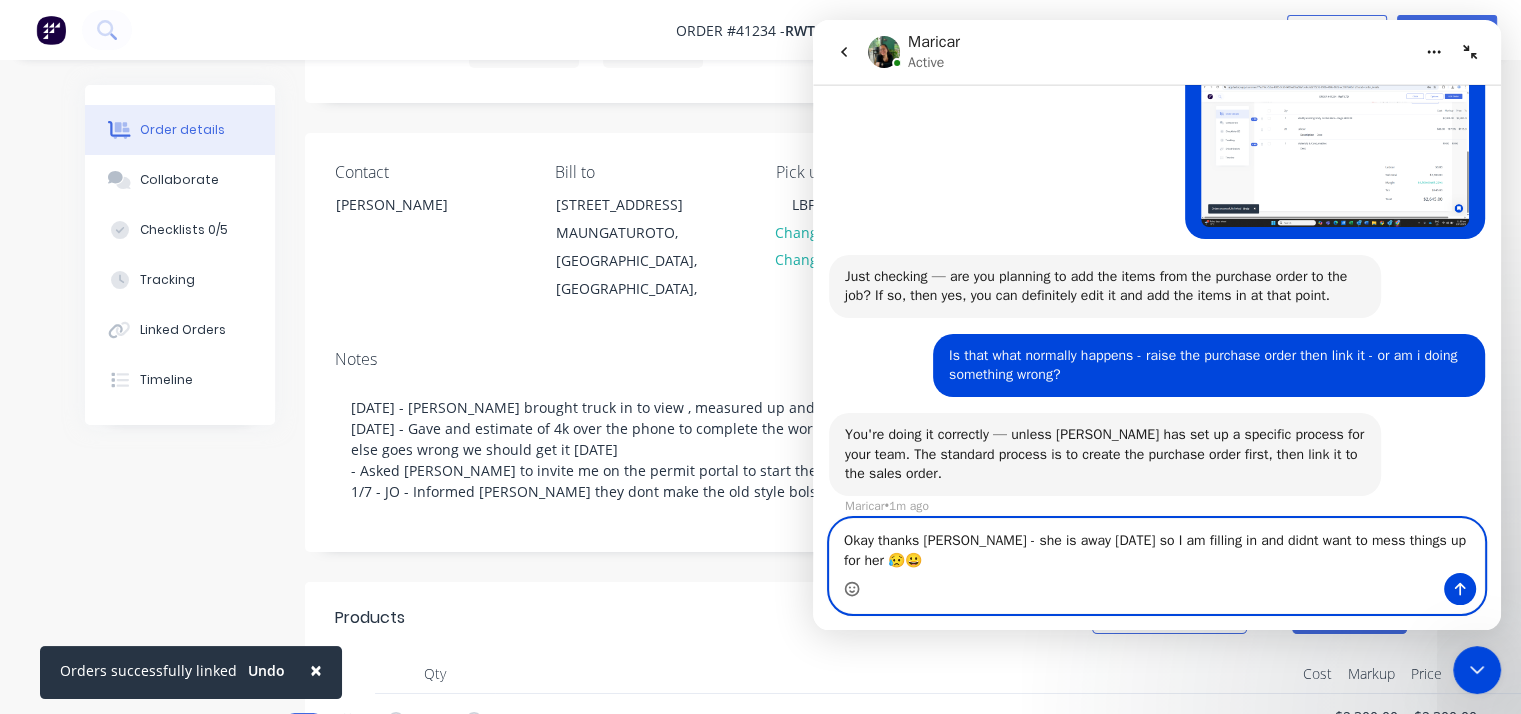 type 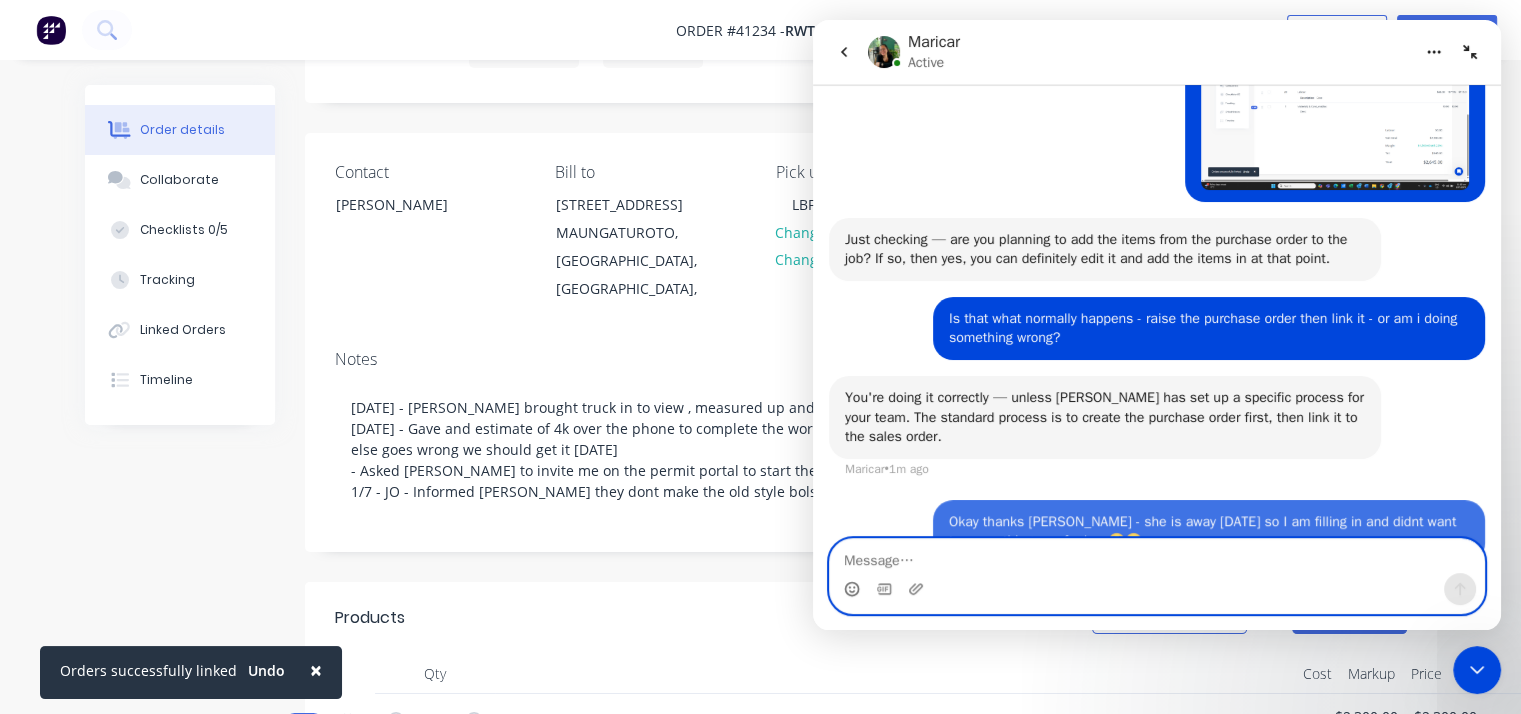 scroll, scrollTop: 1342, scrollLeft: 0, axis: vertical 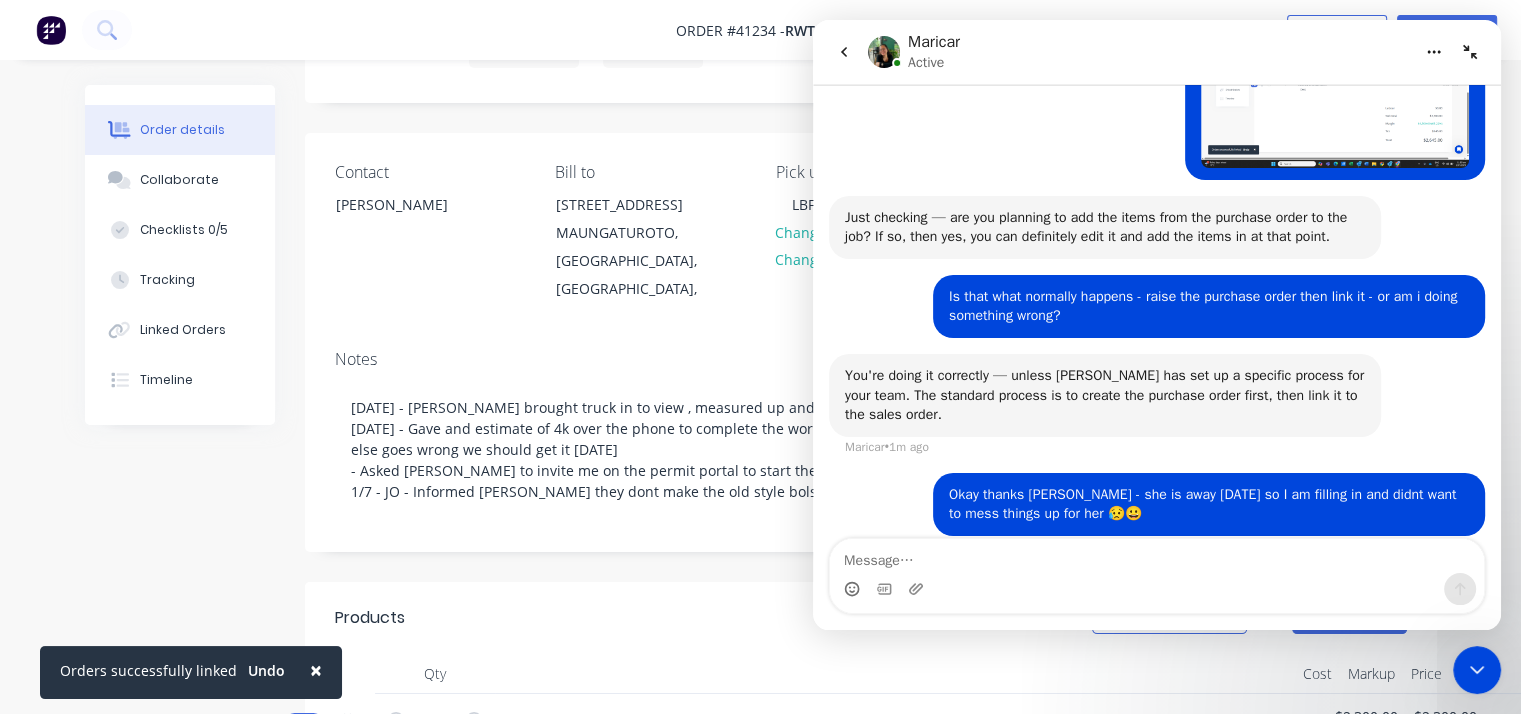 click 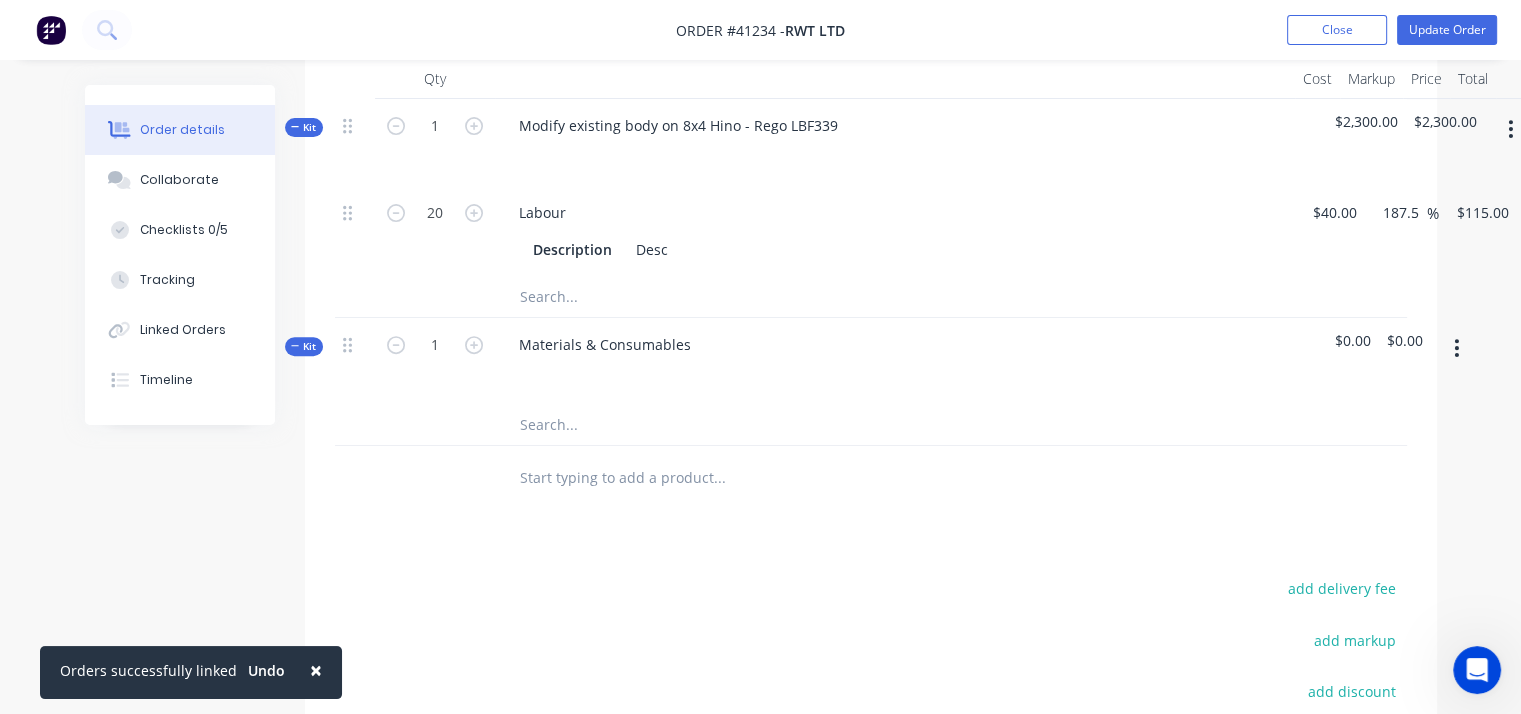 scroll, scrollTop: 700, scrollLeft: 0, axis: vertical 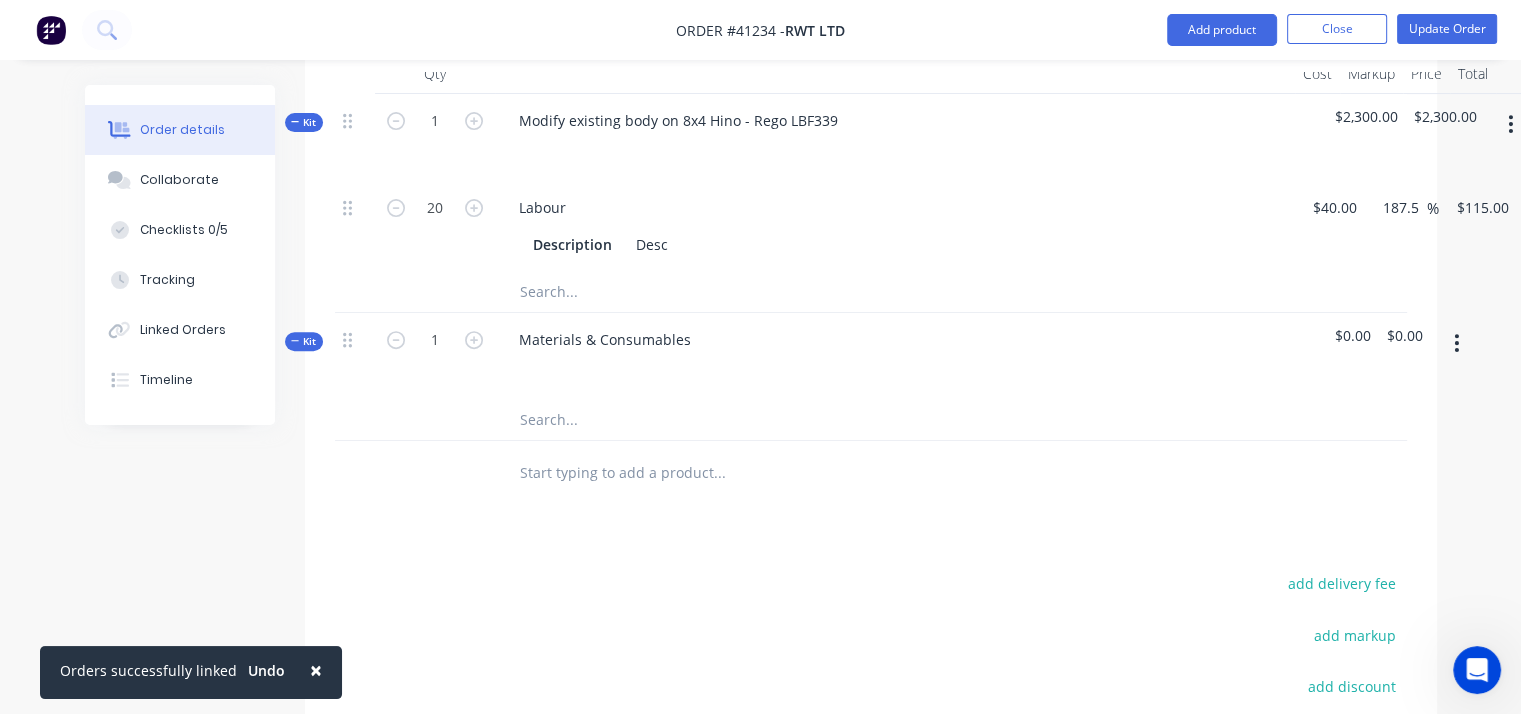click at bounding box center (719, 420) 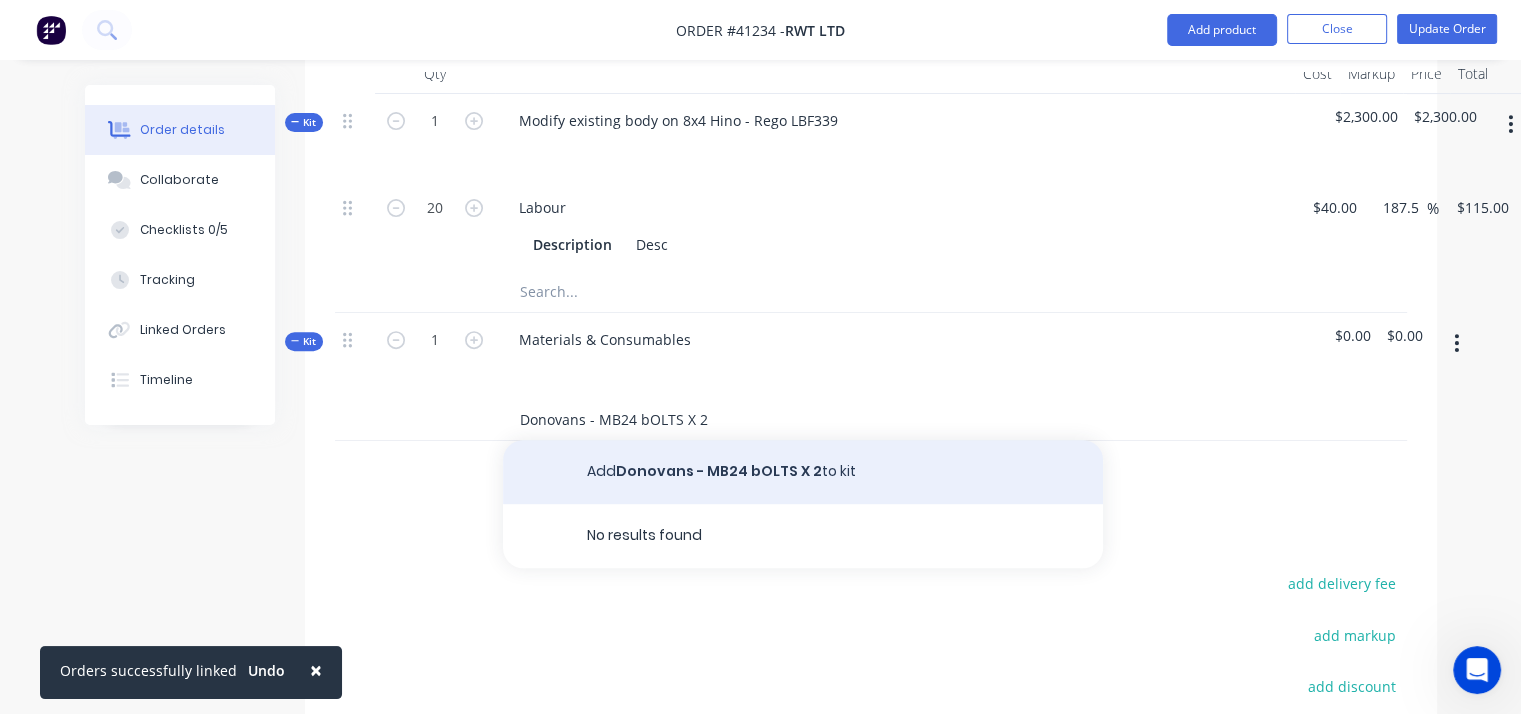 type on "Donovans - MB24 bOLTS X 2" 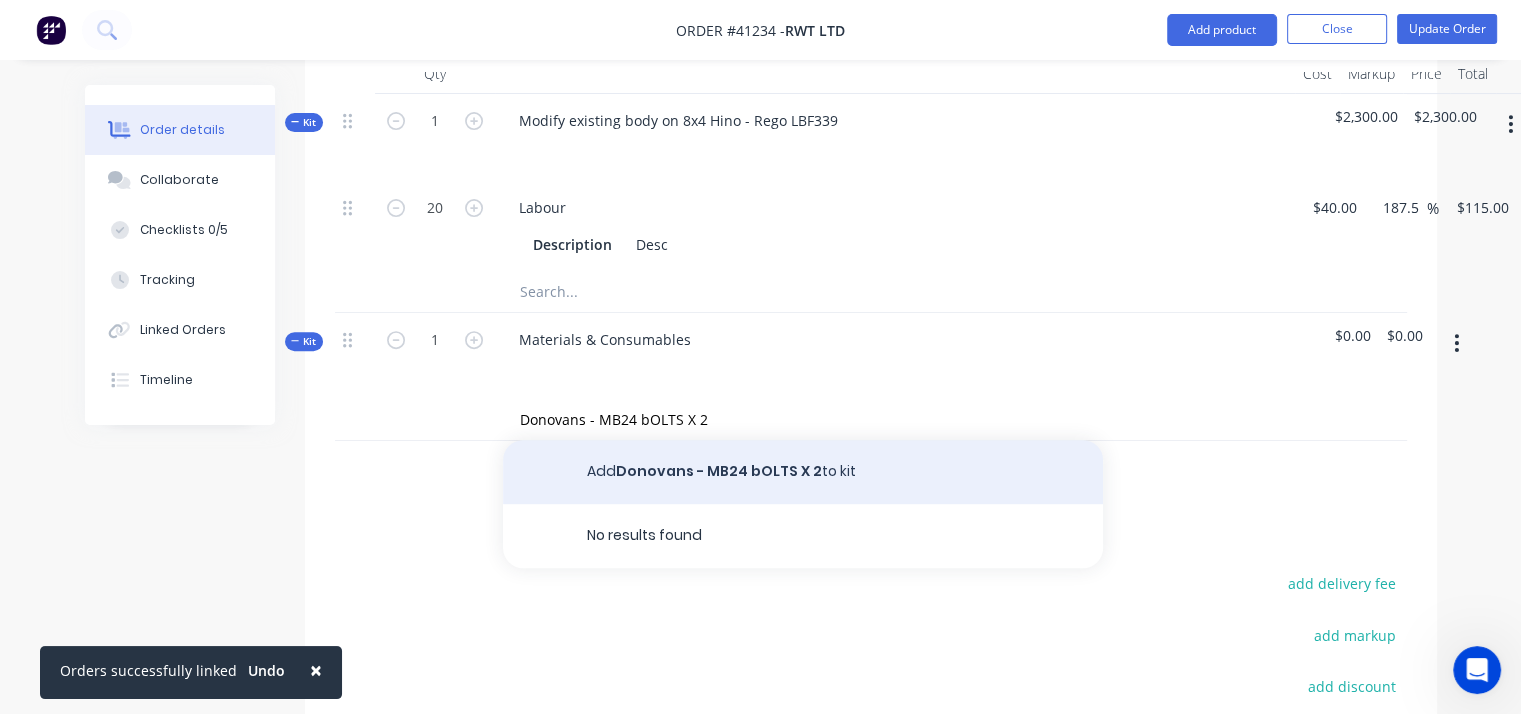click on "Add  Donovans - MB24 bOLTS X 2  to kit" at bounding box center [803, 472] 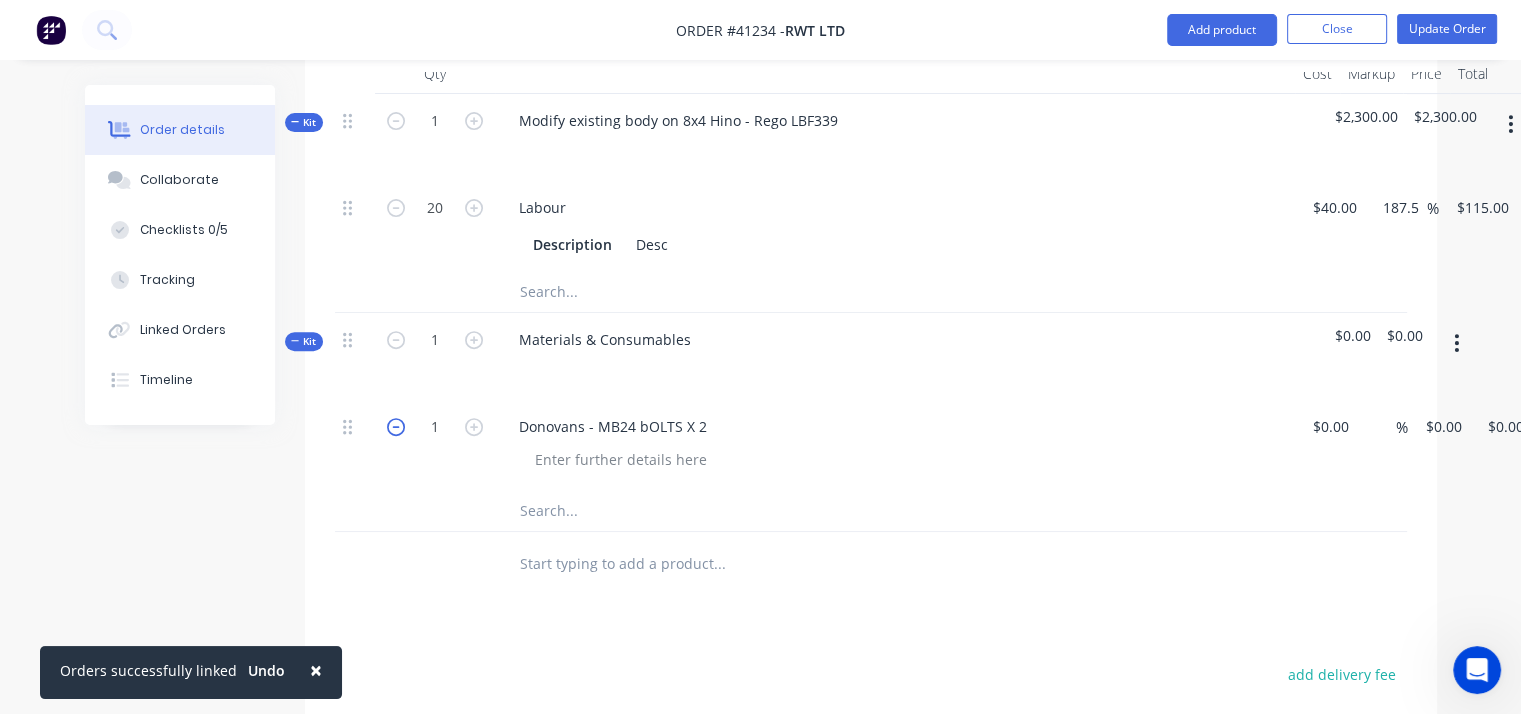 click 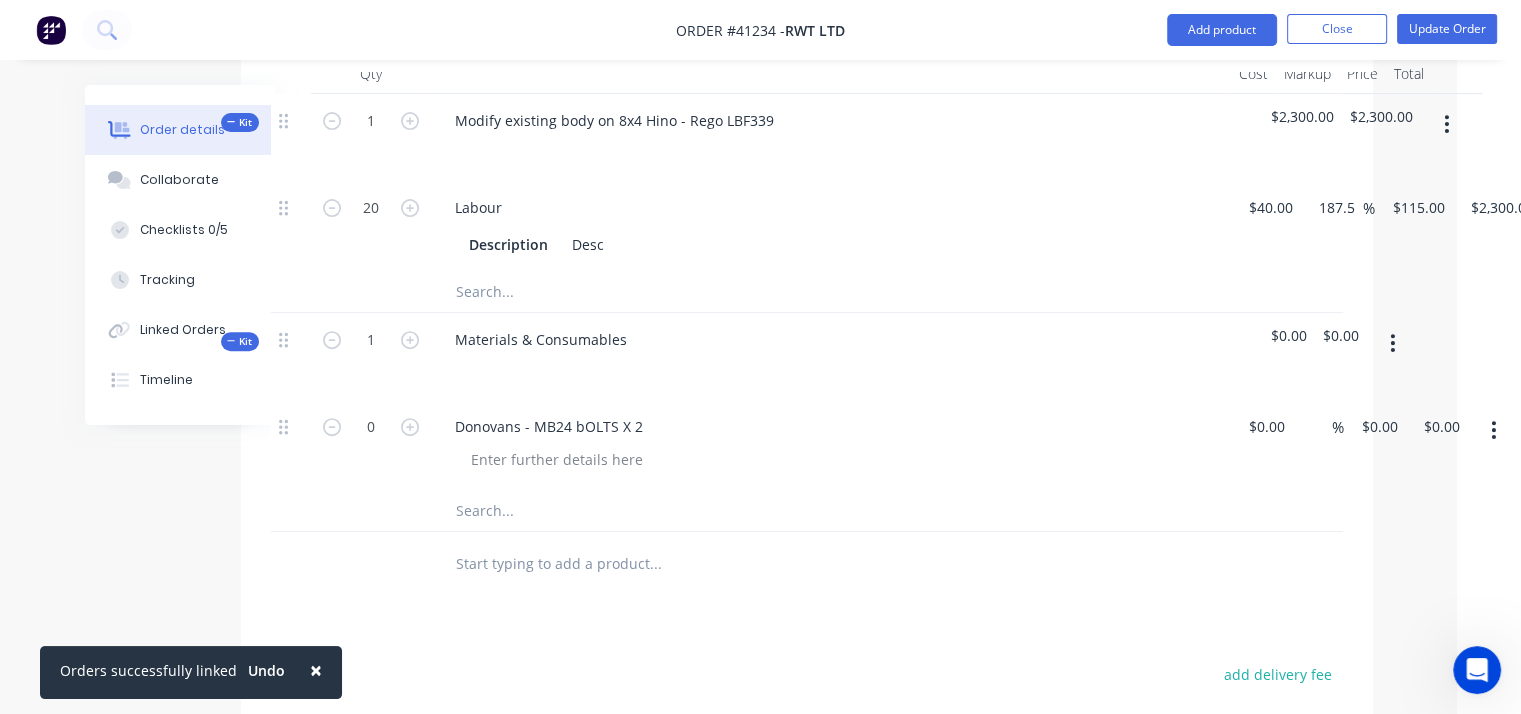 scroll, scrollTop: 700, scrollLeft: 135, axis: both 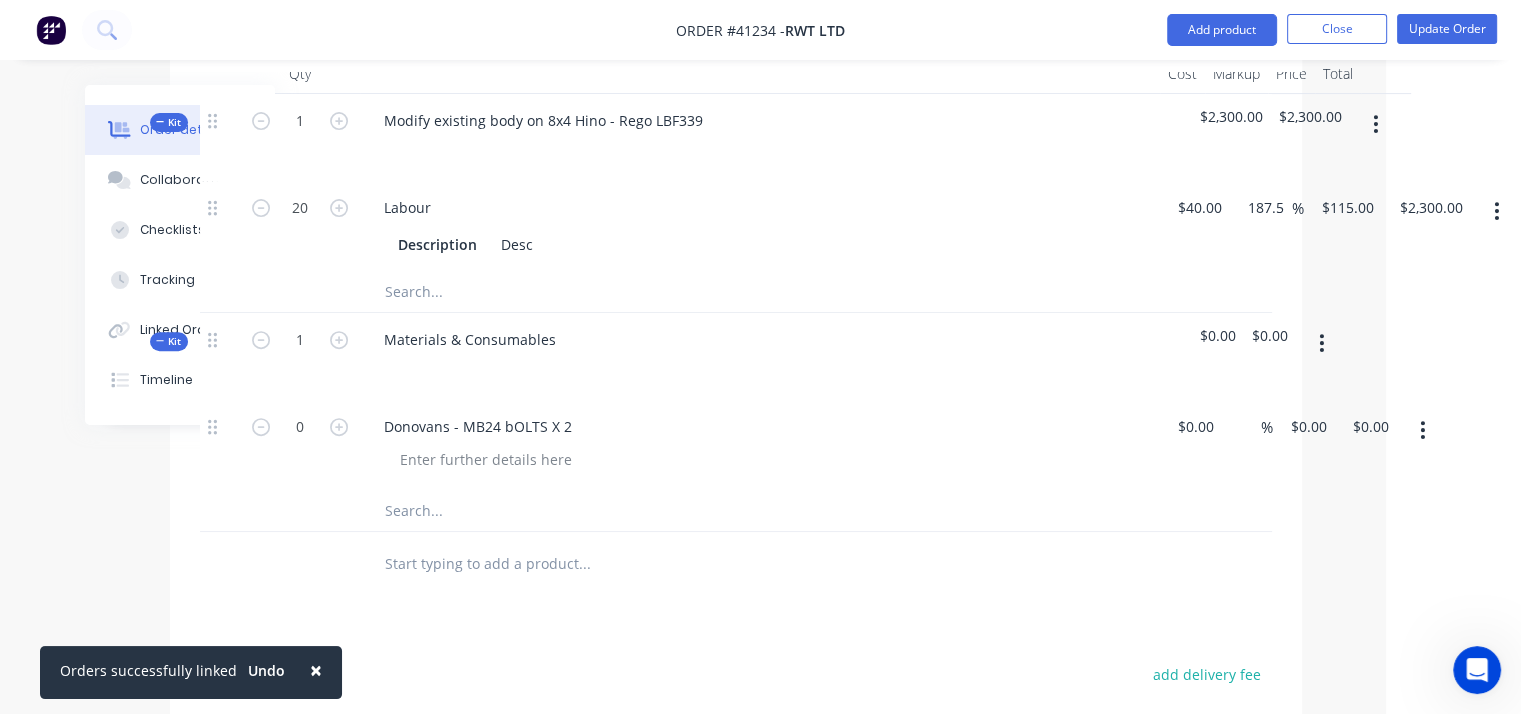 click 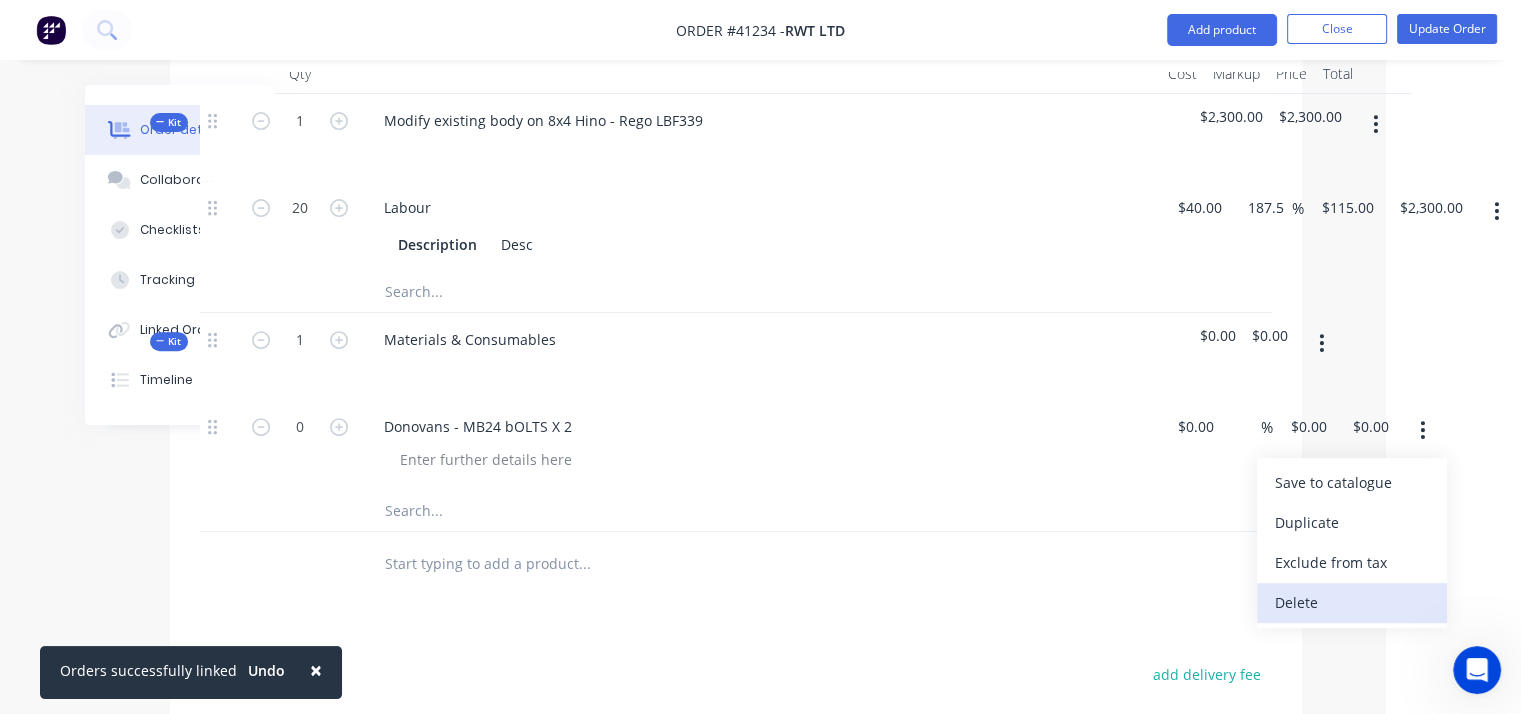 click on "Delete" at bounding box center [1352, 602] 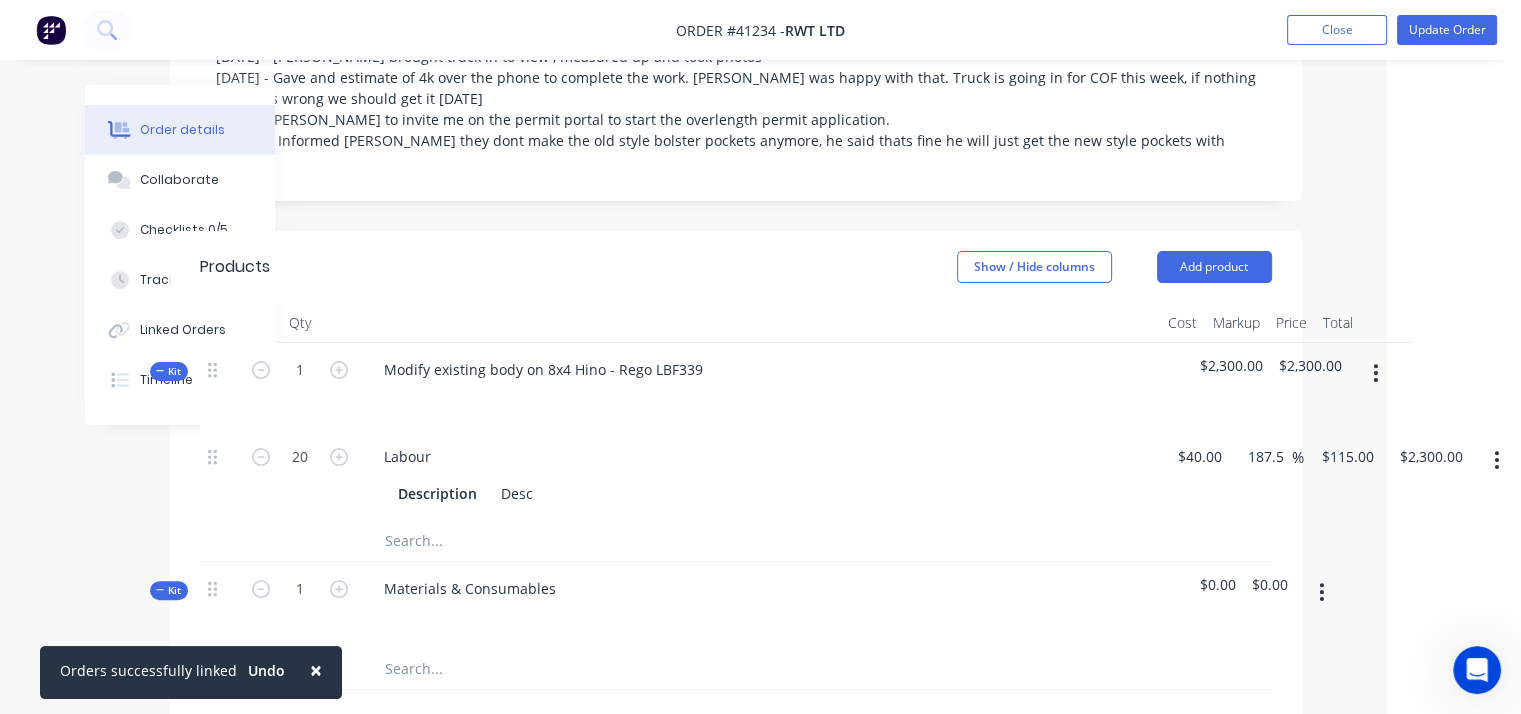 scroll, scrollTop: 400, scrollLeft: 135, axis: both 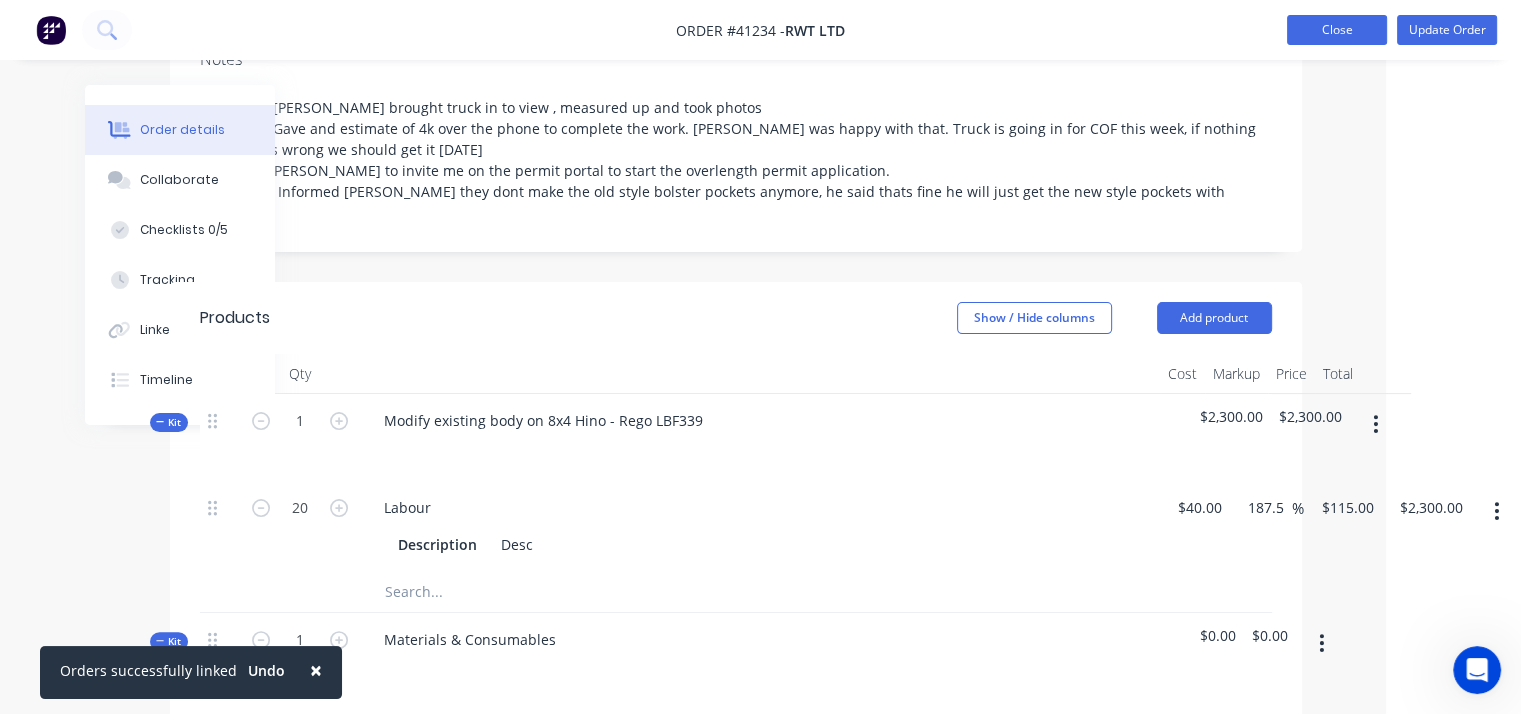 click on "Close" at bounding box center (1337, 30) 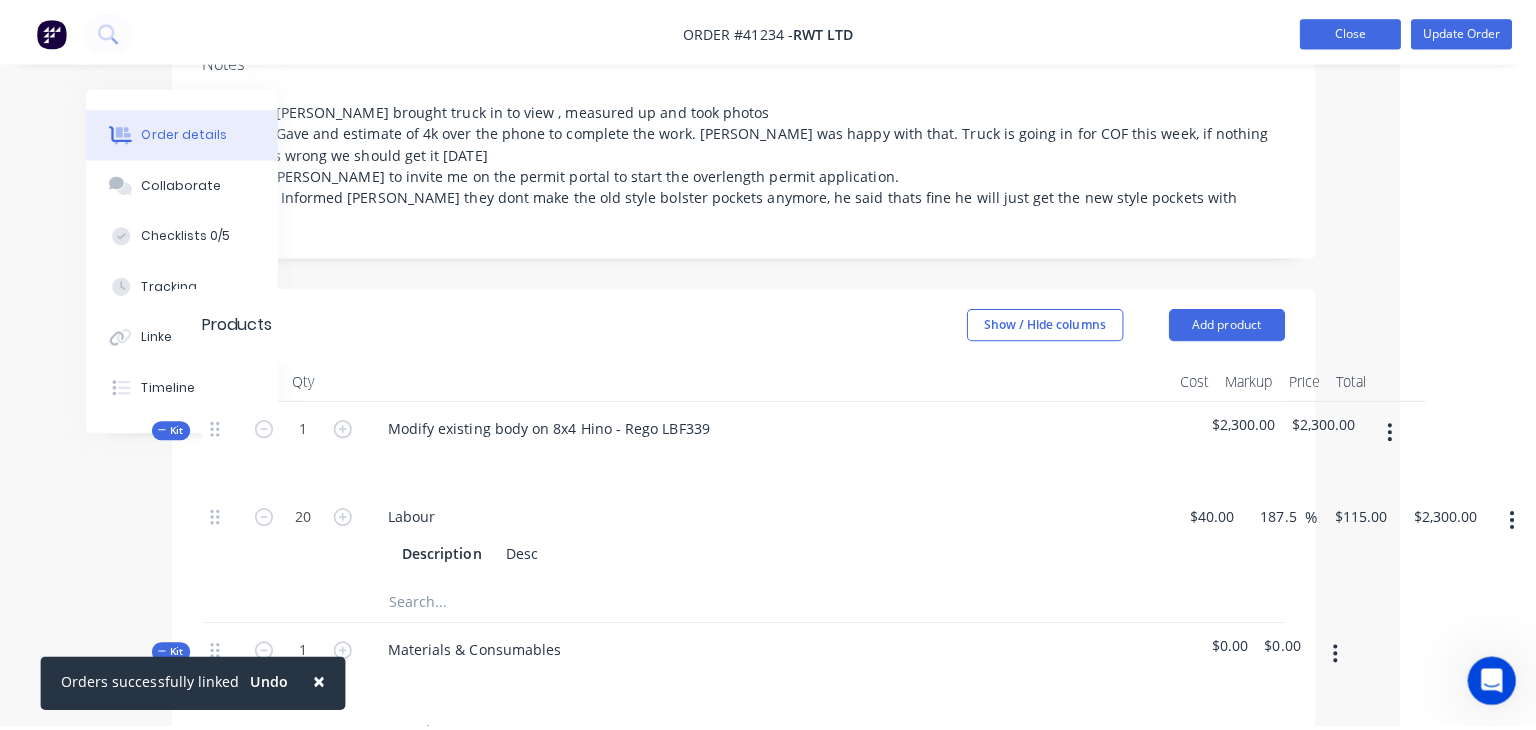 scroll, scrollTop: 0, scrollLeft: 0, axis: both 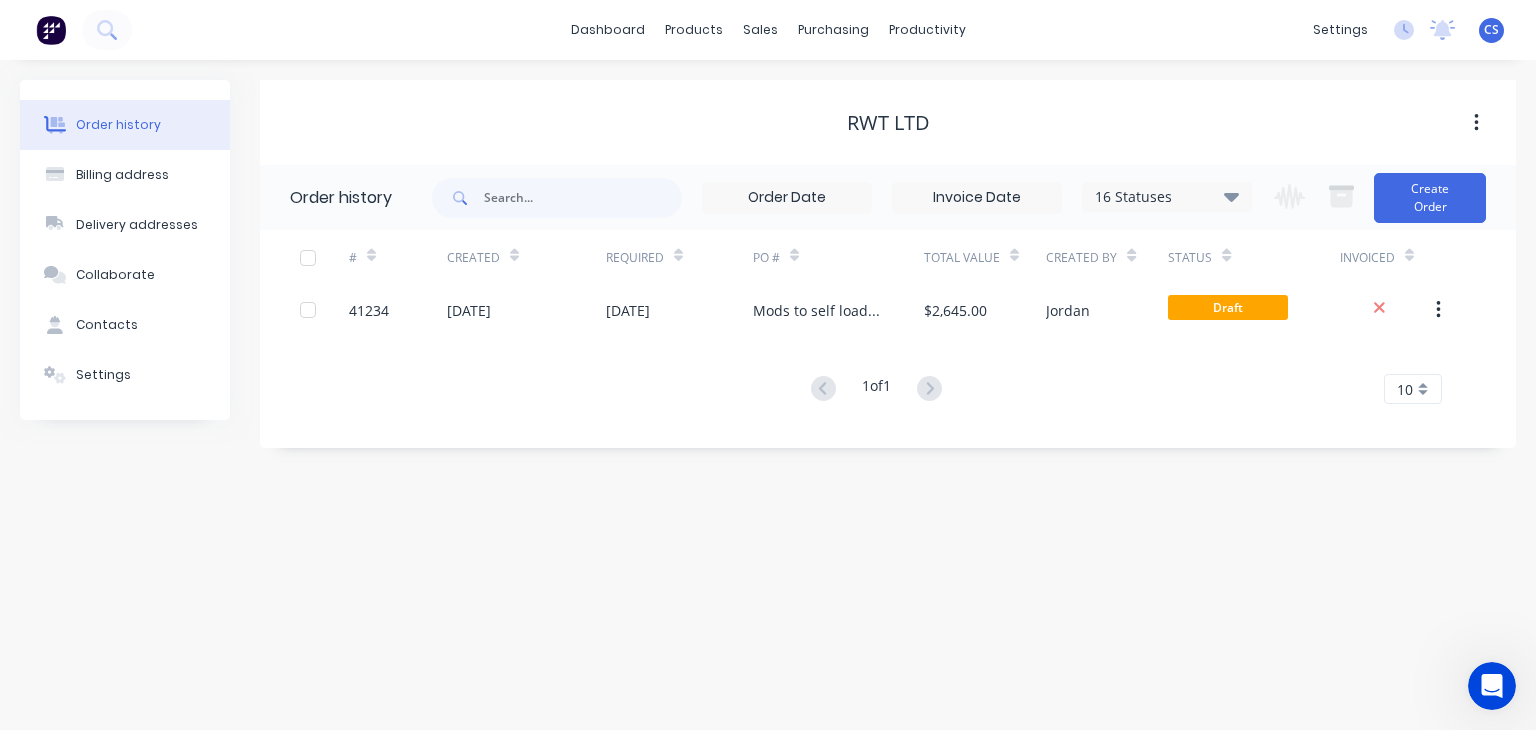 click on "Order history Billing address Delivery addresses Collaborate Contacts Settings RWT Ltd   Order history 16 Statuses Invoice Status Invoiced Not Invoiced Partial Order Status All Archived Draft Quote Submitted Waiting on Parts In Production R&M In Production NEW Work Completed  Ready For [PERSON_NAME] Checked. Ready to Invoice Invoiced to customer Internal Work Delivered Picked Up 16 Statuses Invoice Status Invoiced Not Invoiced Partial Order Status All Archived Draft Quote Submitted Waiting on Parts In Production R&M In Production NEW Work Completed  Ready For [PERSON_NAME] Checked. Ready to Invoice Invoiced to customer Internal Work Delivered Picked Up Change order status Submitted Waiting on Parts In Production R&M In Production NEW Work Completed  Ready For [PERSON_NAME] Checked. Ready to Invoice Invoiced to customer Internal Work Delivered Picked Up Create Order   #   Created   Required   PO #   Total Value   Created By   Status   Invoiced   41234 [DATE] [DATE] Mods to self loader truck $2,645.00 Jordan Draft   1  of  1 10" at bounding box center (768, 395) 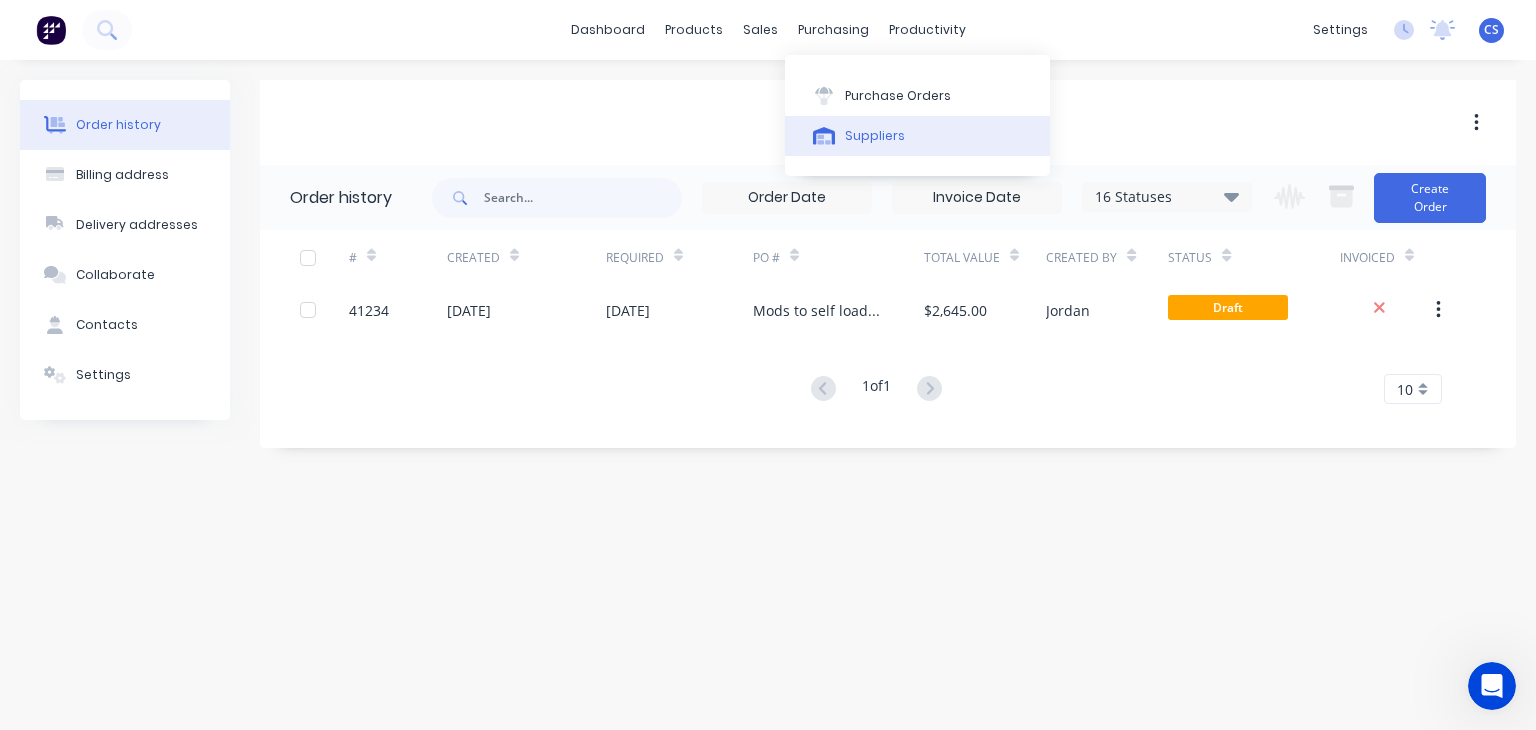 click on "Suppliers" at bounding box center (875, 136) 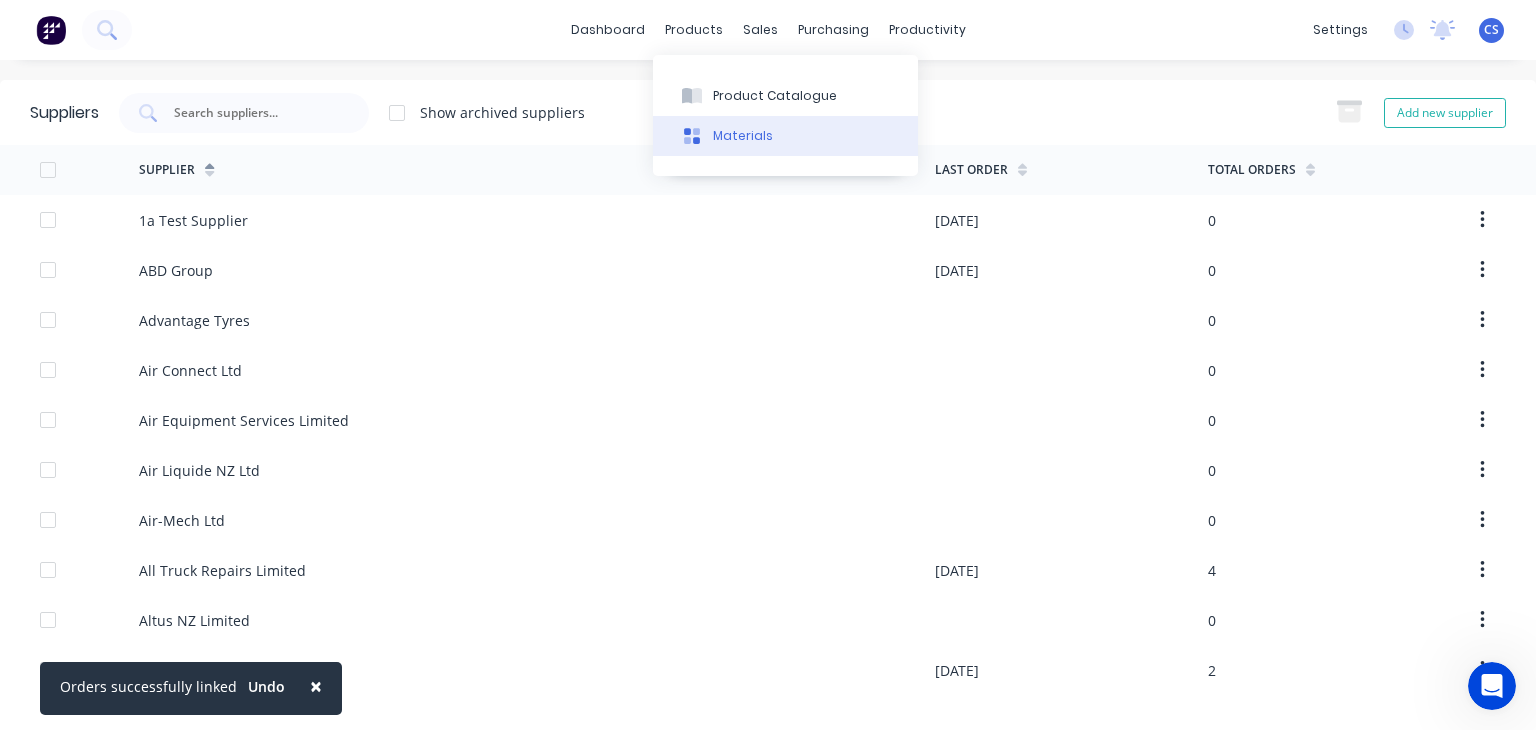 click on "Materials" at bounding box center [743, 136] 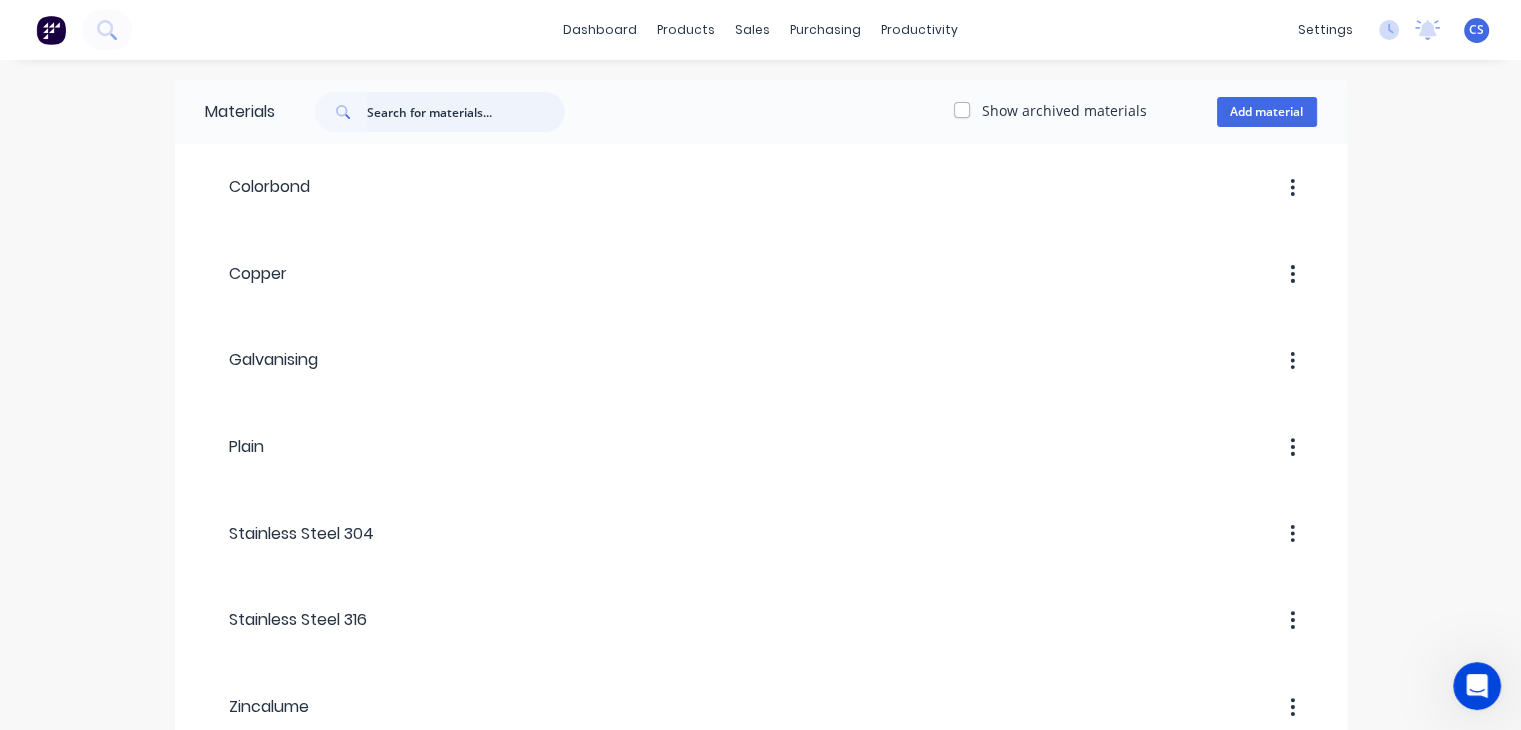 click at bounding box center [466, 112] 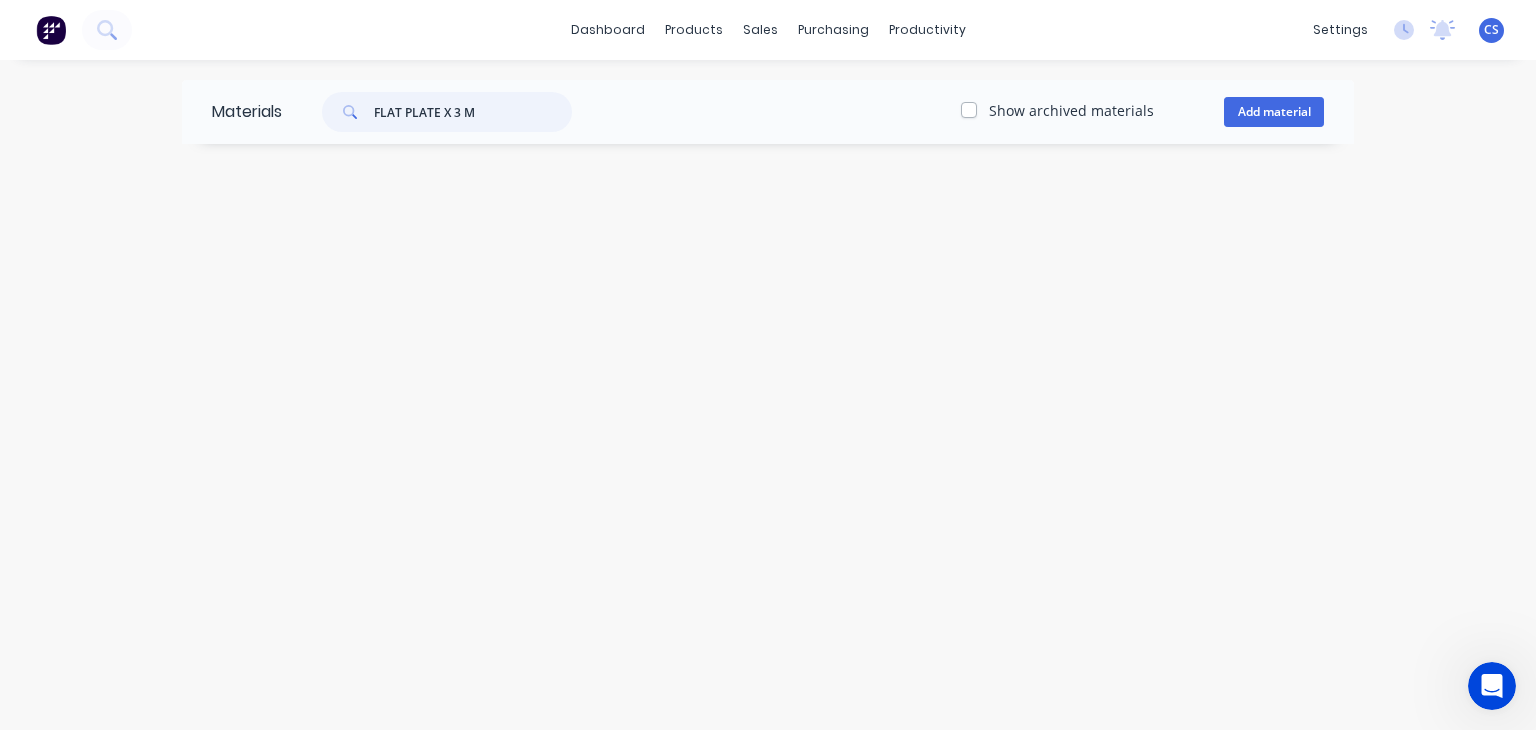 drag, startPoint x: 484, startPoint y: 106, endPoint x: 340, endPoint y: 114, distance: 144.22205 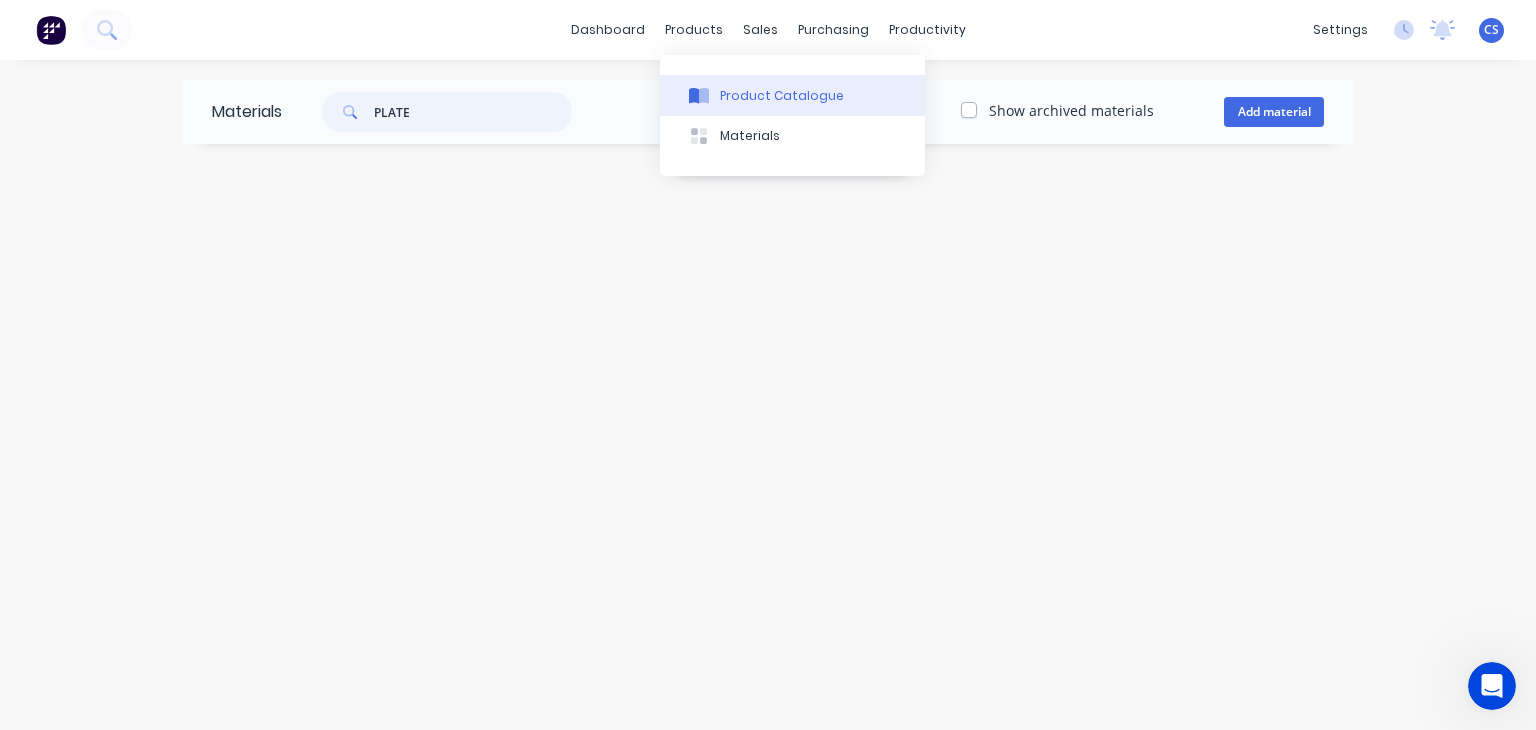 type on "PLATE" 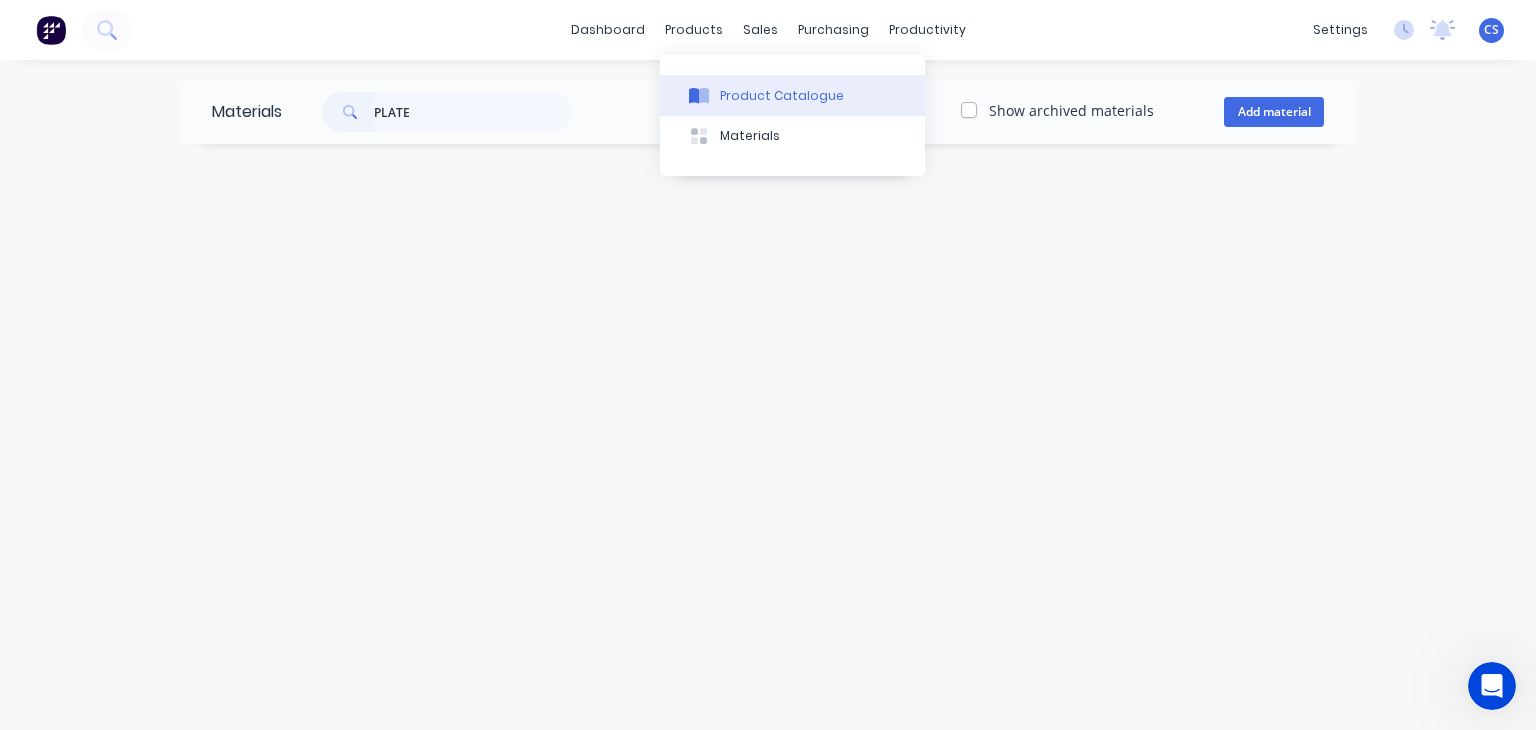 click on "Product Catalogue" at bounding box center (782, 96) 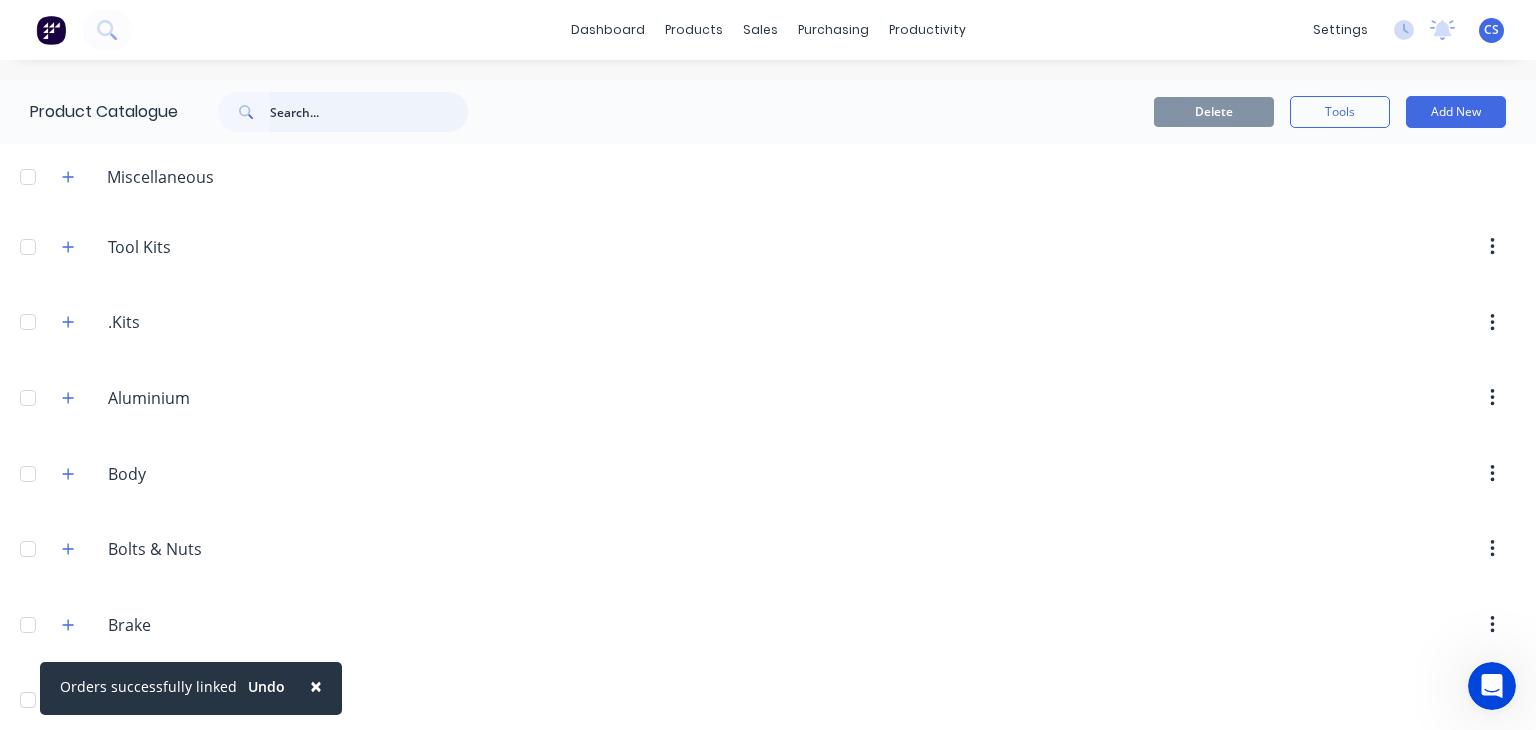 click at bounding box center (369, 112) 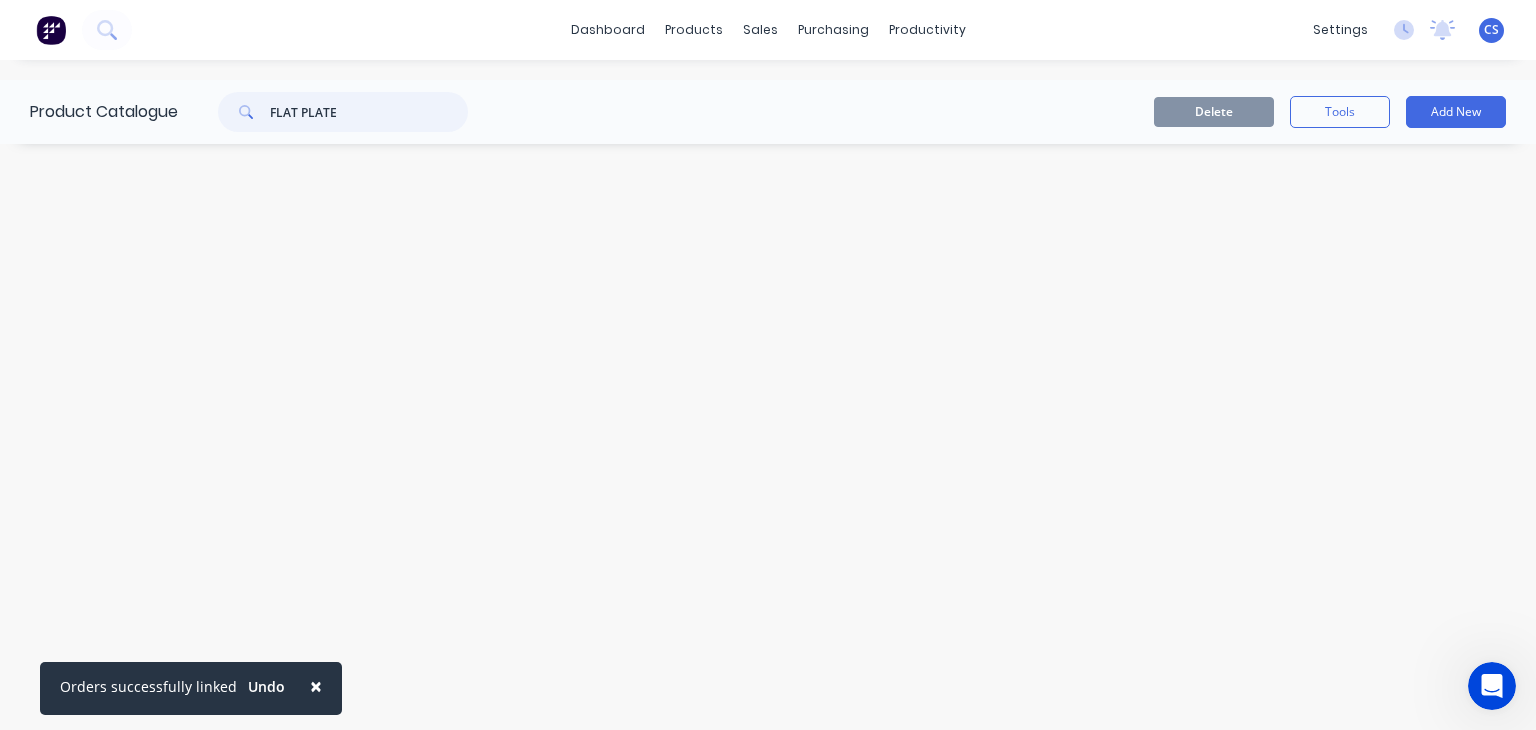 drag, startPoint x: 345, startPoint y: 121, endPoint x: 252, endPoint y: 120, distance: 93.00538 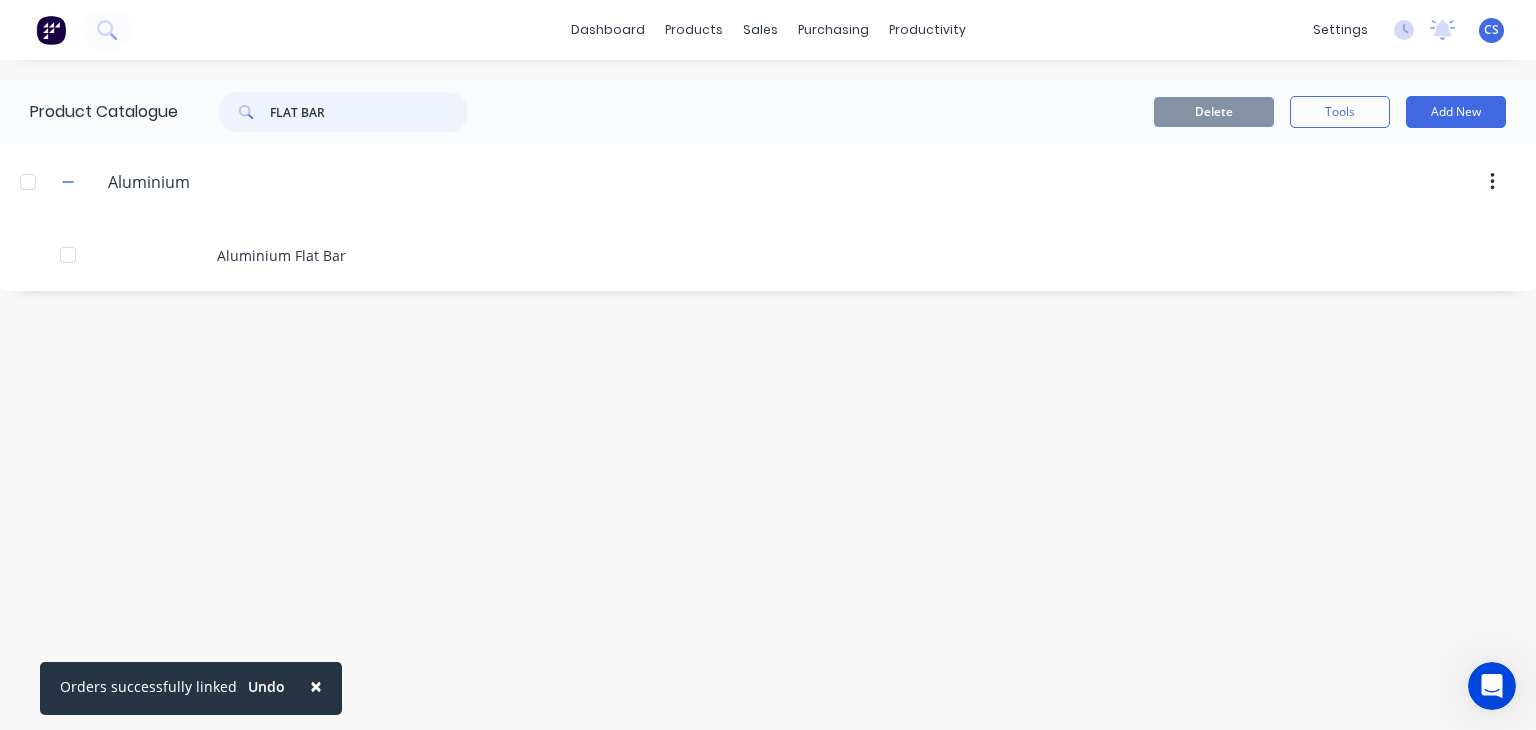 drag, startPoint x: 342, startPoint y: 112, endPoint x: 186, endPoint y: 84, distance: 158.4929 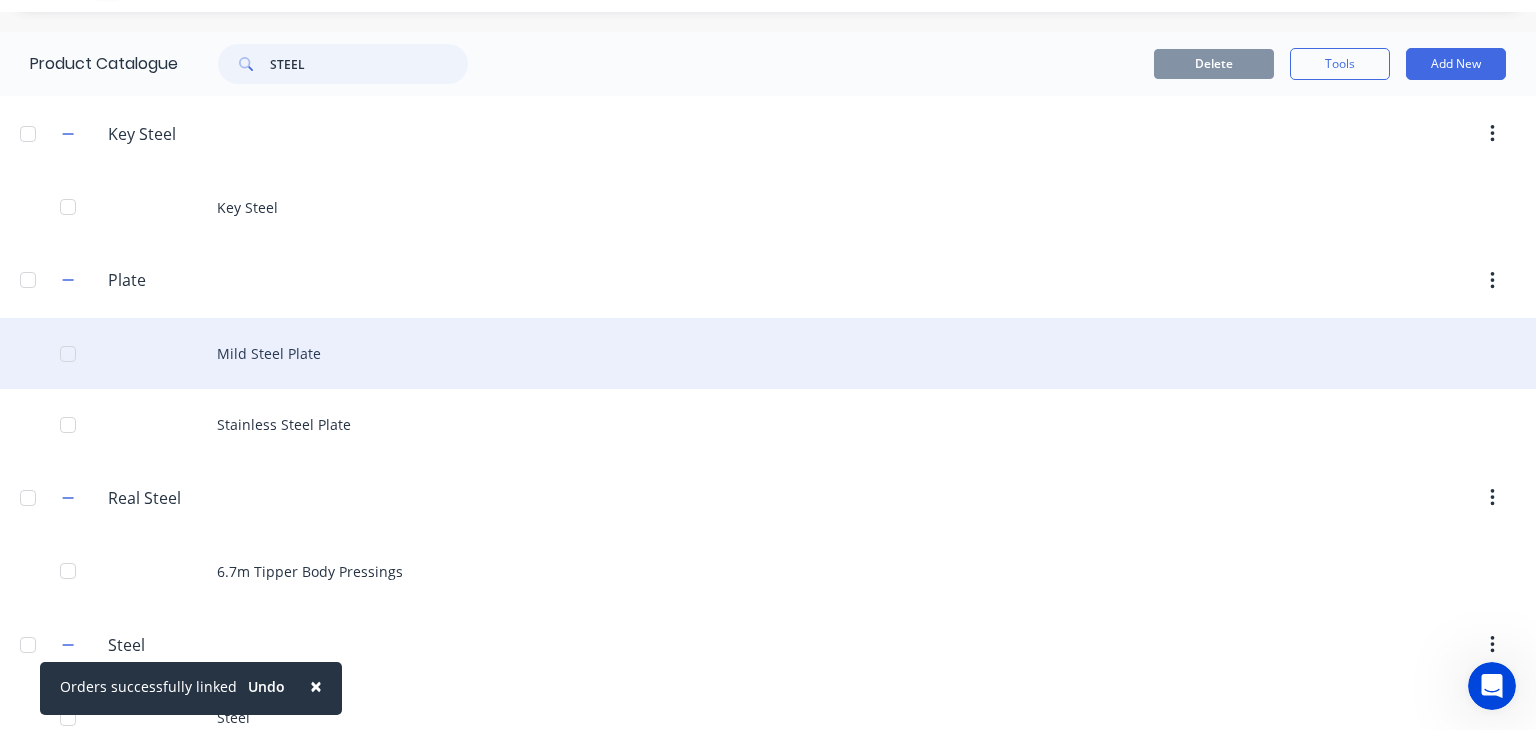 scroll, scrollTop: 90, scrollLeft: 0, axis: vertical 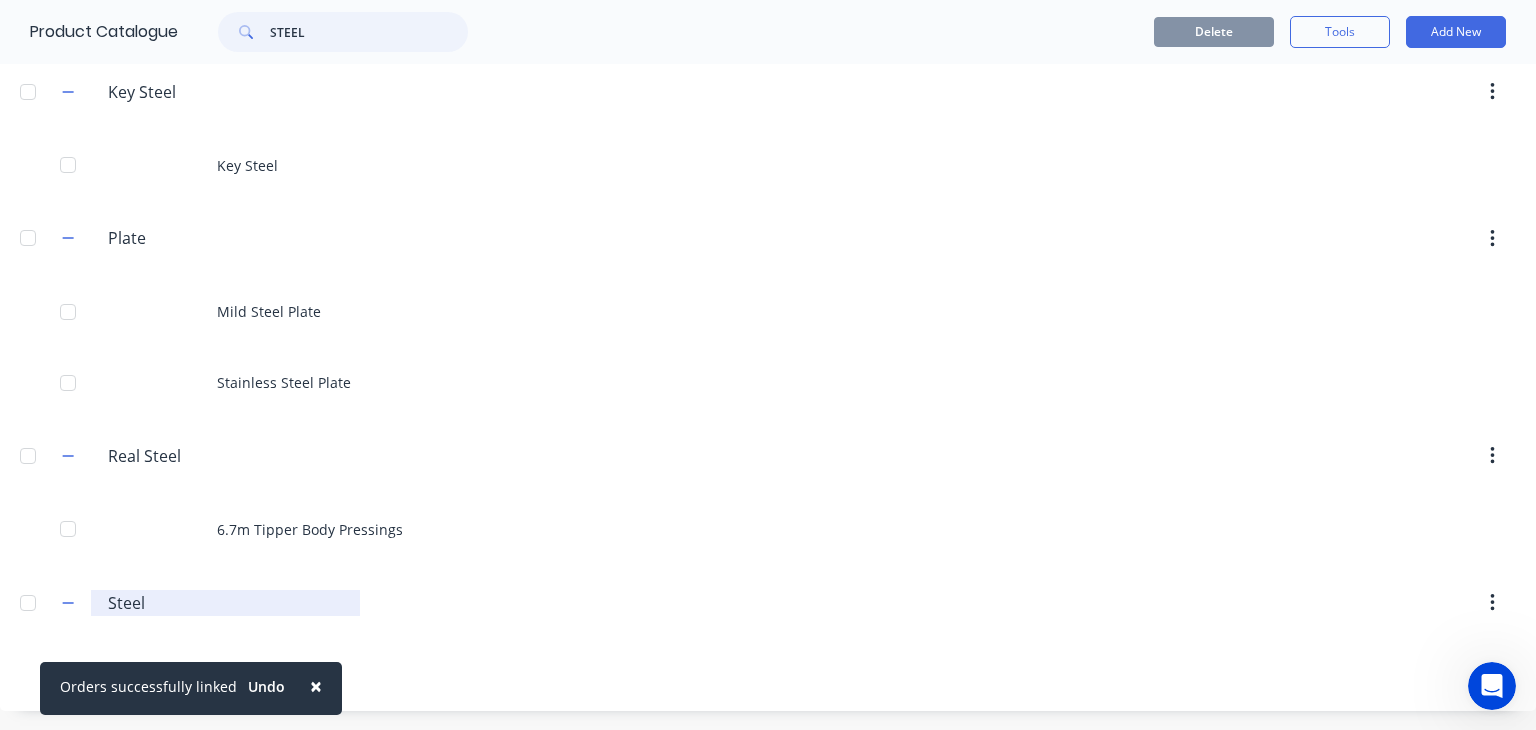 type on "STEEL" 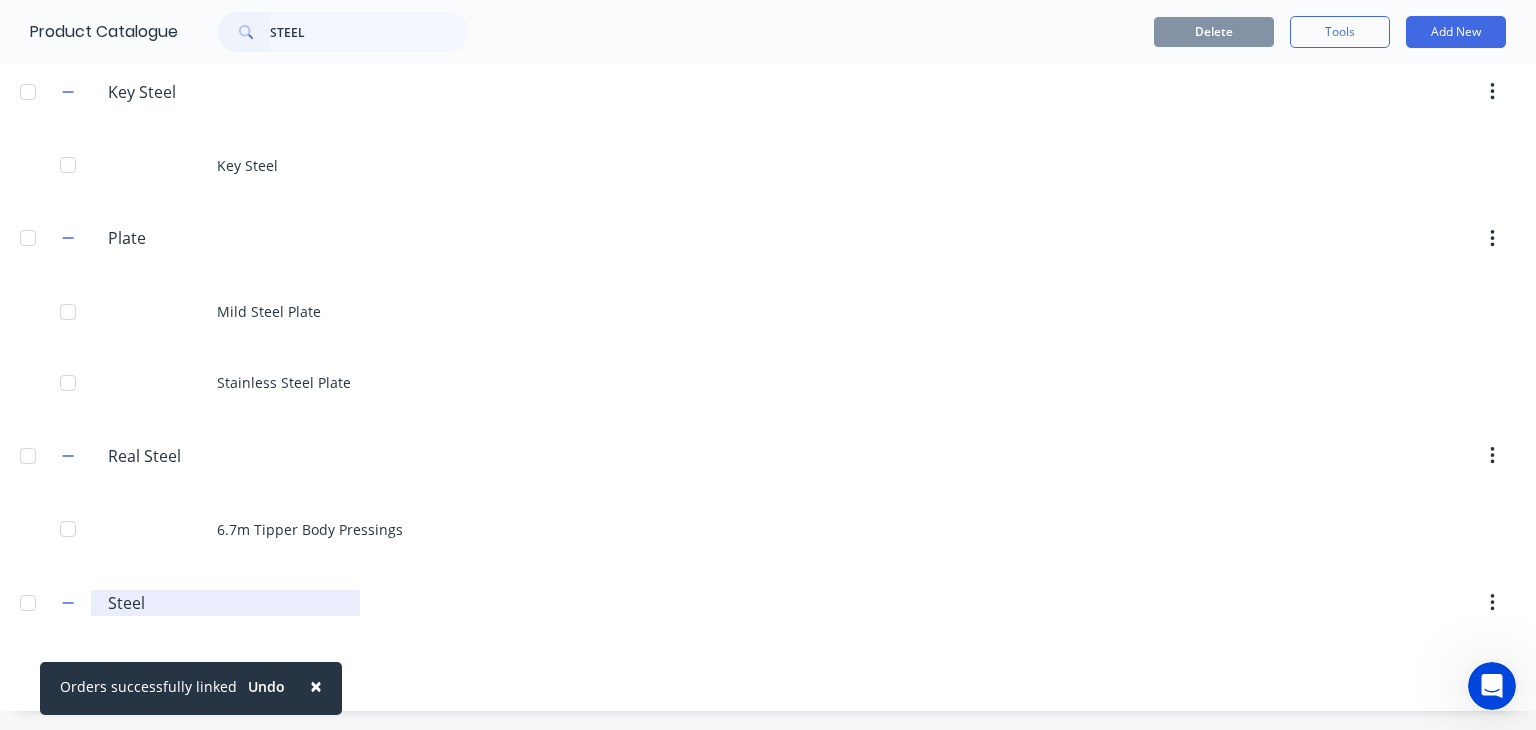 click on "Steel" at bounding box center (226, 603) 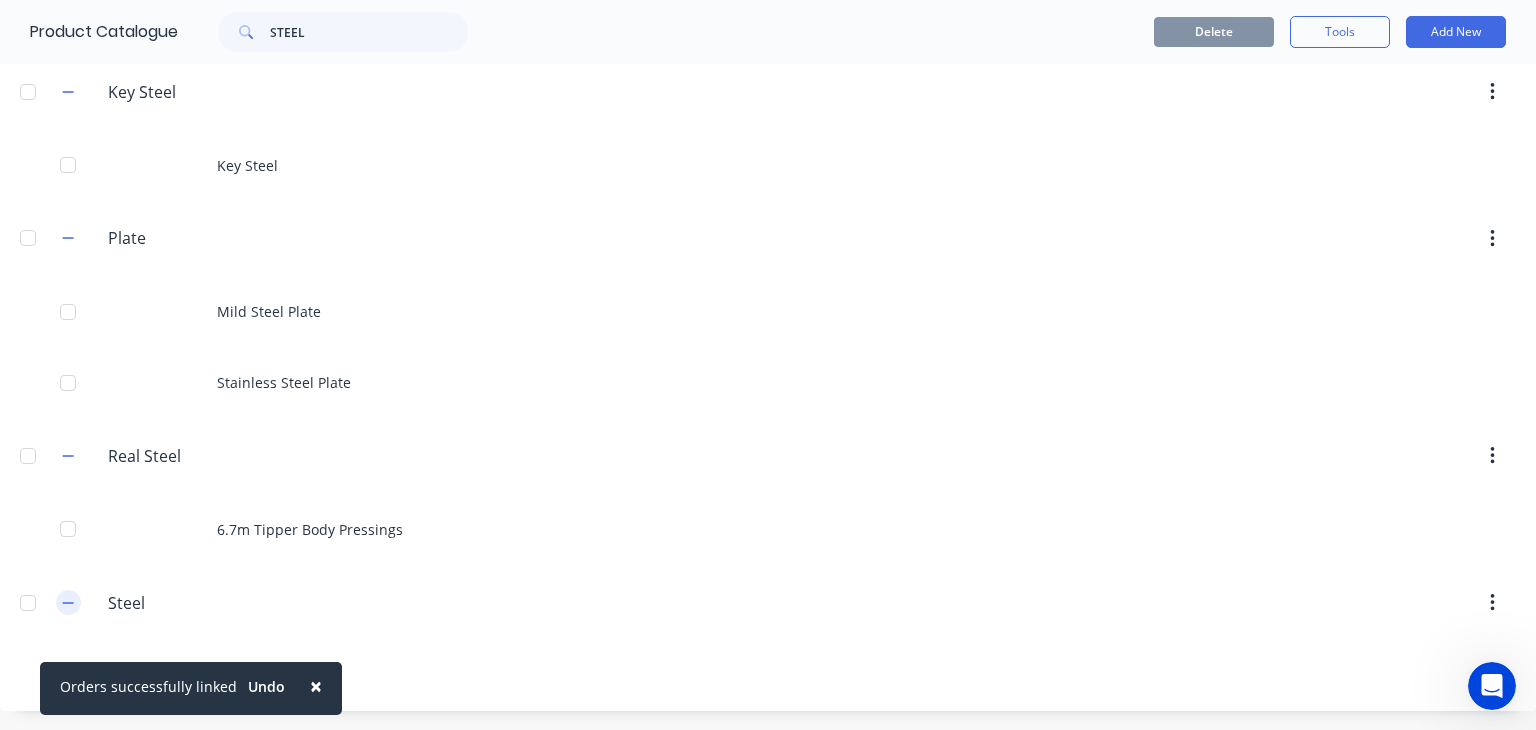 click at bounding box center (68, 602) 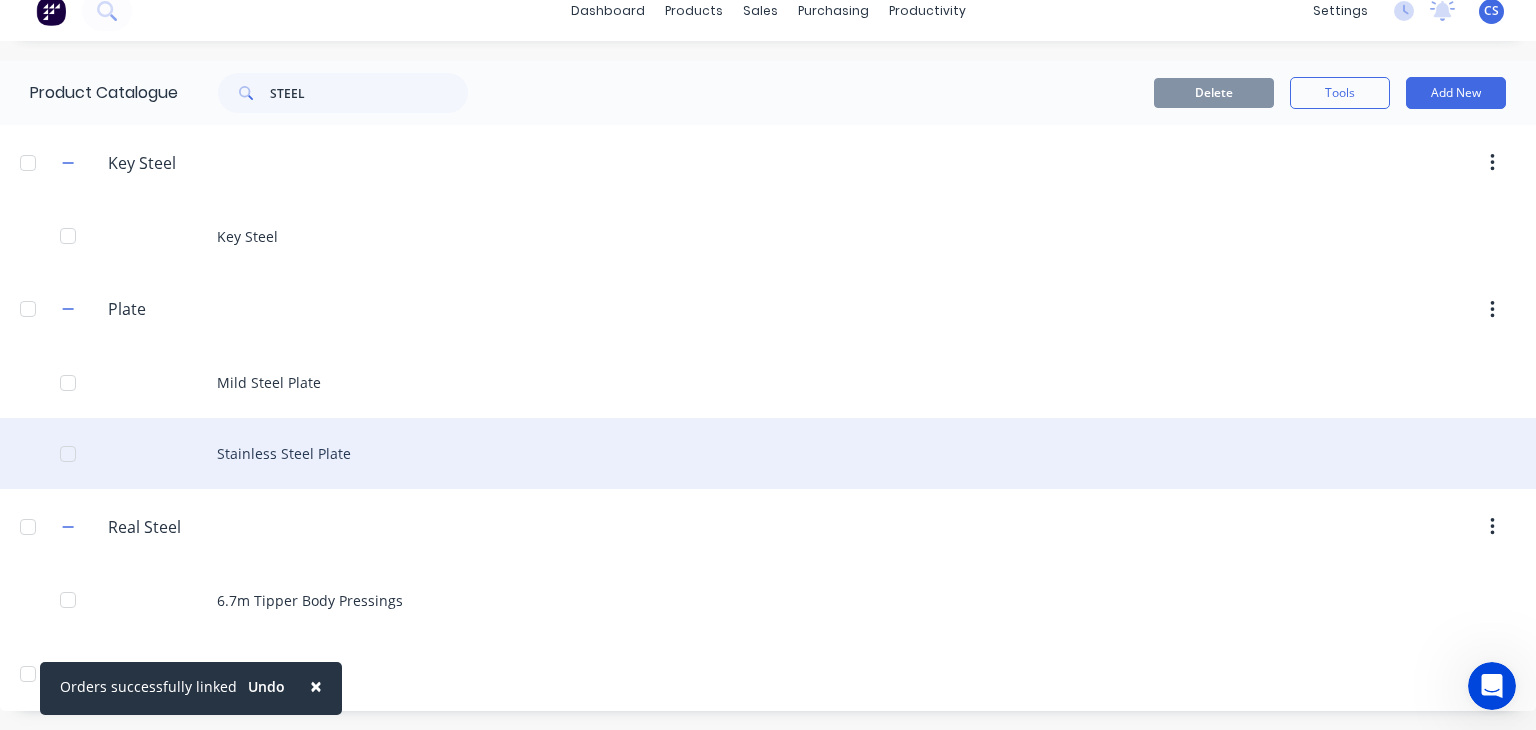 scroll, scrollTop: 0, scrollLeft: 0, axis: both 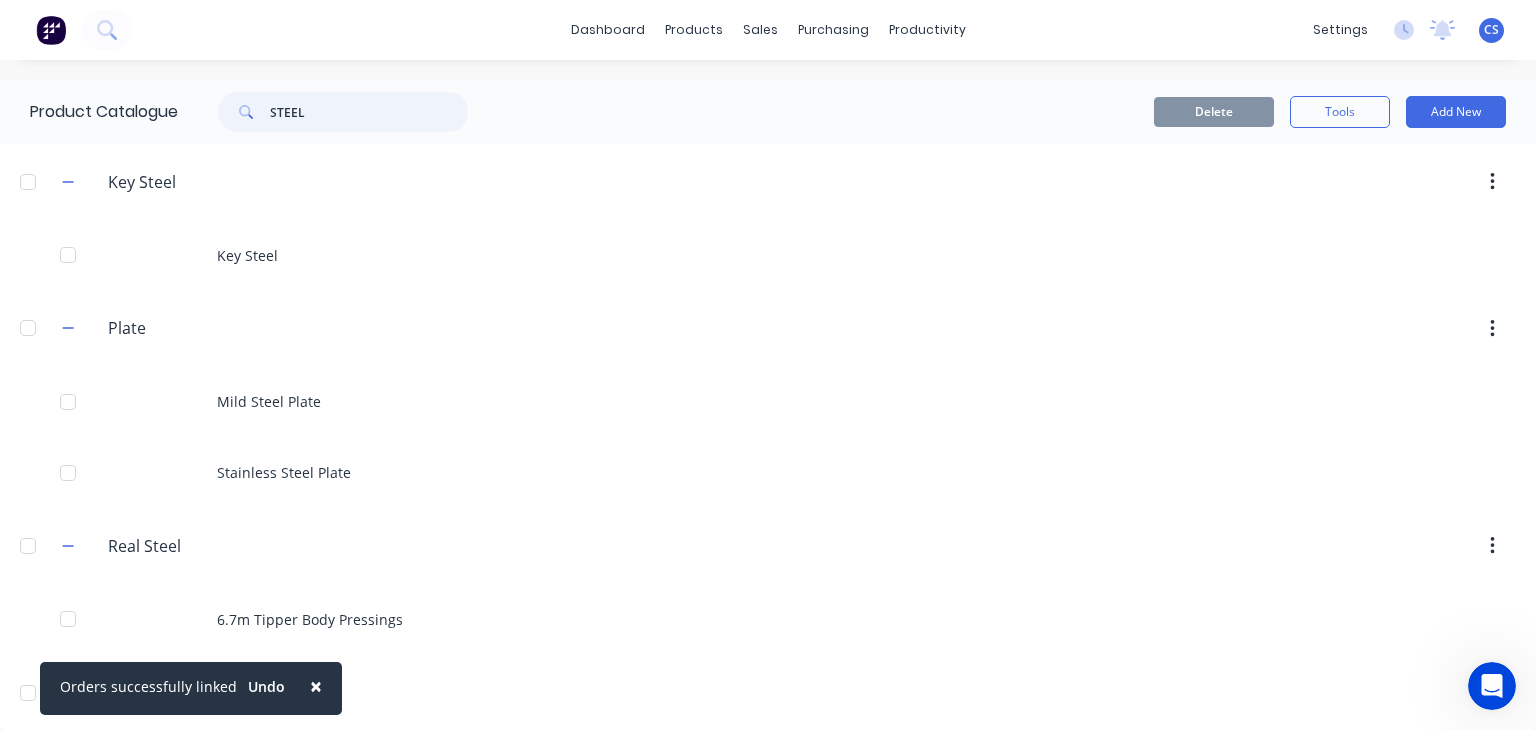 drag, startPoint x: 314, startPoint y: 111, endPoint x: 251, endPoint y: 113, distance: 63.03174 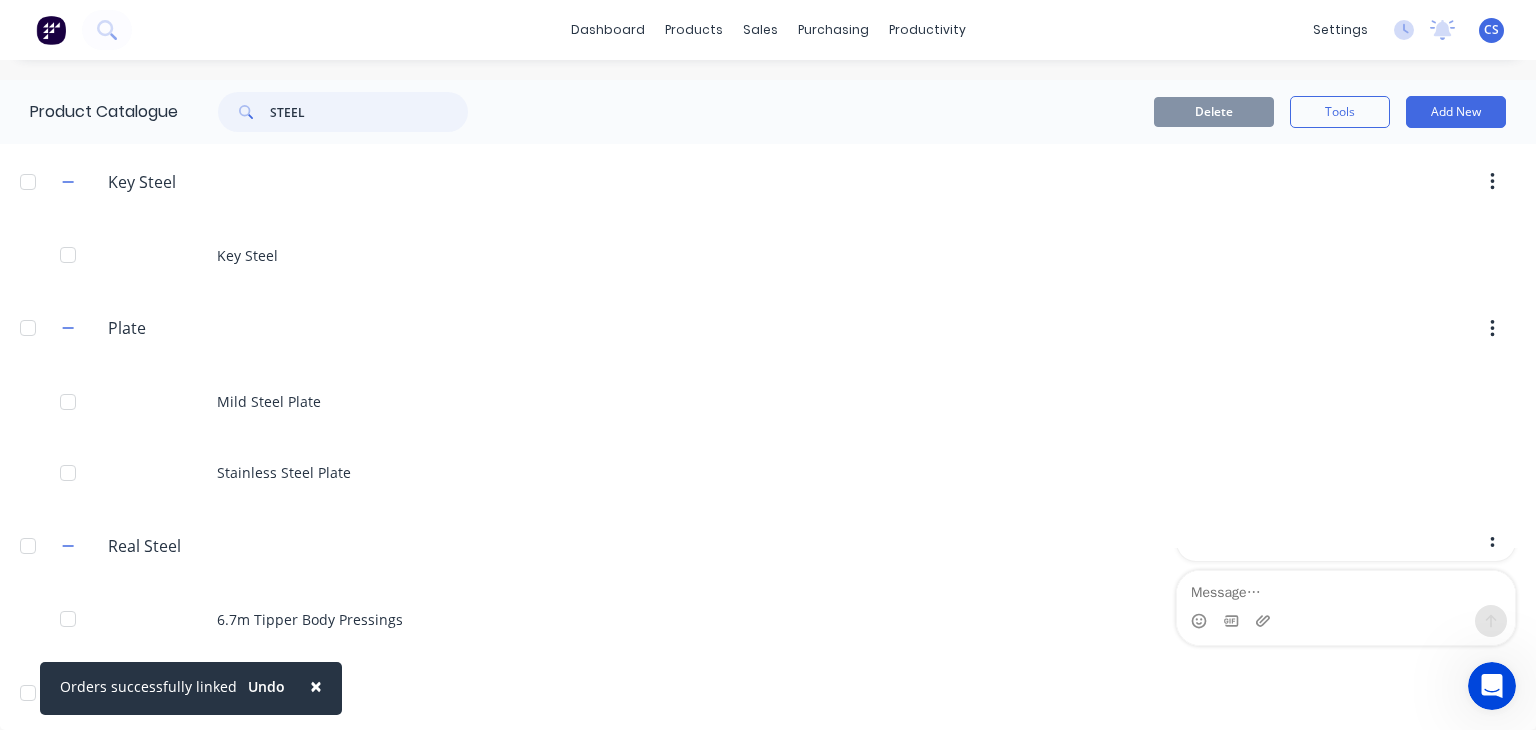 scroll, scrollTop: 0, scrollLeft: 0, axis: both 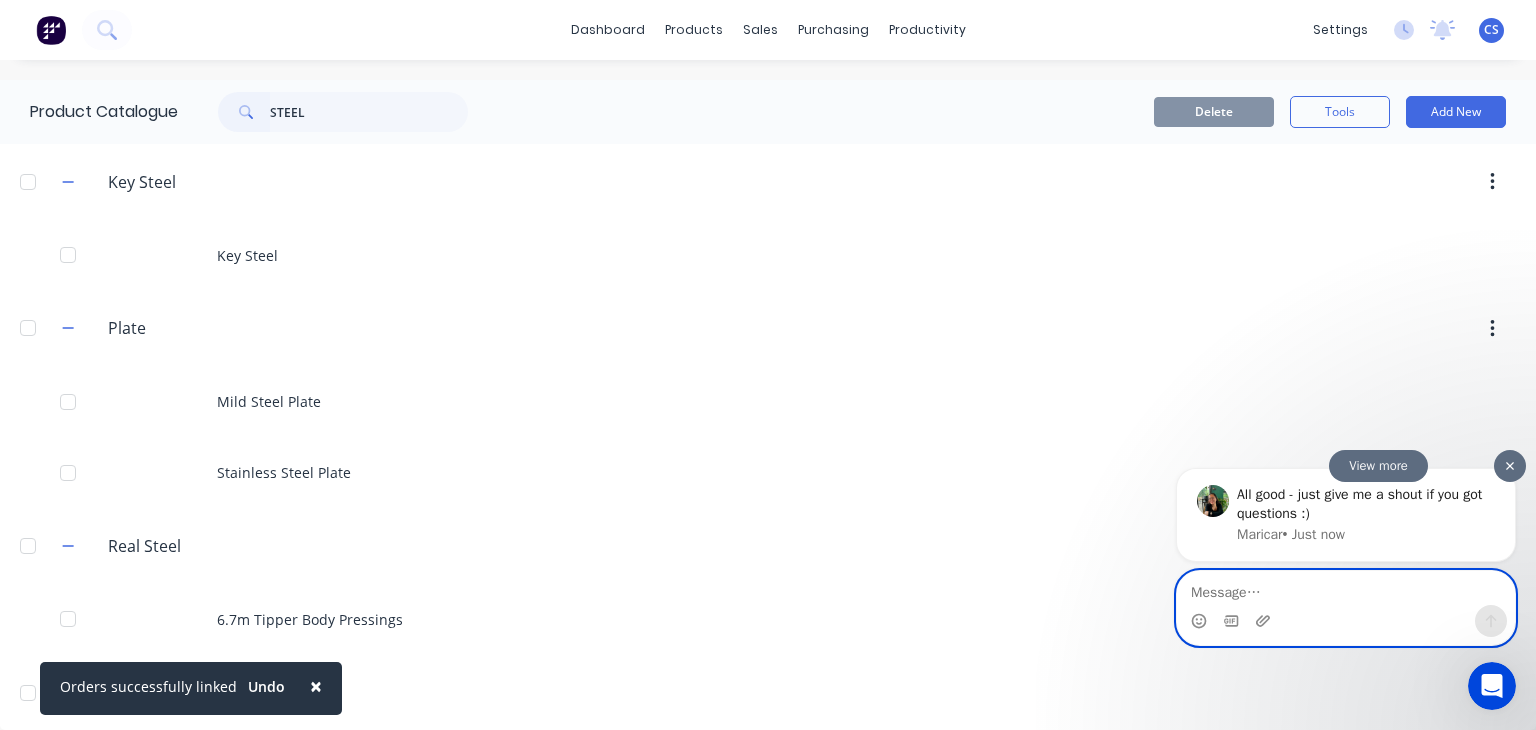 click at bounding box center (1346, 588) 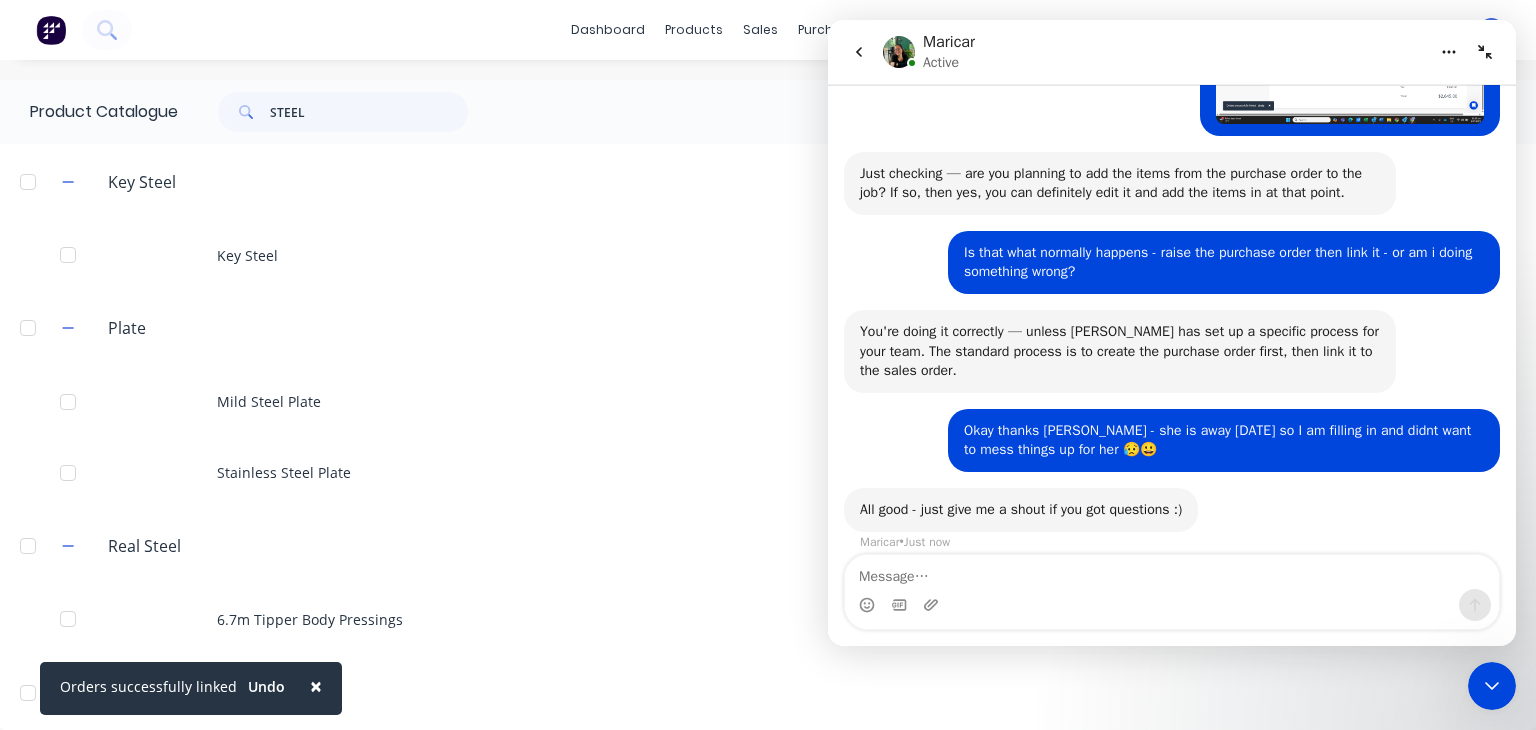 scroll, scrollTop: 1387, scrollLeft: 0, axis: vertical 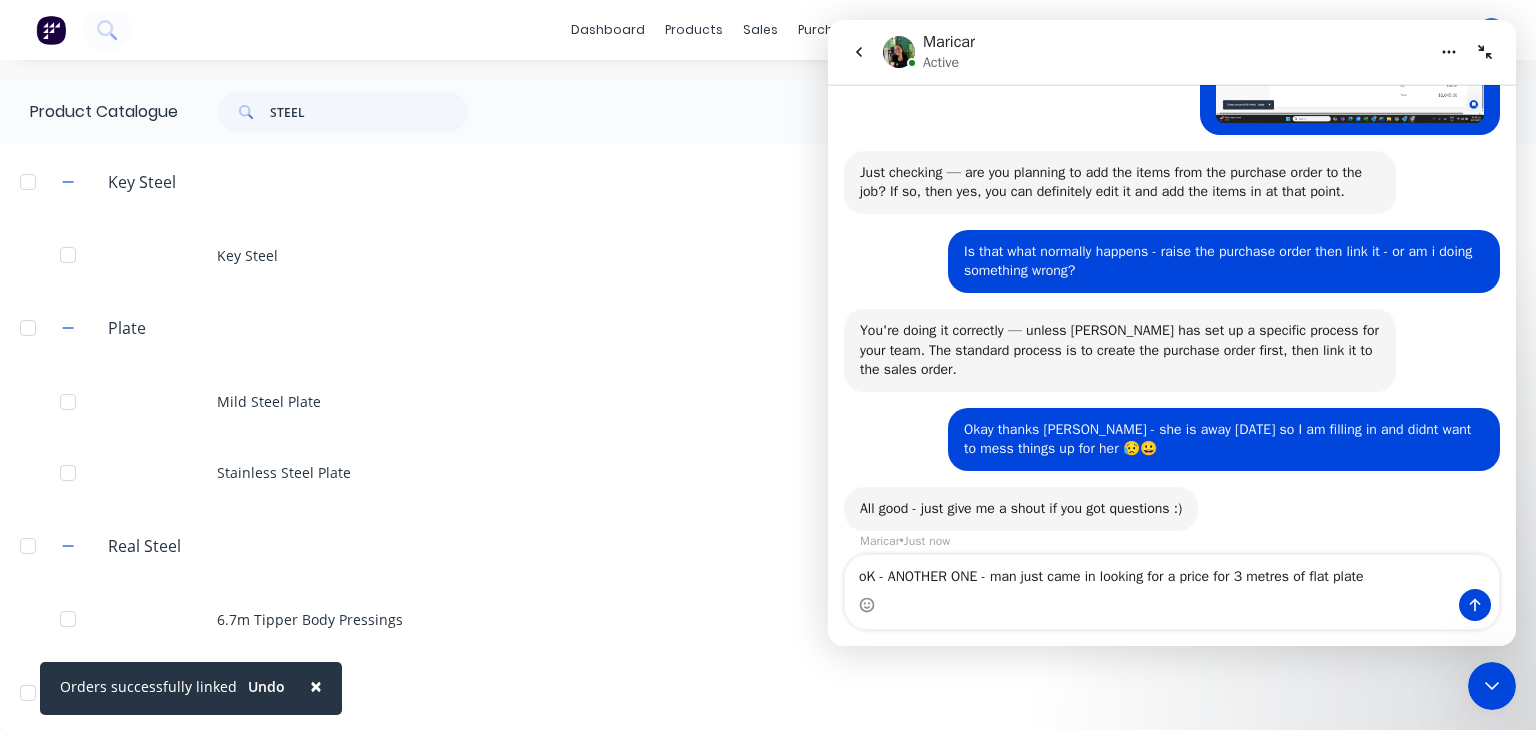 click on "oK - ANOTHER ONE - man just came in looking for a price for 3 metres of flat plate" at bounding box center [1172, 572] 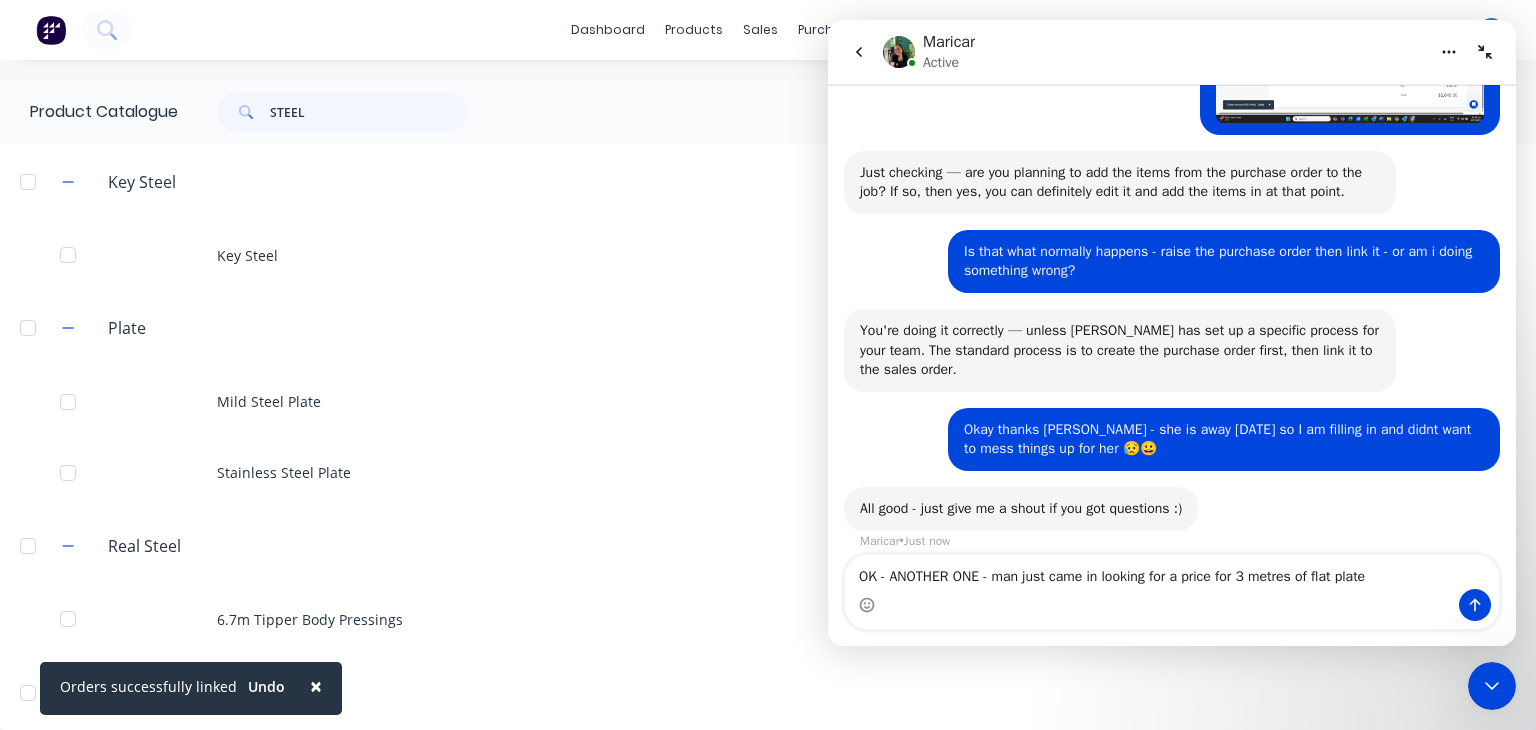 click on "OK - ANOTHER ONE - man just came in looking for a price for 3 metres of flat plate" at bounding box center [1172, 572] 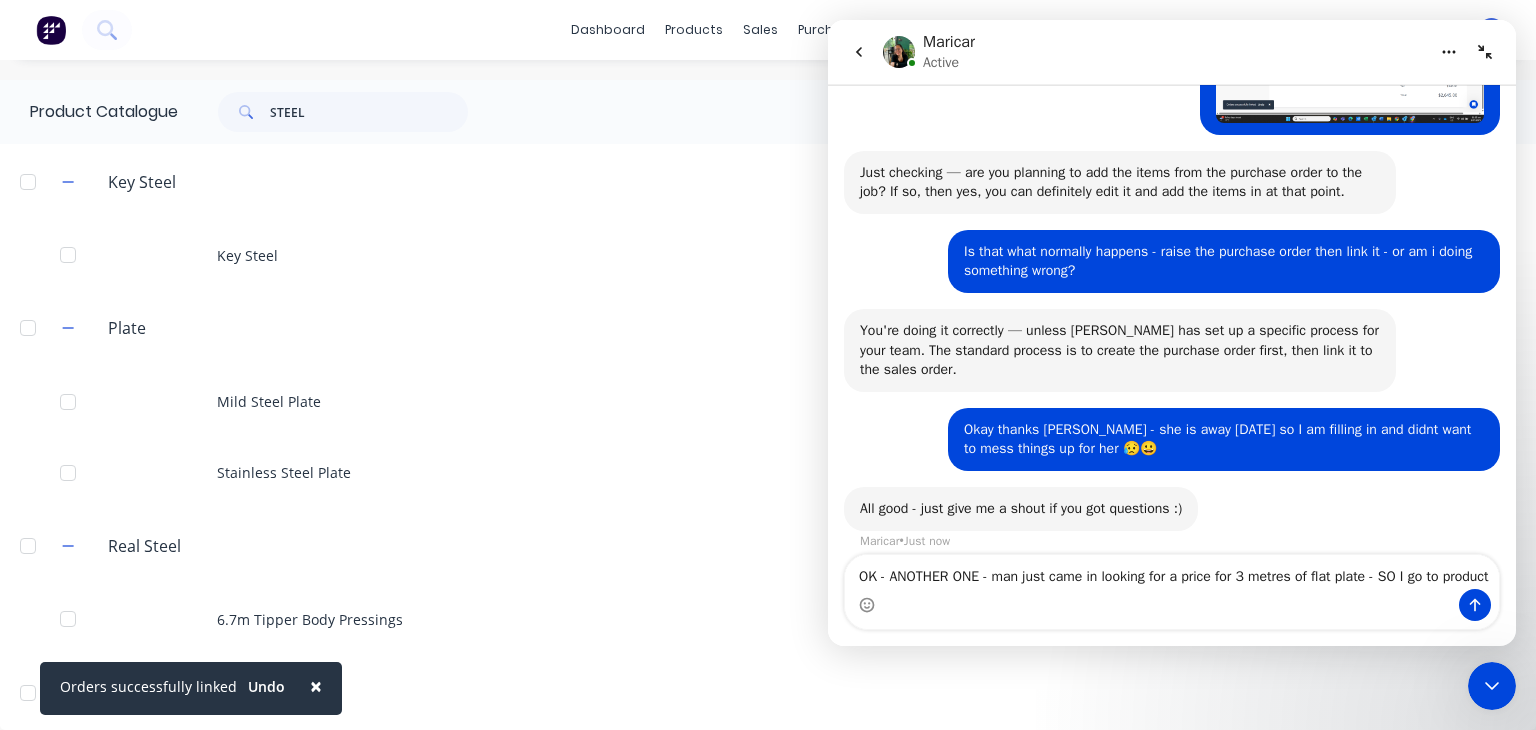 scroll, scrollTop: 1407, scrollLeft: 0, axis: vertical 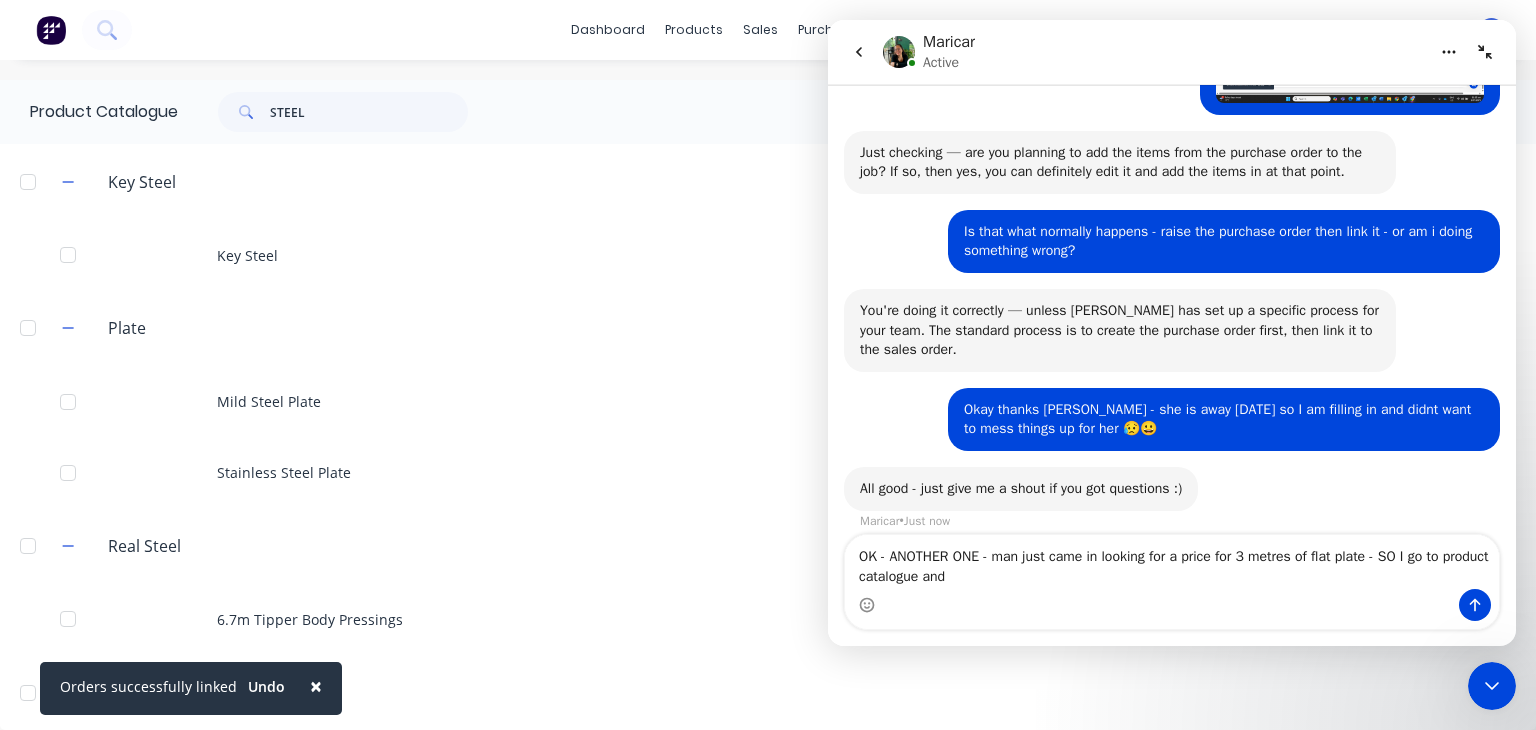 type on "OK - ANOTHER ONE - man just came in looking for a price for 3 metres of flat plate - SO I go to product catalogue and" 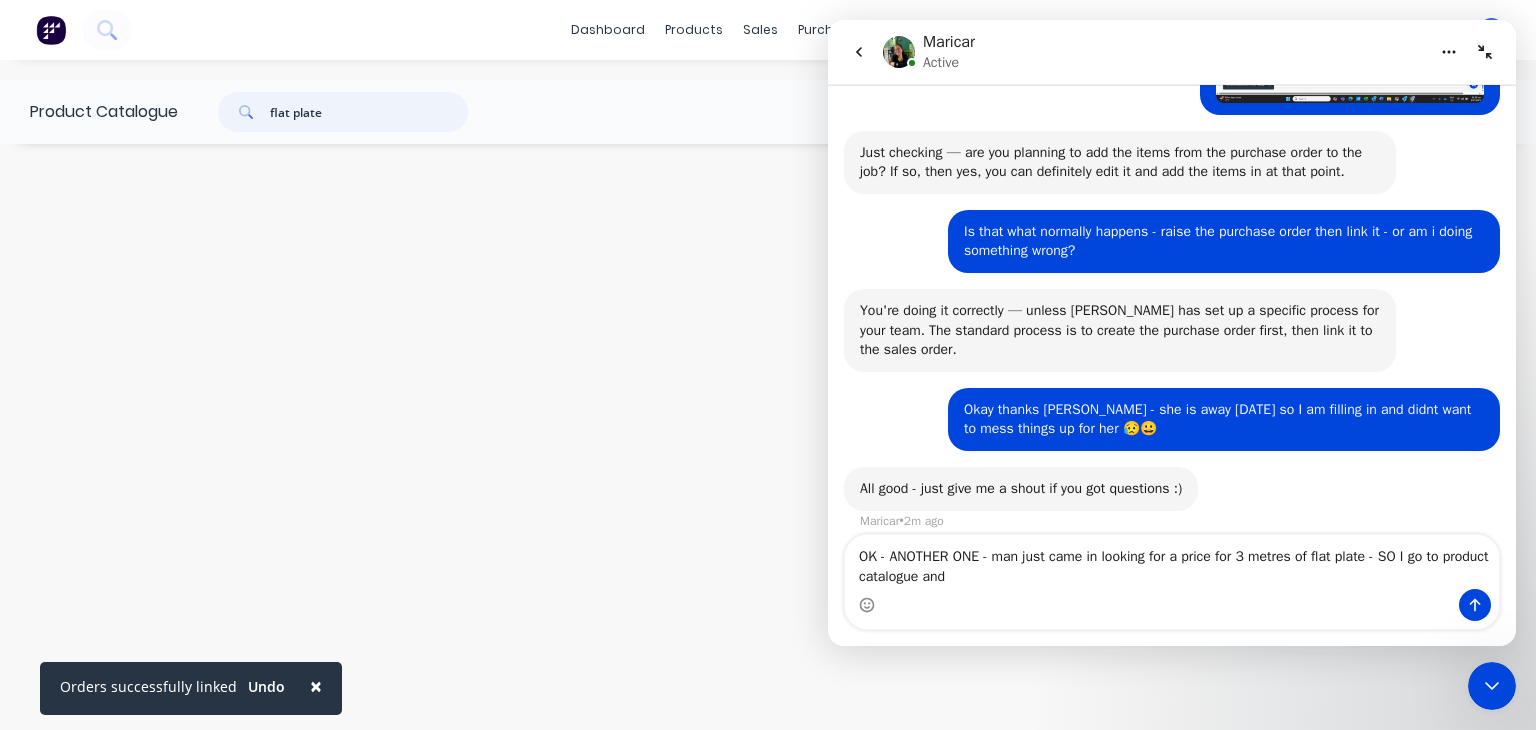 drag, startPoint x: 352, startPoint y: 120, endPoint x: 259, endPoint y: 118, distance: 93.0215 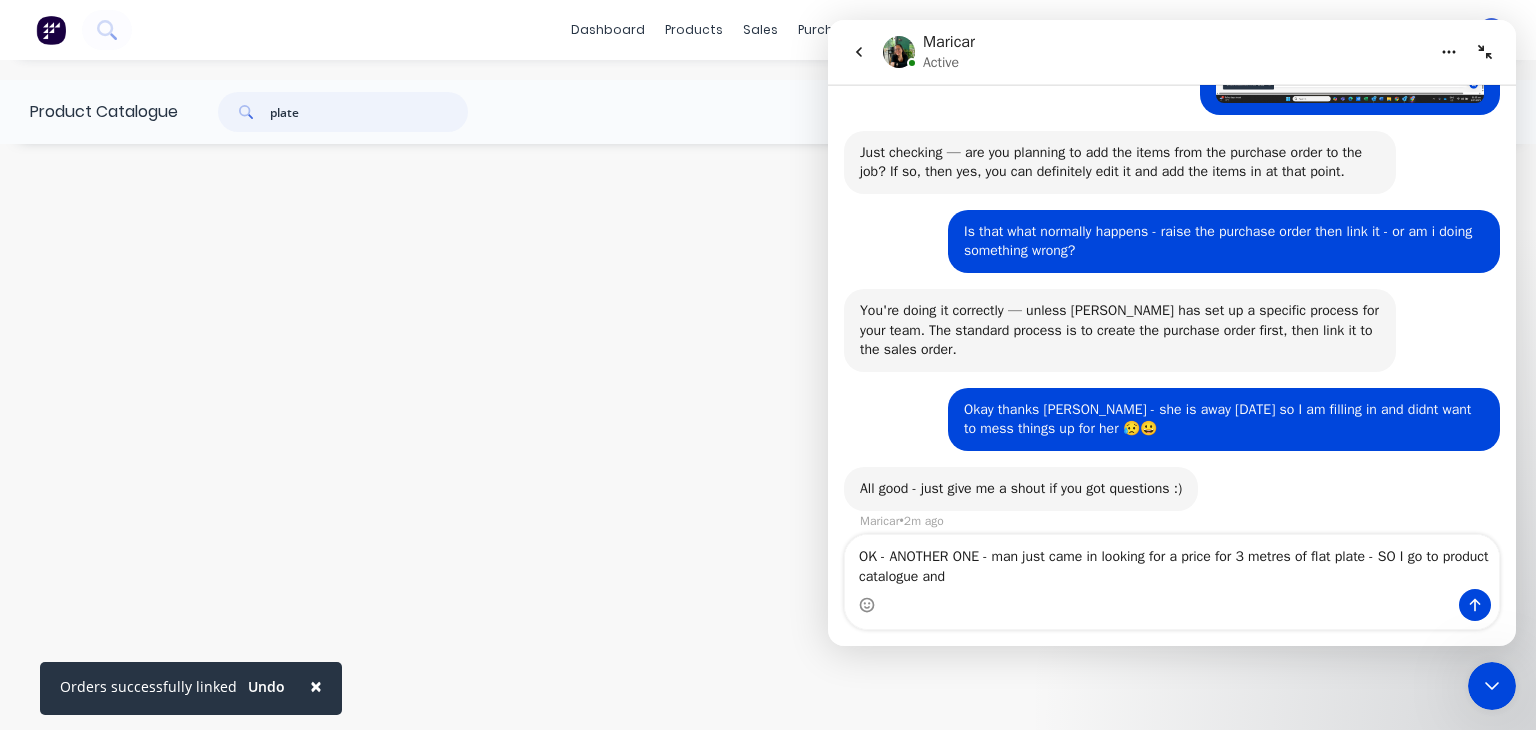 type on "plate" 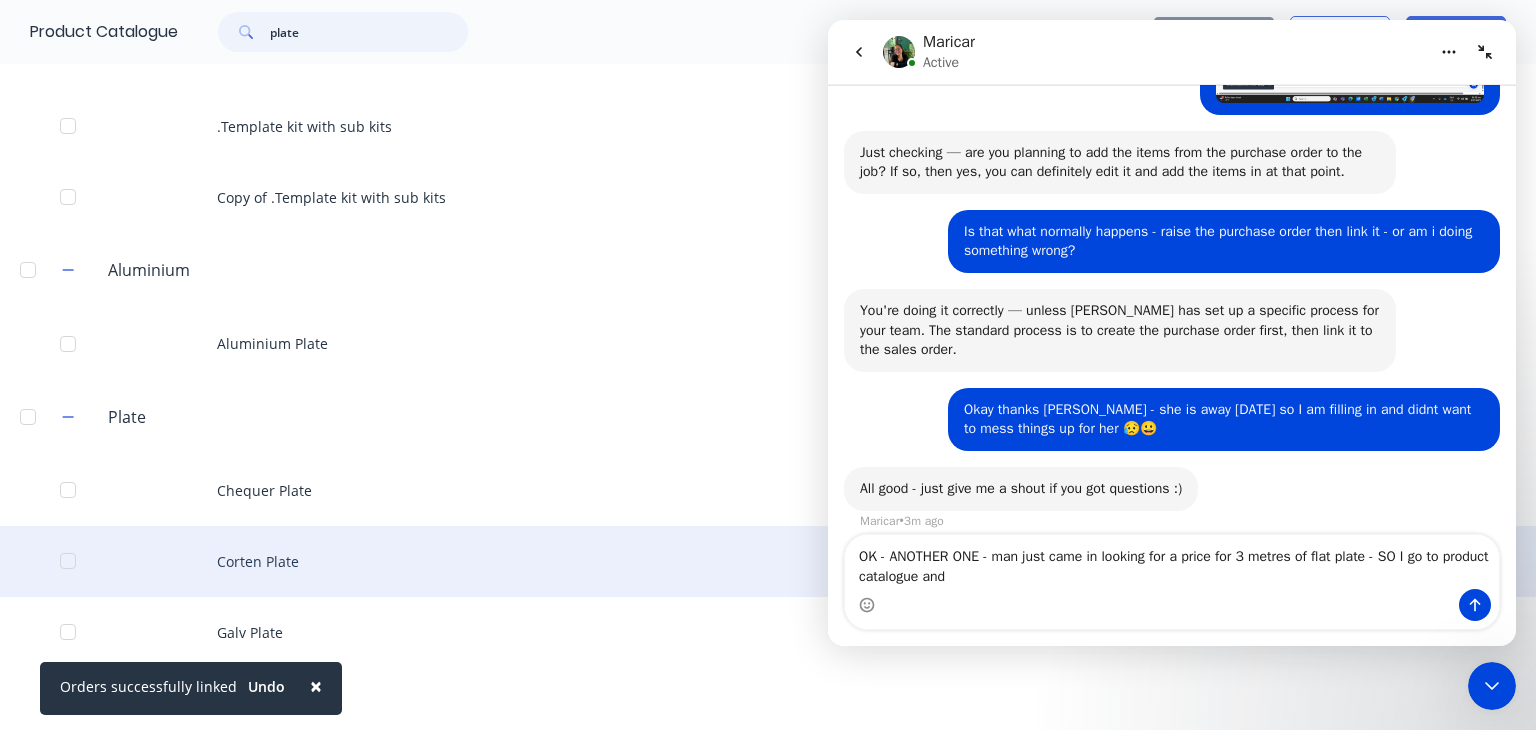 scroll, scrollTop: 299, scrollLeft: 0, axis: vertical 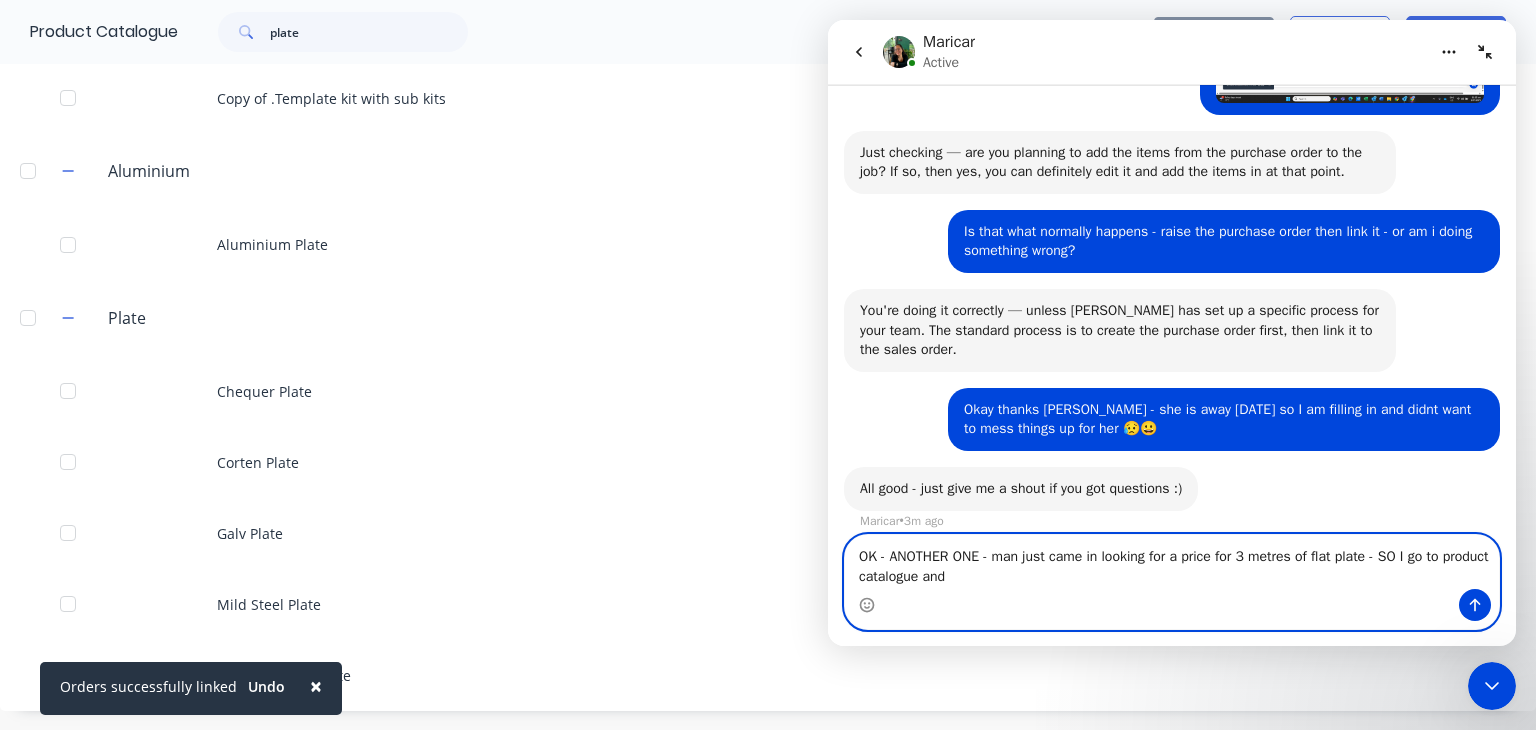 click on "OK - ANOTHER ONE - man just came in looking for a price for 3 metres of flat plate - SO I go to product catalogue and" at bounding box center (1172, 562) 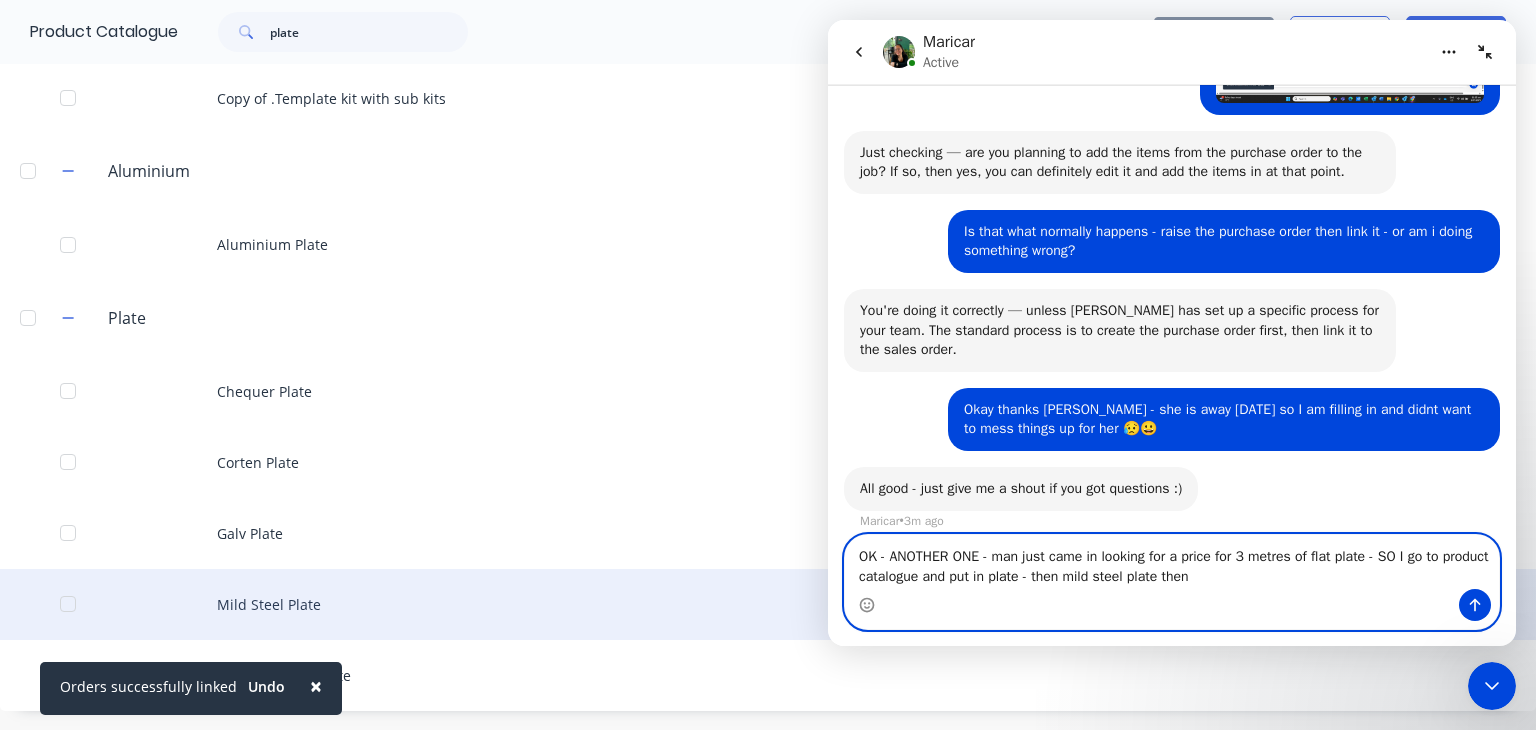 type on "OK - ANOTHER ONE - man just came in looking for a price for 3 metres of flat plate - SO I go to product catalogue and put in plate - then mild steel plate then" 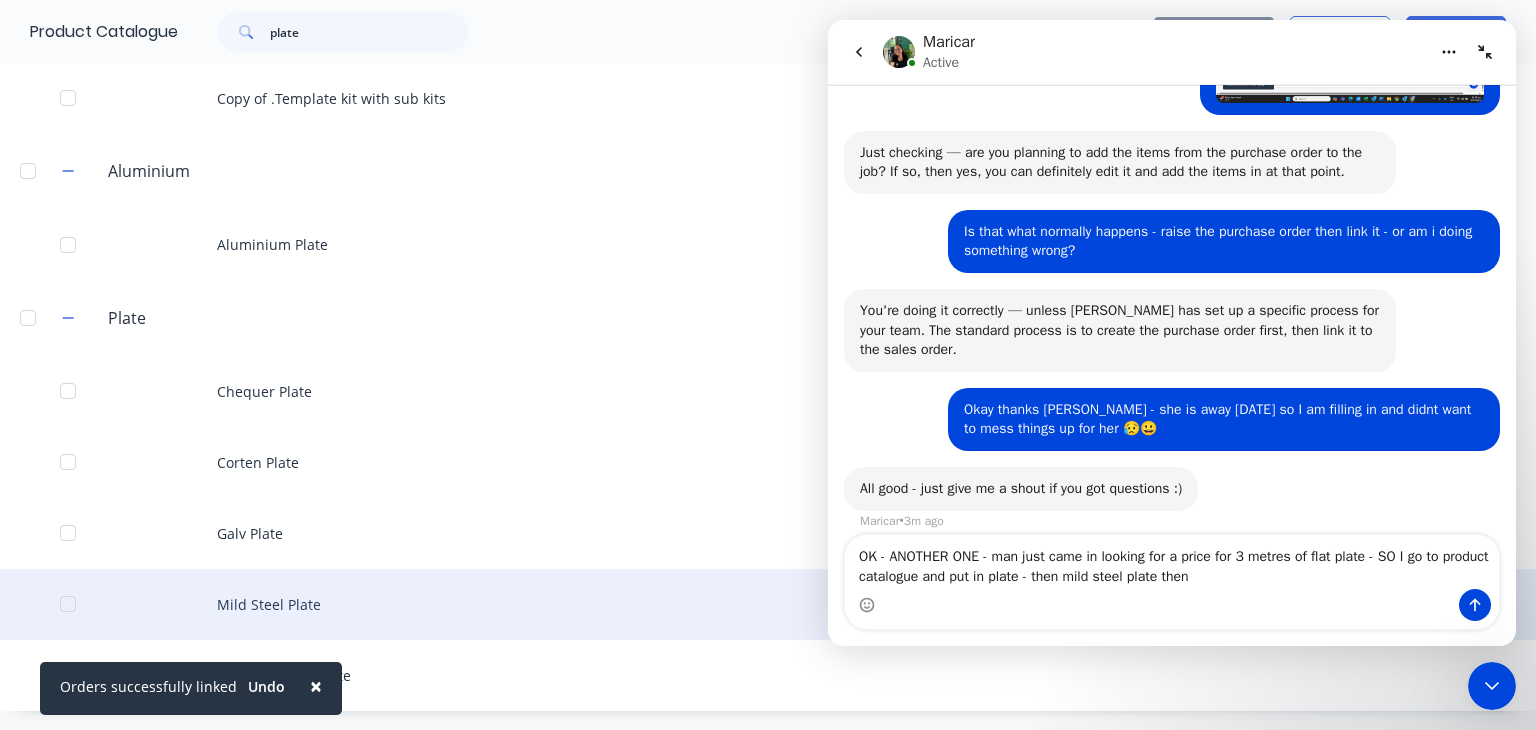 click on "Mild Steel Plate" at bounding box center (768, 604) 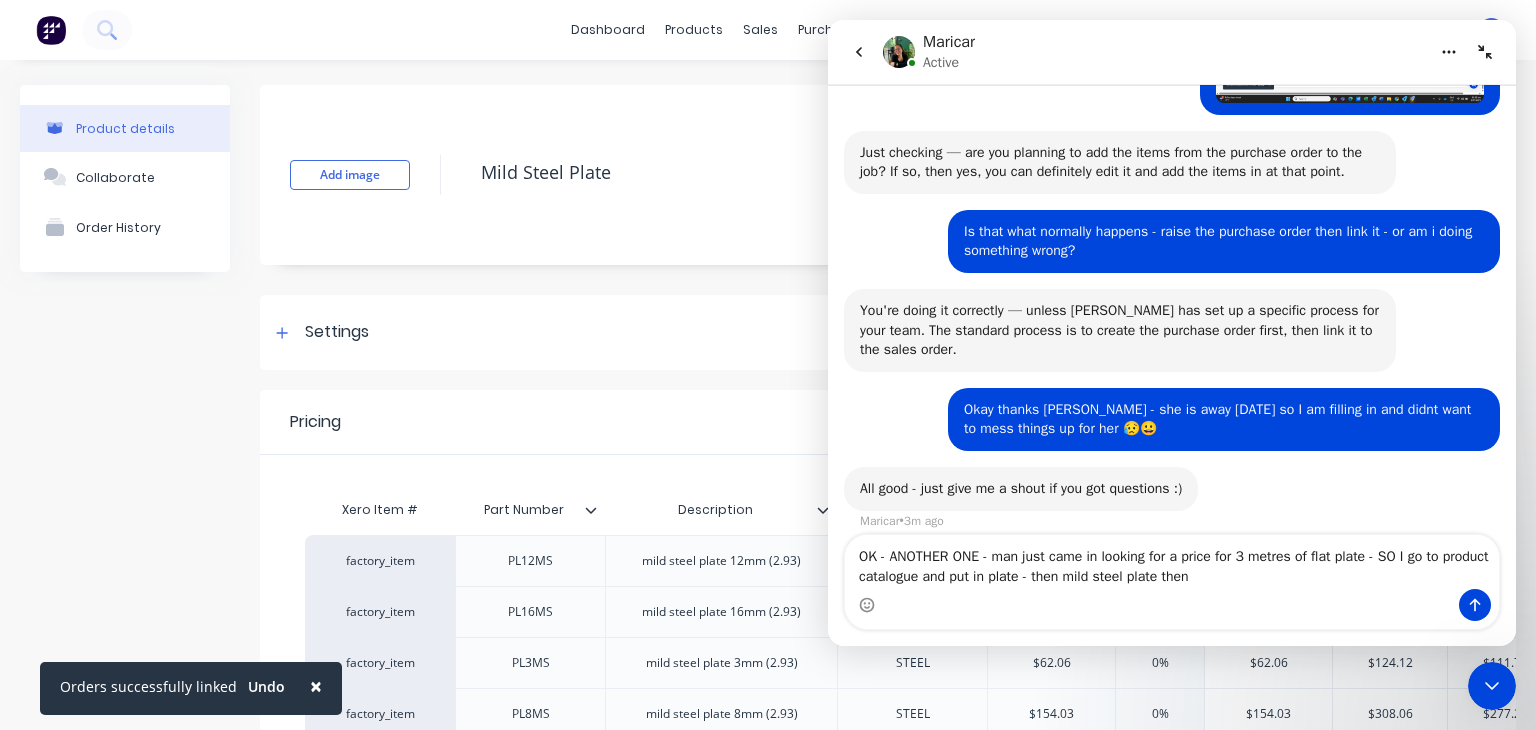 click 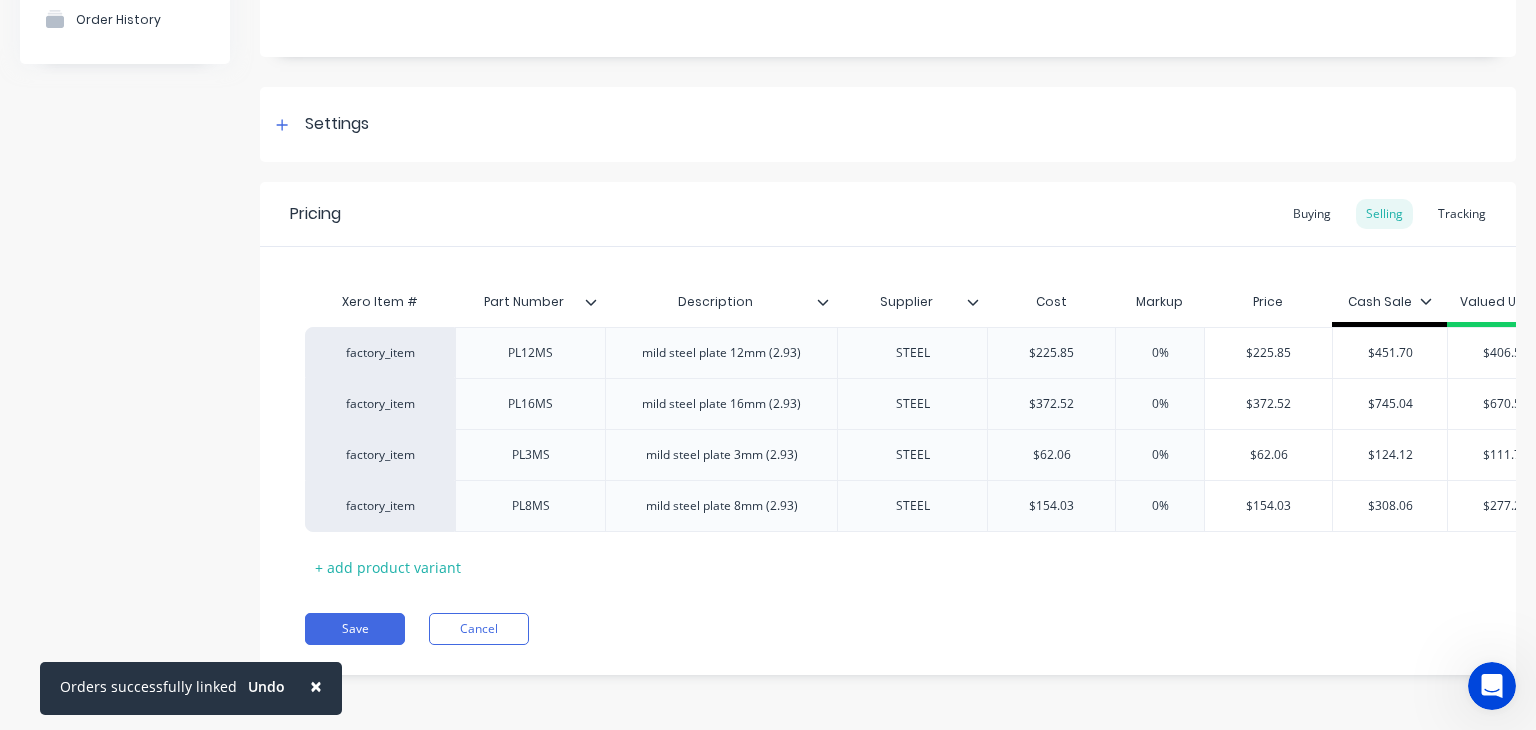 scroll, scrollTop: 222, scrollLeft: 0, axis: vertical 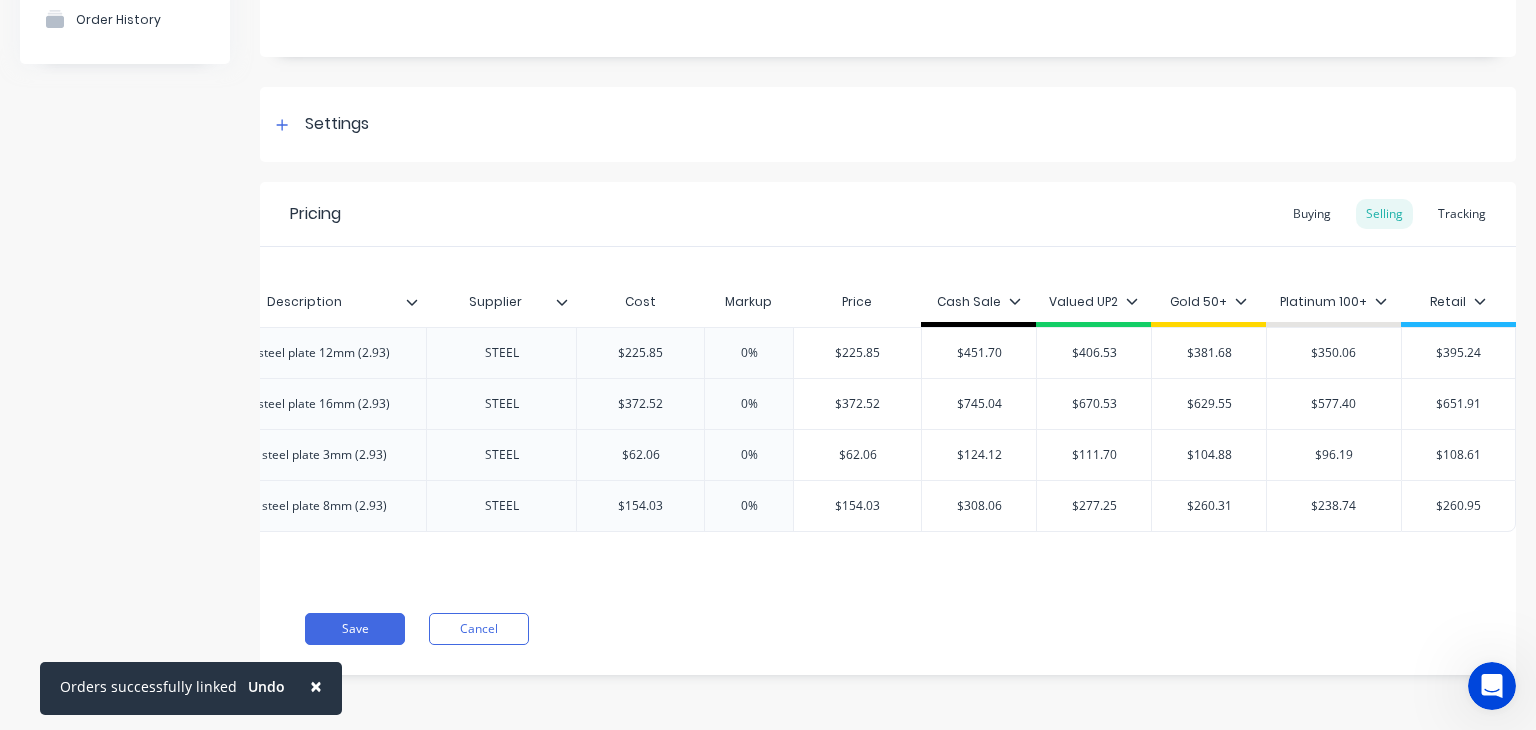 click 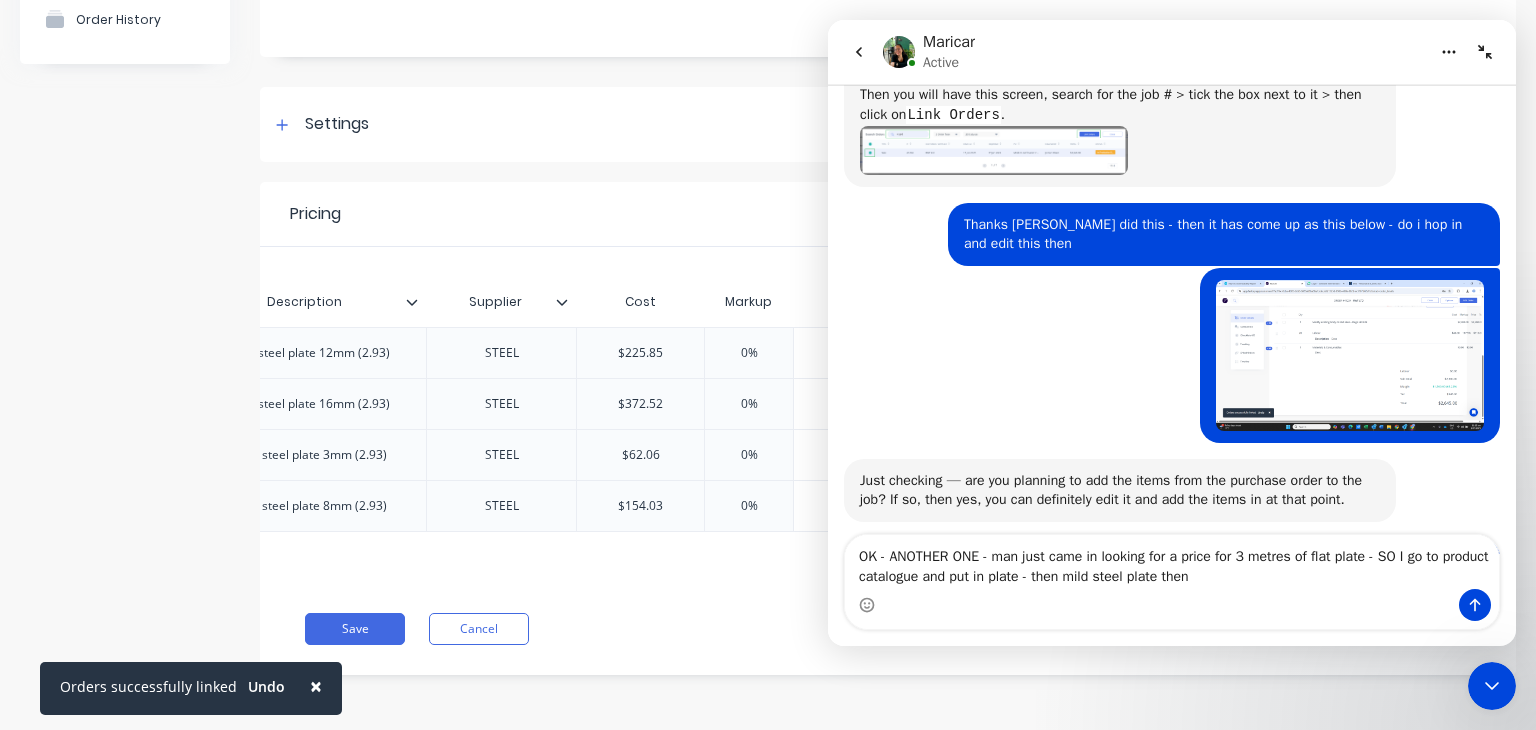 scroll, scrollTop: 1407, scrollLeft: 0, axis: vertical 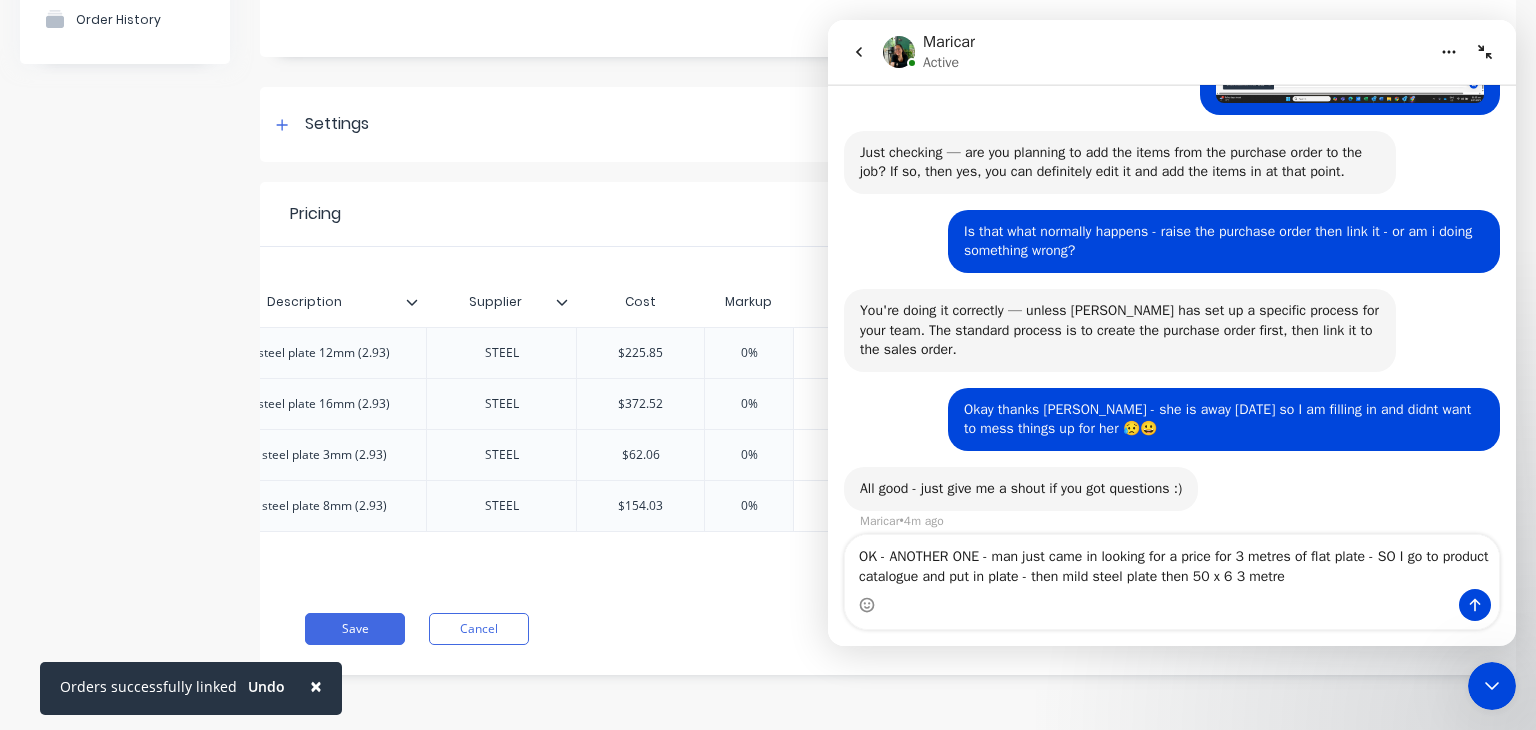 type on "OK - ANOTHER ONE - man just came in looking for a price for 3 metres of flat plate - SO I go to product catalogue and put in plate - then mild steel plate then 50 x 6 3 metres" 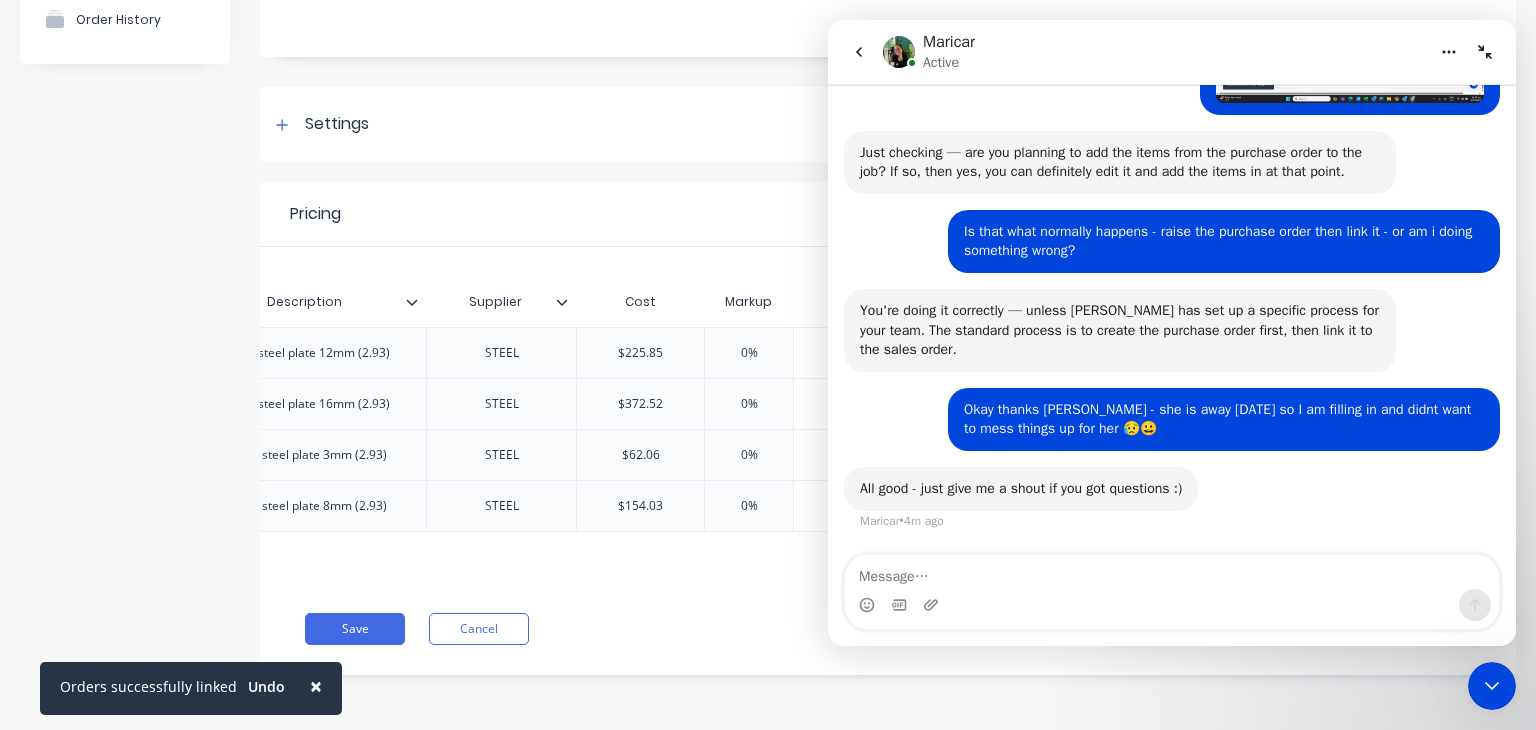 scroll, scrollTop: 1485, scrollLeft: 0, axis: vertical 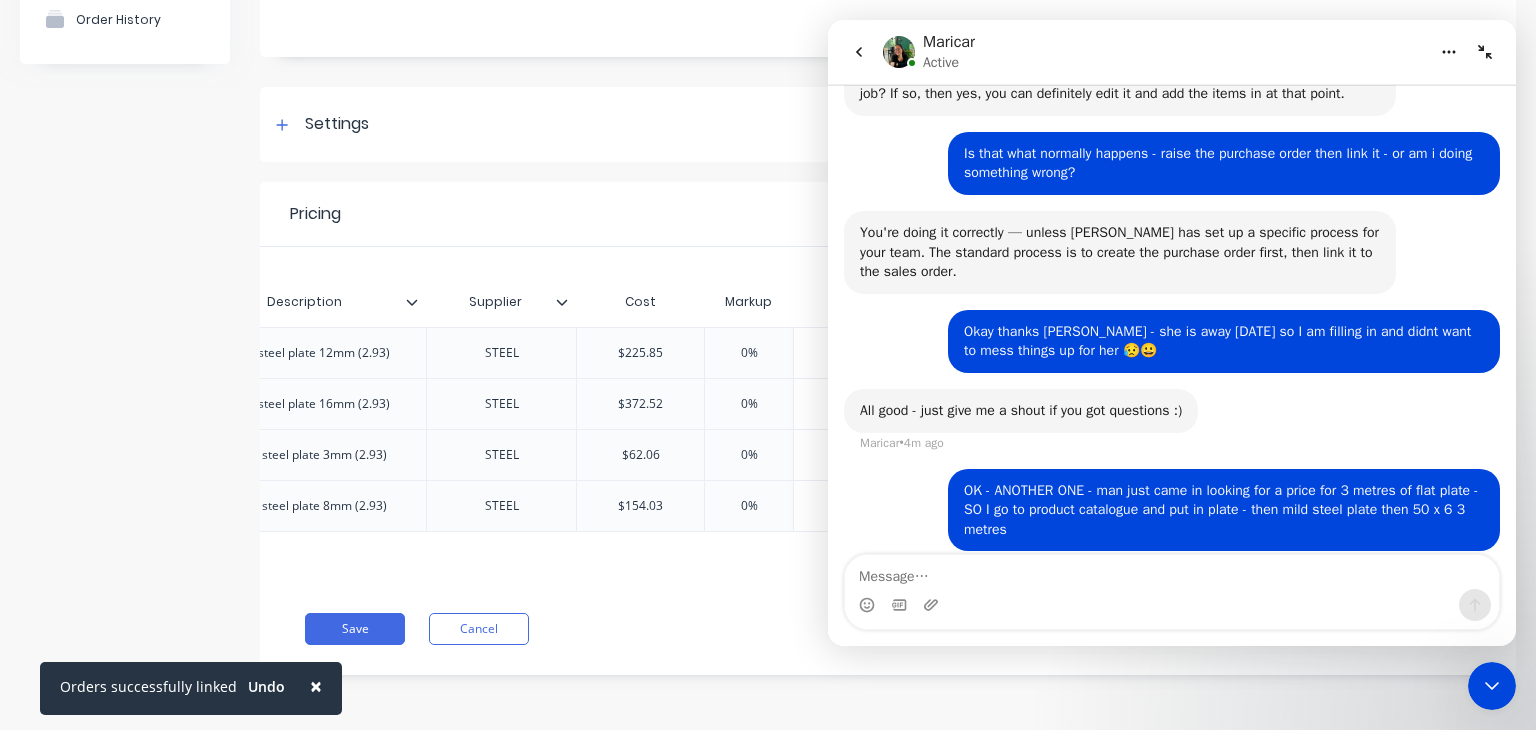 type 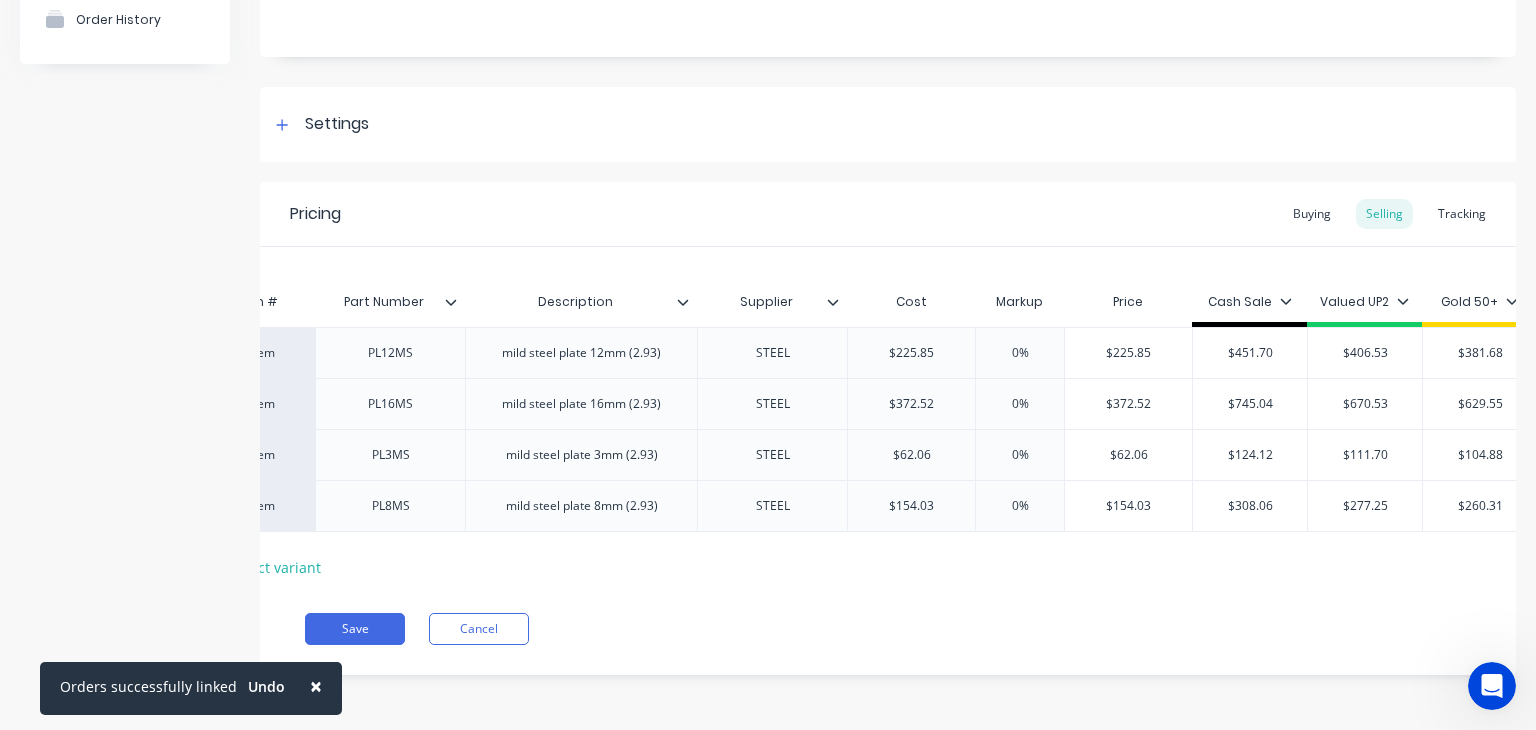 scroll, scrollTop: 0, scrollLeft: 82, axis: horizontal 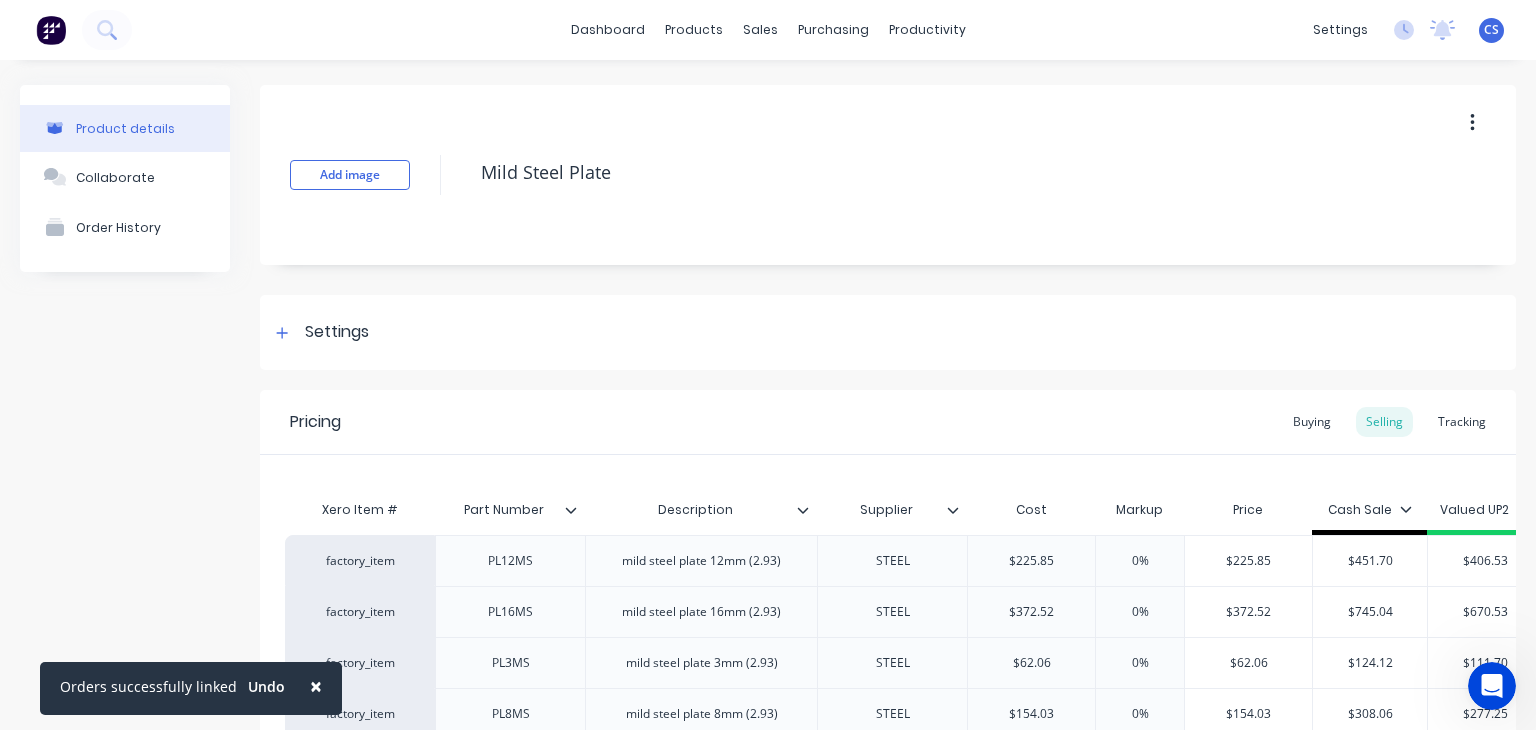 click on "Product details" at bounding box center (125, 128) 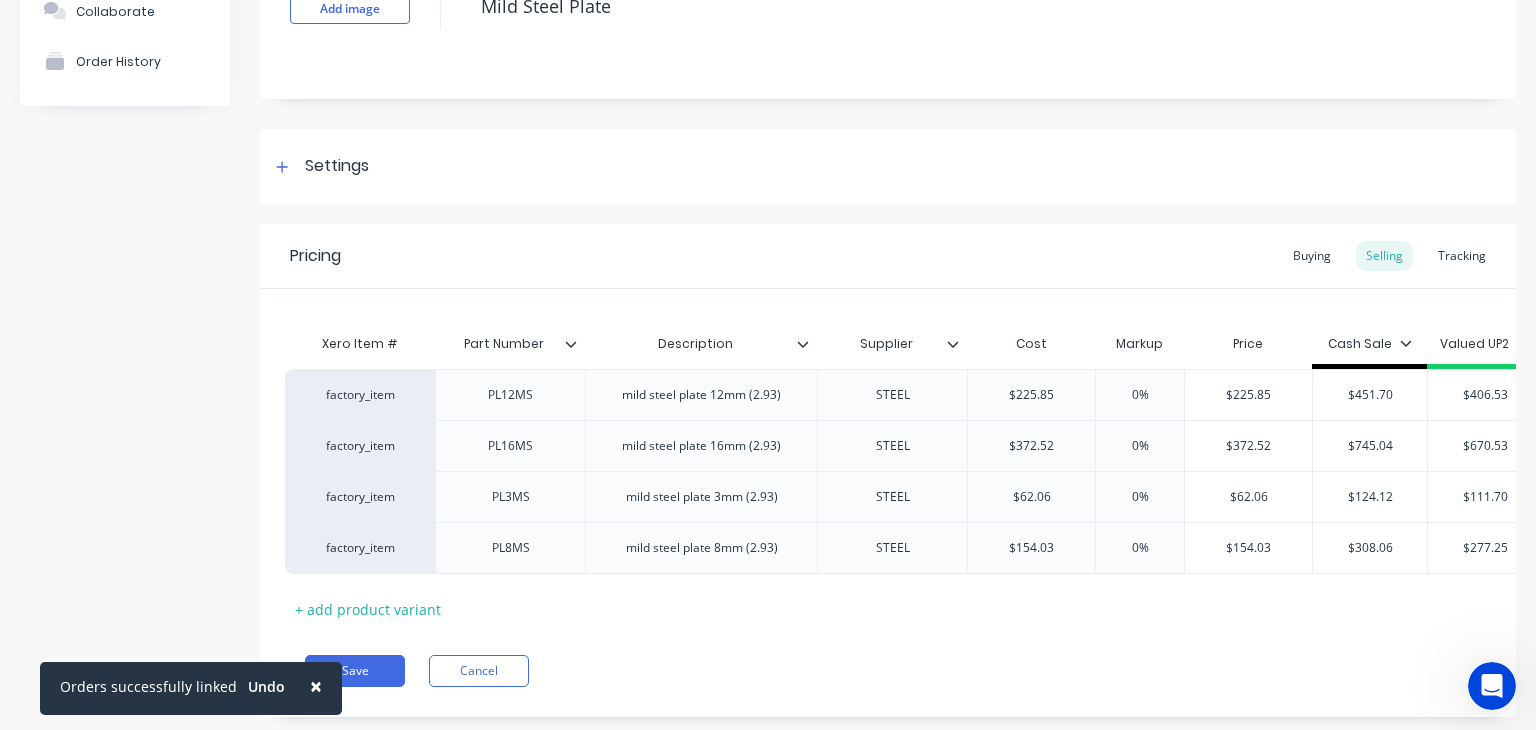 scroll, scrollTop: 222, scrollLeft: 0, axis: vertical 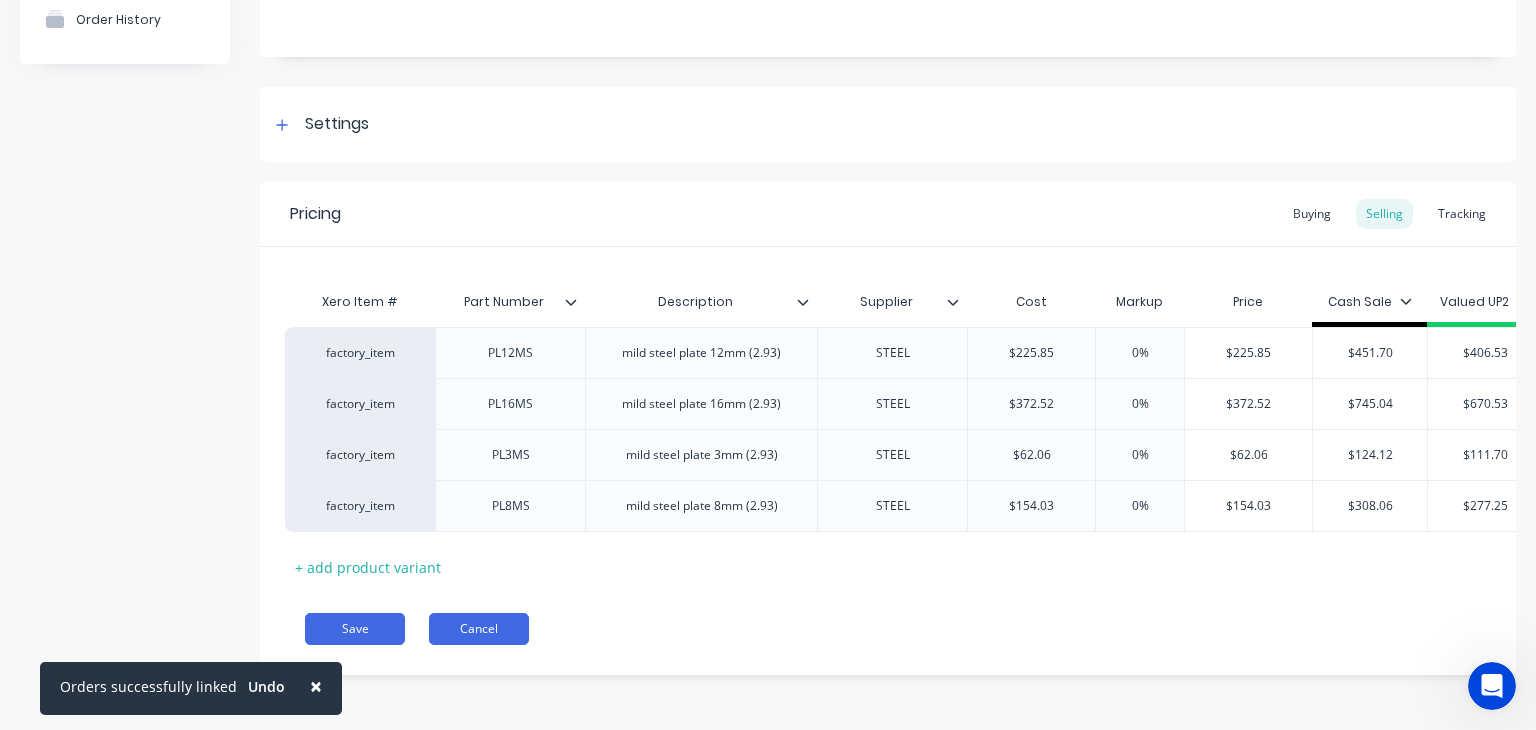 click on "Cancel" at bounding box center (479, 629) 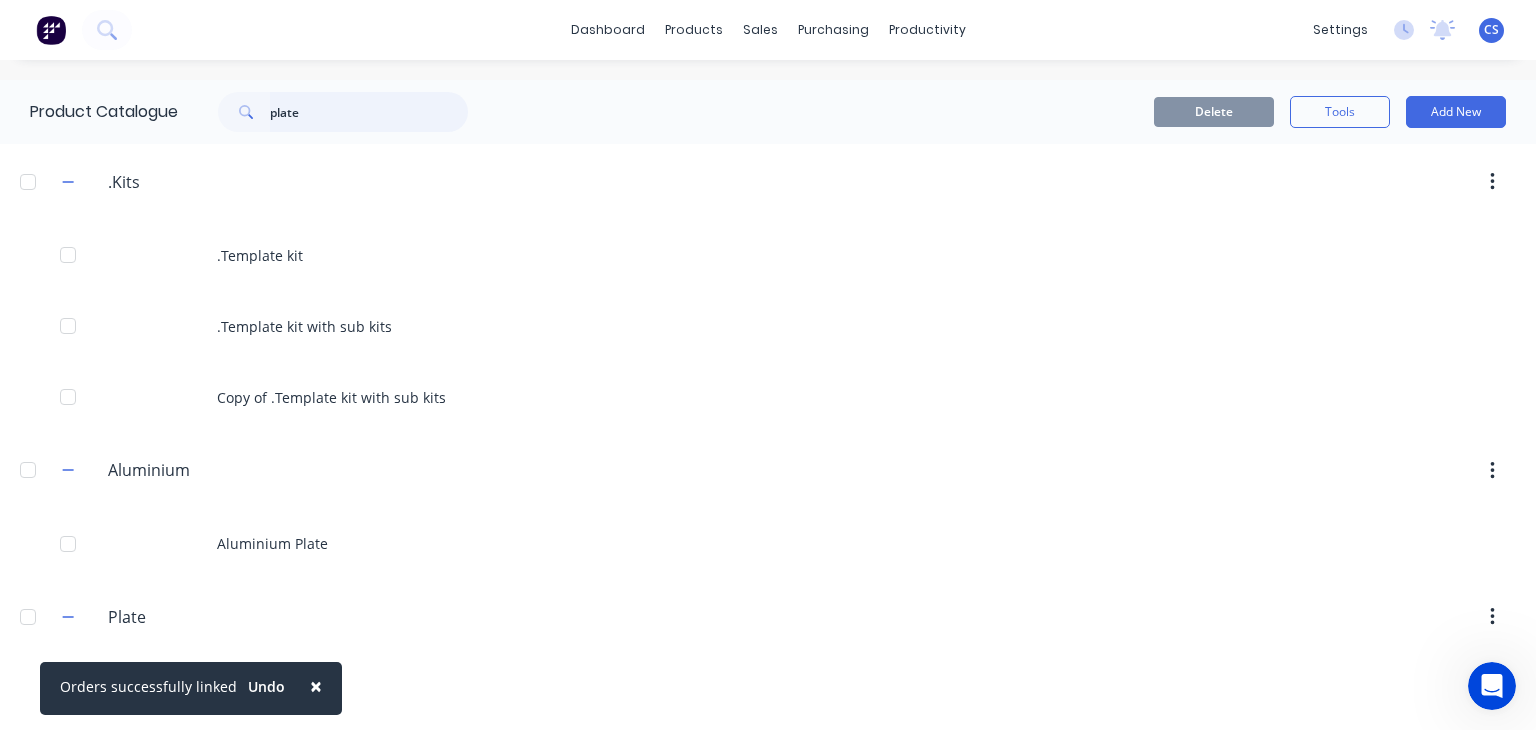 click on "plate" at bounding box center (369, 112) 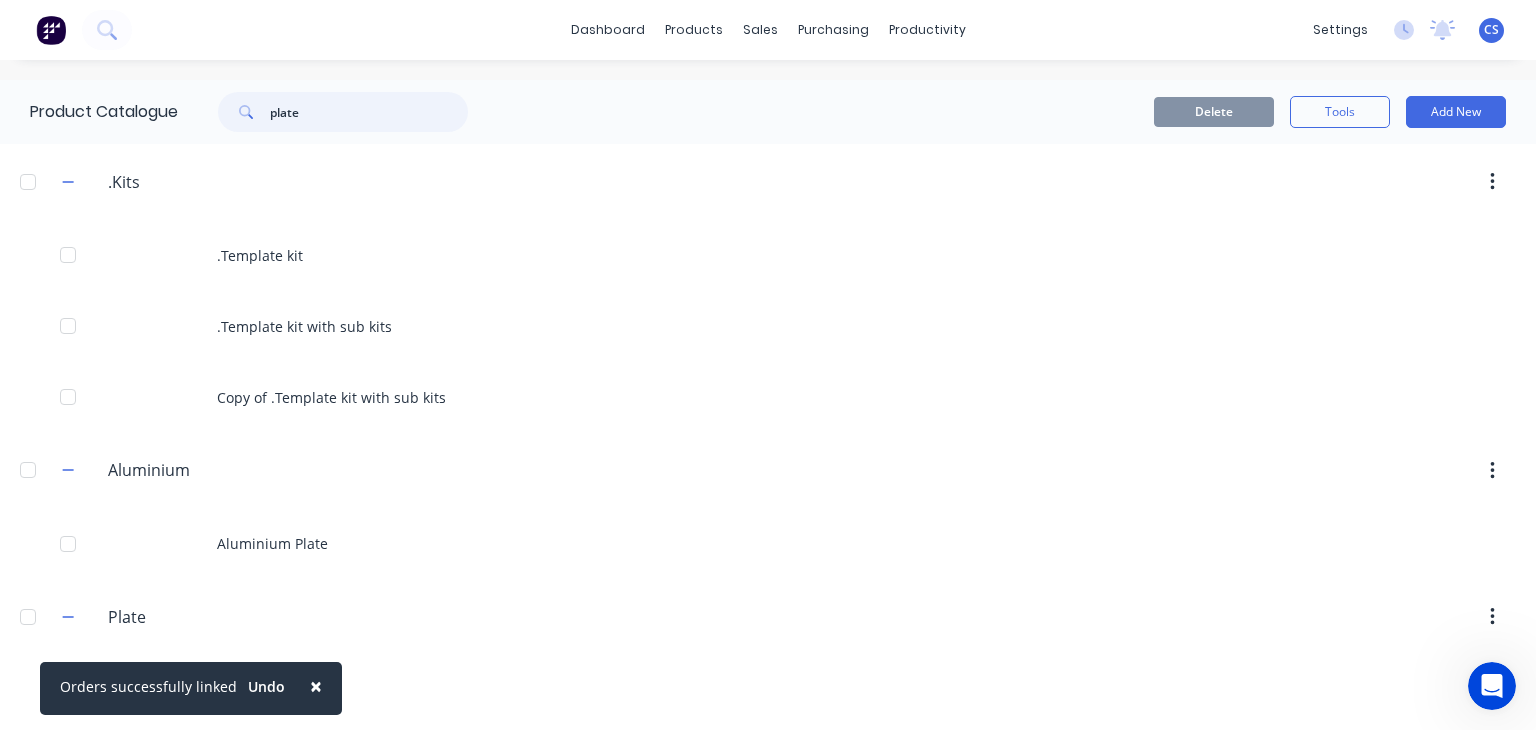 drag, startPoint x: 312, startPoint y: 113, endPoint x: 169, endPoint y: 115, distance: 143.01399 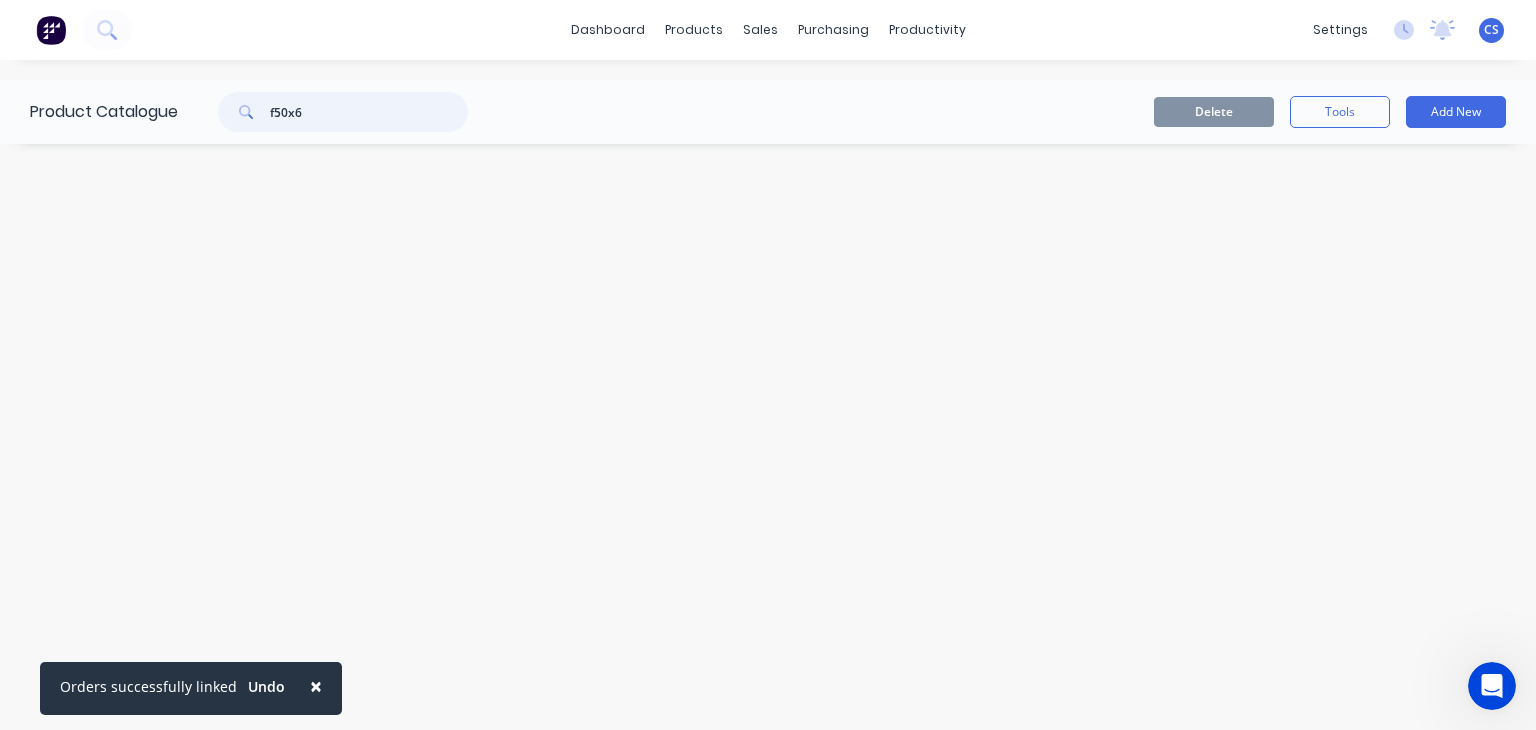 click on "f50x6" at bounding box center (369, 112) 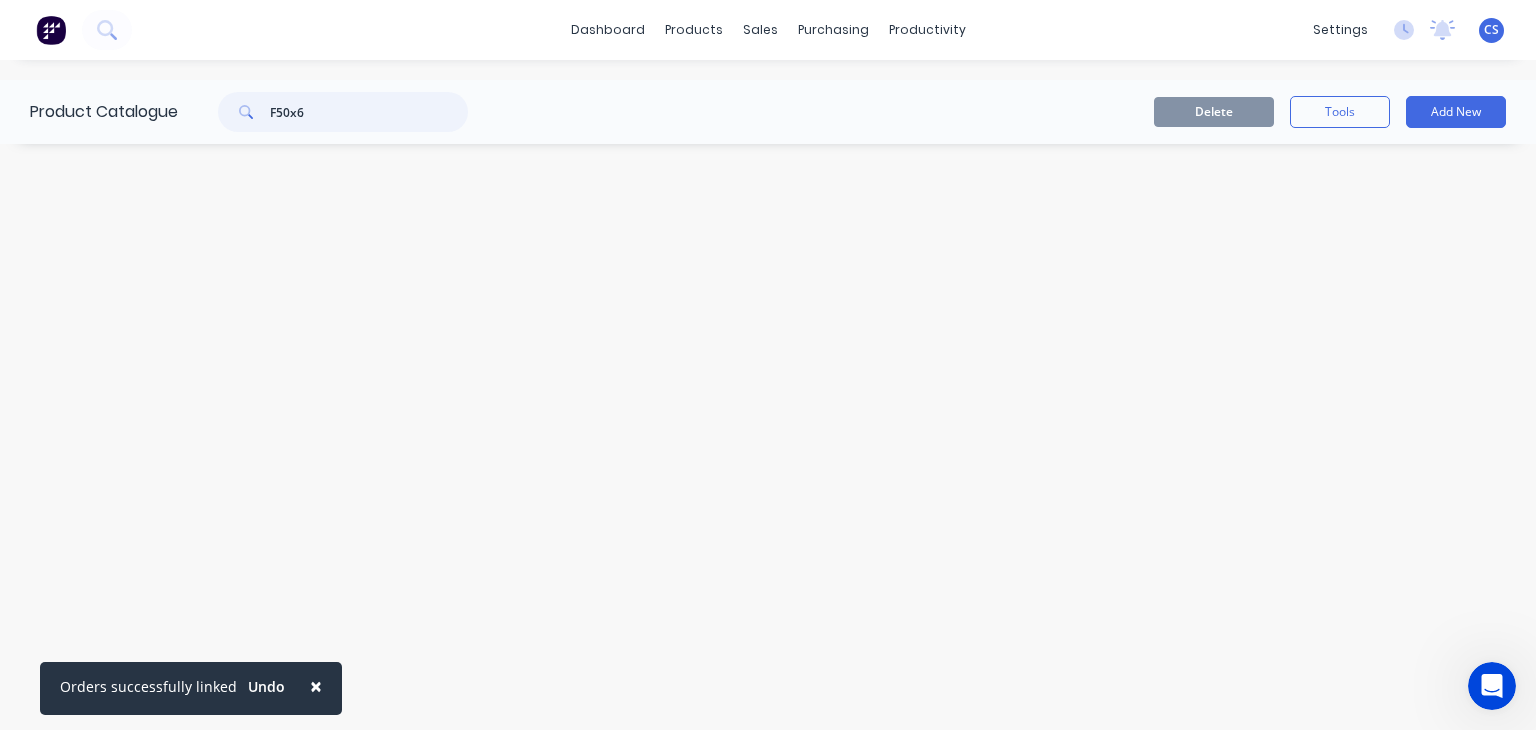 click on "F50x6" at bounding box center (369, 112) 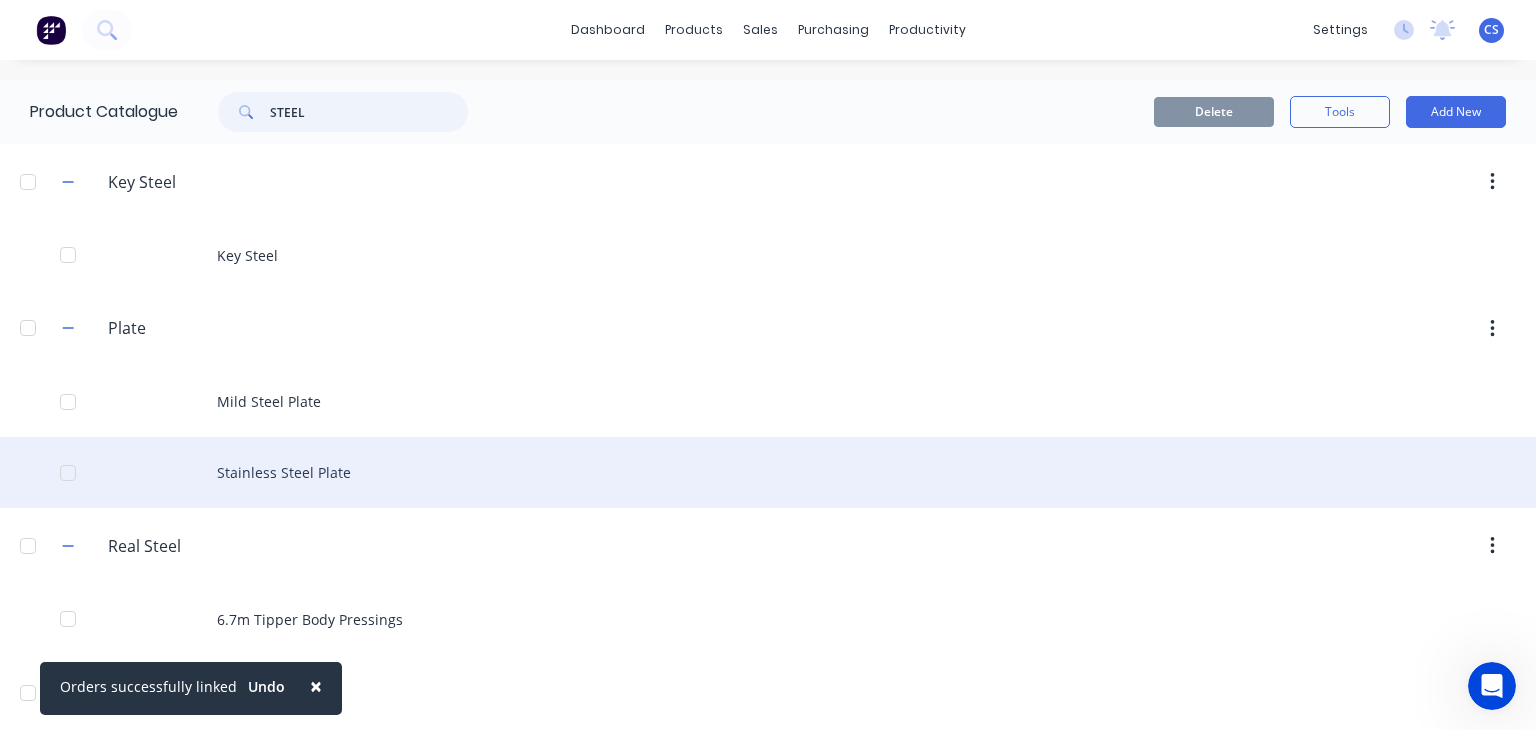 scroll, scrollTop: 90, scrollLeft: 0, axis: vertical 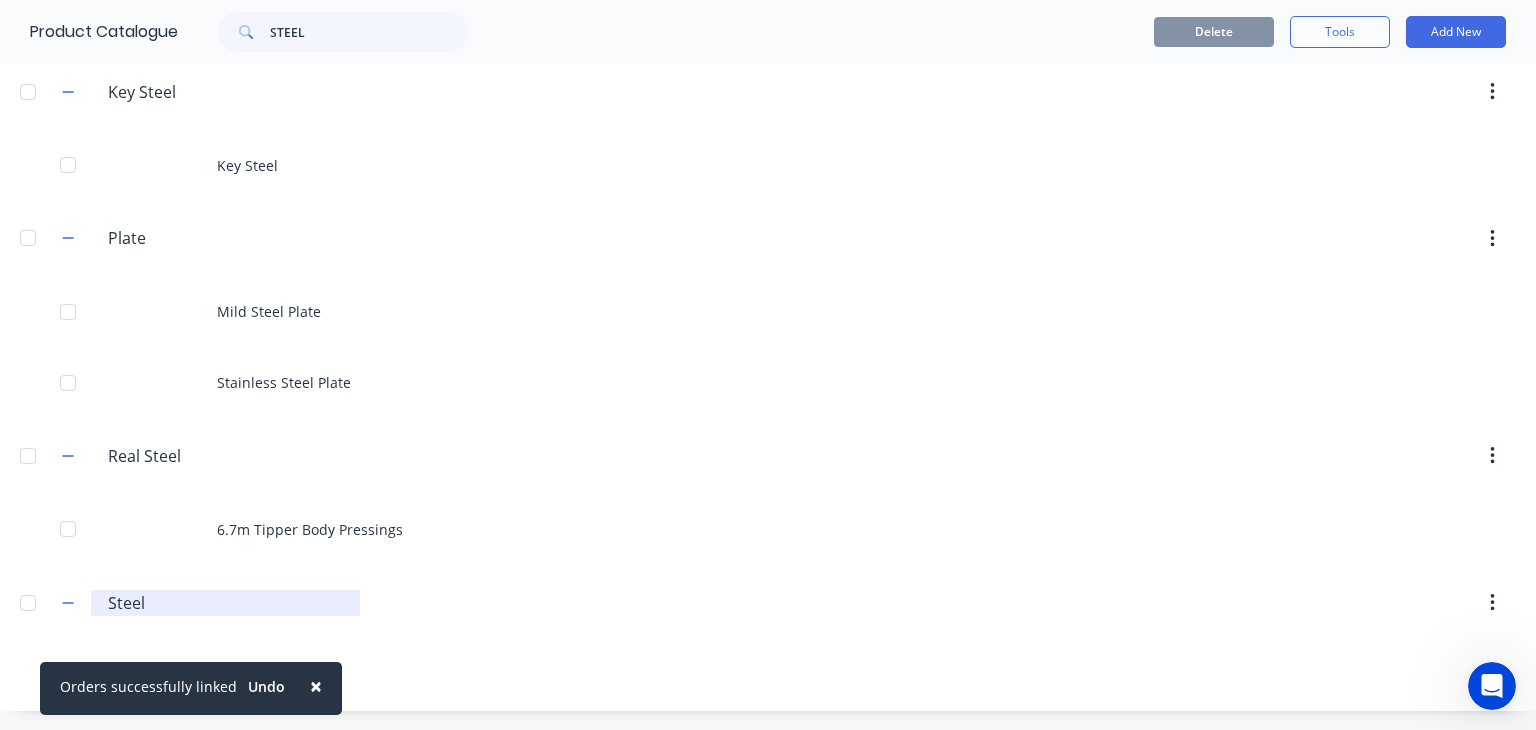 click on "Steel" at bounding box center (226, 603) 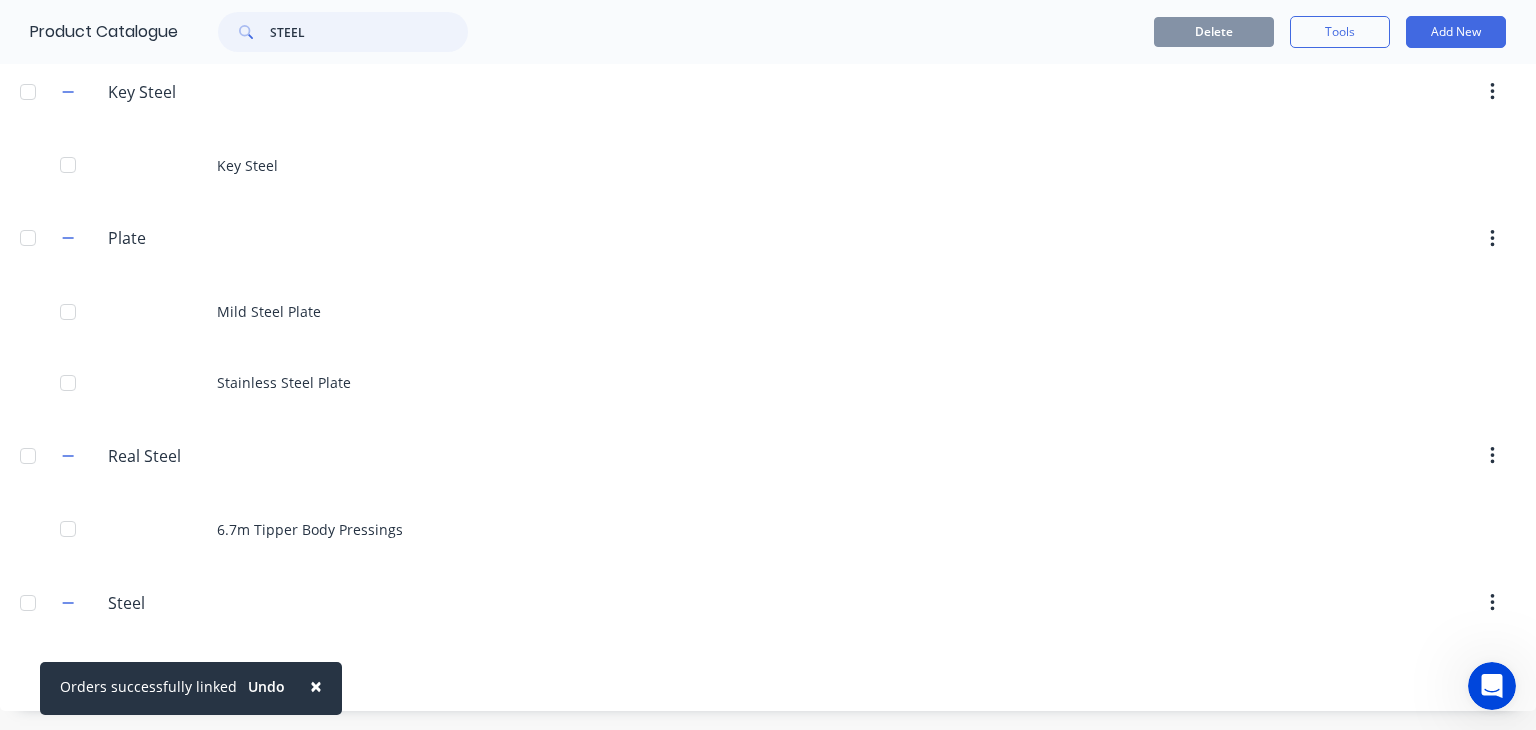 drag, startPoint x: 308, startPoint y: 21, endPoint x: 272, endPoint y: 34, distance: 38.27532 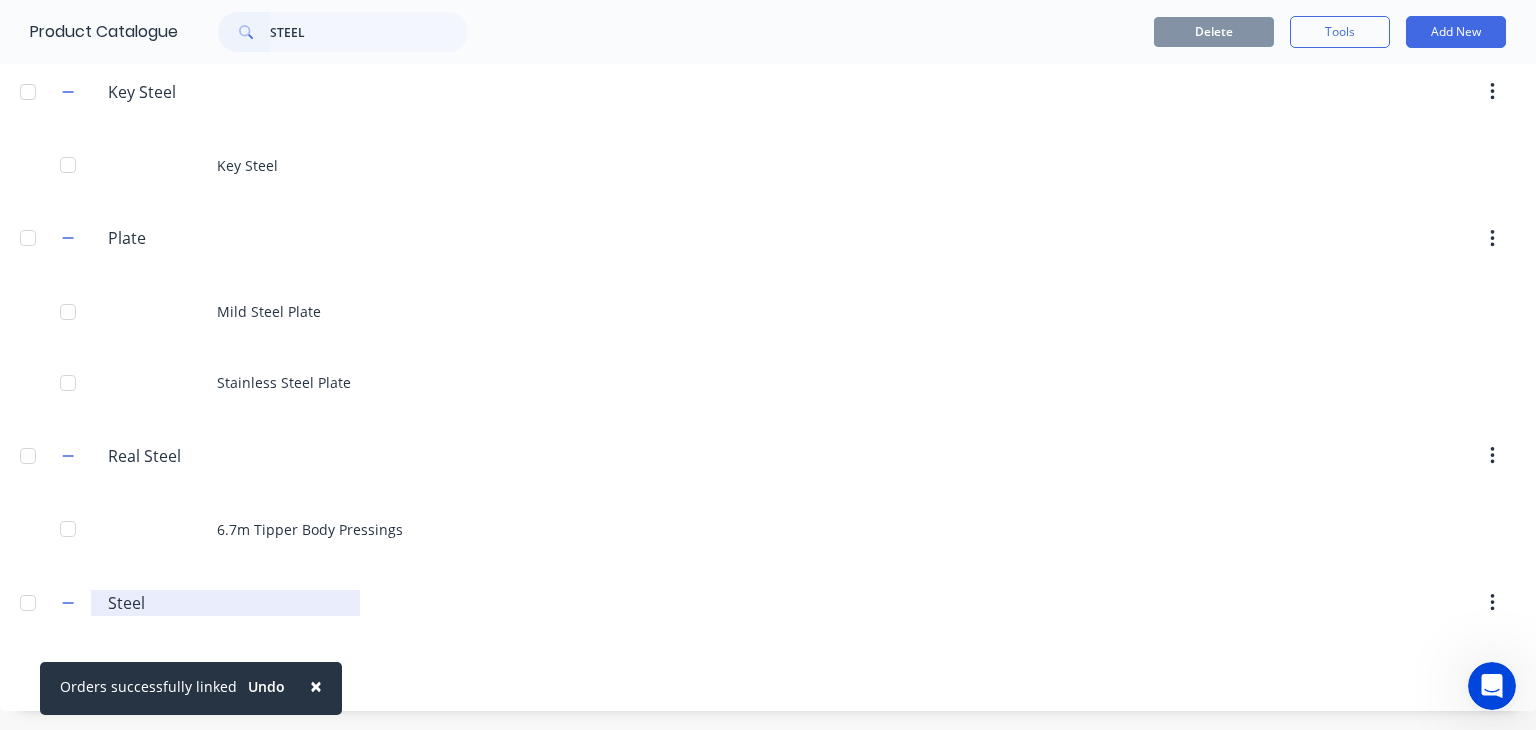 click on "Steel" at bounding box center [226, 603] 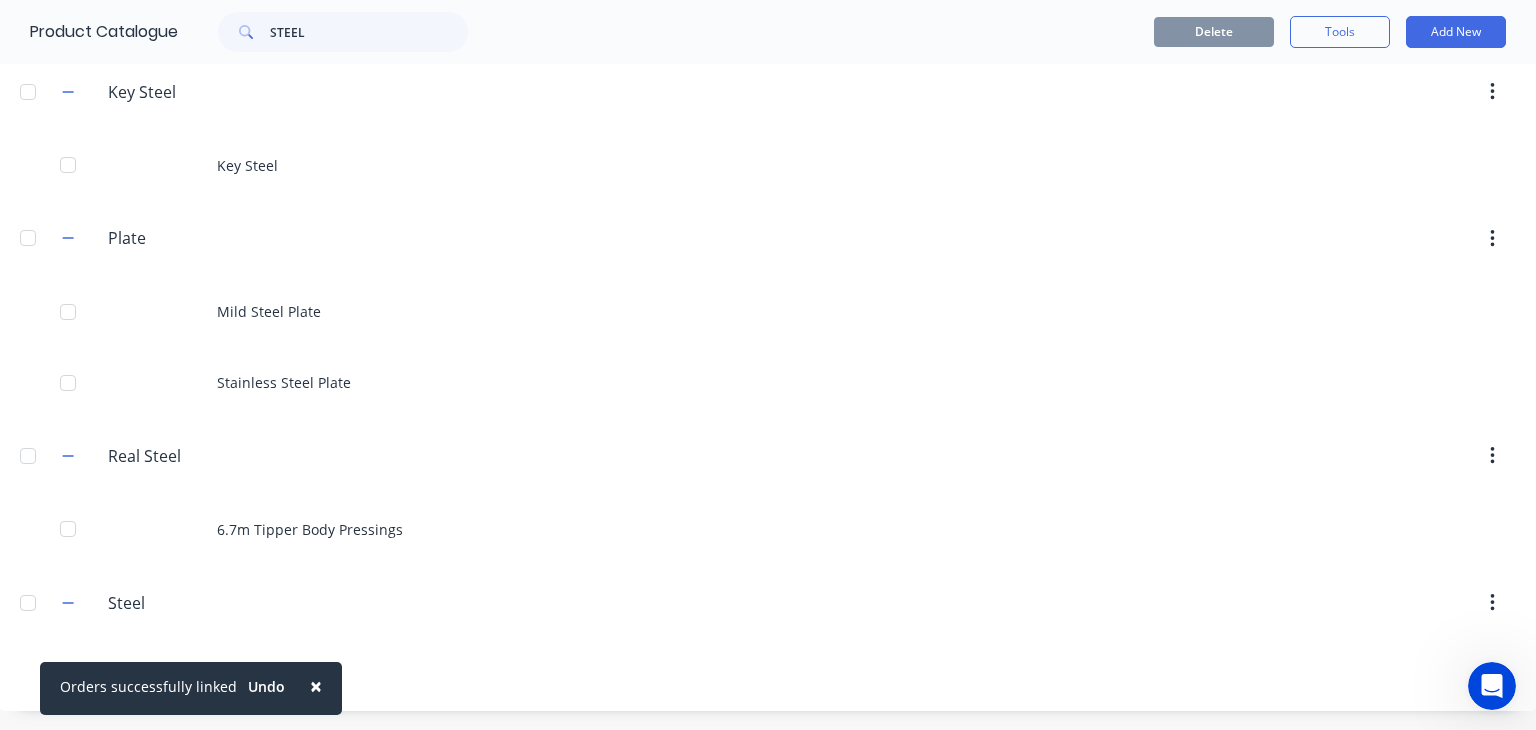 click at bounding box center (28, 603) 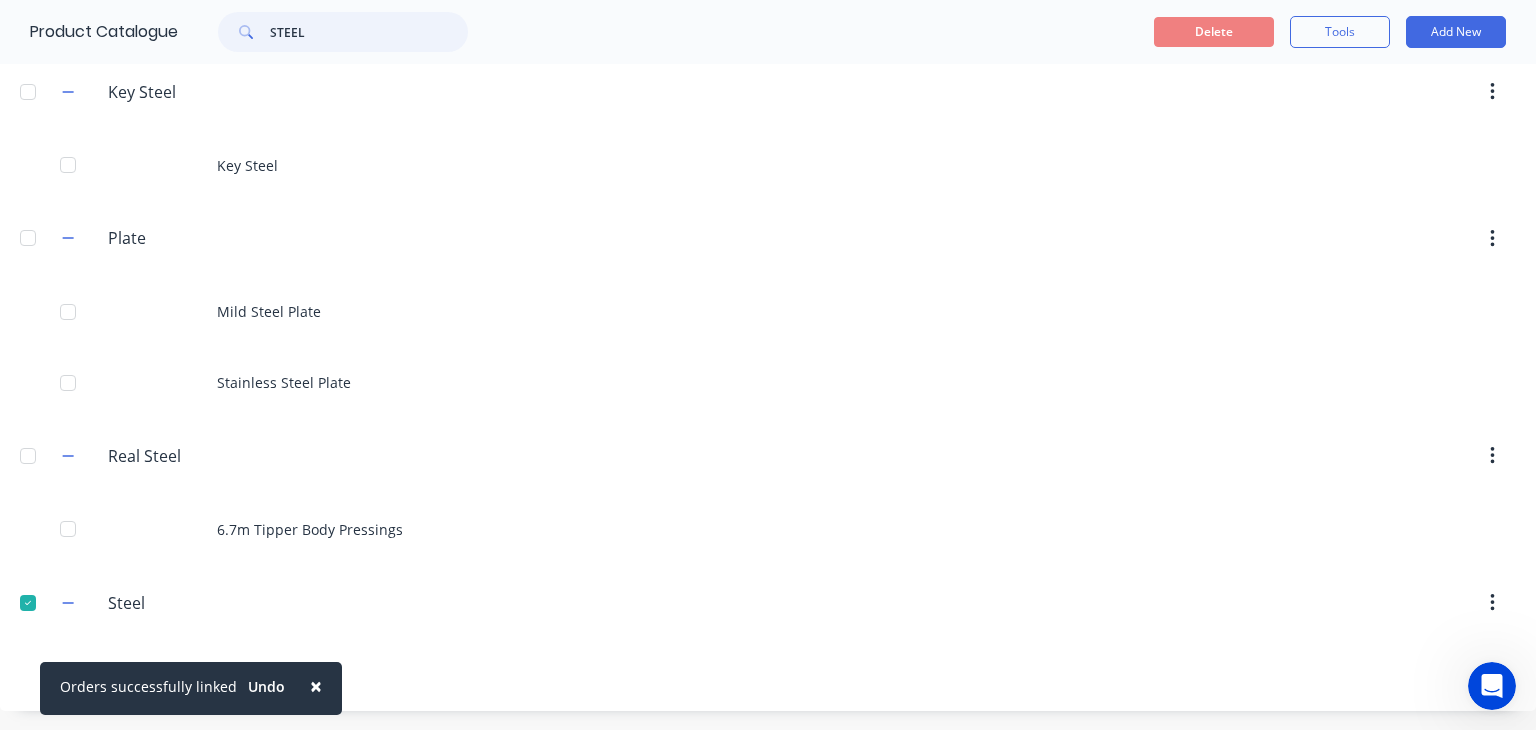 drag, startPoint x: 310, startPoint y: 37, endPoint x: 247, endPoint y: 32, distance: 63.1981 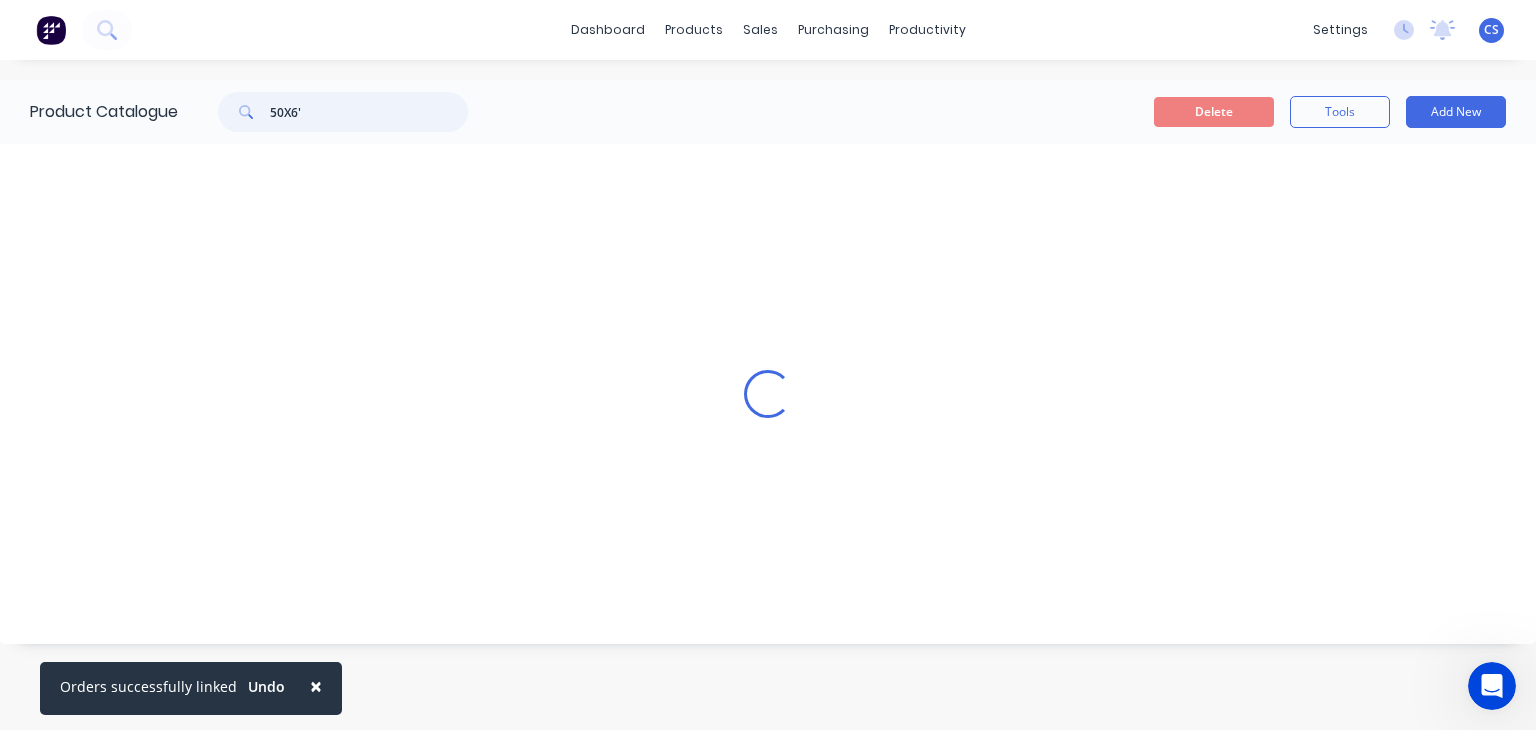 scroll, scrollTop: 0, scrollLeft: 0, axis: both 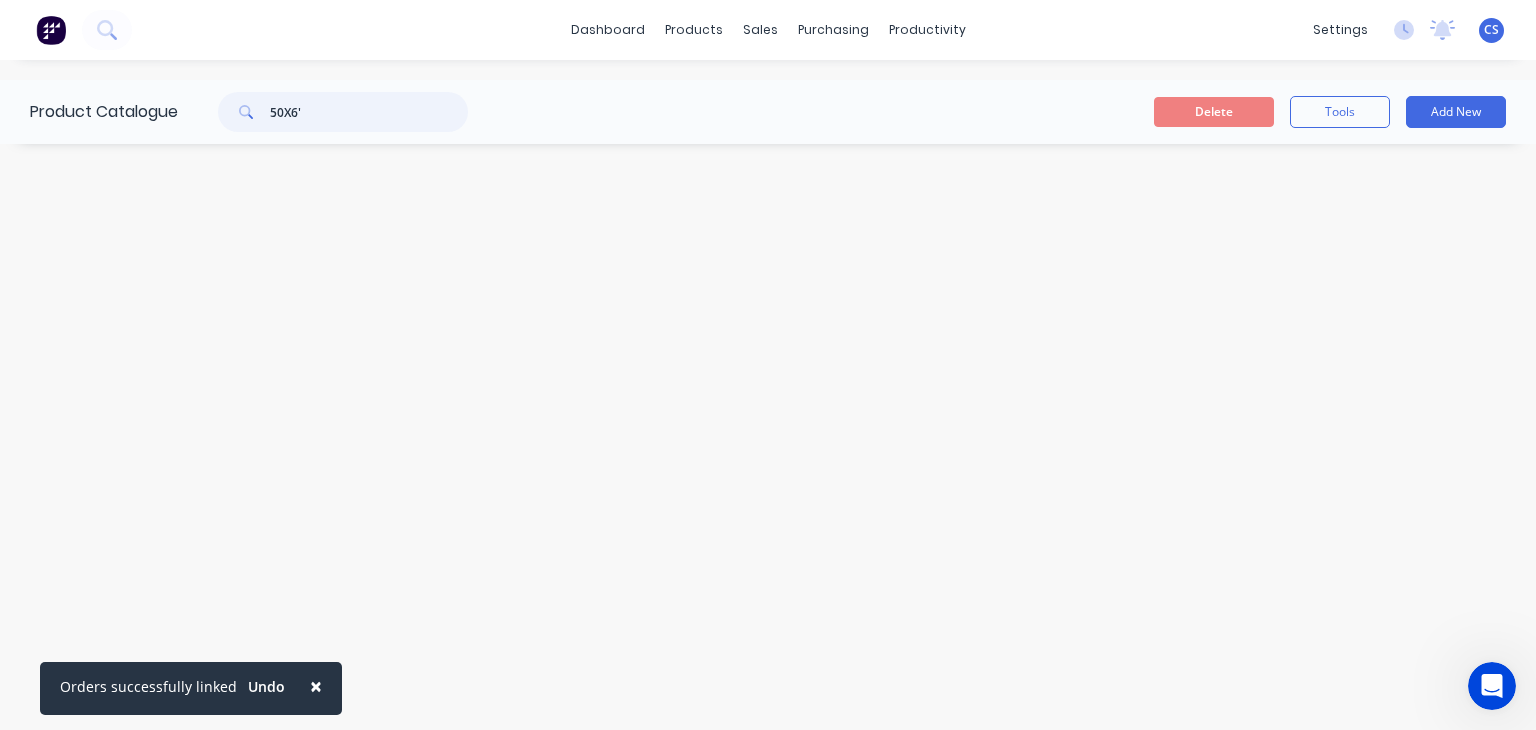 drag, startPoint x: 312, startPoint y: 109, endPoint x: 272, endPoint y: 109, distance: 40 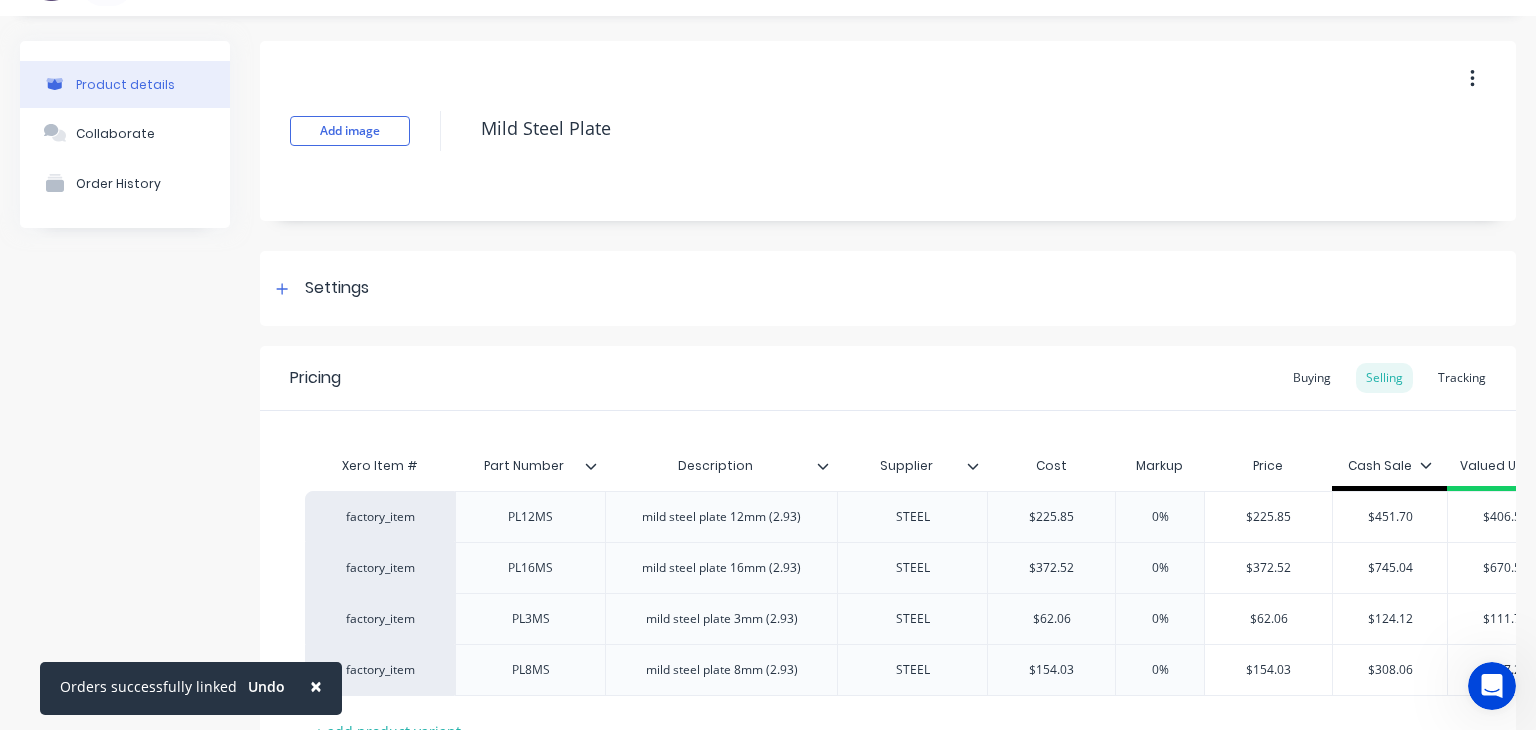 scroll, scrollTop: 0, scrollLeft: 0, axis: both 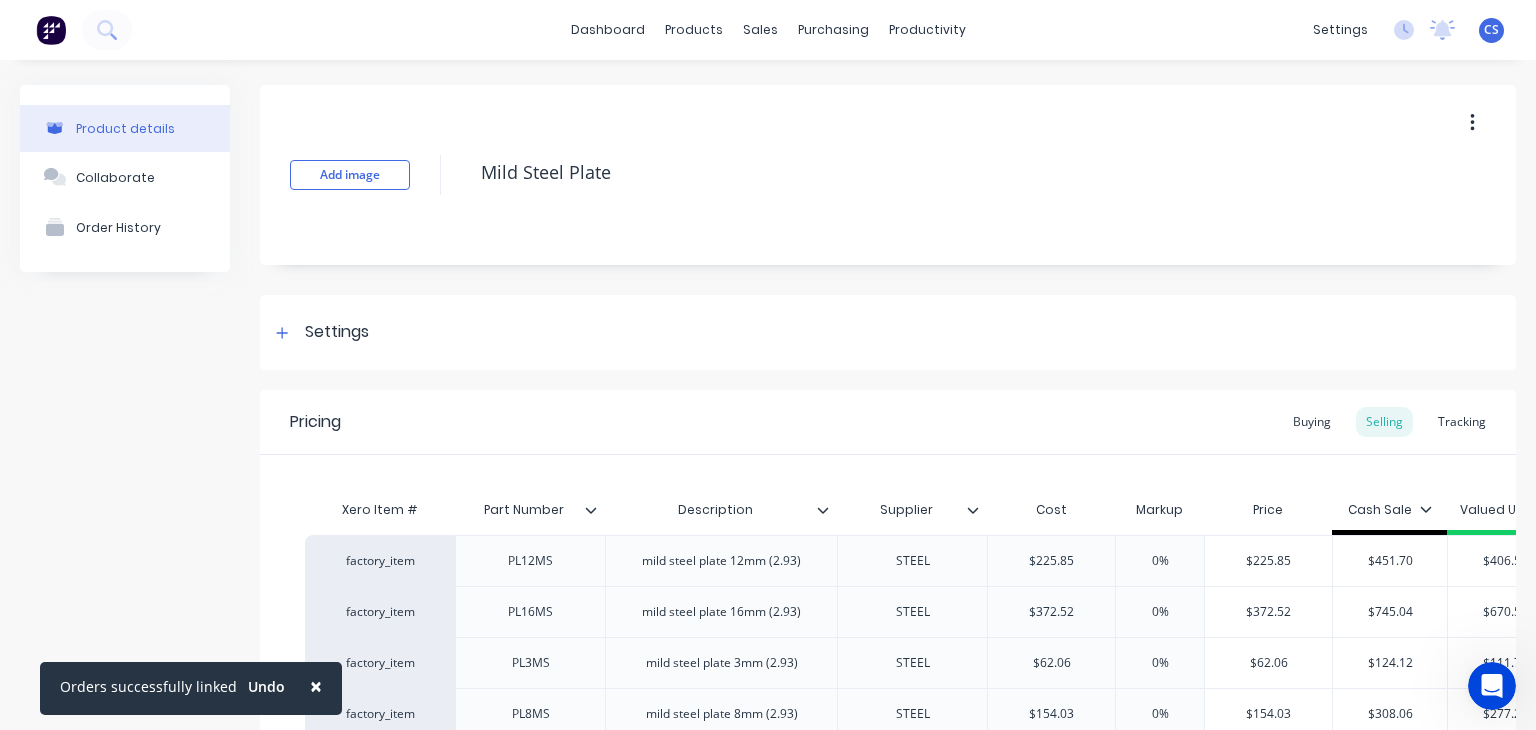 click on "Product details" at bounding box center (125, 128) 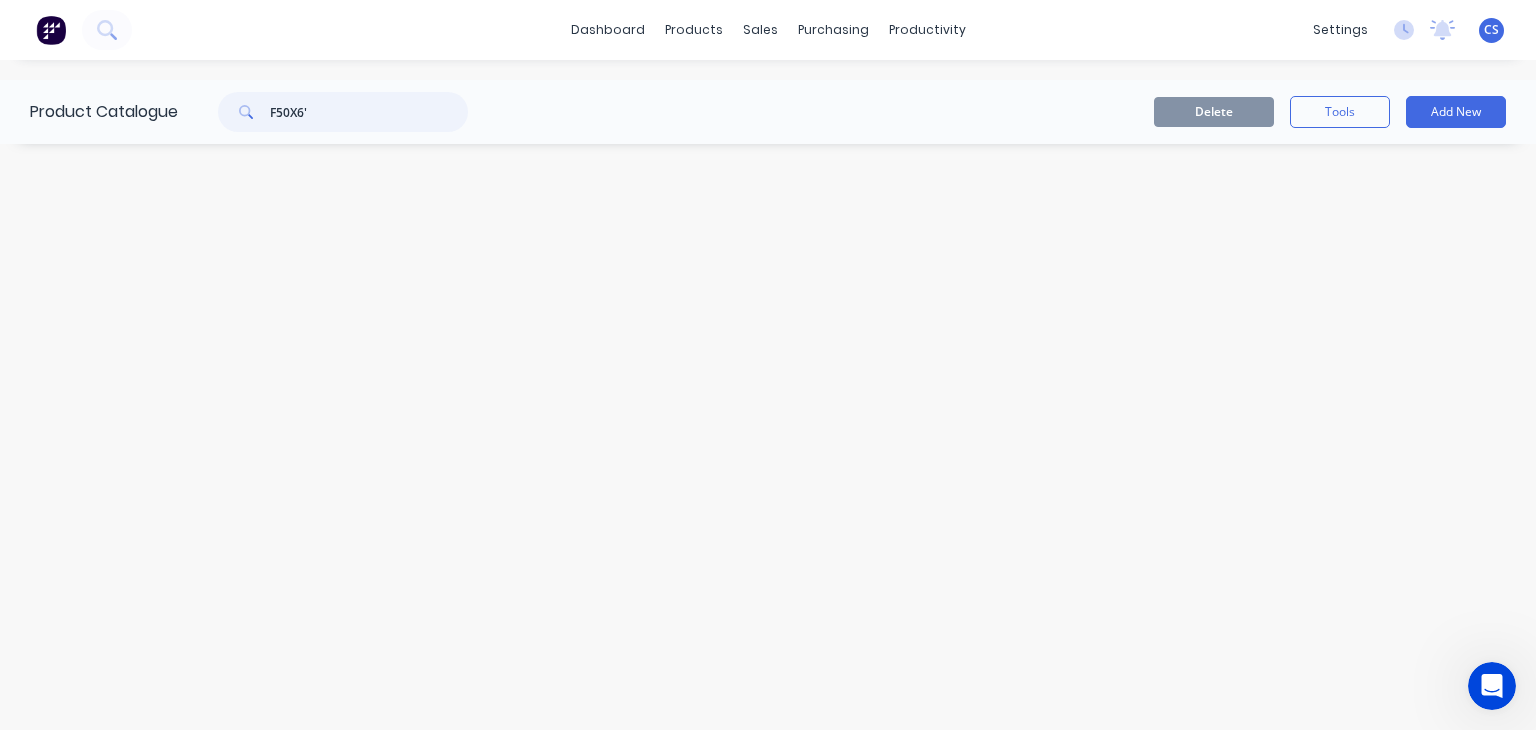 drag, startPoint x: 316, startPoint y: 109, endPoint x: 232, endPoint y: 112, distance: 84.05355 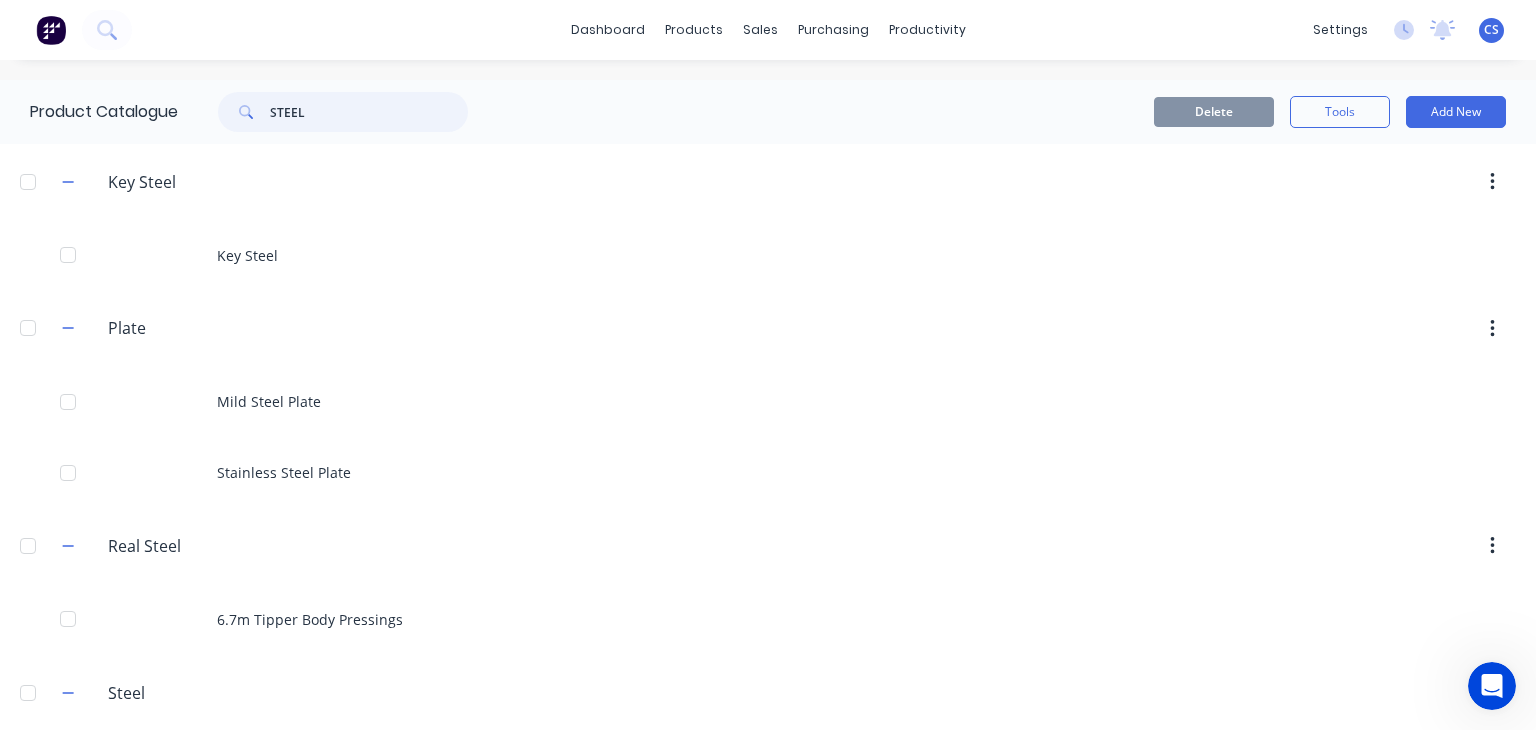 type on "STEEL" 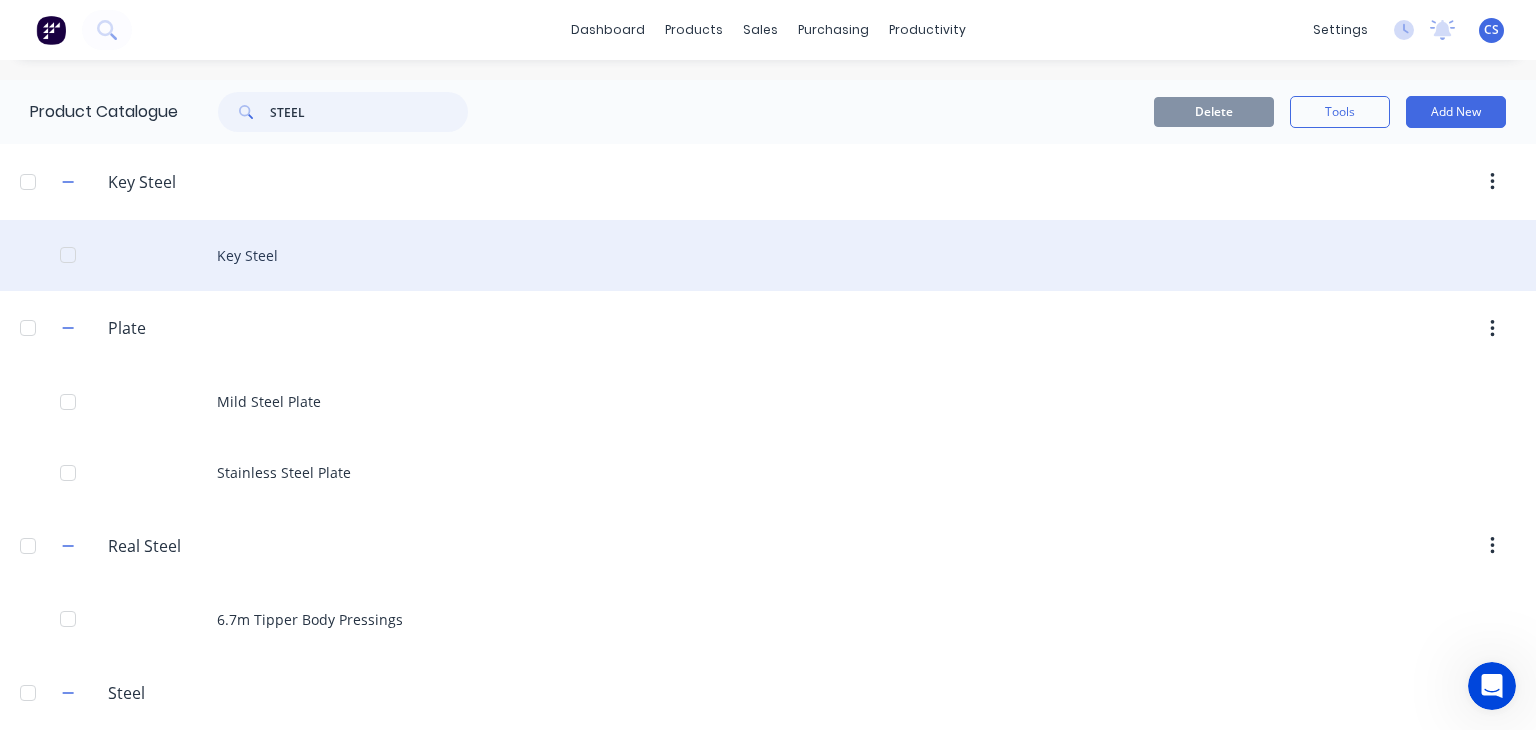 scroll, scrollTop: 90, scrollLeft: 0, axis: vertical 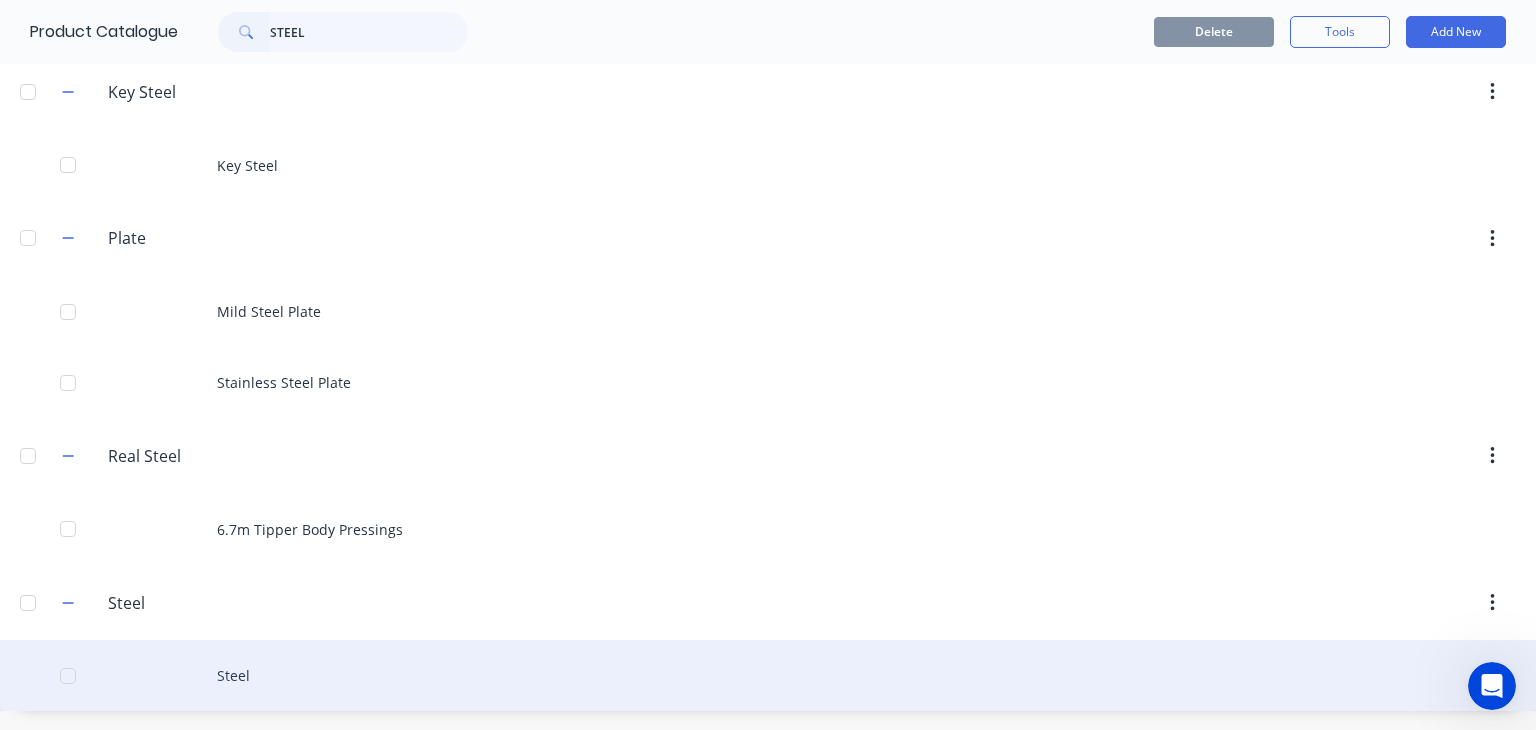 click on "Steel" at bounding box center [768, 675] 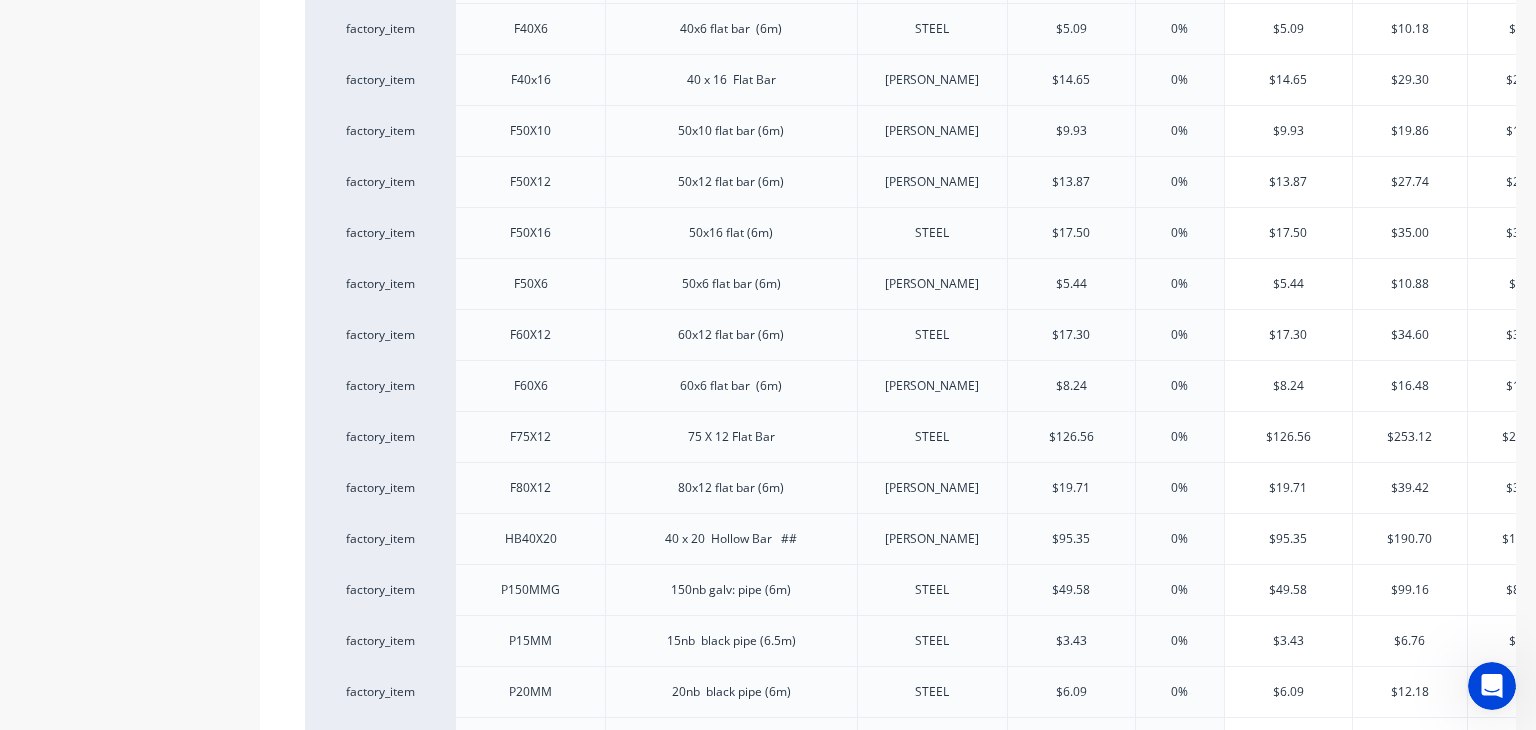 scroll, scrollTop: 3700, scrollLeft: 0, axis: vertical 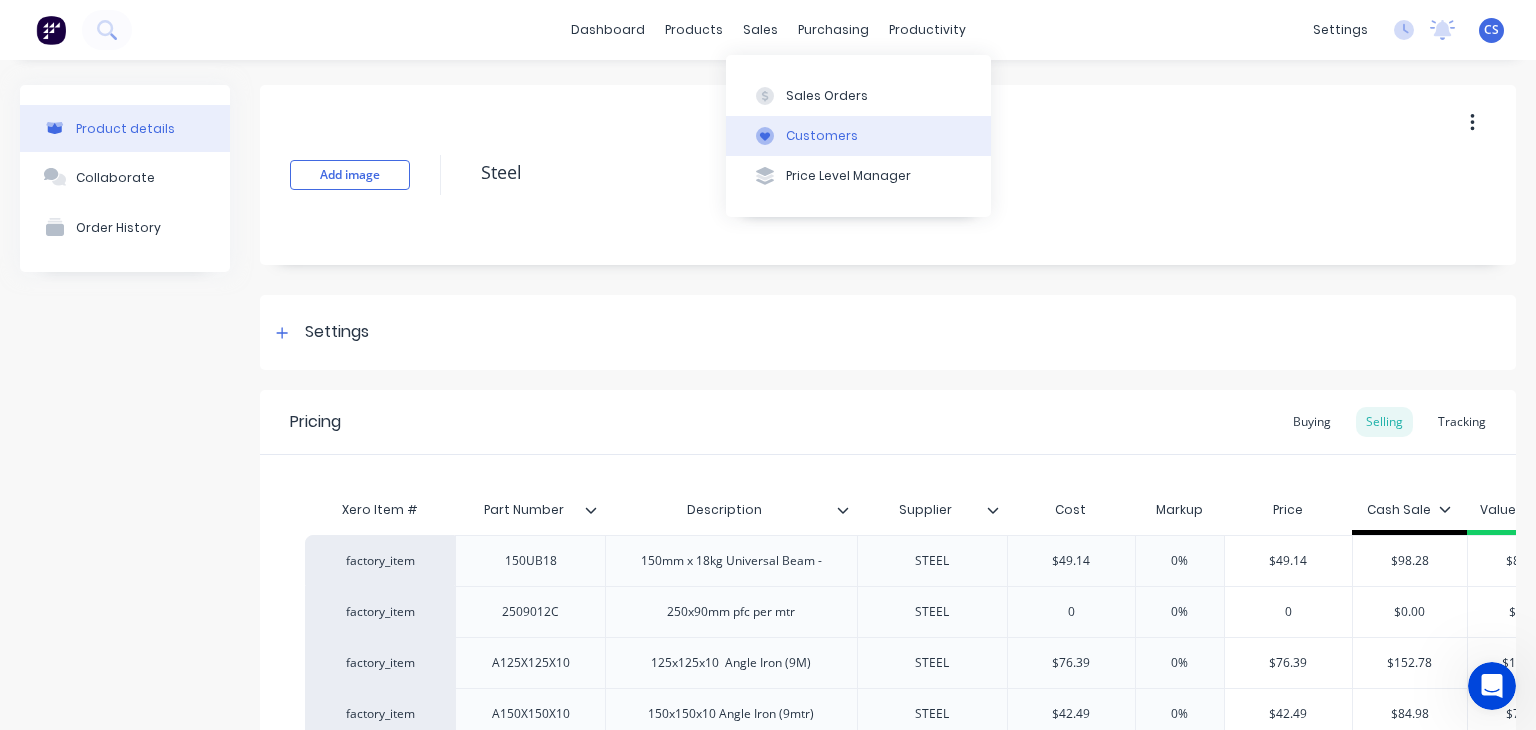 click on "Customers" at bounding box center [822, 136] 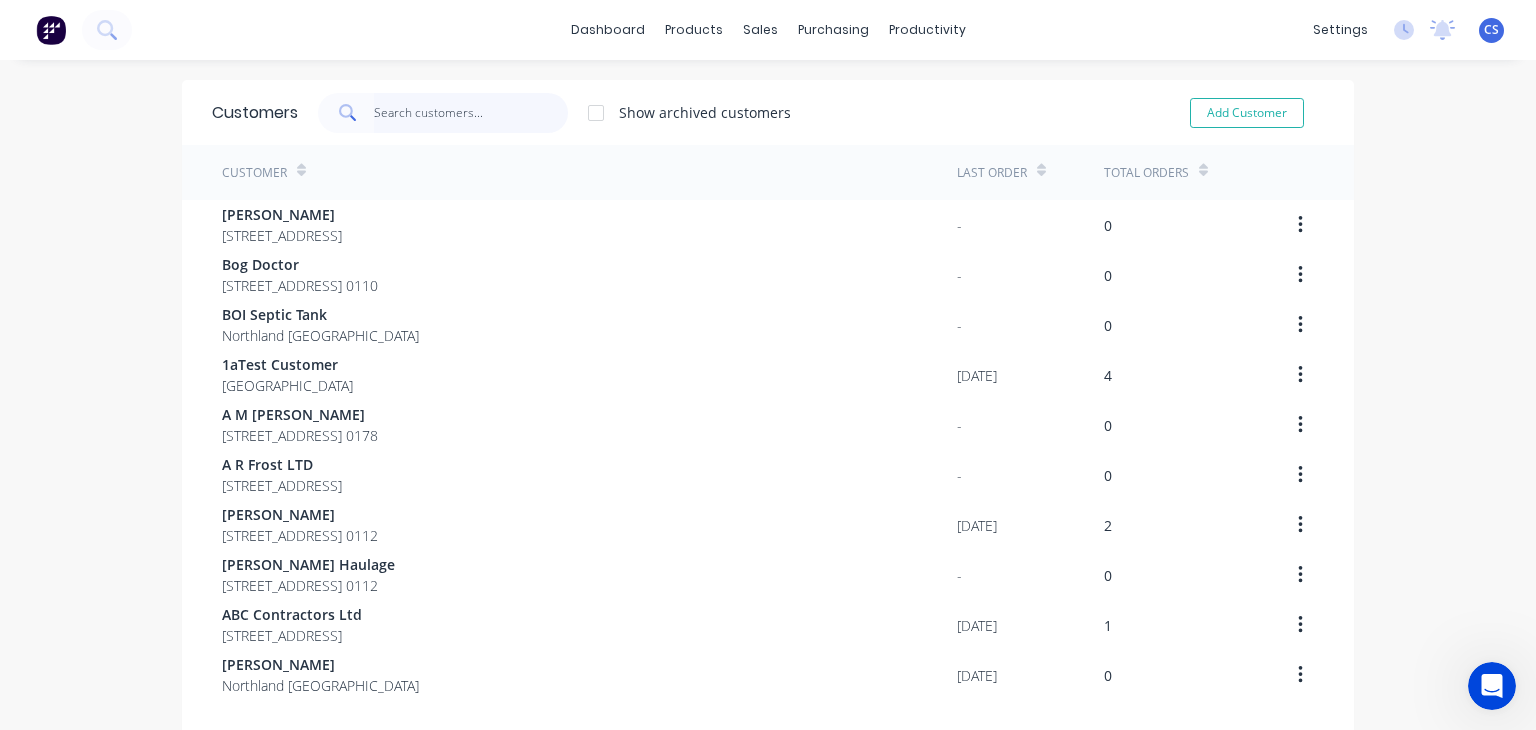 click at bounding box center (471, 113) 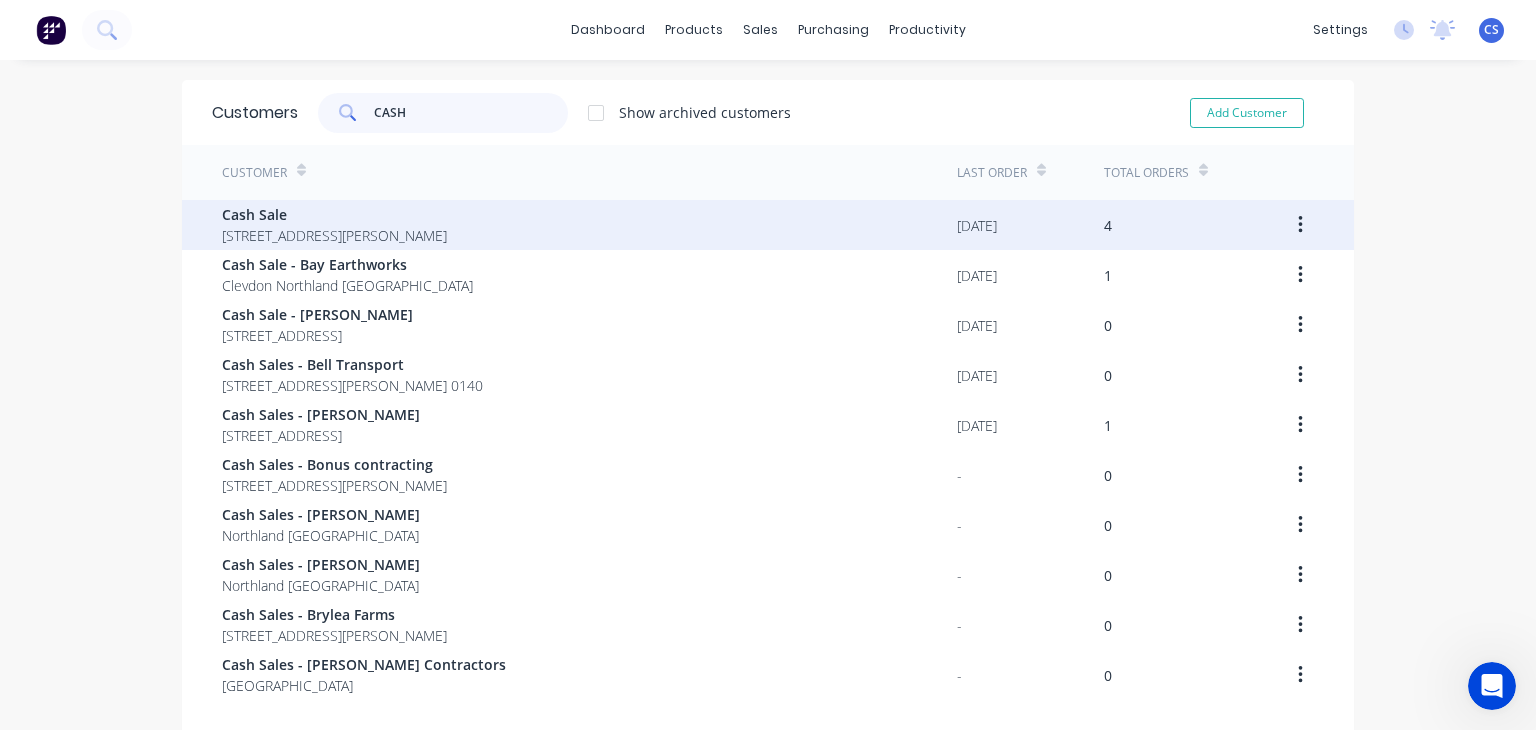 type on "CASH" 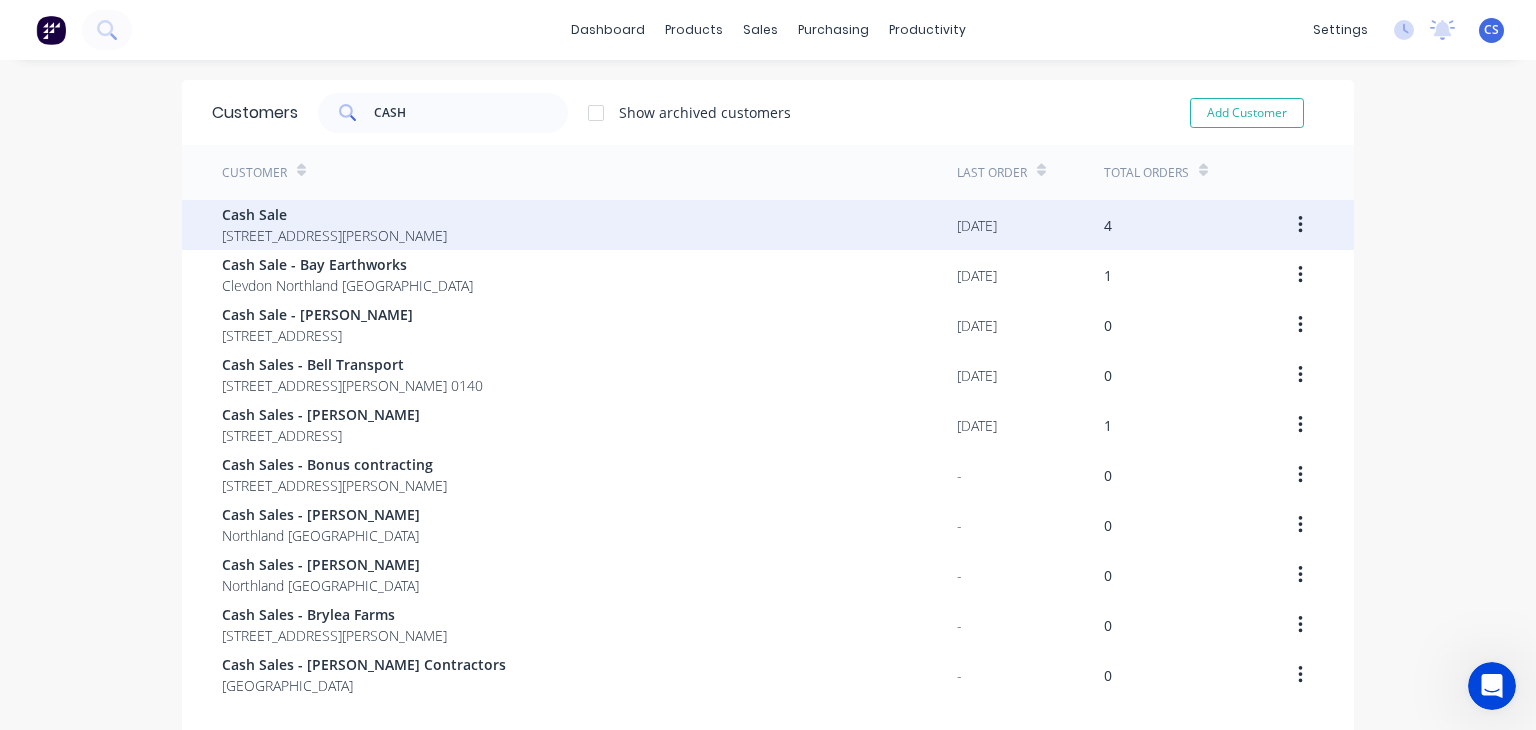 click on "Cash Sale" at bounding box center (334, 214) 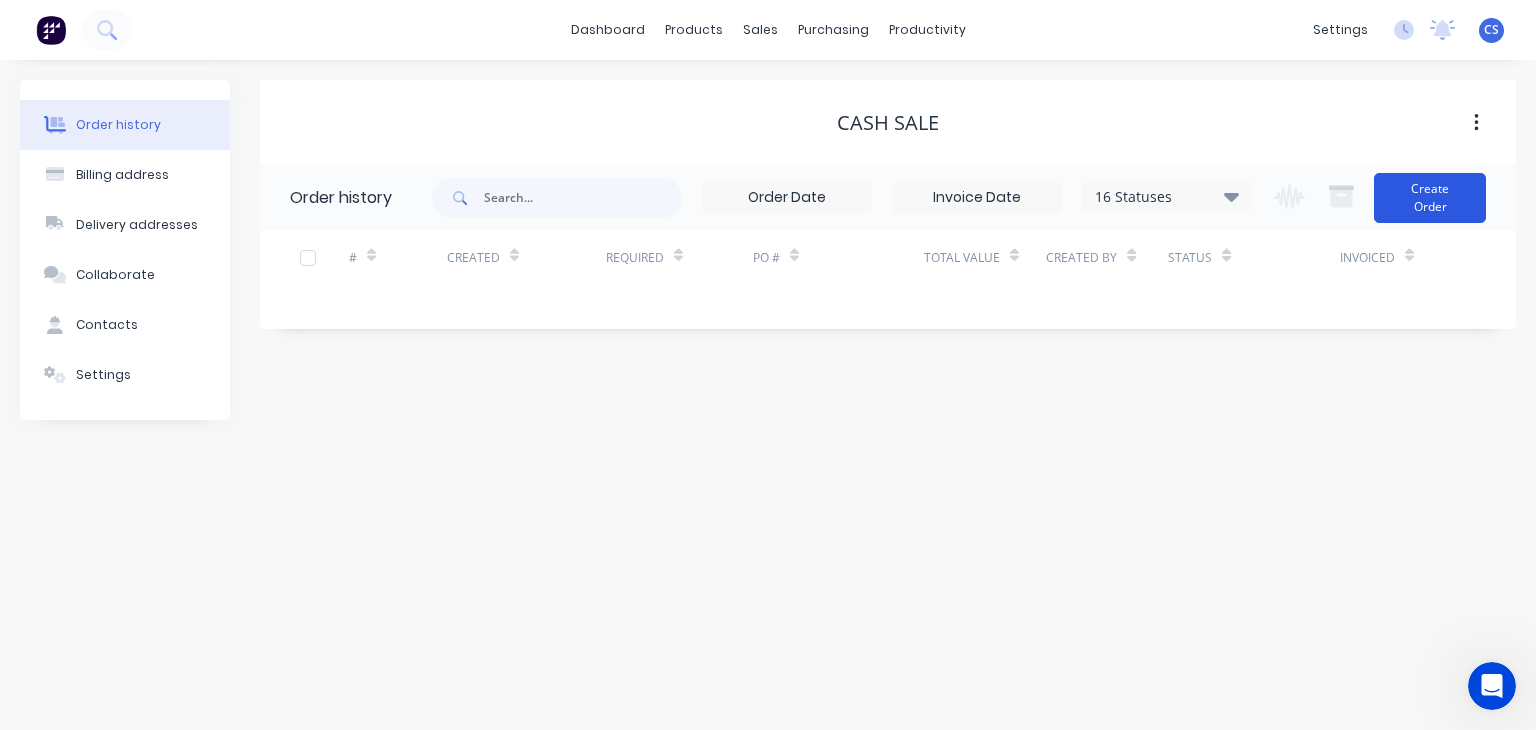 click on "Create Order" at bounding box center [1430, 198] 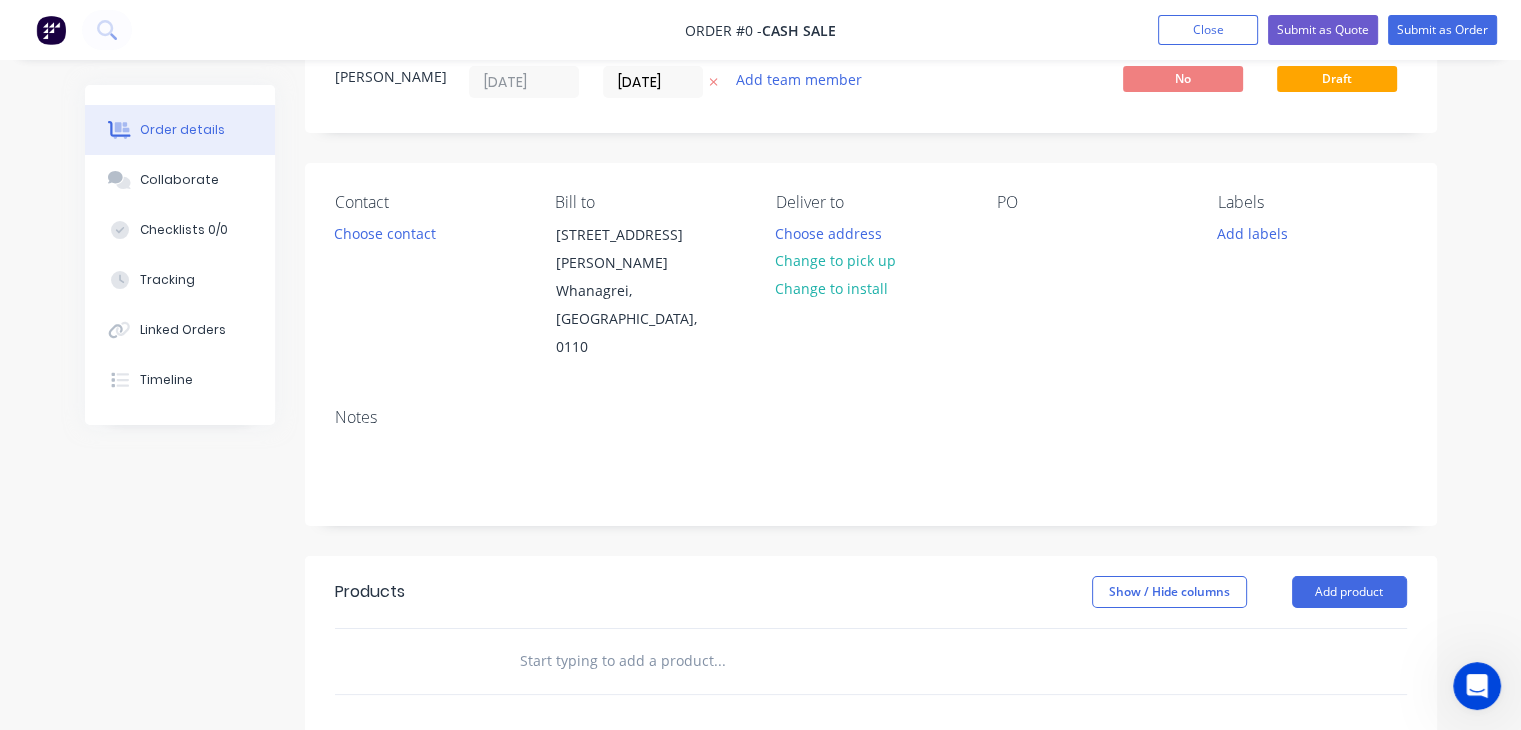 scroll, scrollTop: 200, scrollLeft: 0, axis: vertical 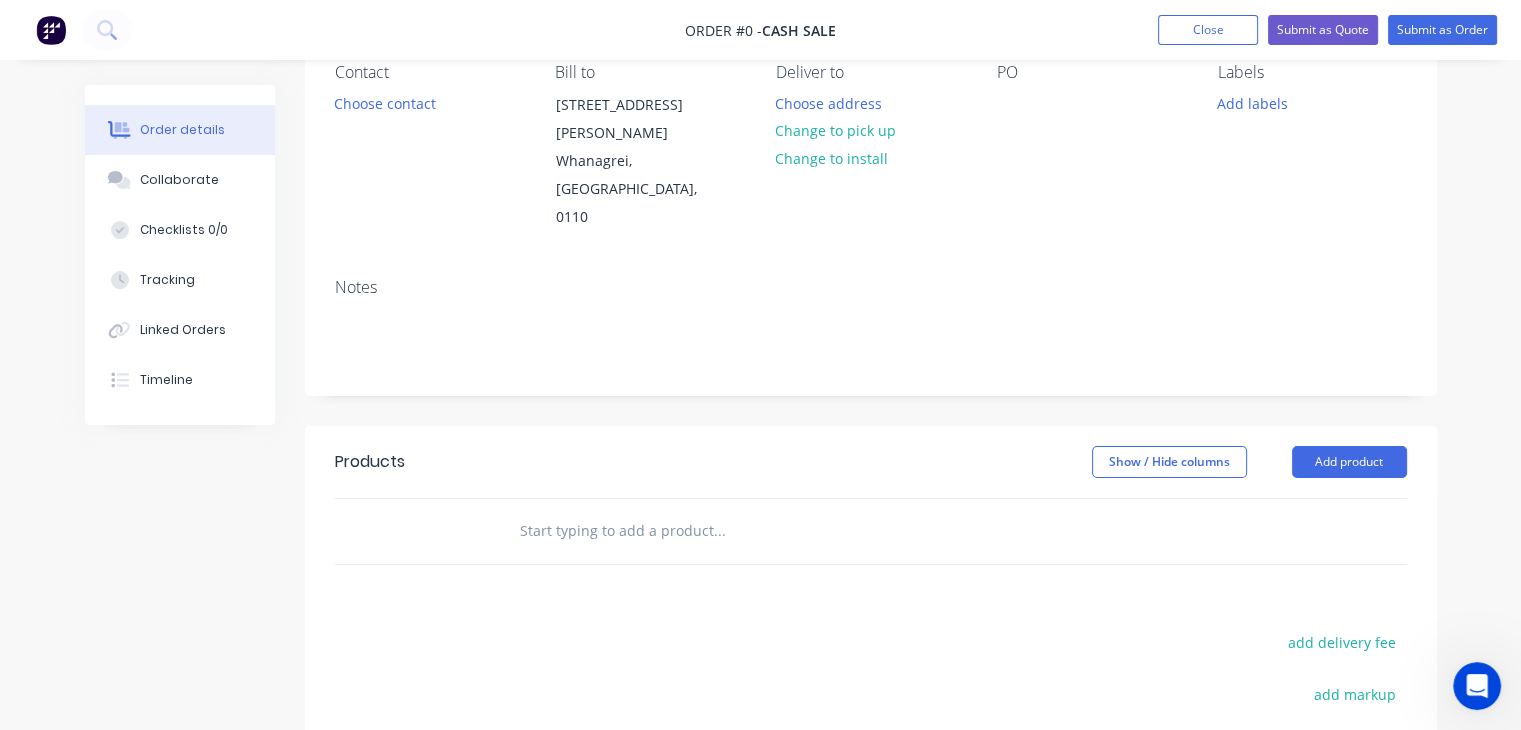 click at bounding box center [719, 531] 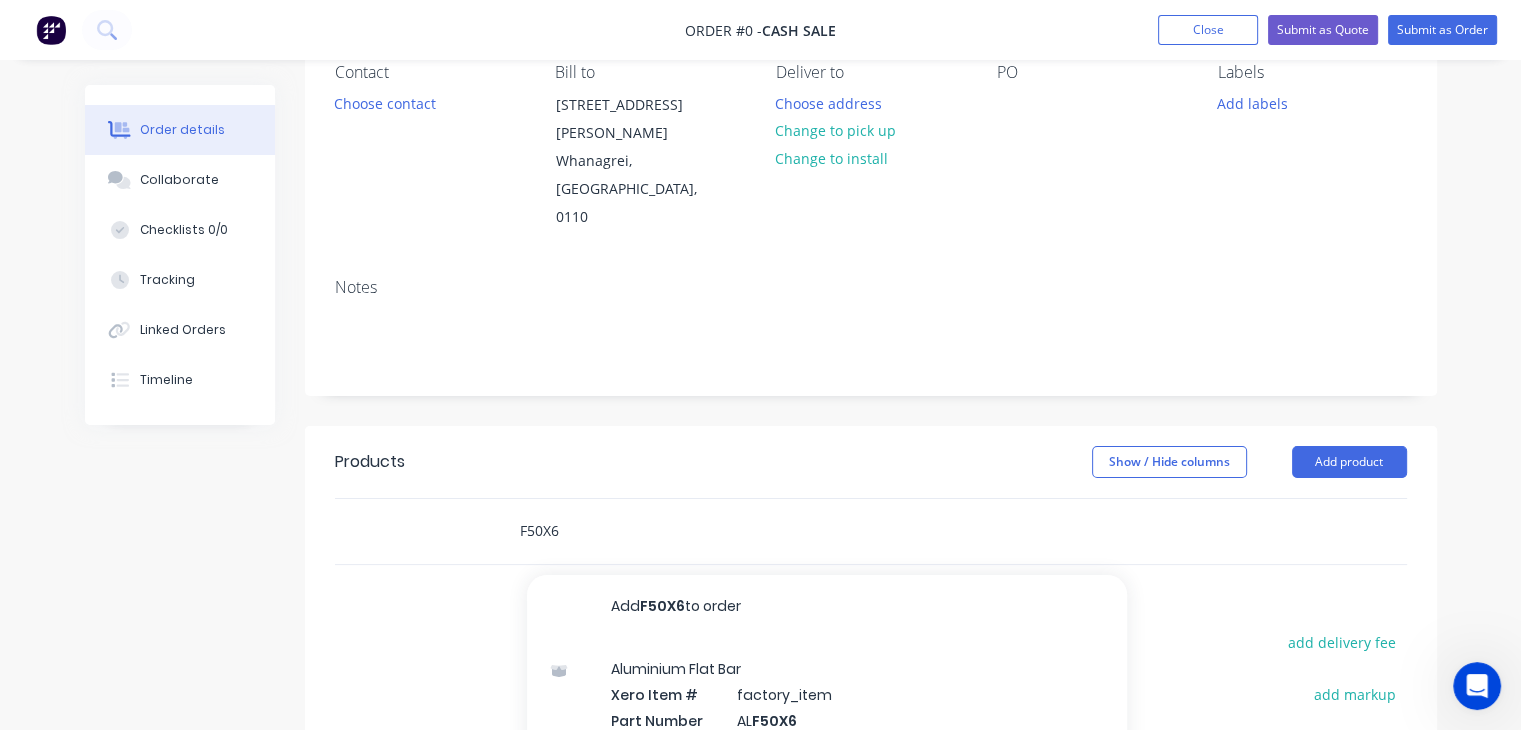 type on "F50X6" 